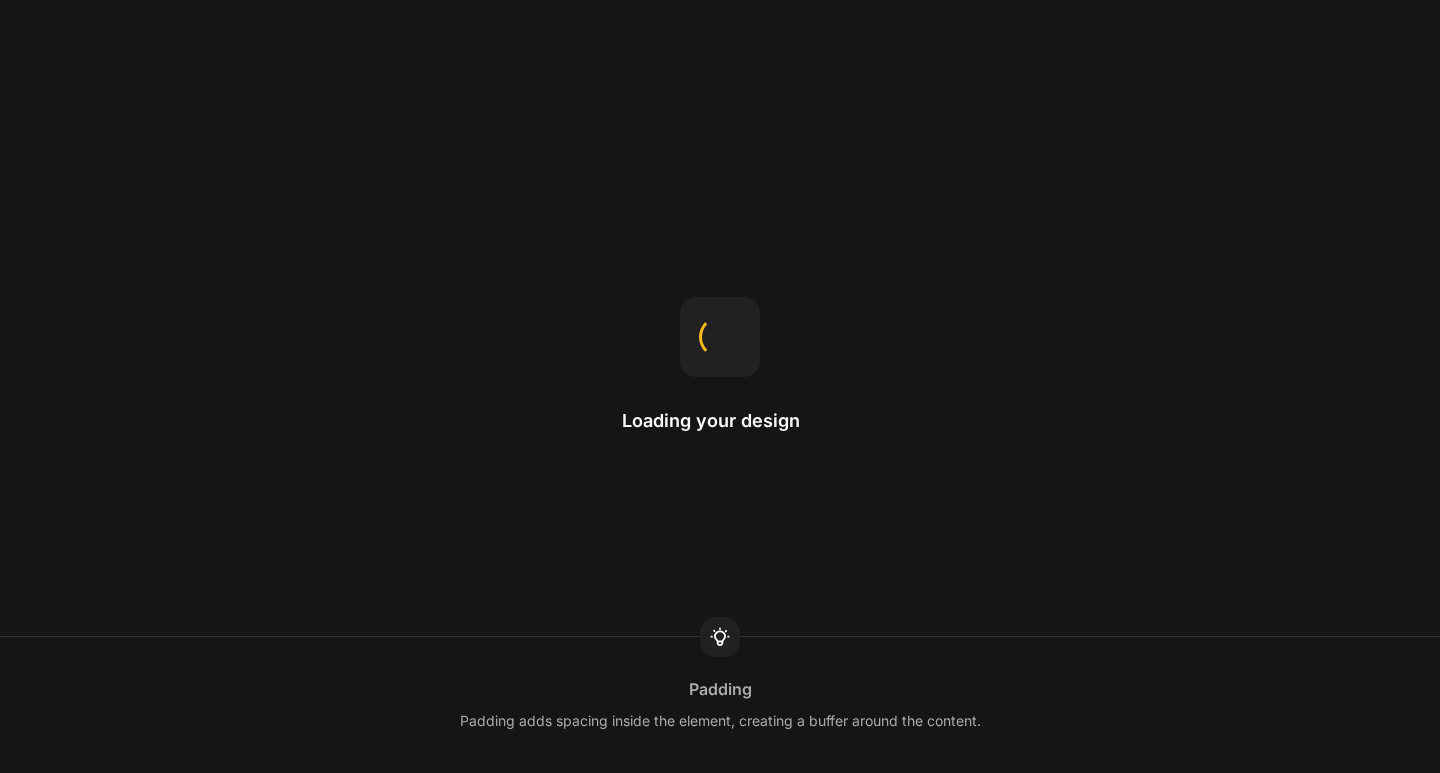 scroll, scrollTop: 0, scrollLeft: 0, axis: both 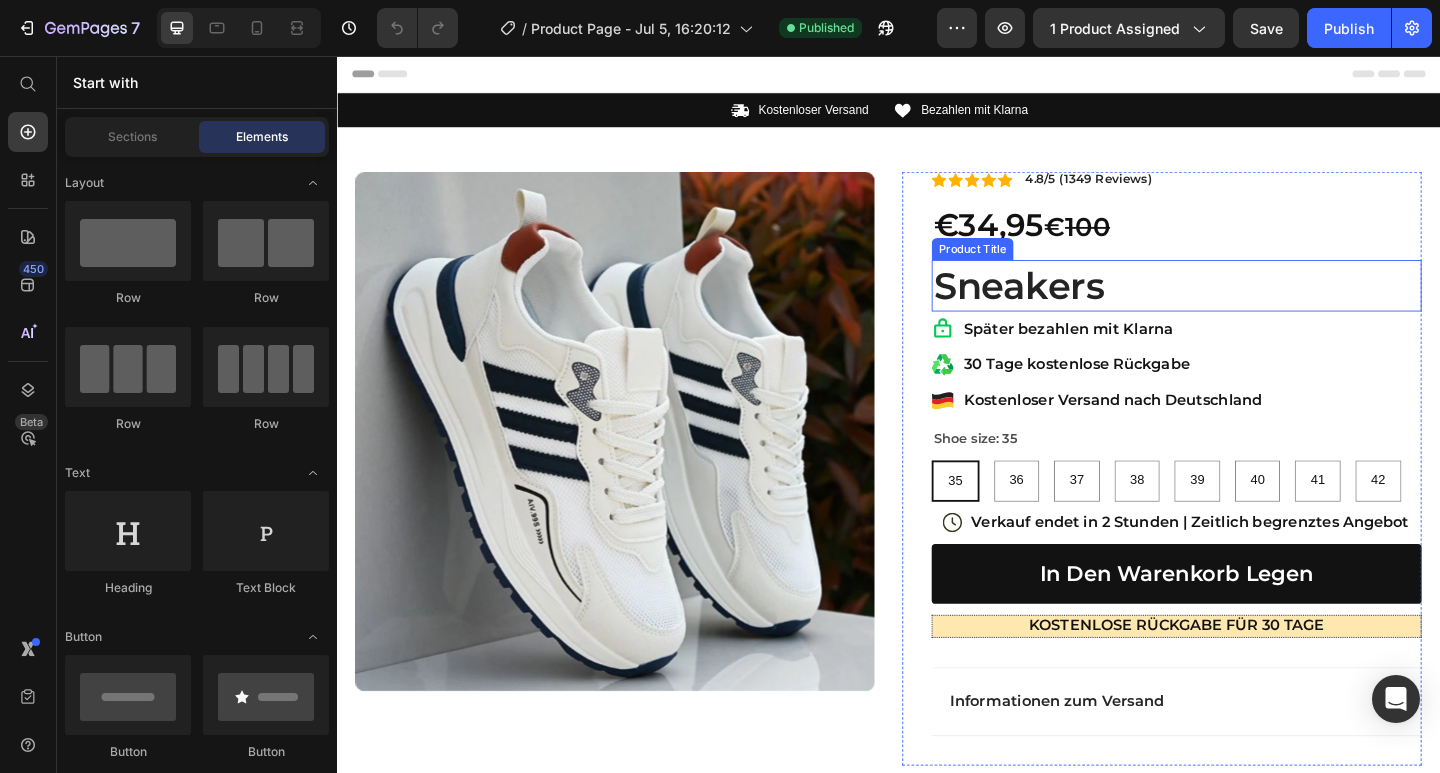 click on "Sneakers" at bounding box center (1250, 306) 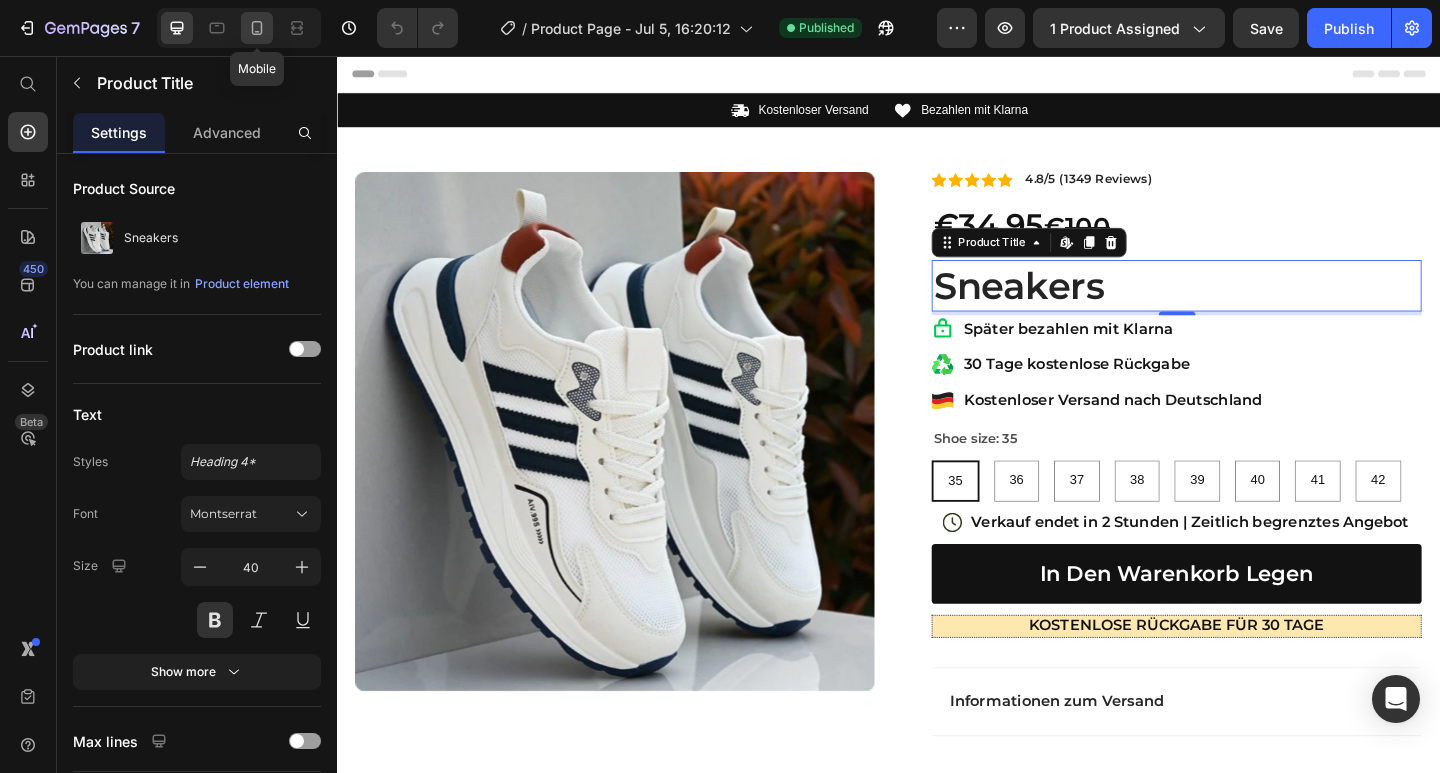 click 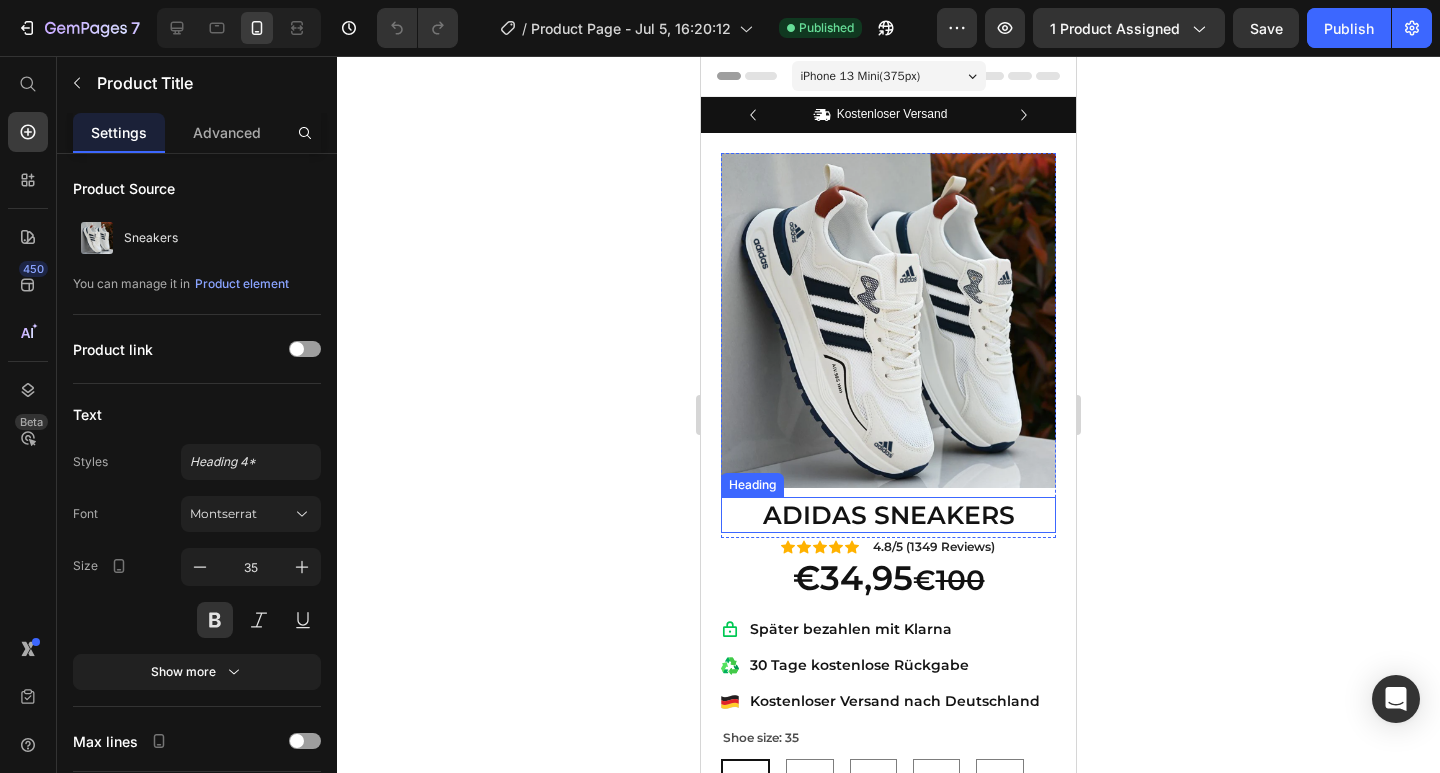 click on "ADIDAS SNEAKERS" at bounding box center (888, 515) 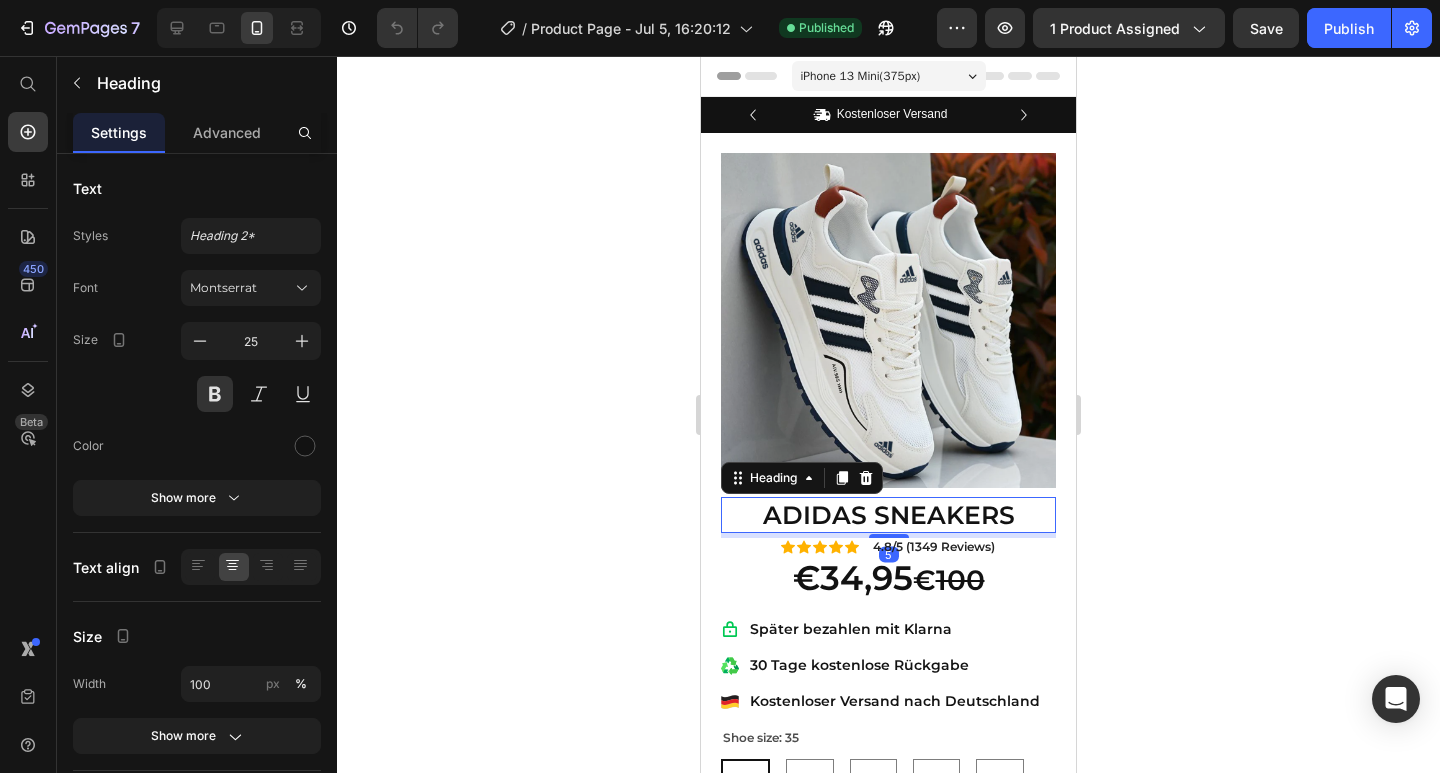click on "ADIDAS SNEAKERS" at bounding box center (888, 515) 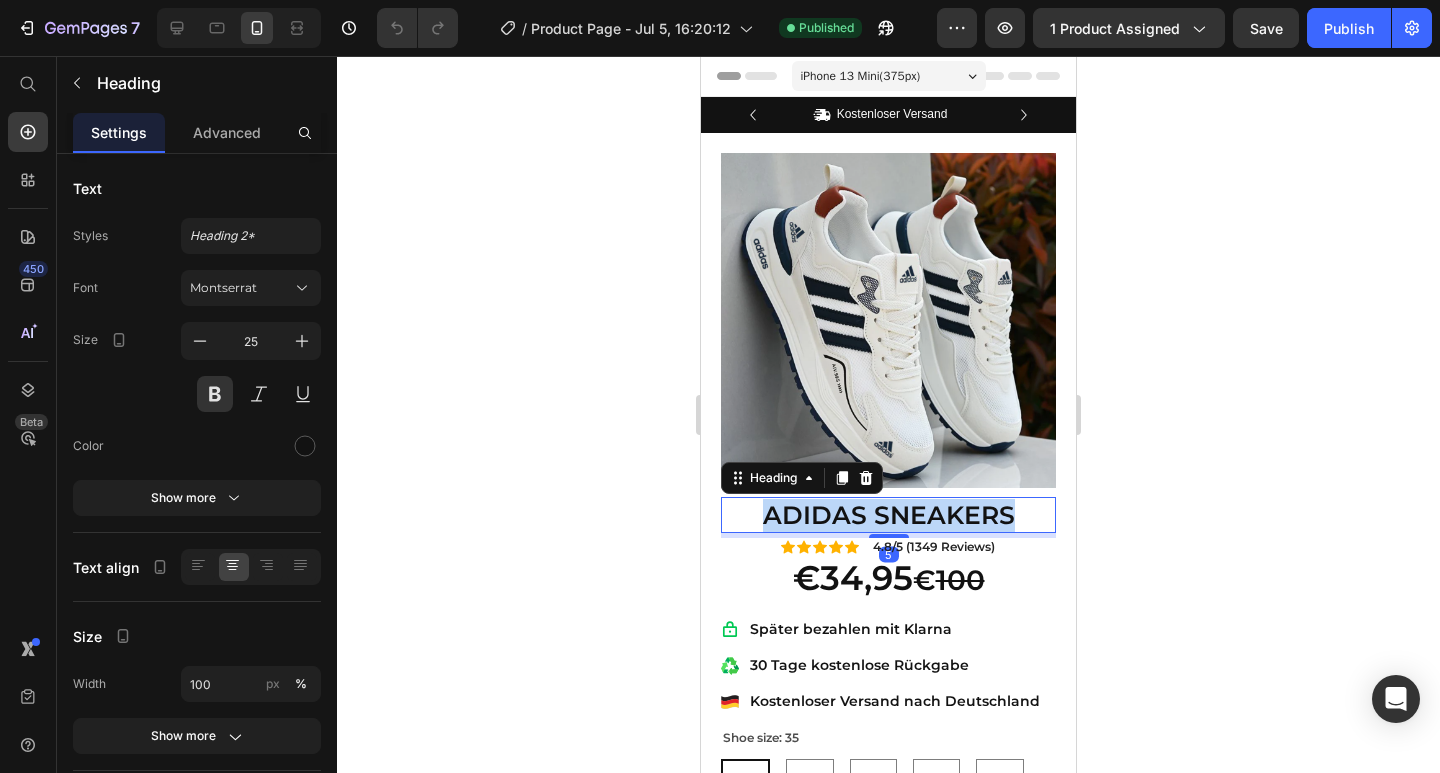 click on "ADIDAS SNEAKERS" at bounding box center (888, 515) 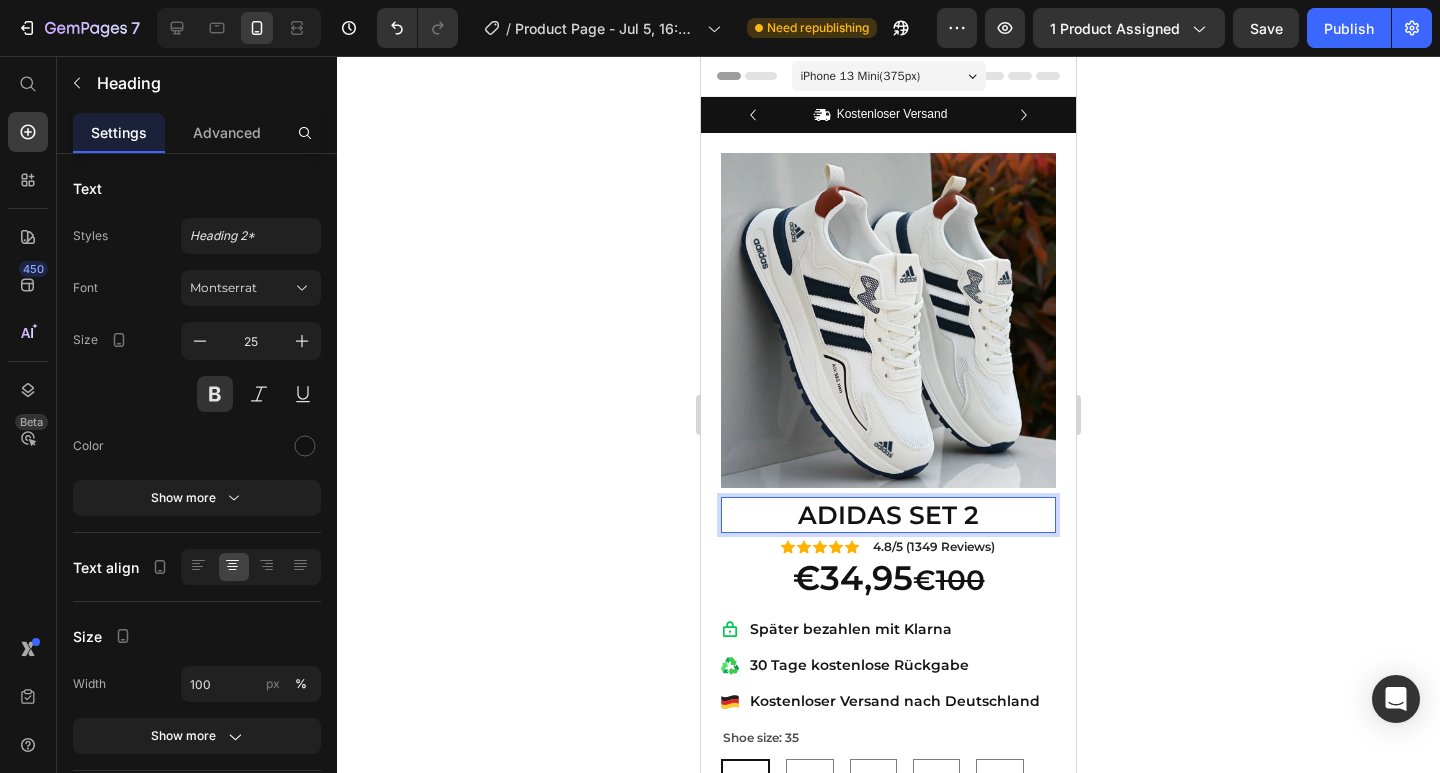click on "ADIDAS SET 2" at bounding box center (888, 515) 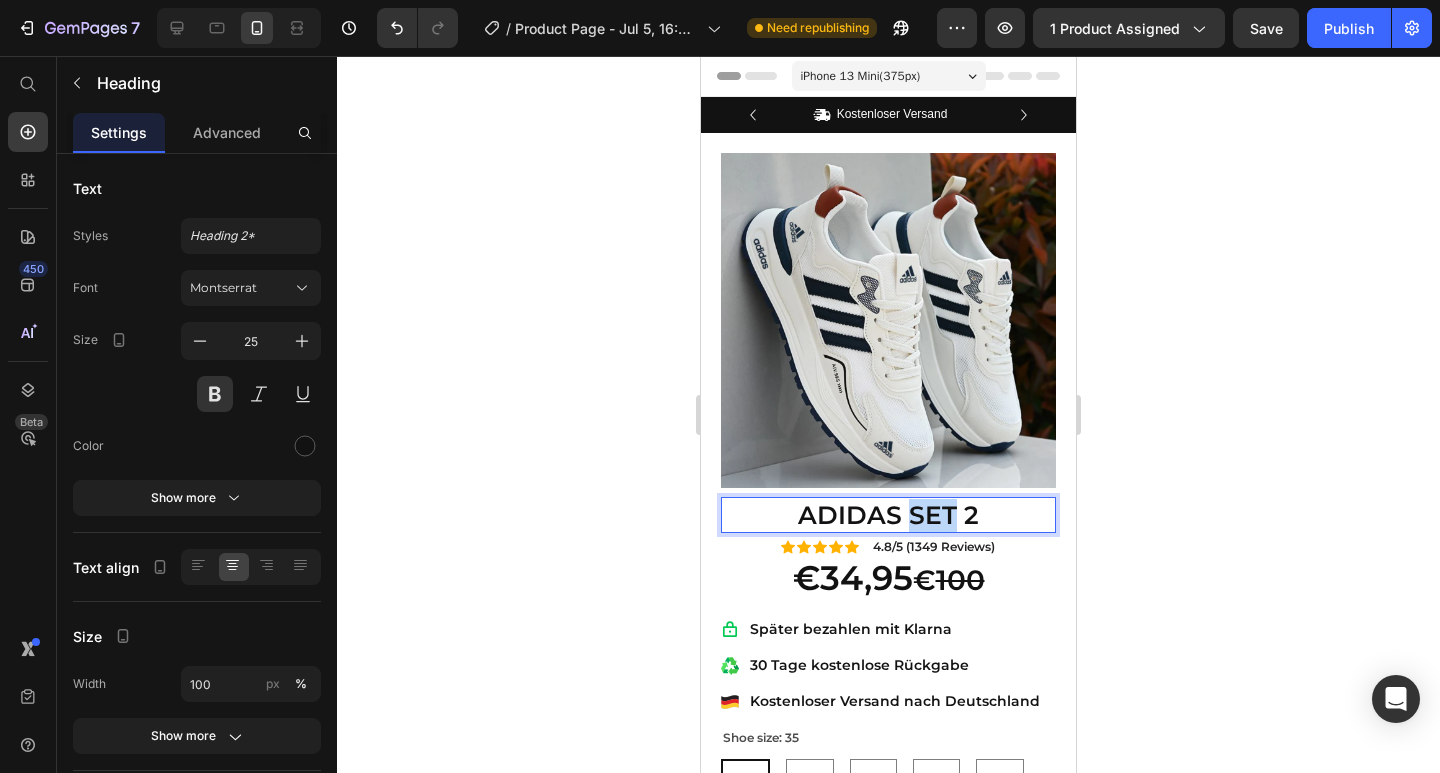 click on "ADIDAS SET 2" at bounding box center [888, 515] 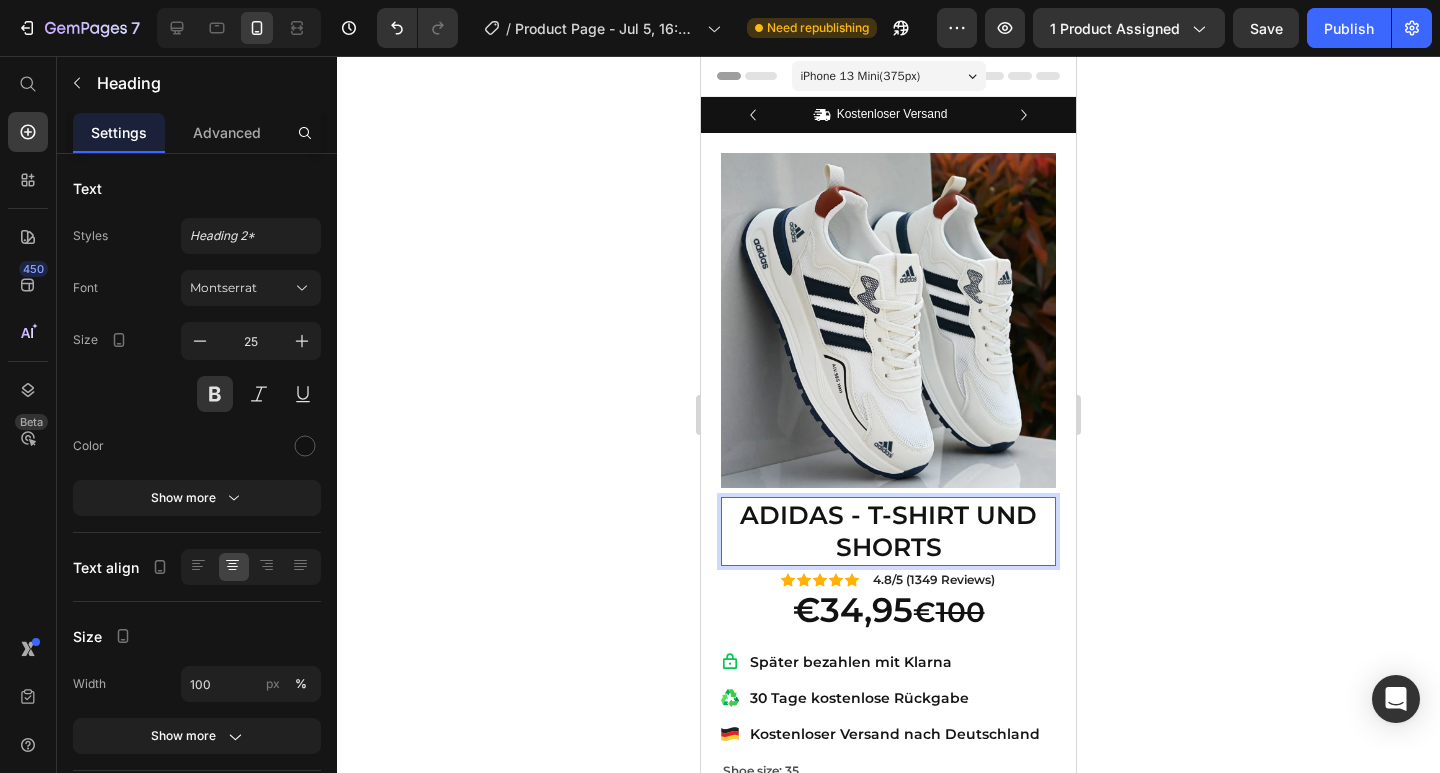 click on "ADIDAS - T-SHIRT UND SHORTS" at bounding box center (888, 531) 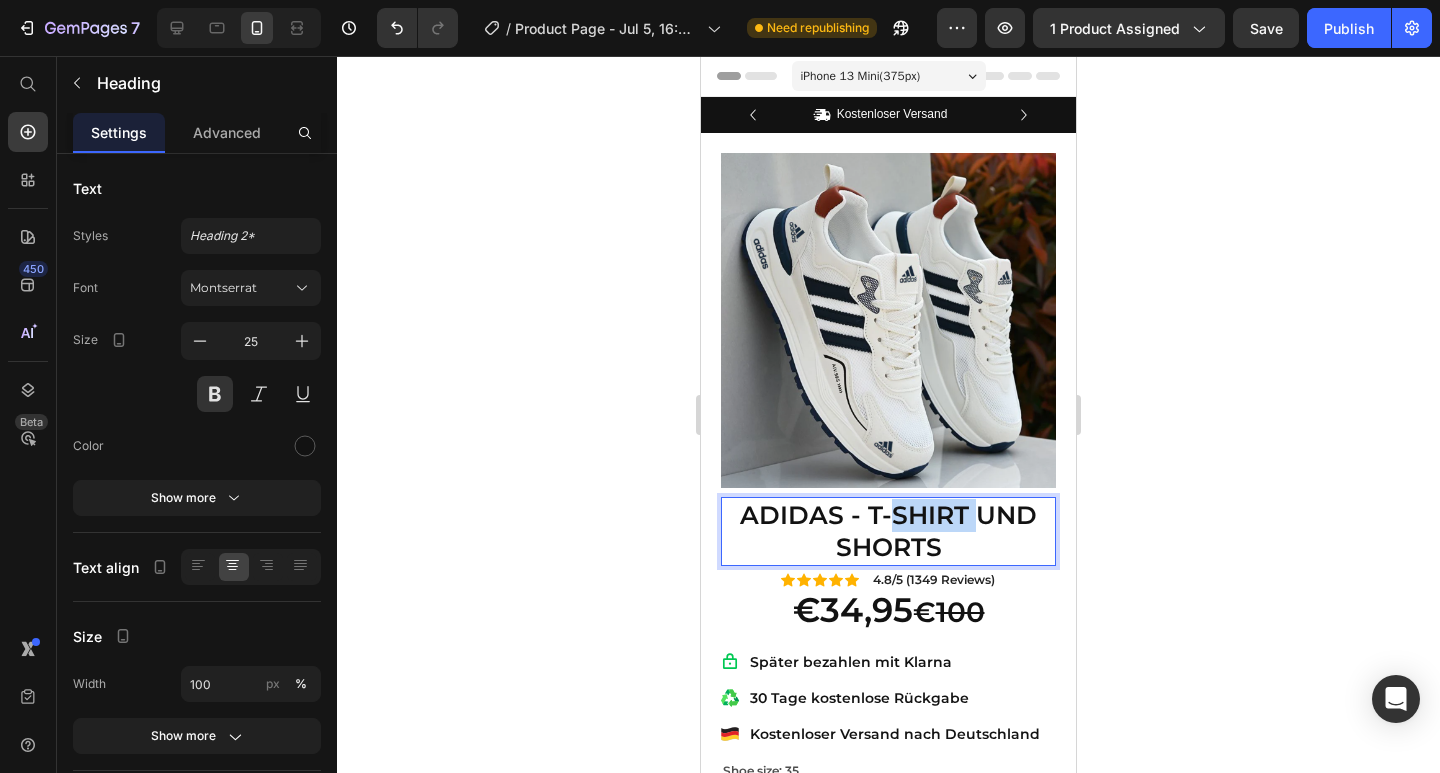 click on "ADIDAS - T-SHIRT UND SHORTS" at bounding box center (888, 531) 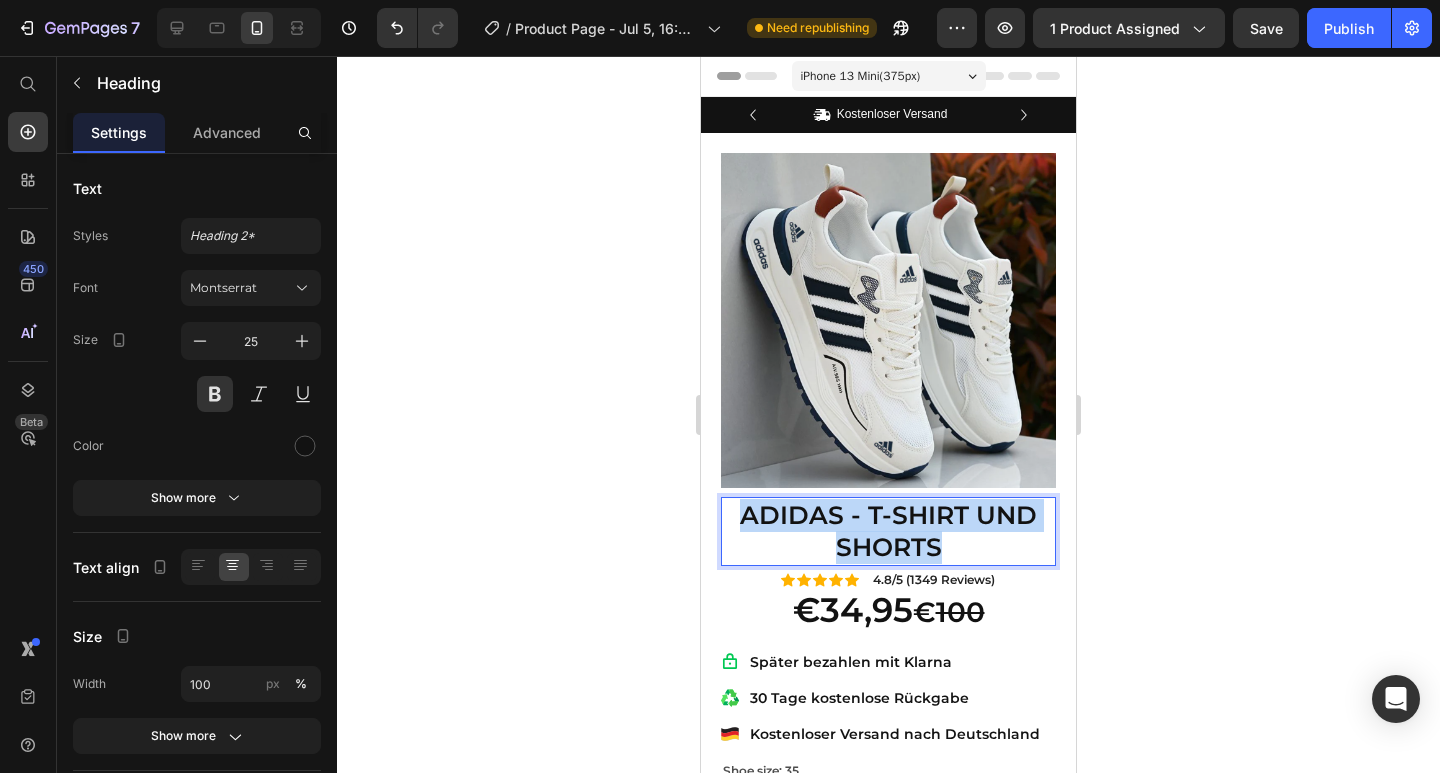 click on "ADIDAS - T-SHIRT UND SHORTS" at bounding box center (888, 531) 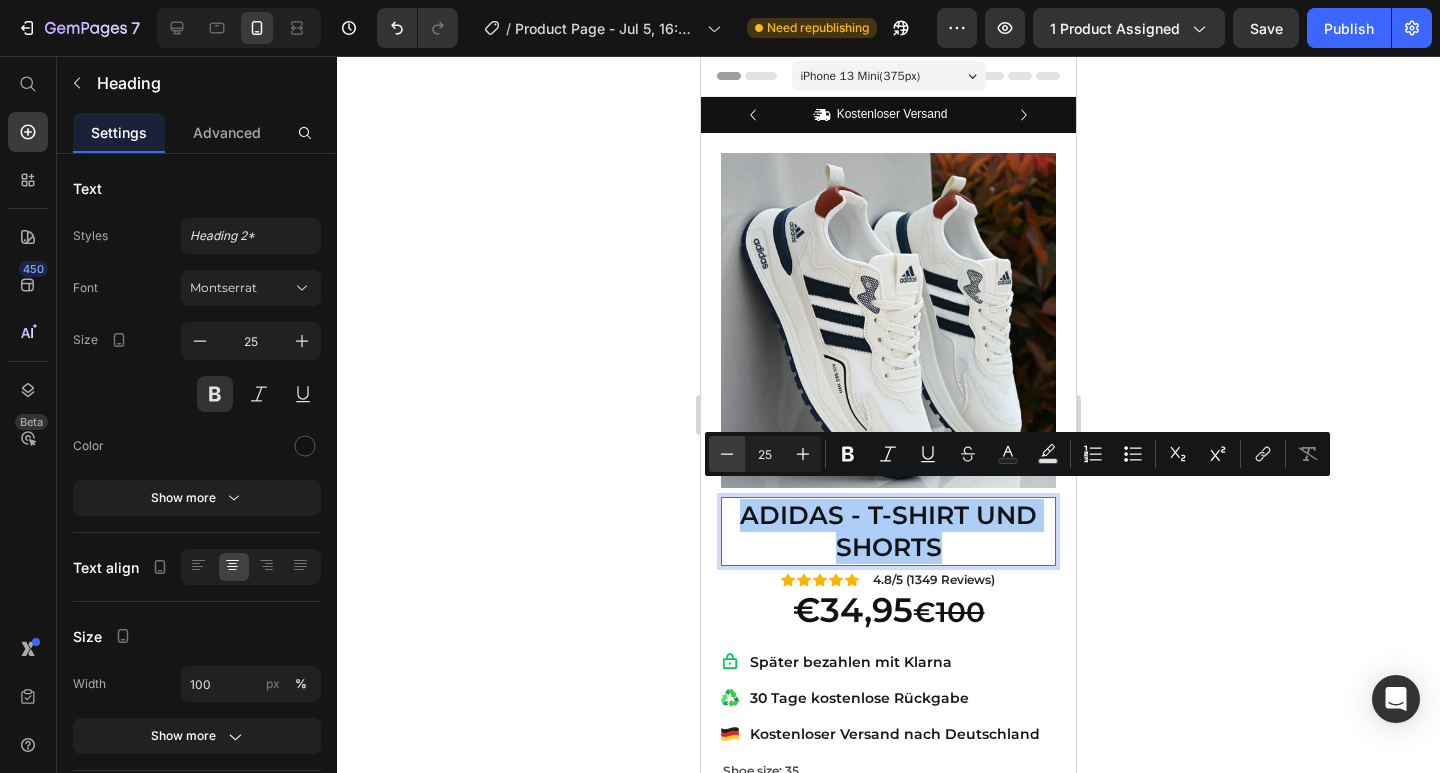 click 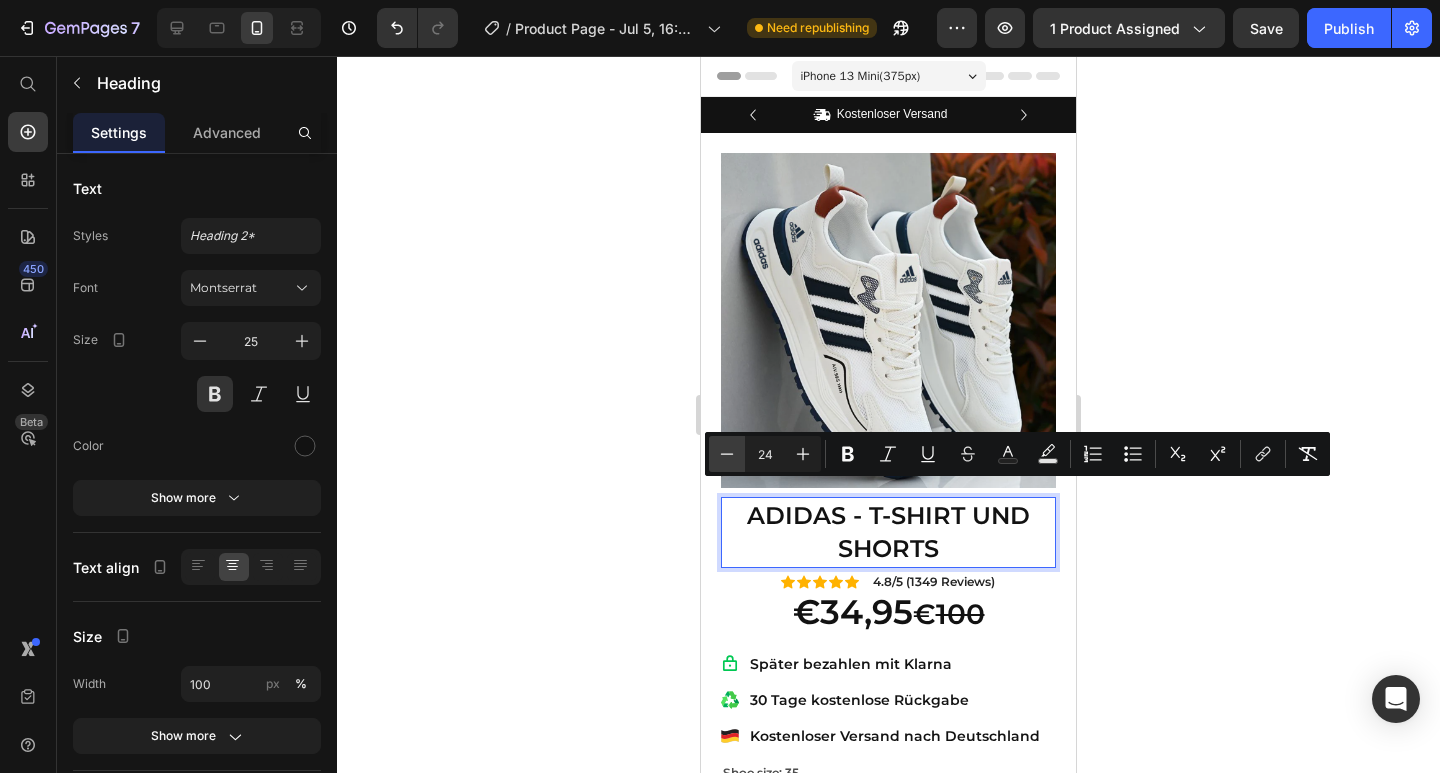 click 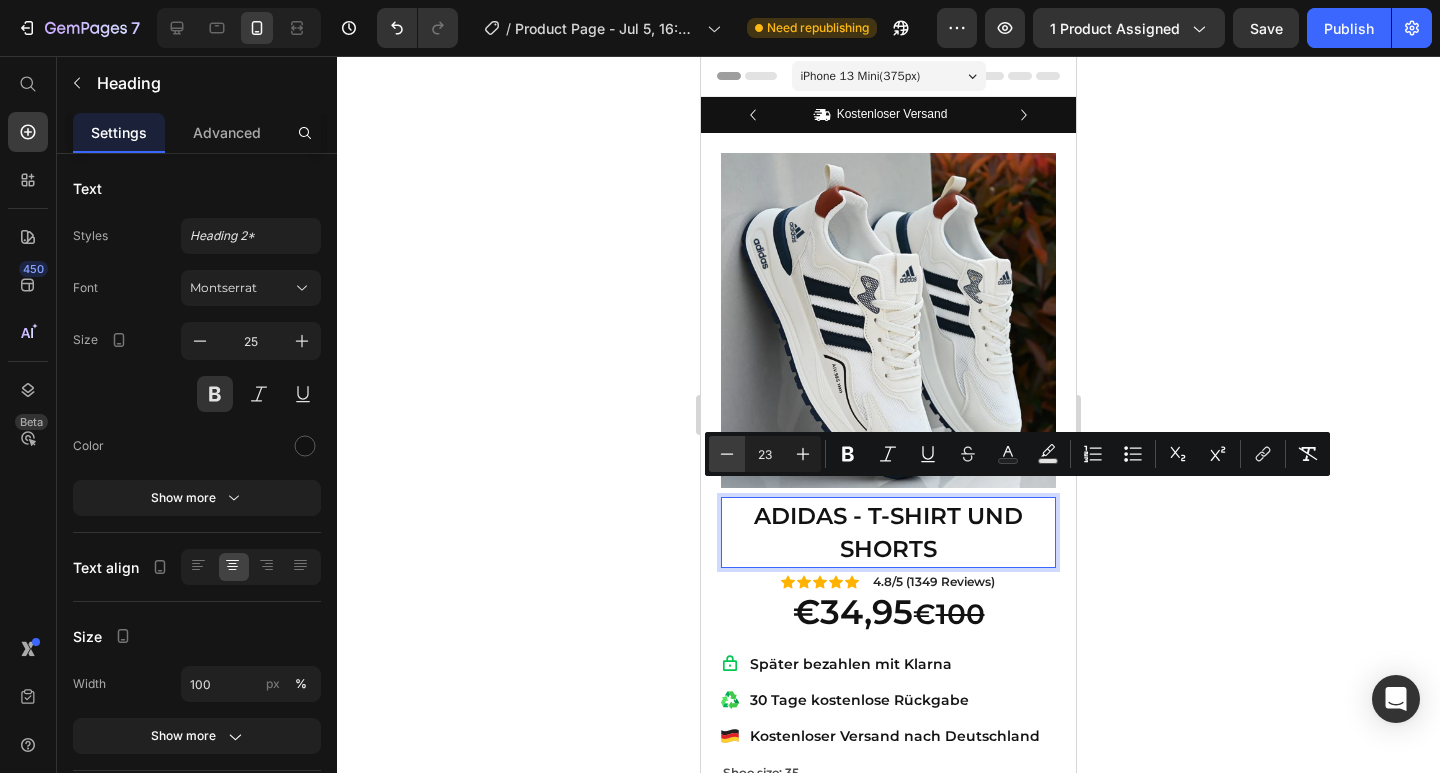 click 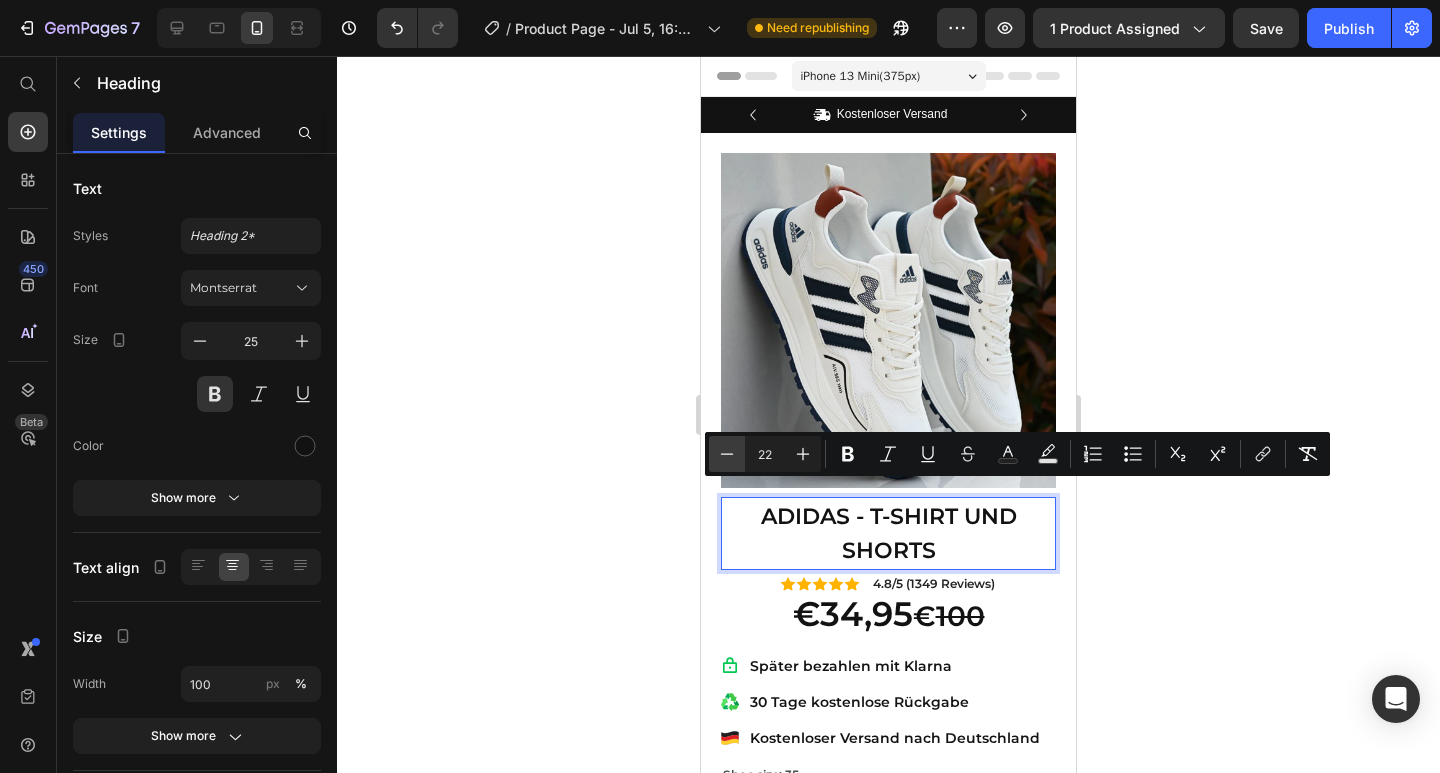 click 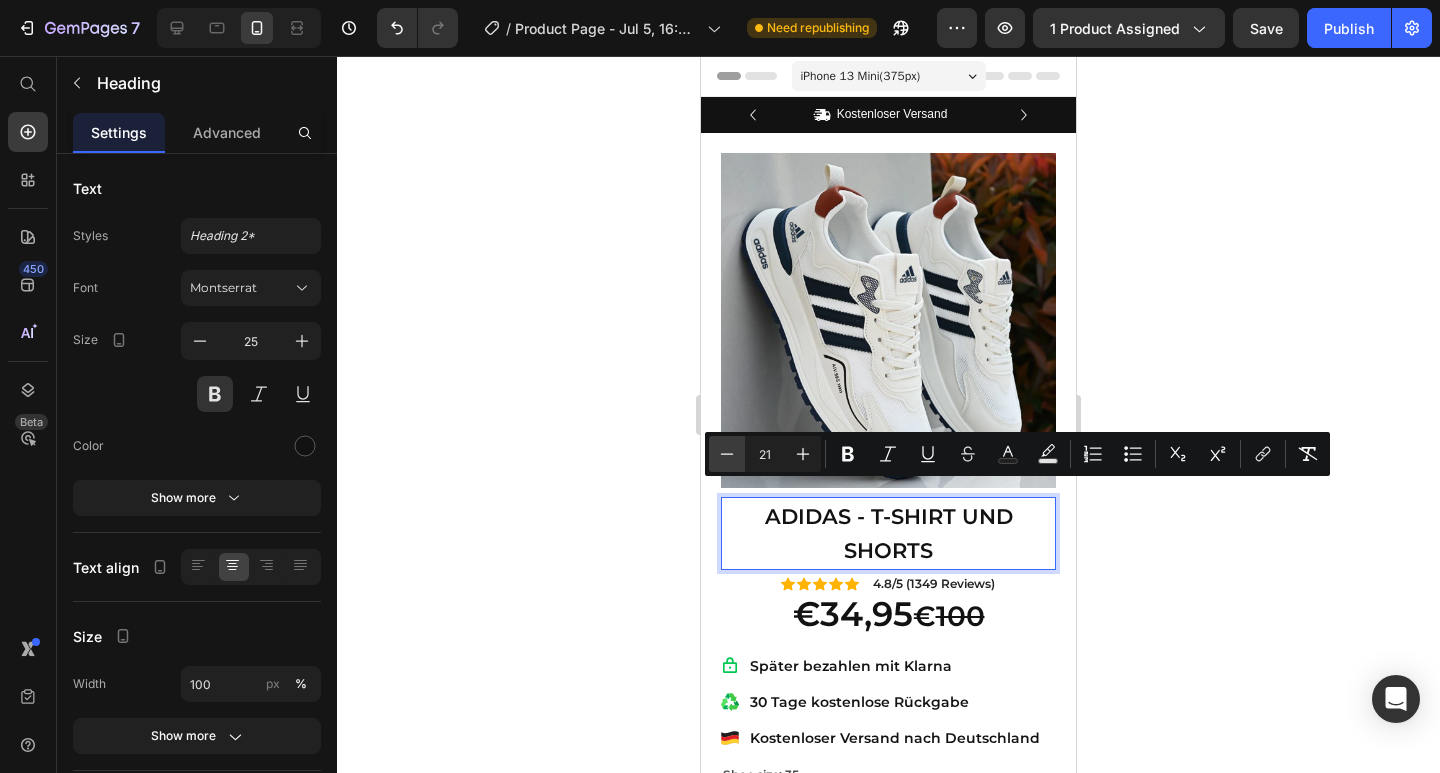 click 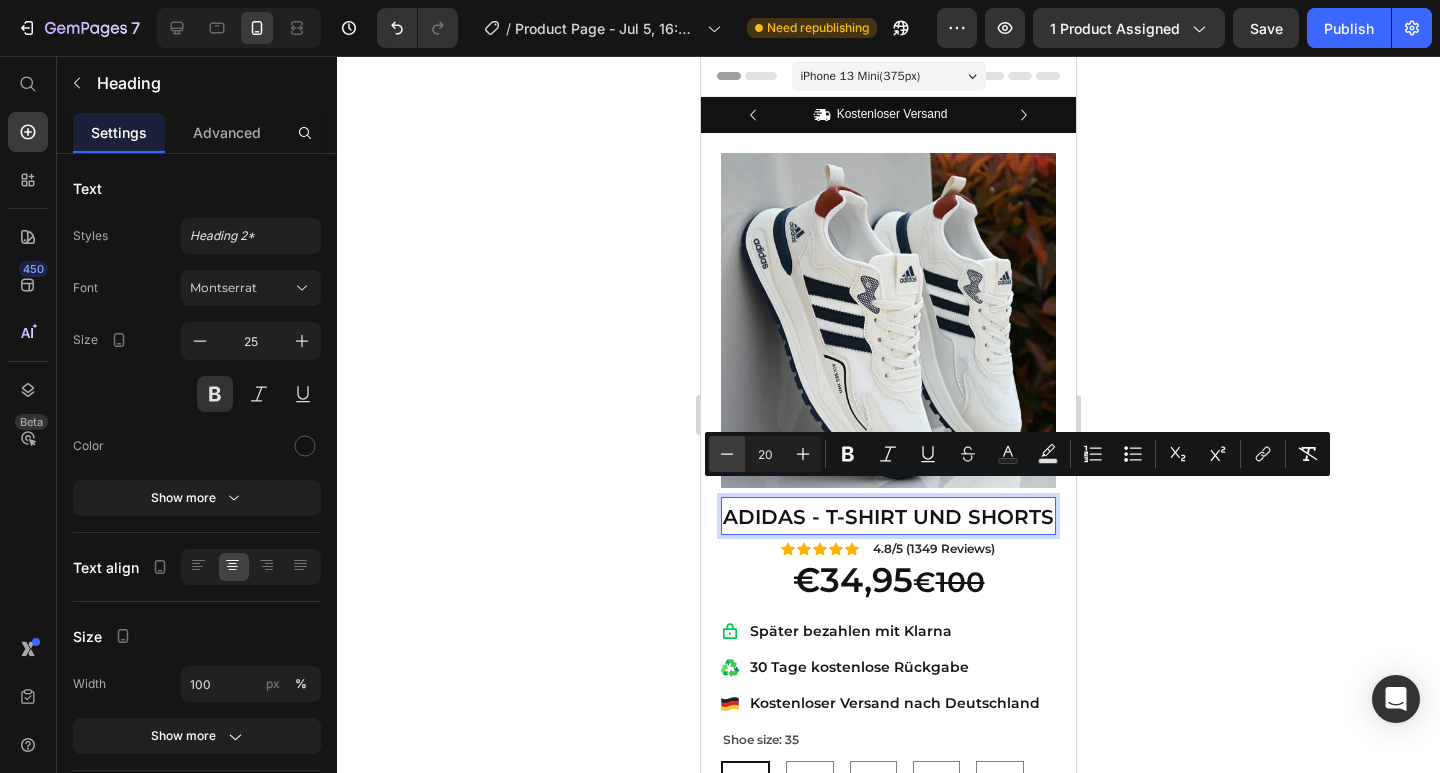 click 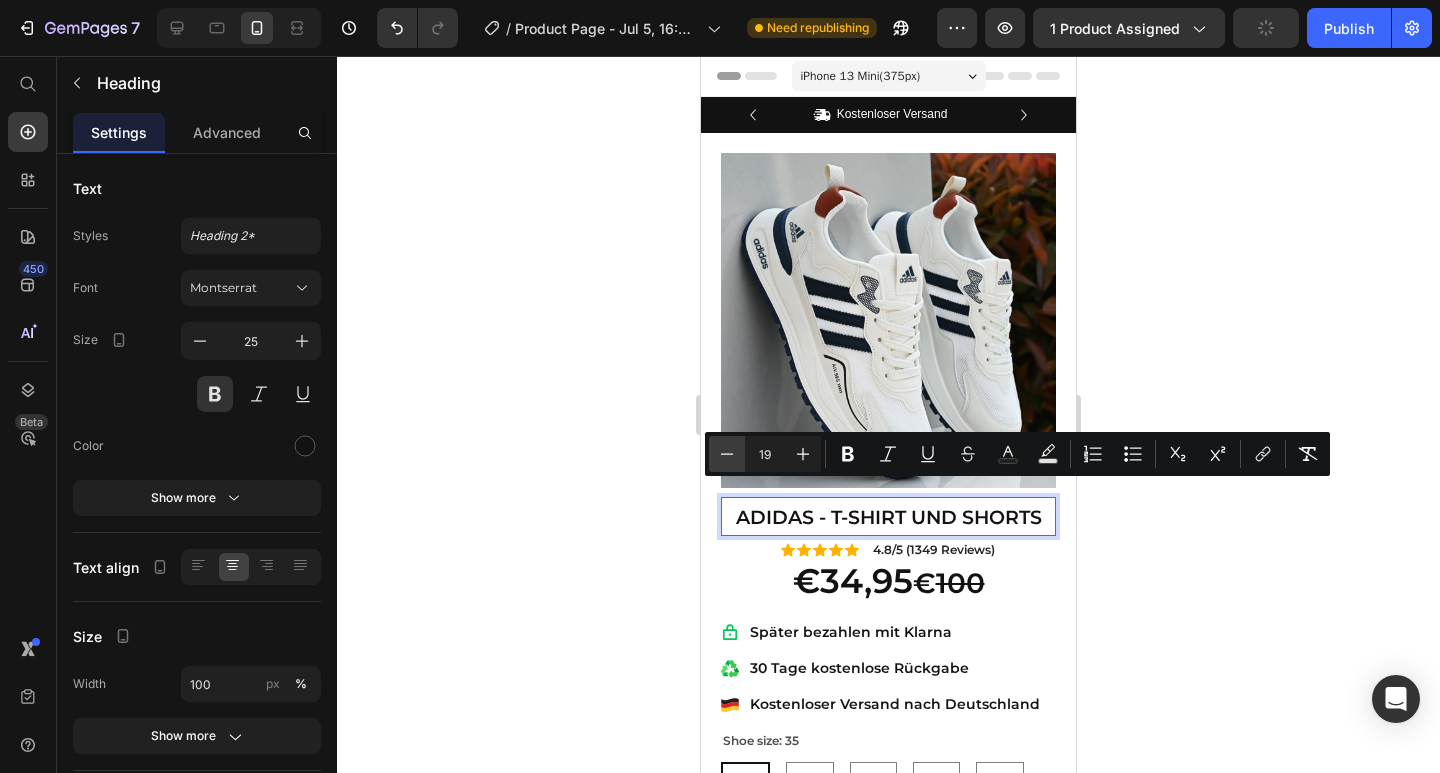 click 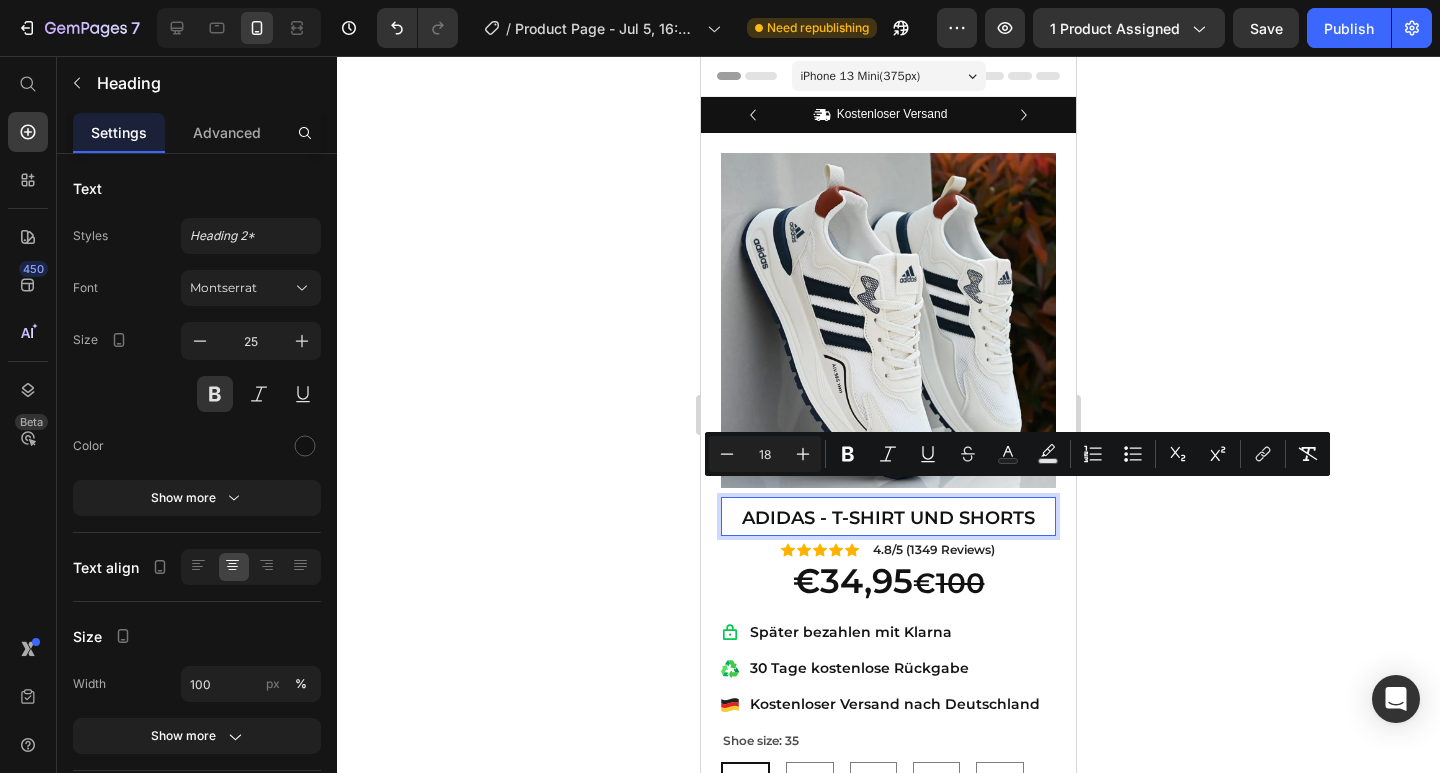 click 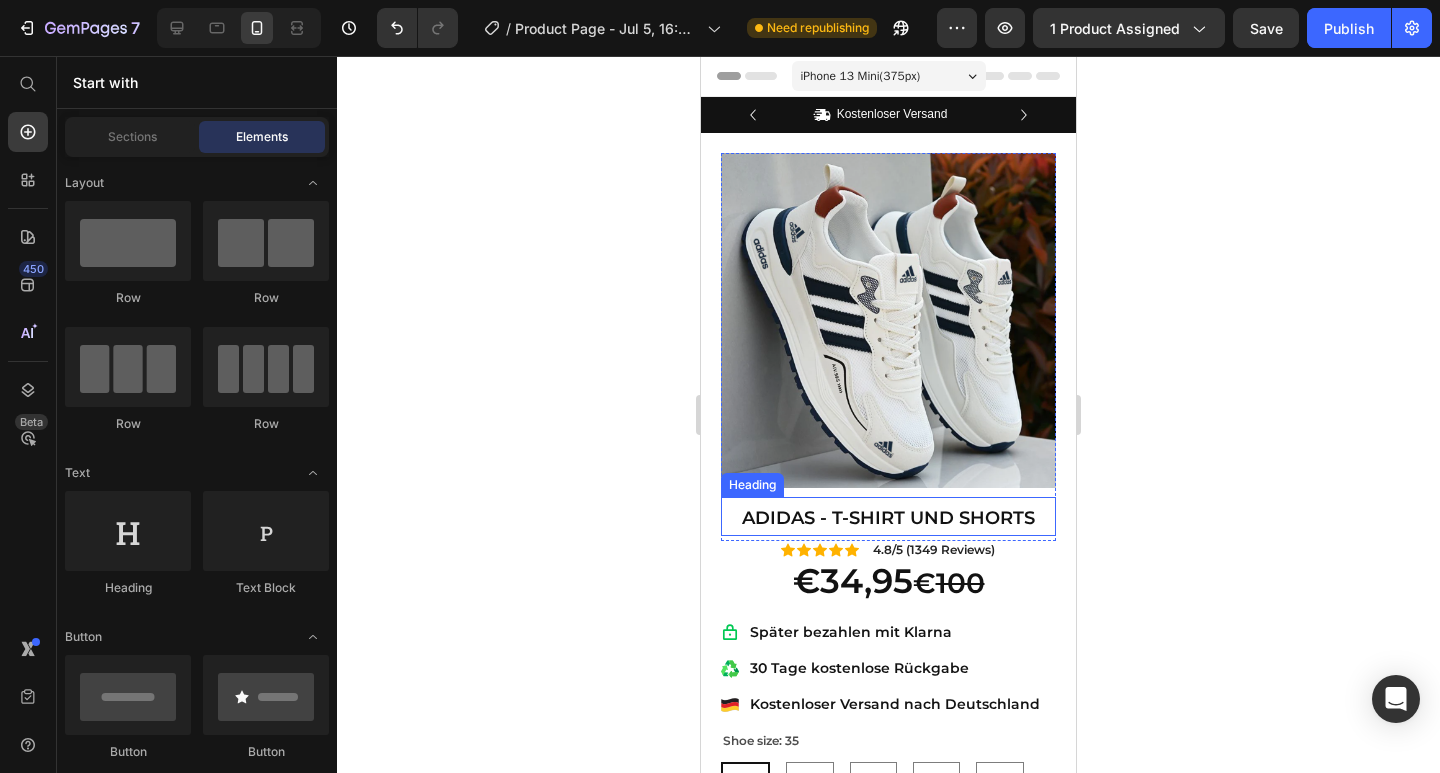 click on "ADIDAS - T-SHIRT UND SHORTS" at bounding box center (888, 518) 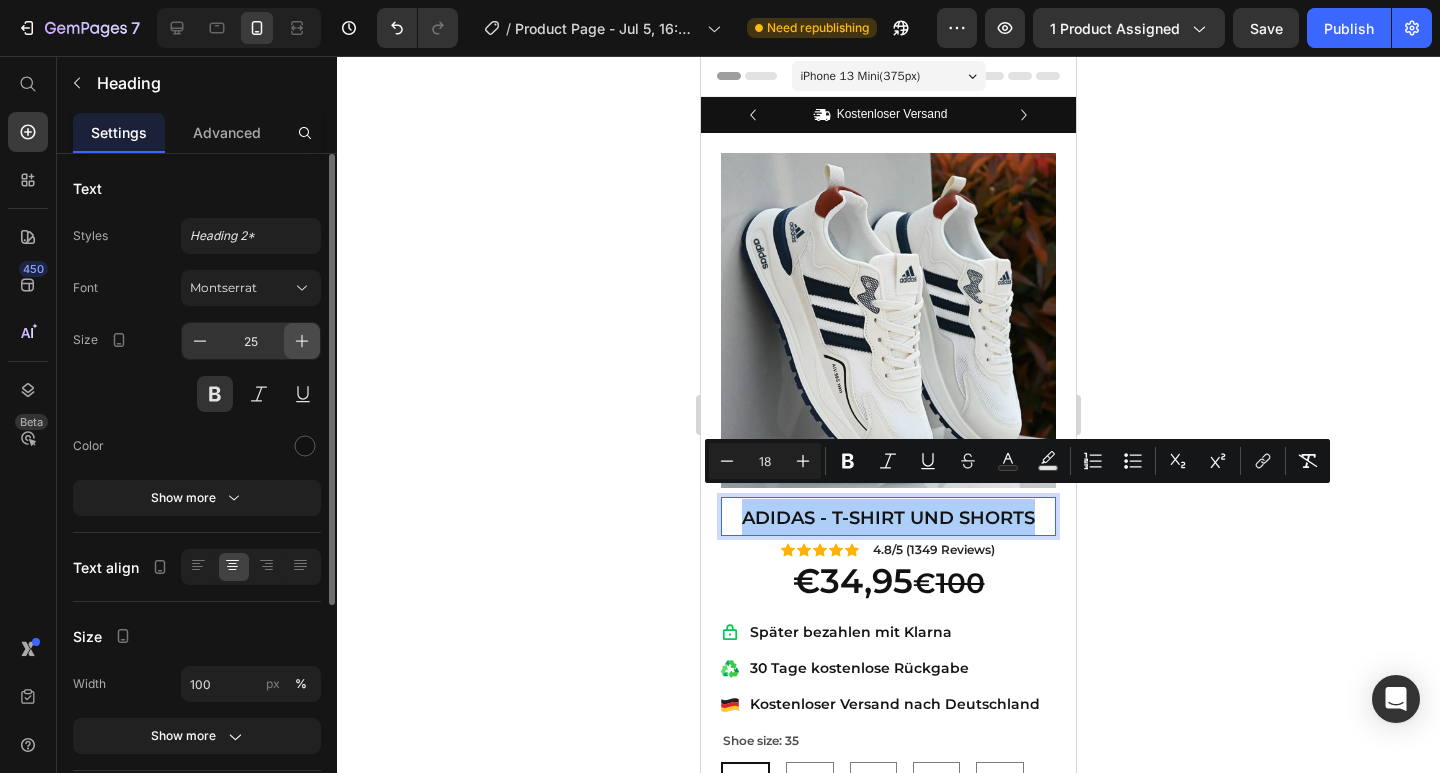 click 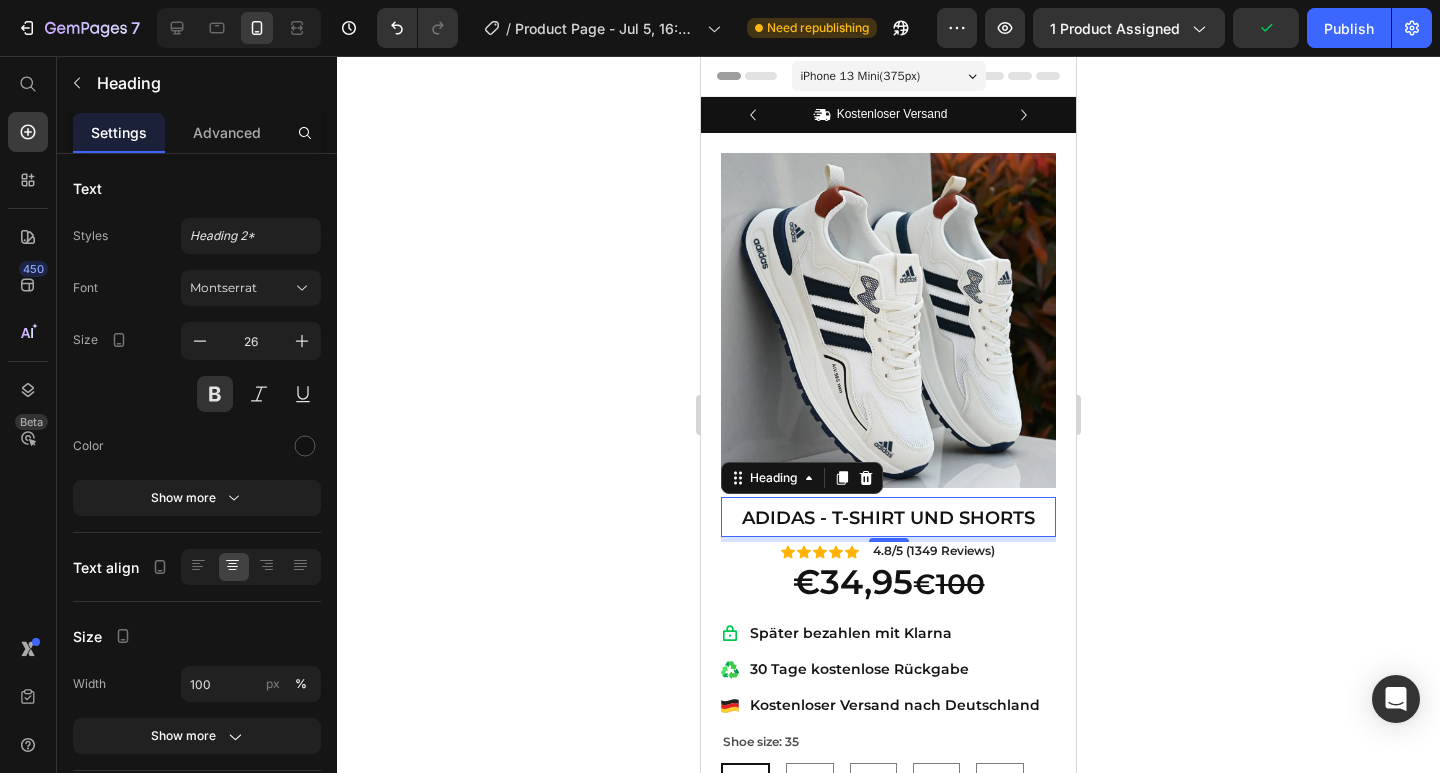 click 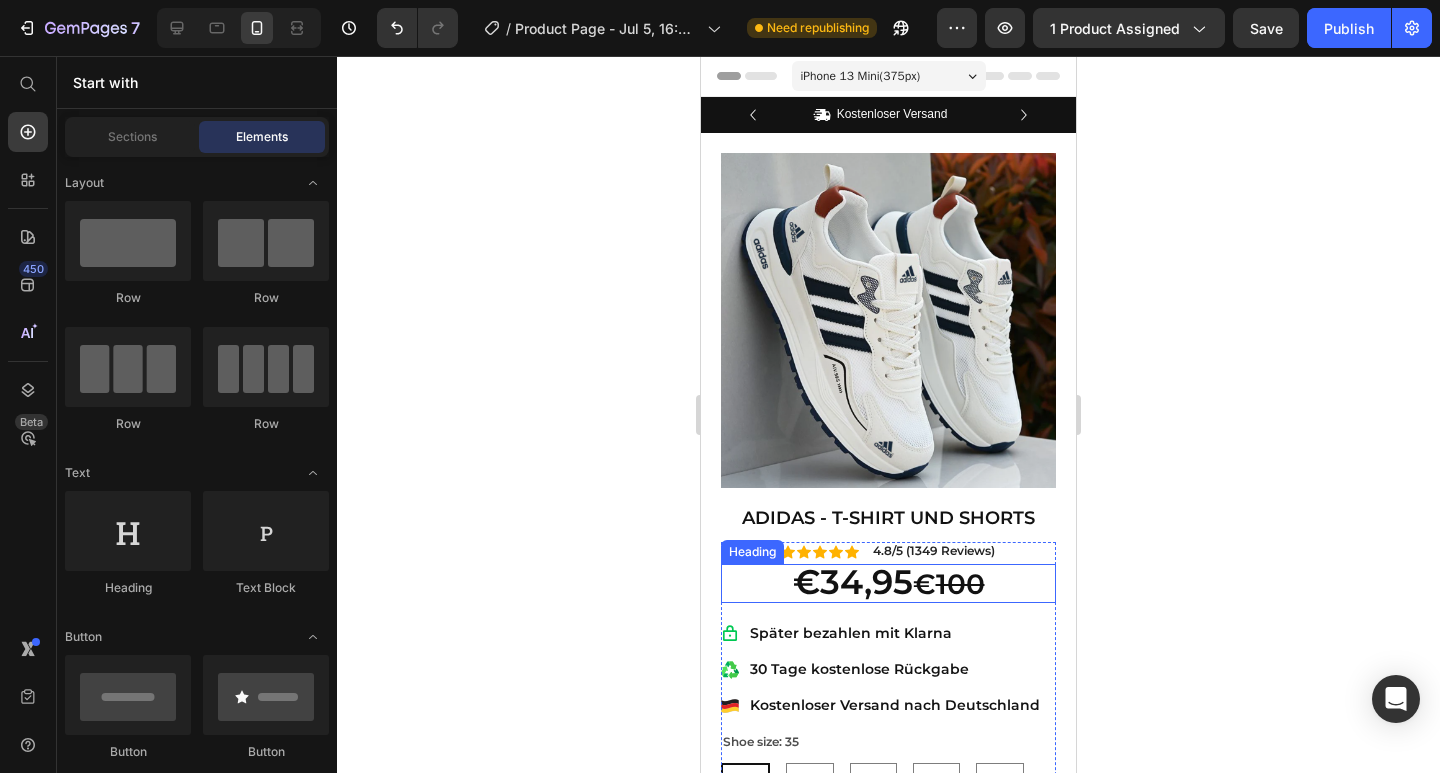 click on "€34,95" at bounding box center [853, 582] 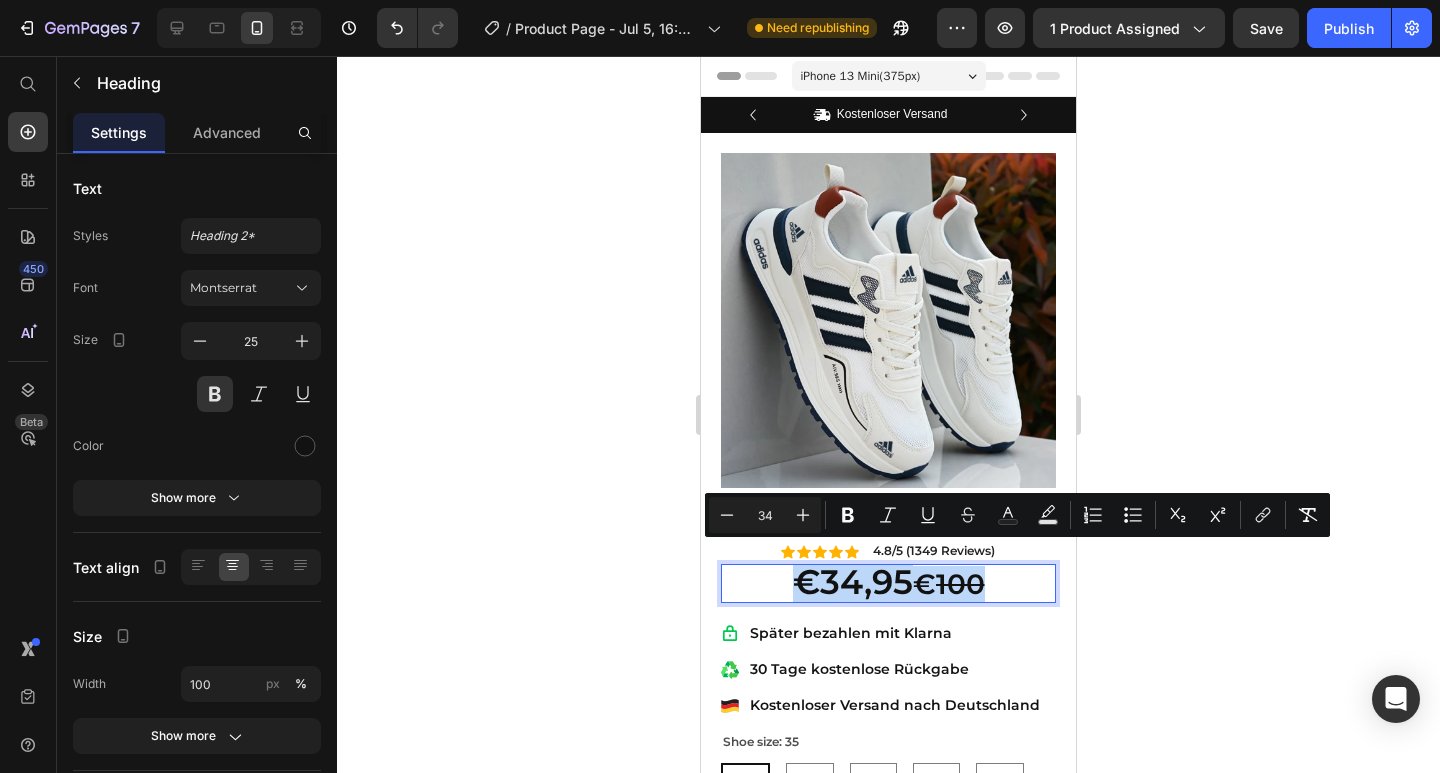 click on "€34,95" at bounding box center [853, 582] 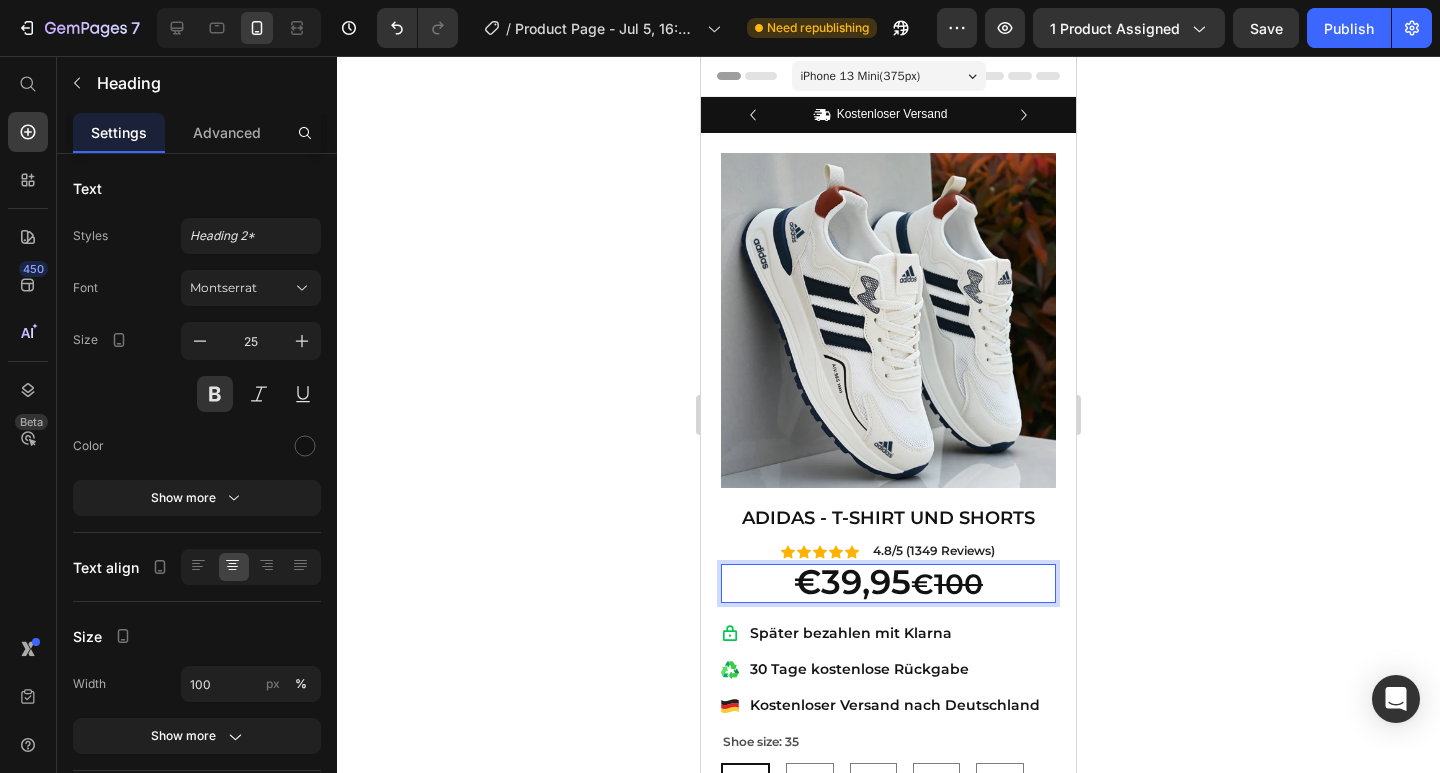 click on "€39,95" at bounding box center (852, 582) 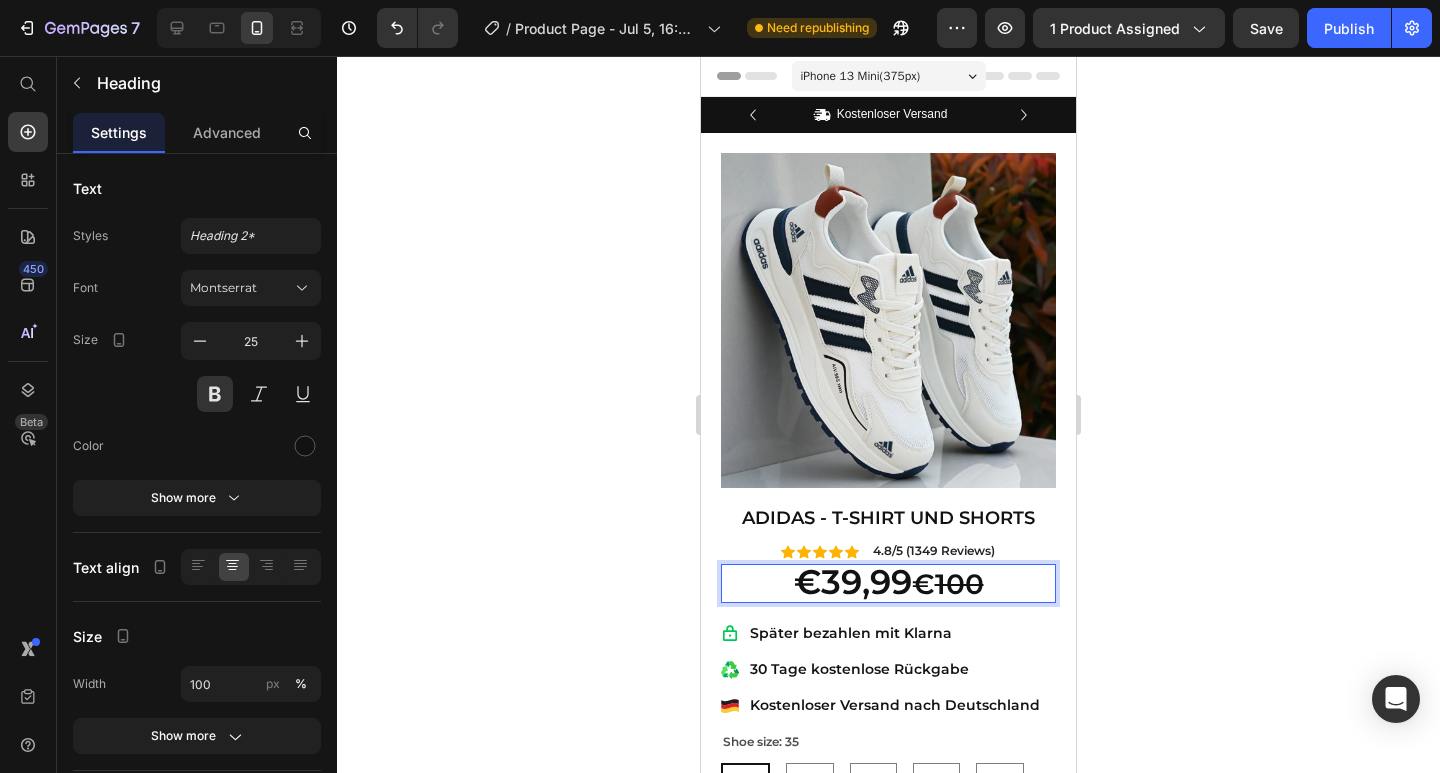 click 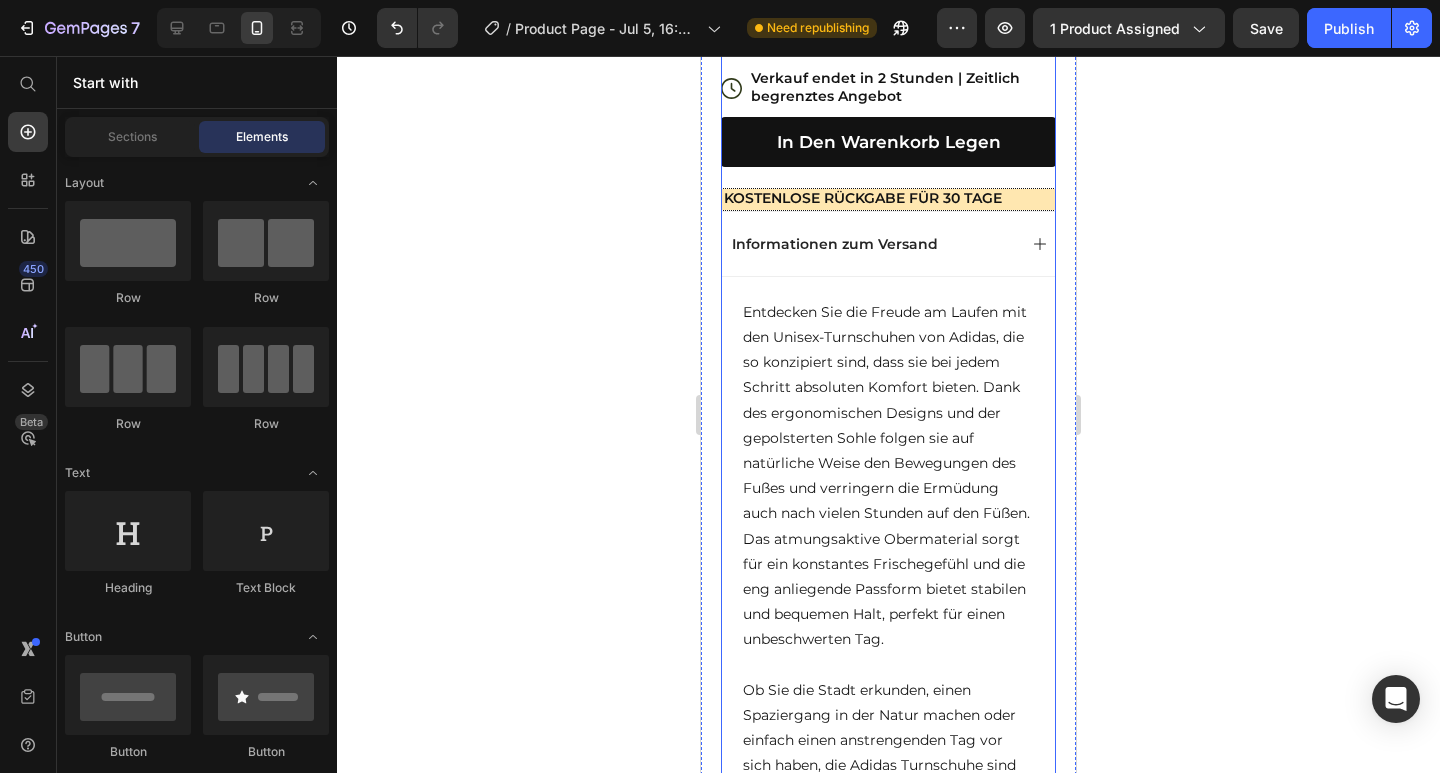 scroll, scrollTop: 833, scrollLeft: 0, axis: vertical 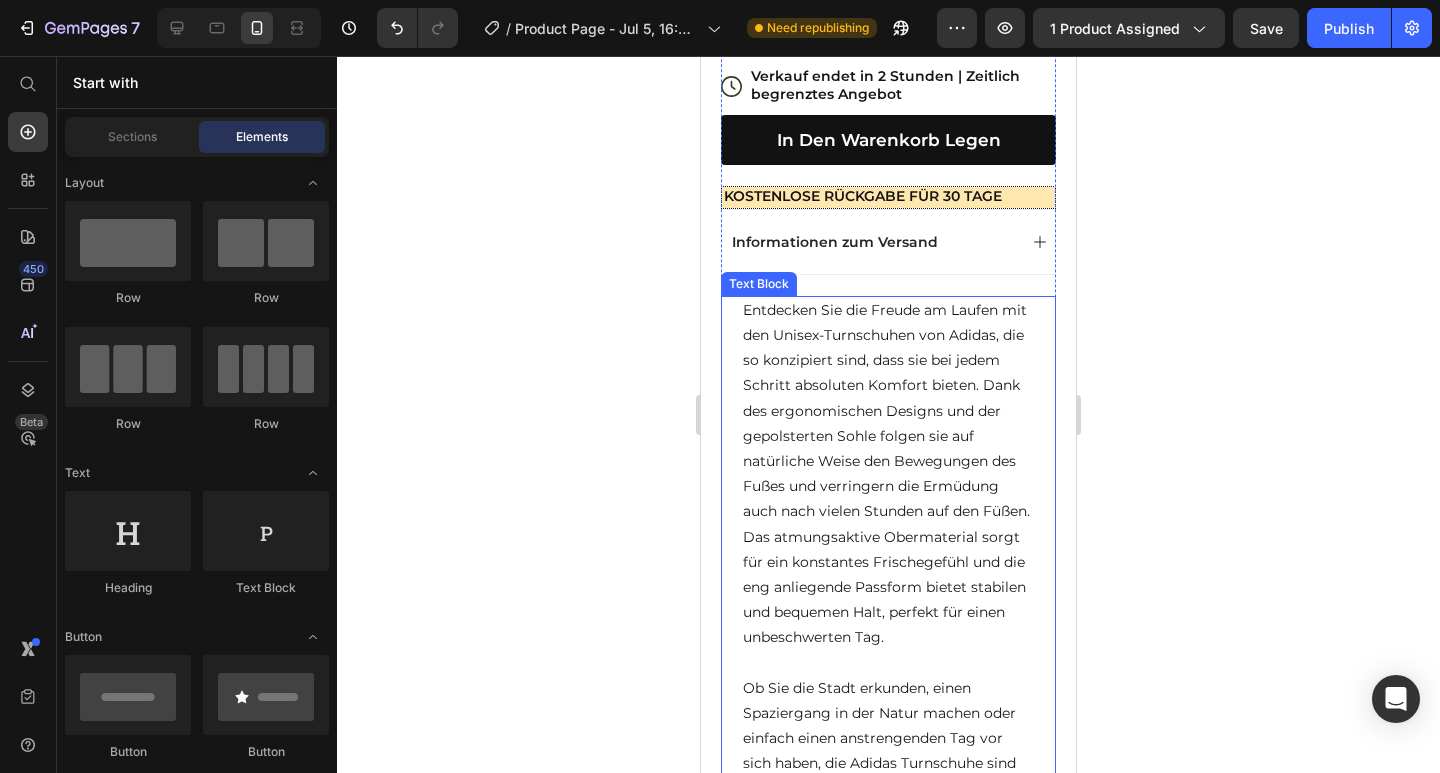 click on "Entdecken Sie die Freude am Laufen mit den Unisex-Turnschuhen von Adidas, die so konzipiert sind, dass sie bei jedem Schritt absoluten Komfort bieten. Dank des ergonomischen Designs und der gepolsterten Sohle folgen sie auf natürliche Weise den Bewegungen des Fußes und verringern die Ermüdung auch nach vielen Stunden auf den Füßen. Das atmungsaktive Obermaterial sorgt für ein konstantes Frischegefühl und die eng anliegende Passform bietet stabilen und bequemen Halt, perfekt für einen unbeschwerten Tag." at bounding box center (888, 474) 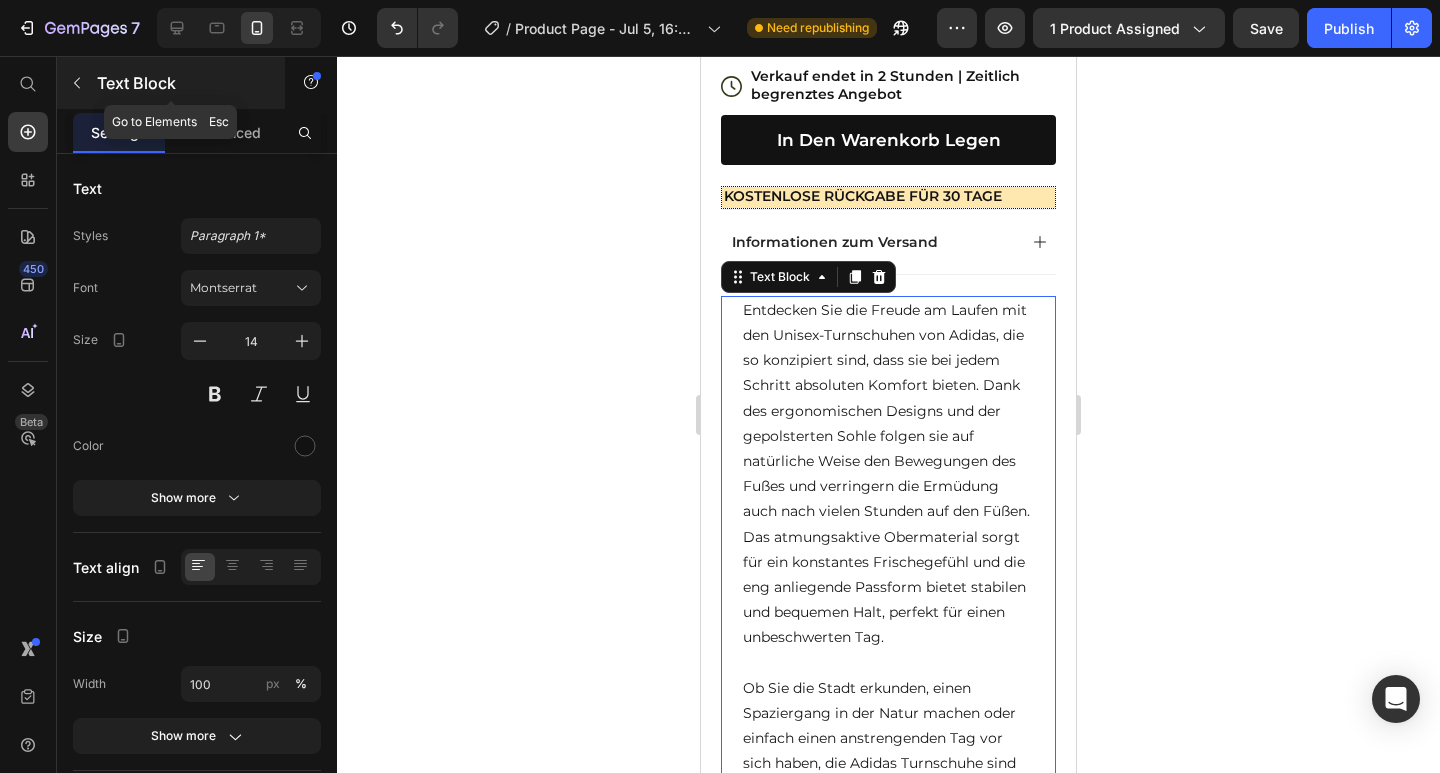 click 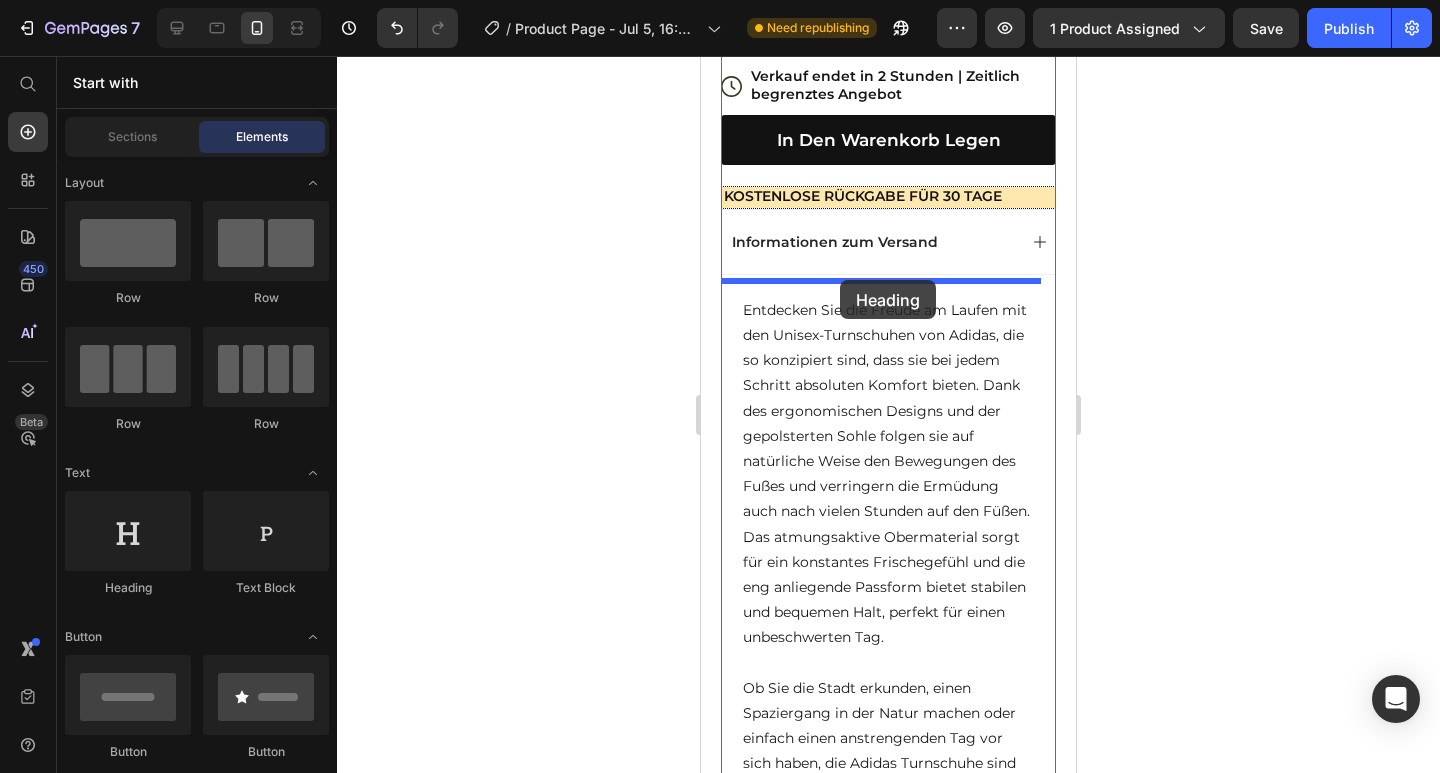 drag, startPoint x: 828, startPoint y: 603, endPoint x: 840, endPoint y: 280, distance: 323.22284 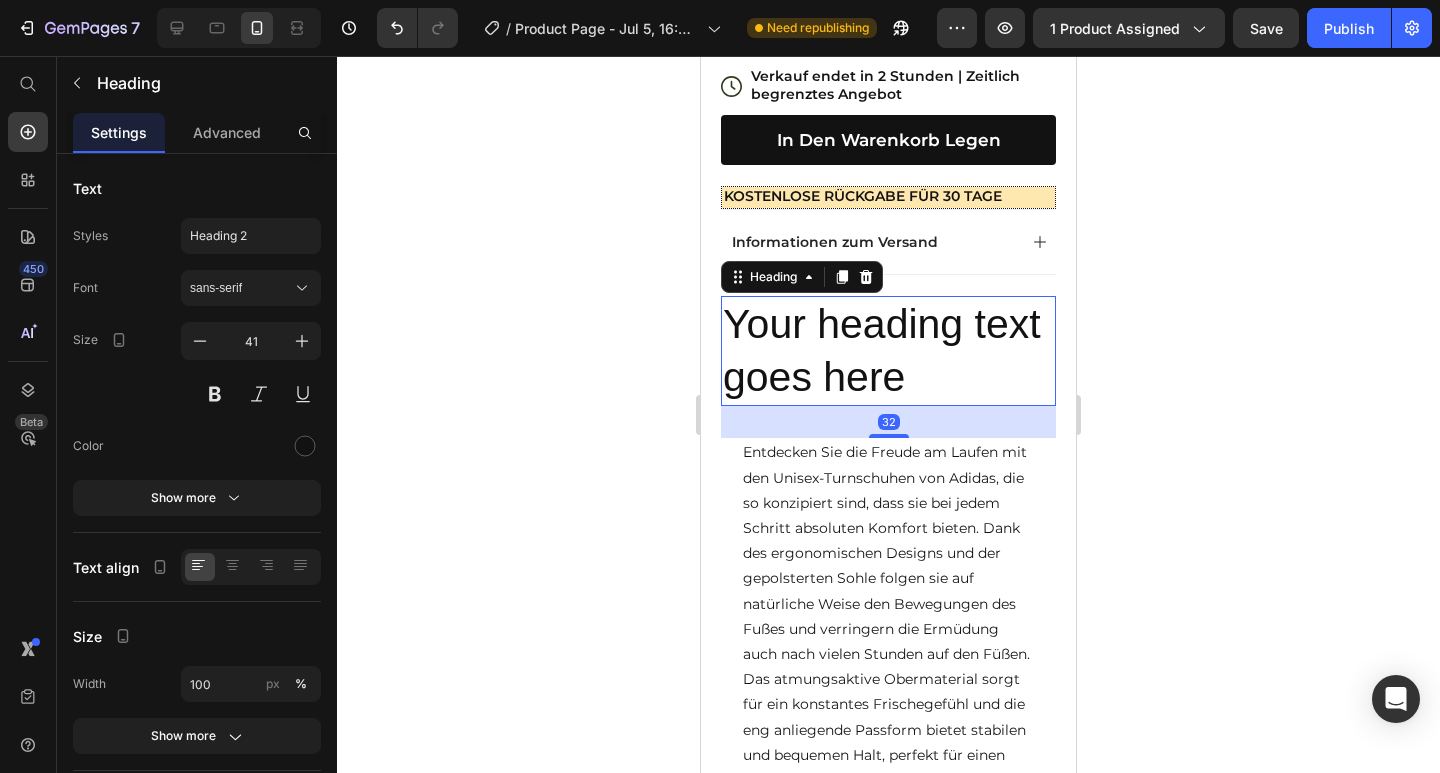 click on "Your heading text goes here" at bounding box center [888, 351] 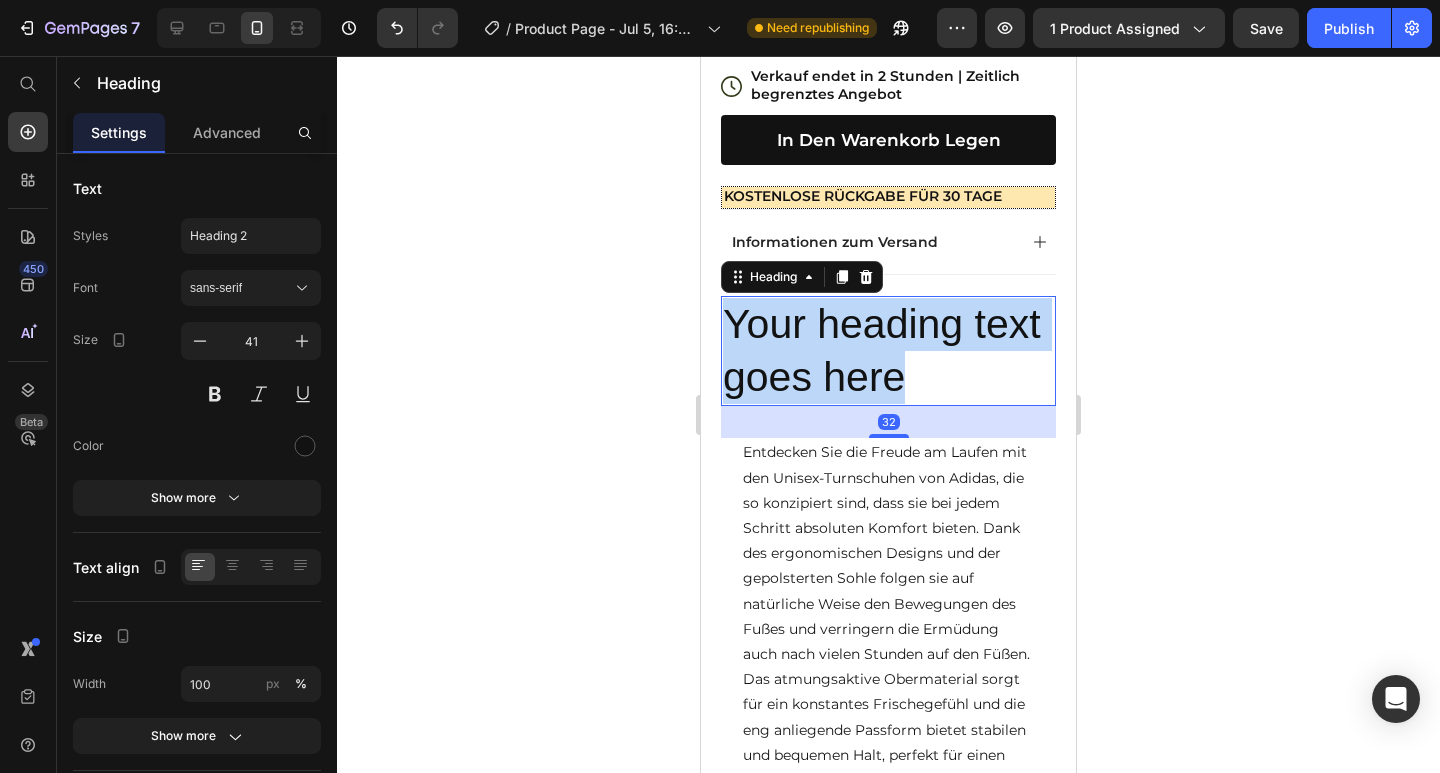 click on "Your heading text goes here" at bounding box center (888, 351) 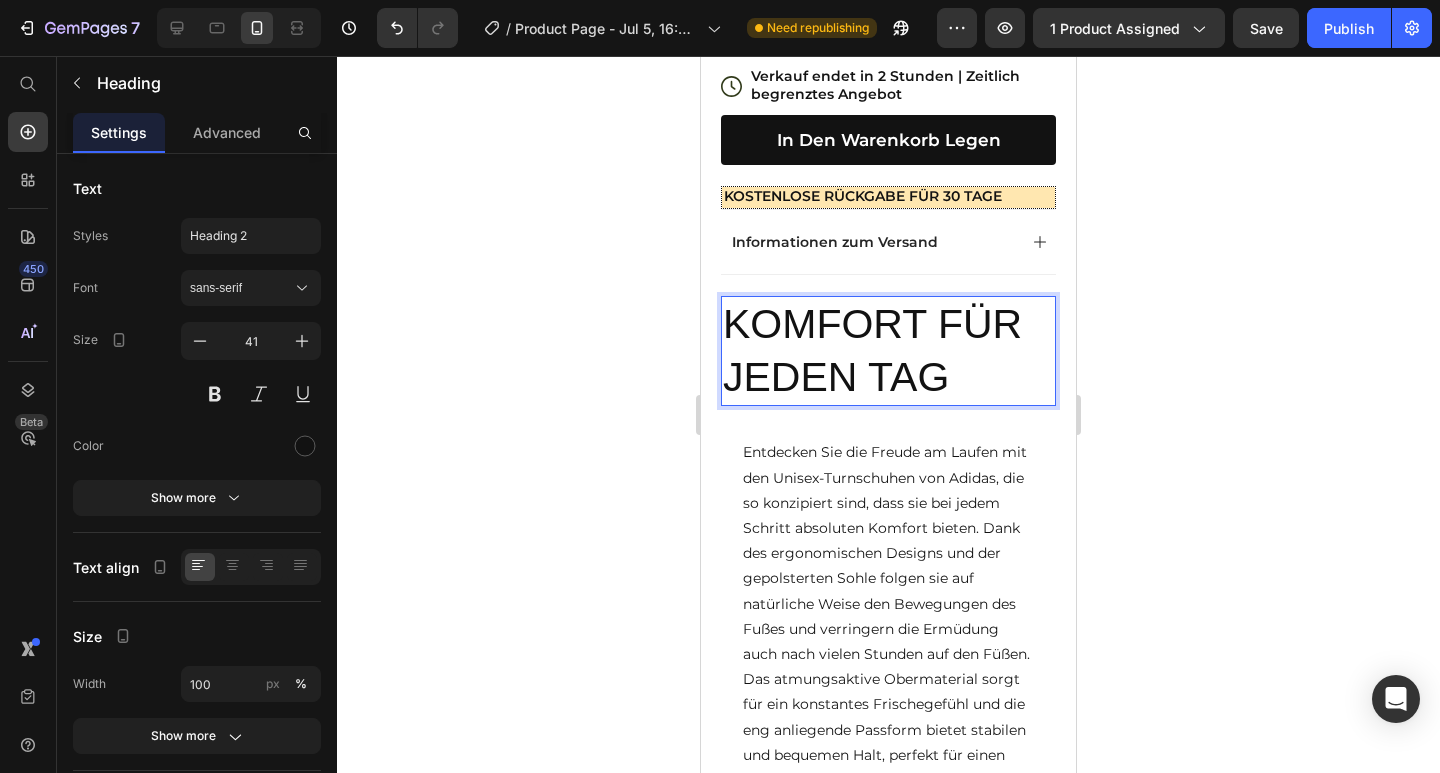 click on "KOMFORT FÜR JEDEN TAG" at bounding box center (888, 351) 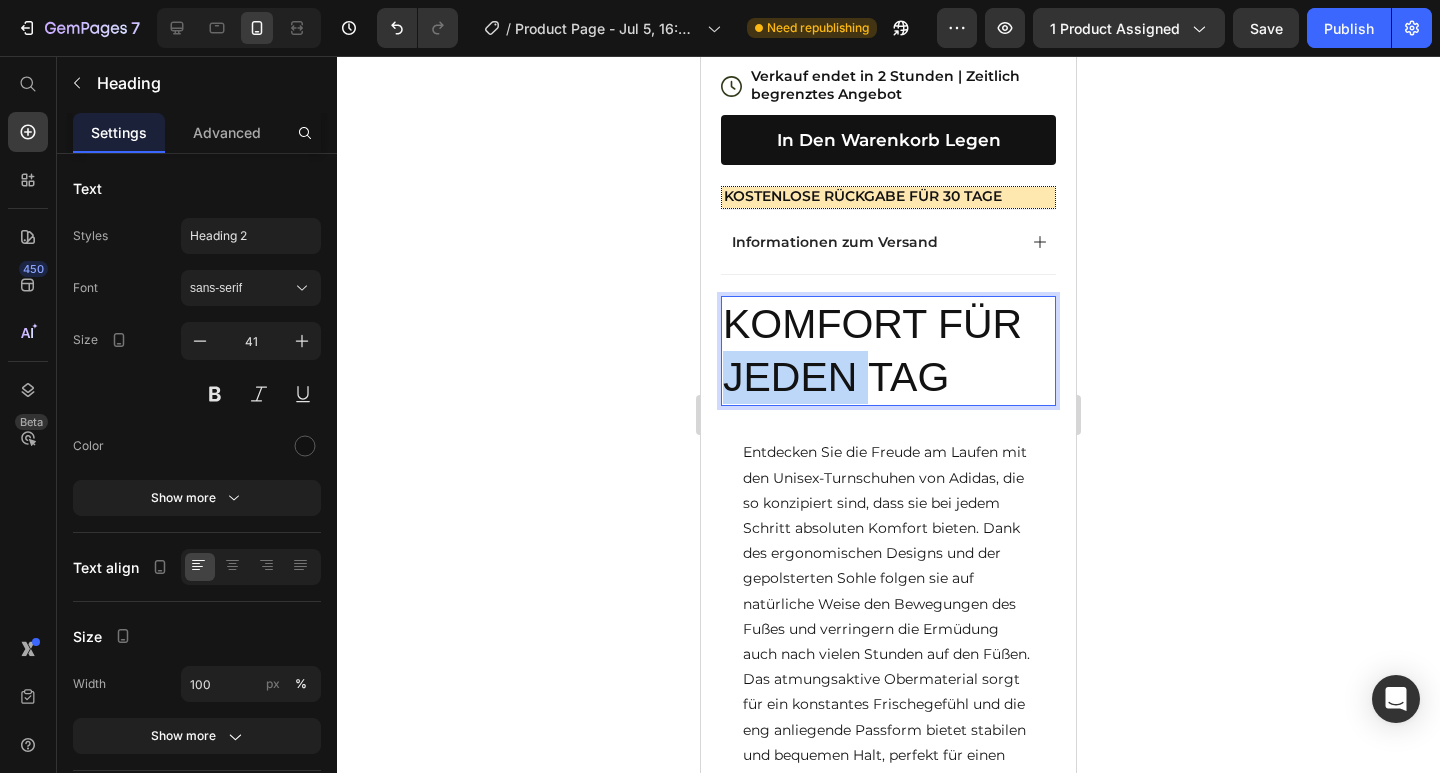 click on "KOMFORT FÜR JEDEN TAG" at bounding box center (888, 351) 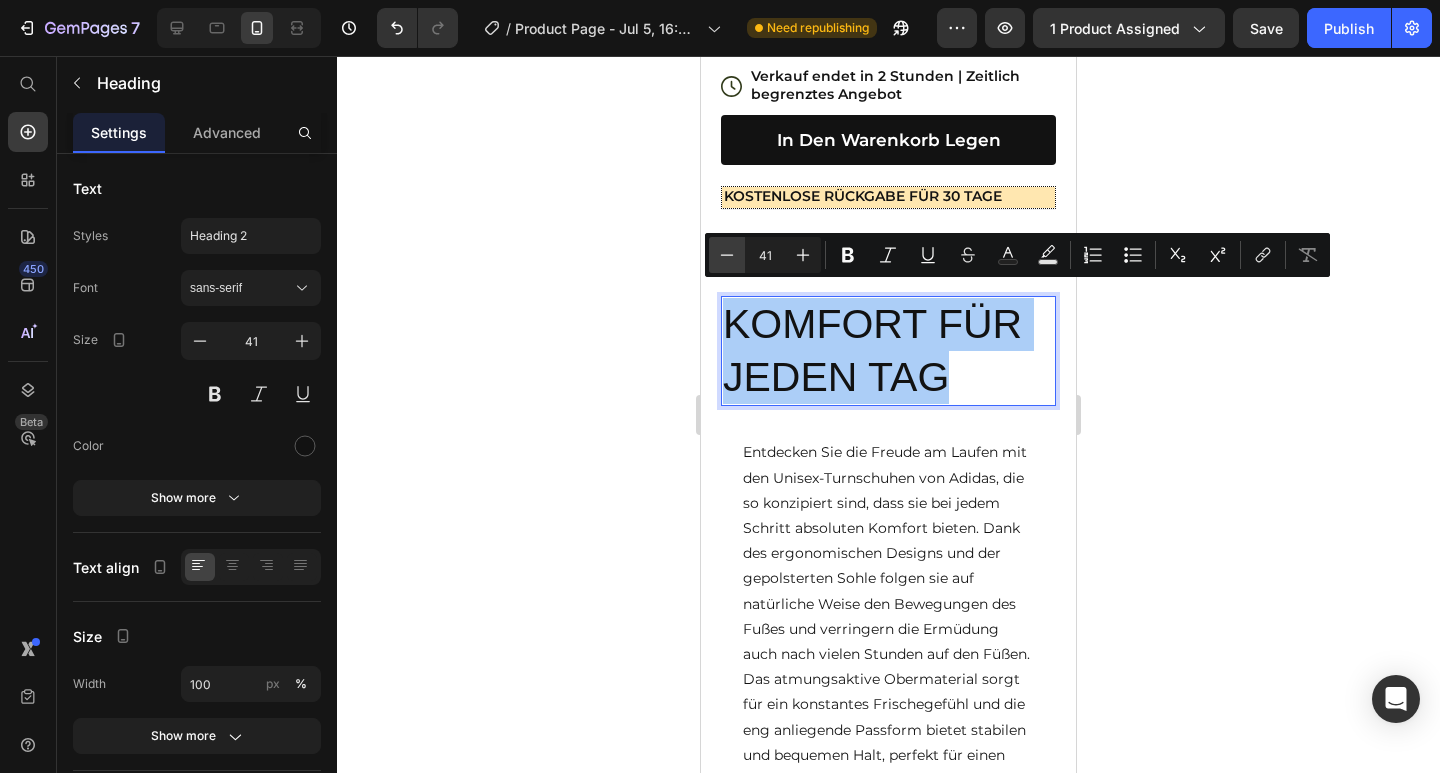 click 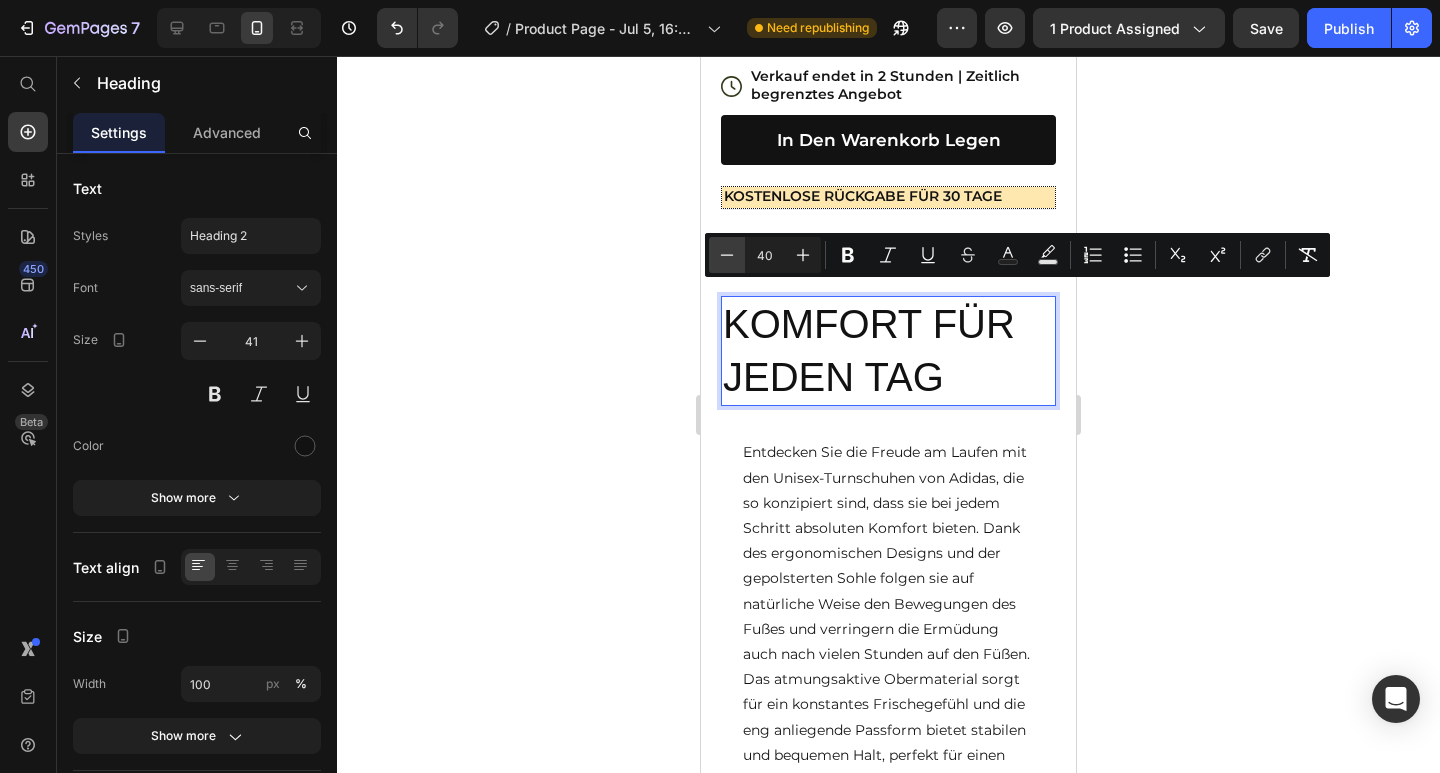 click 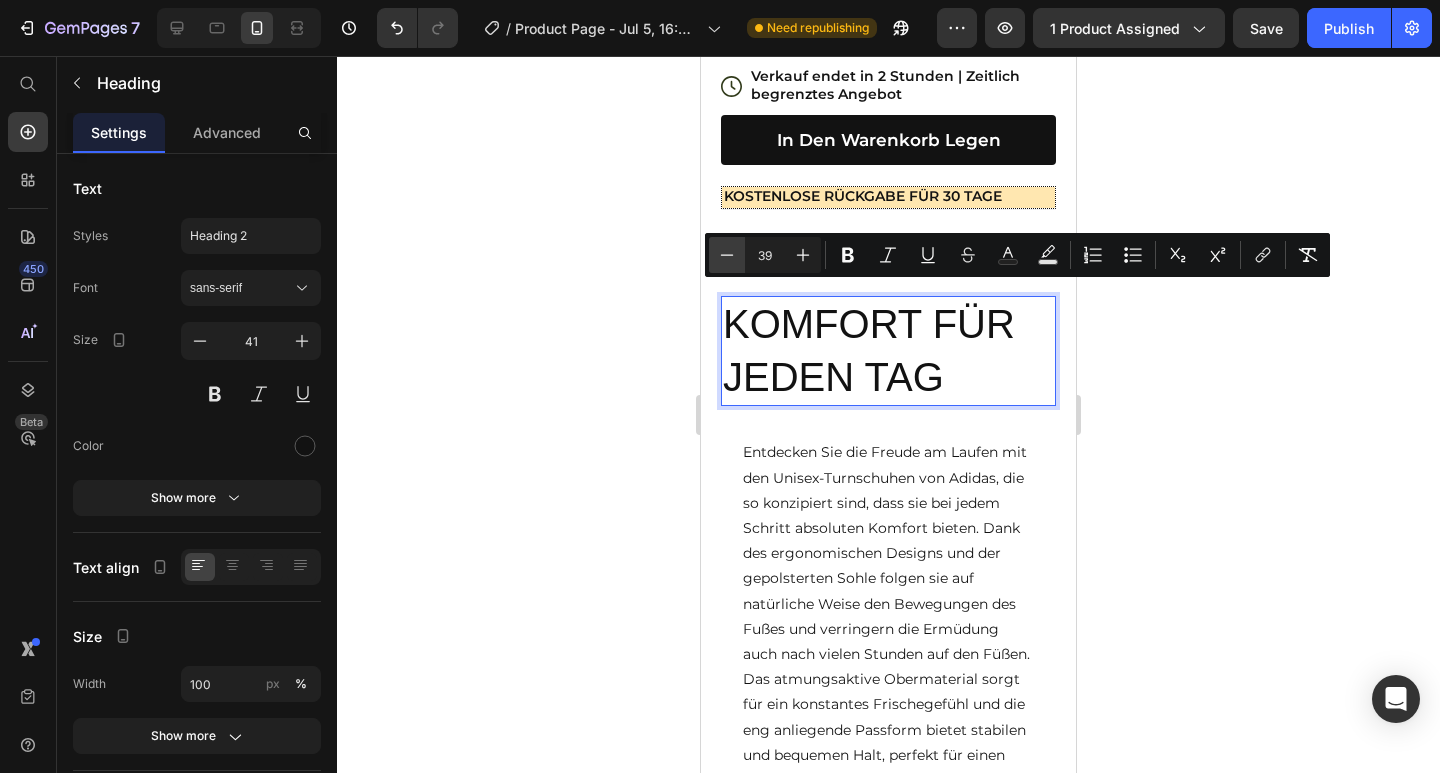 click 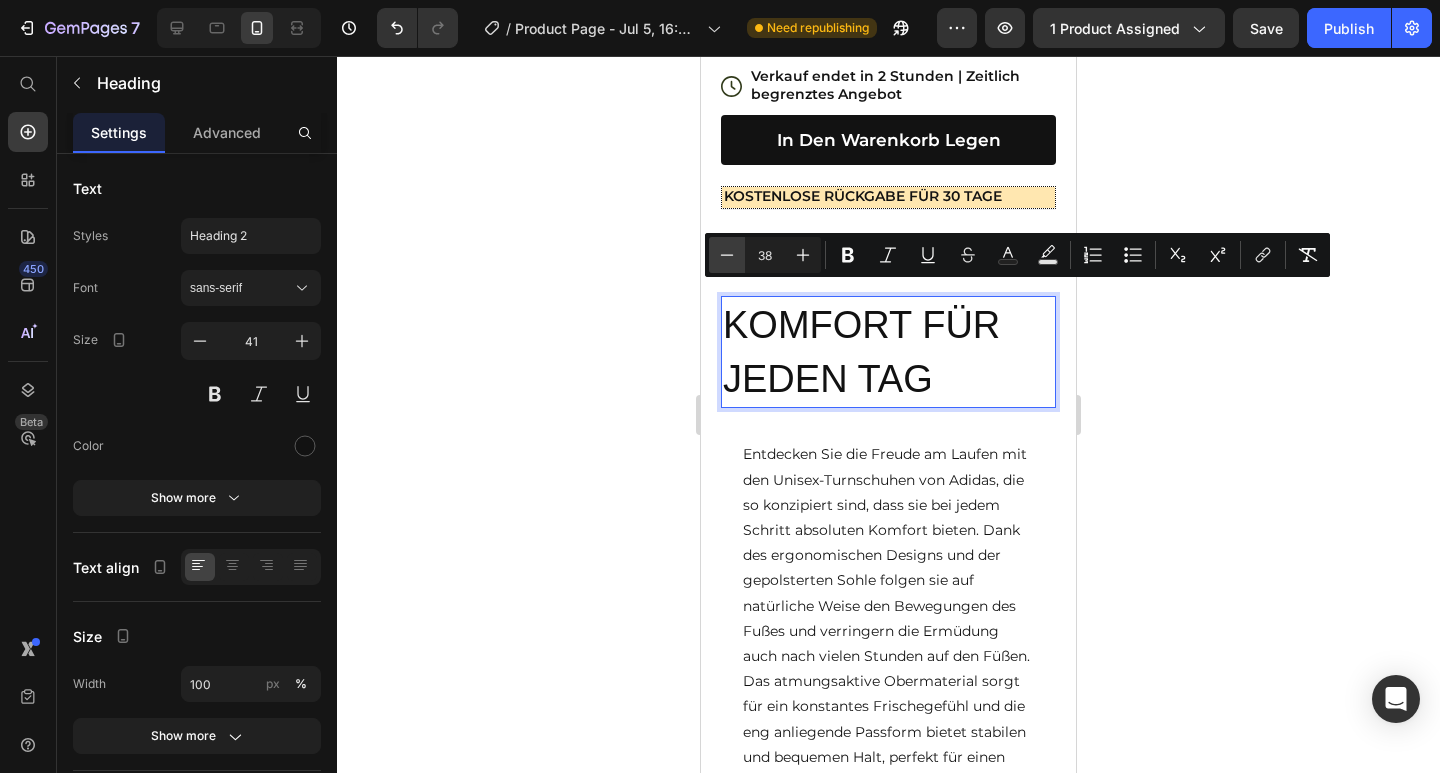 click 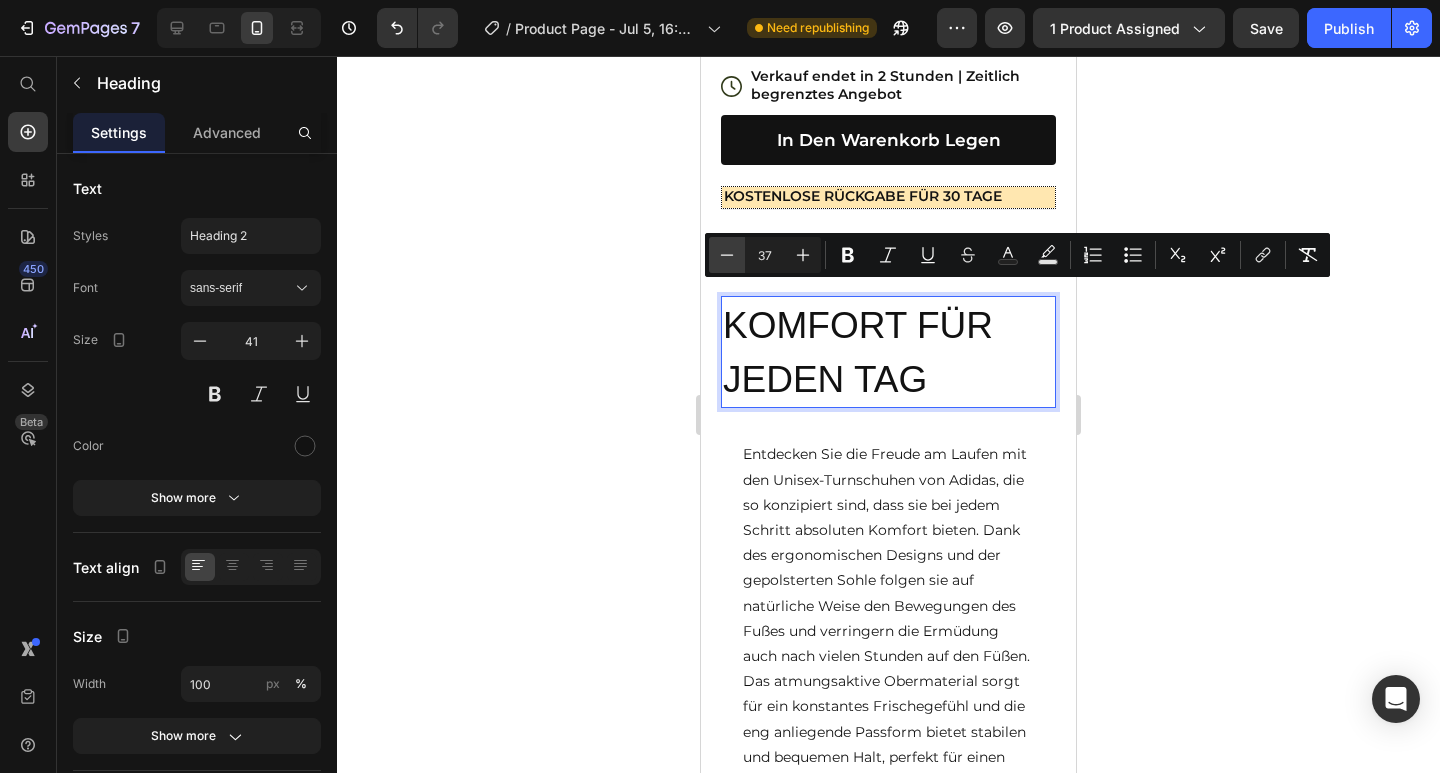click 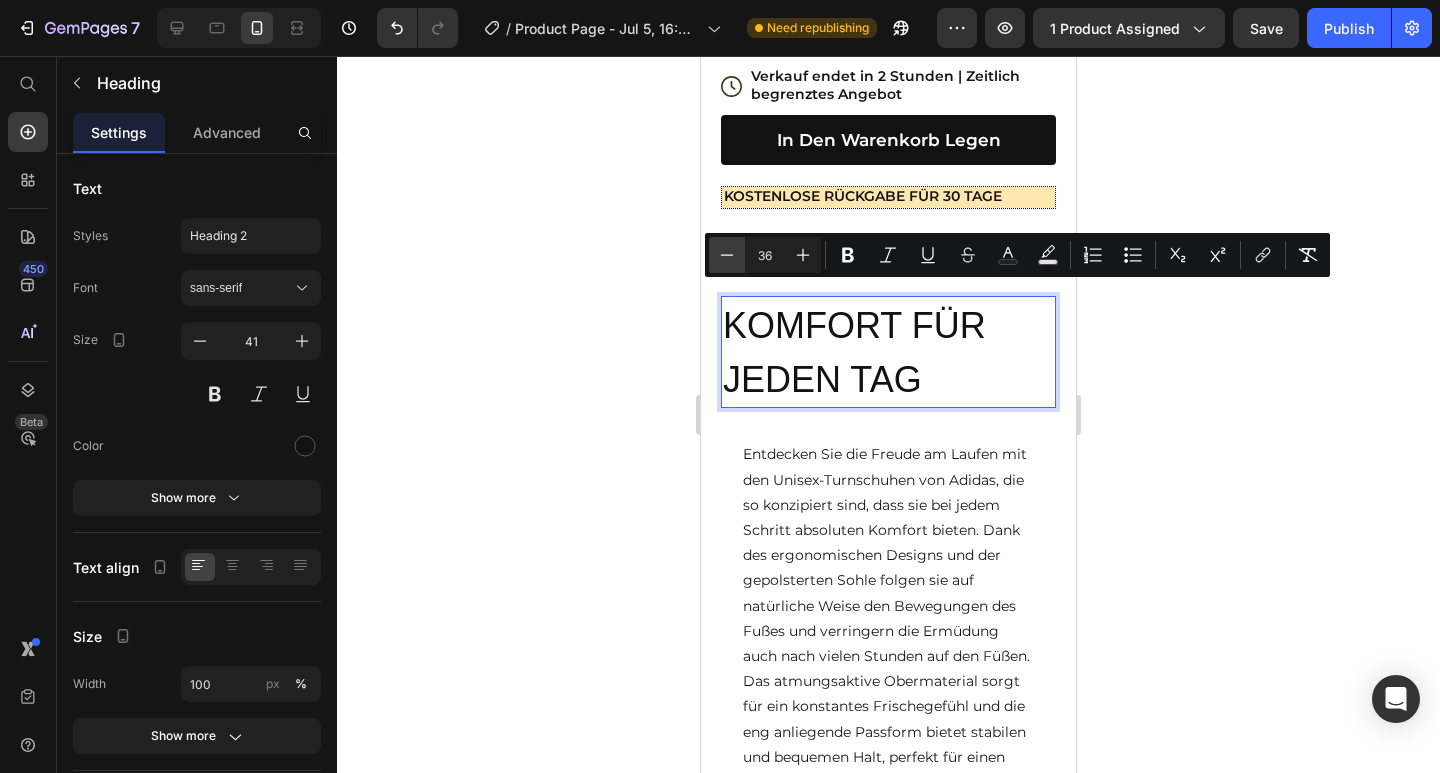 click 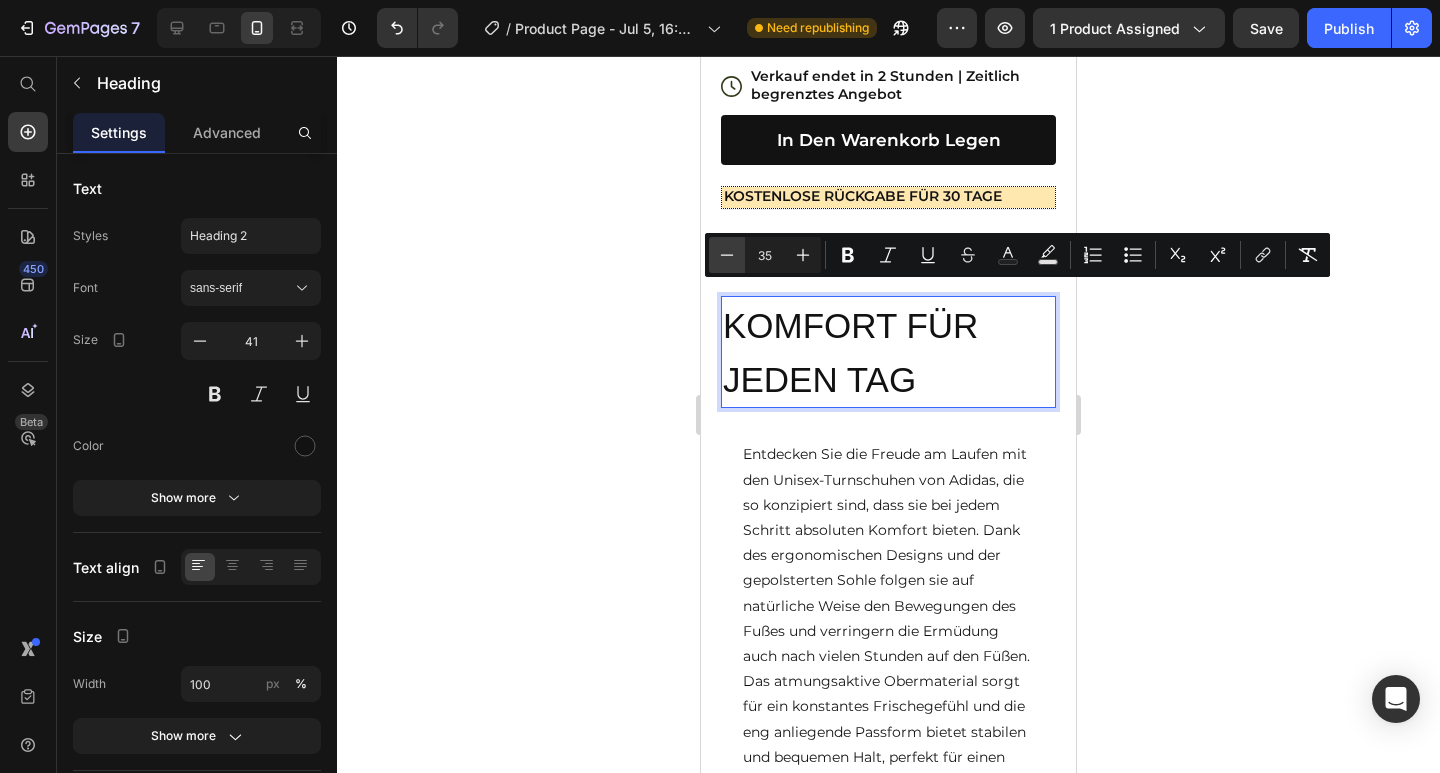 click 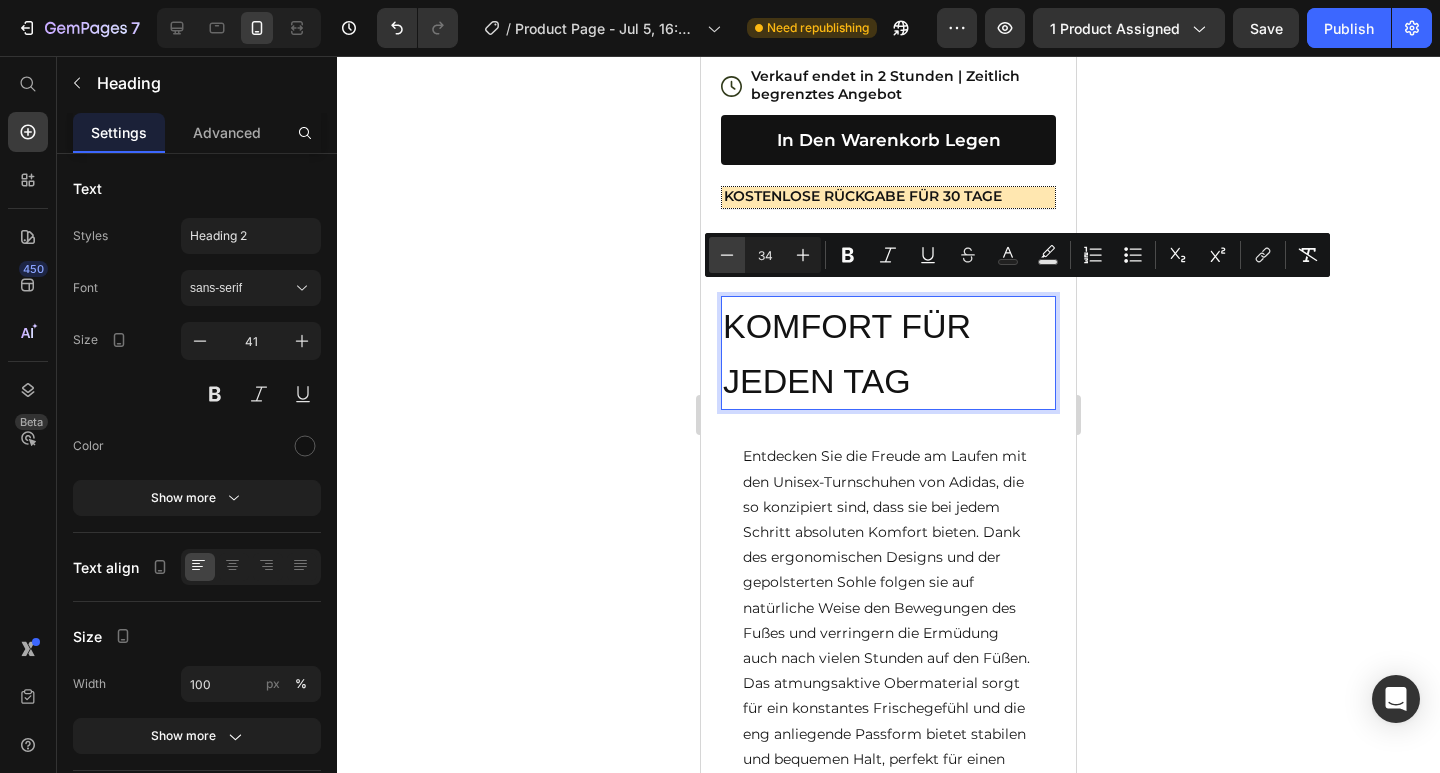 click 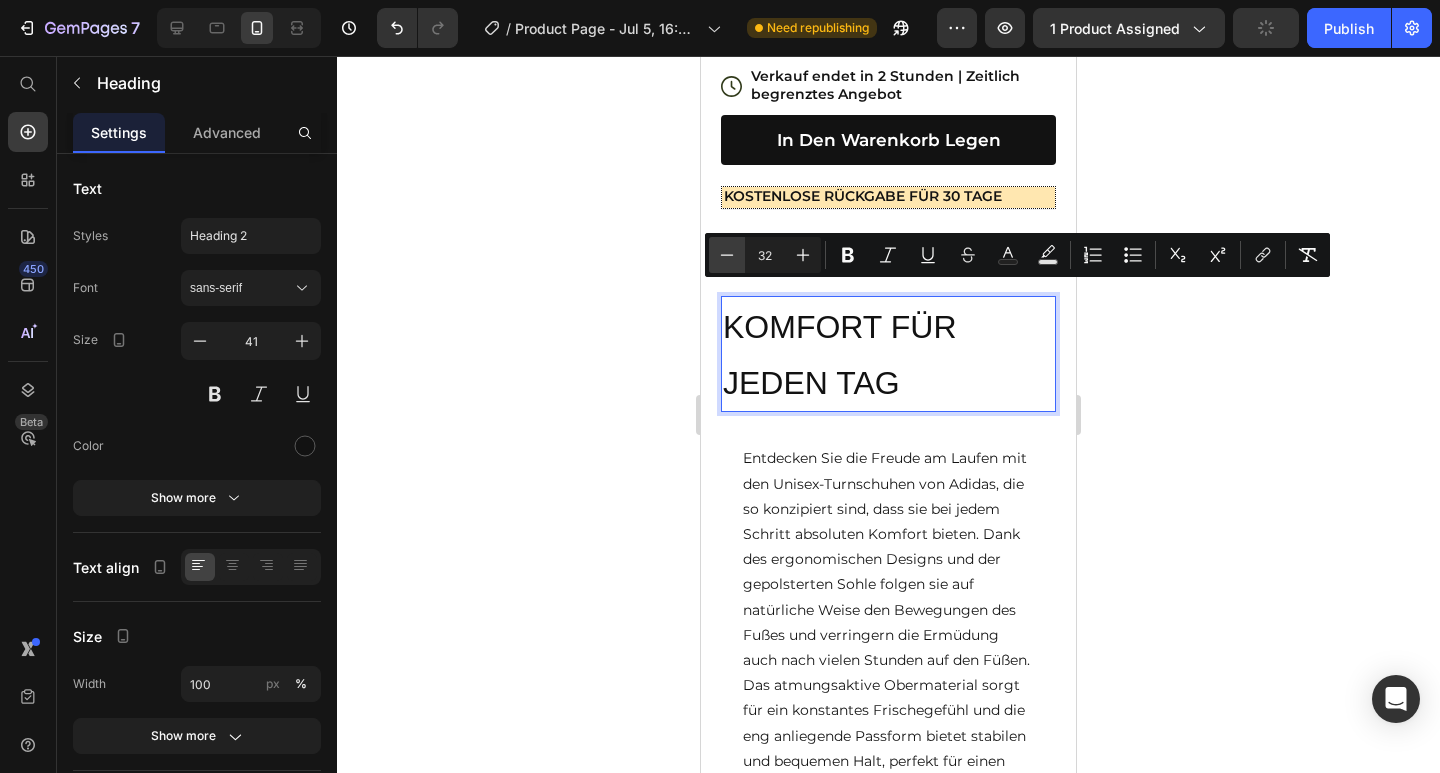click 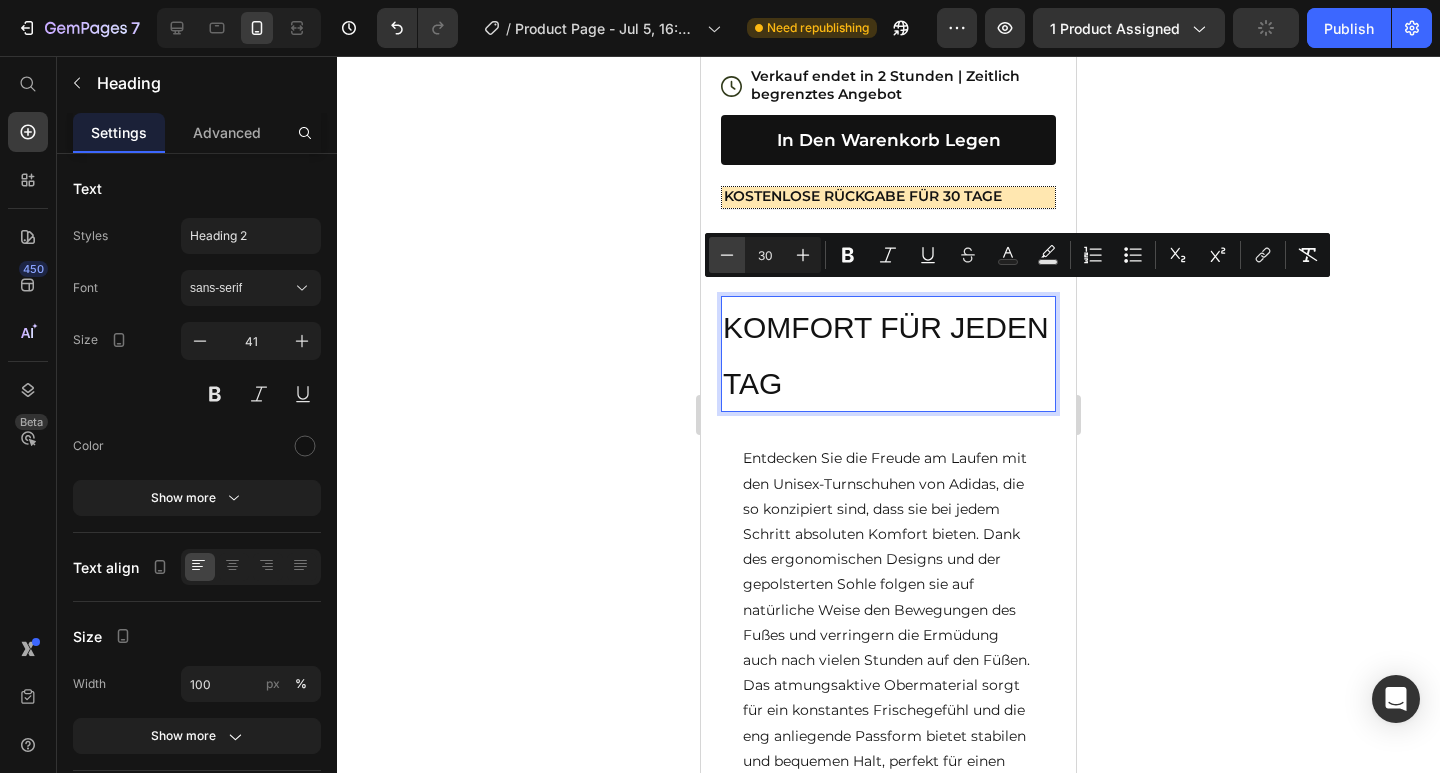 click 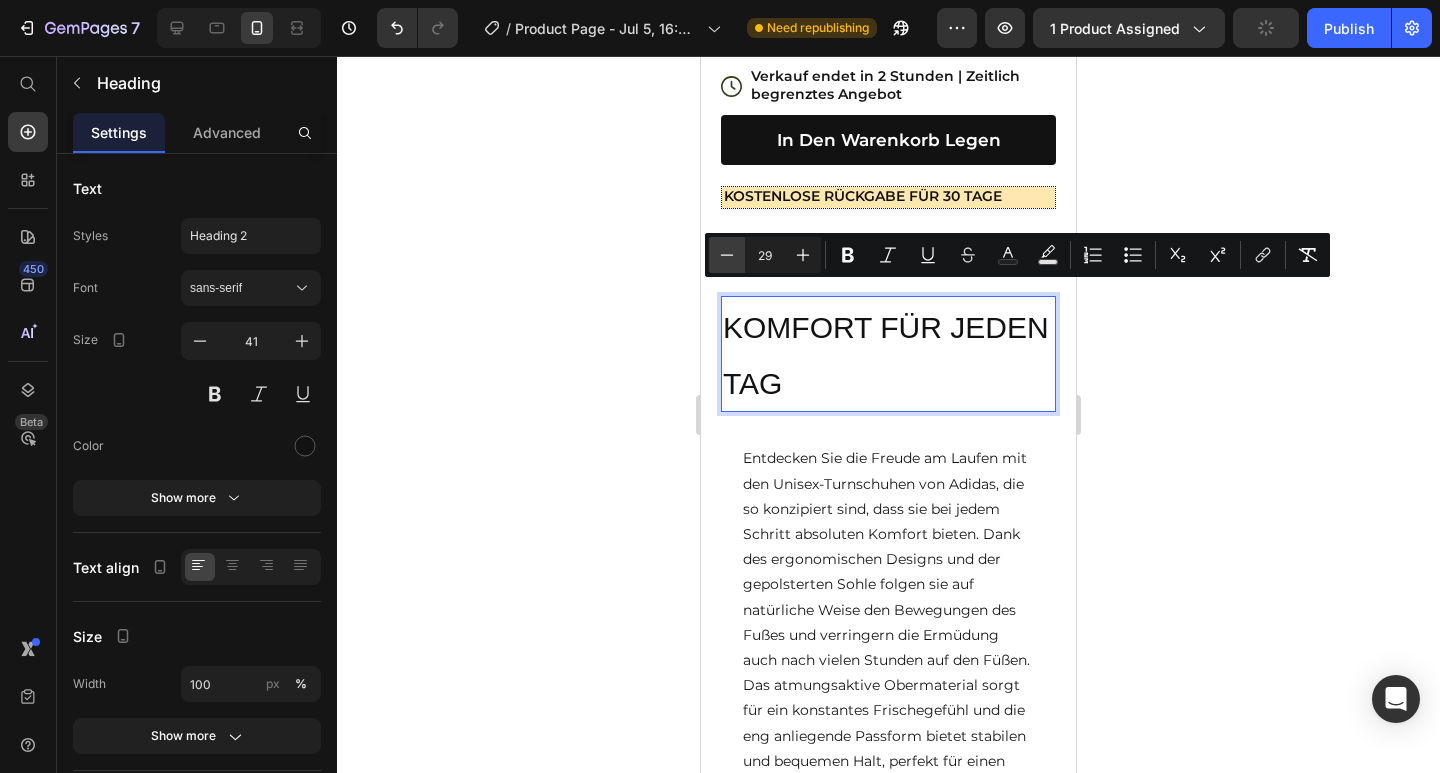 click 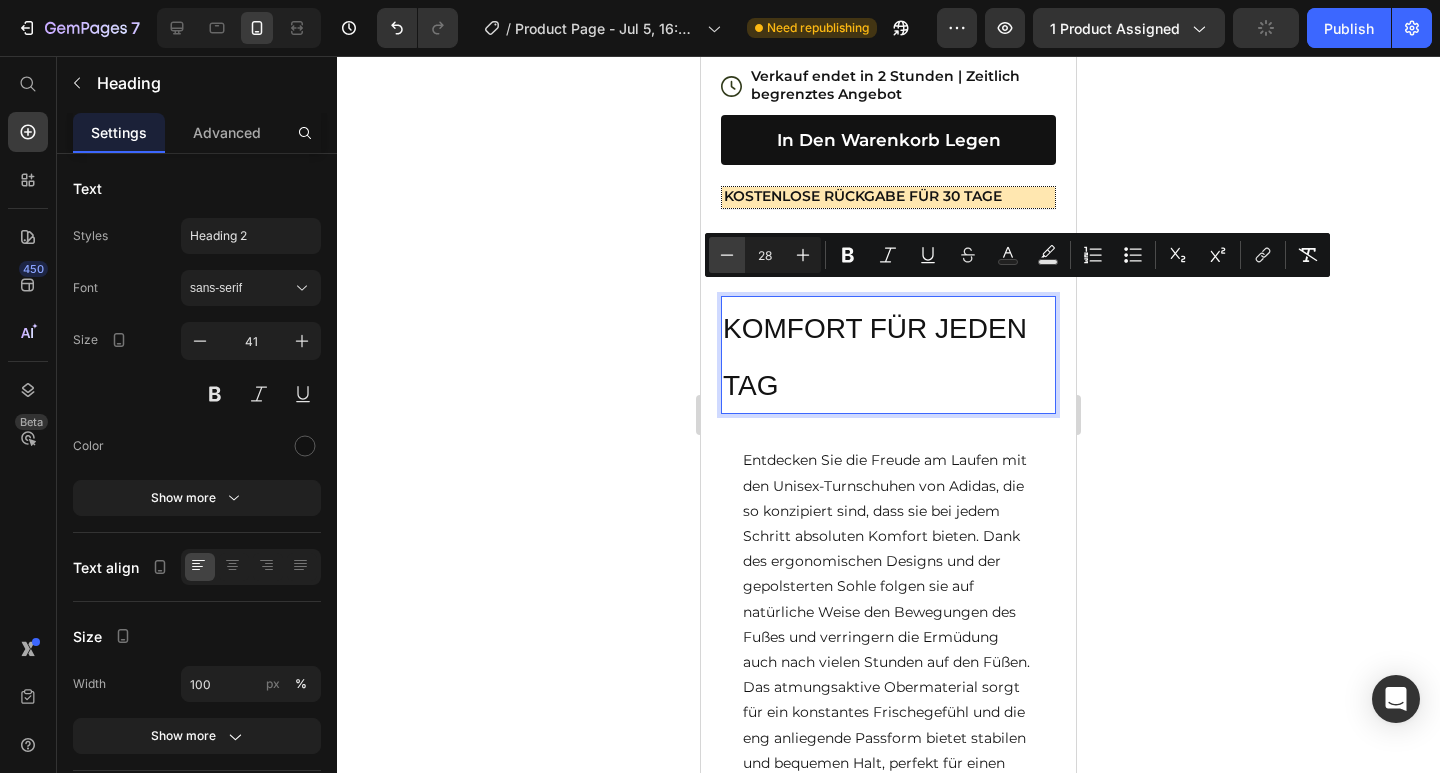 click 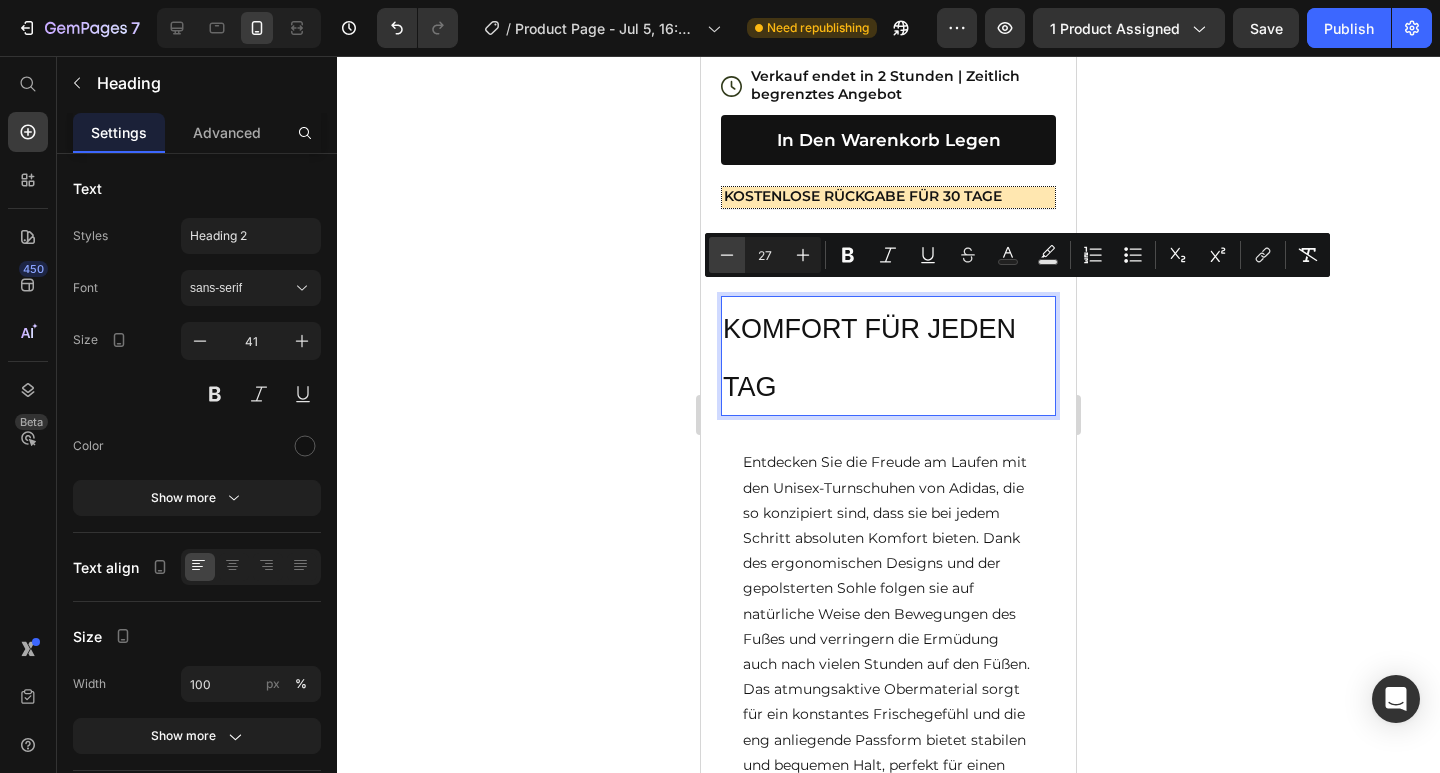 click 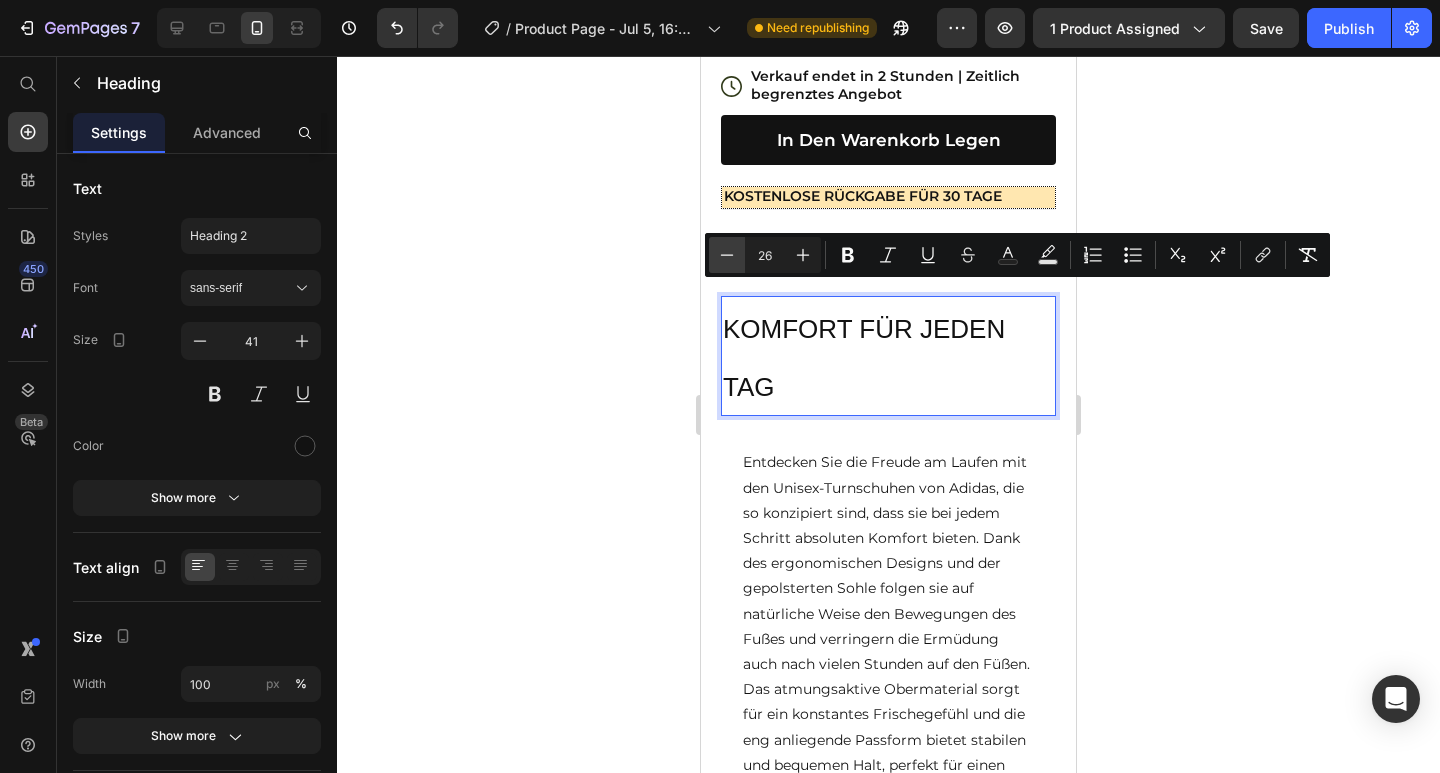 click 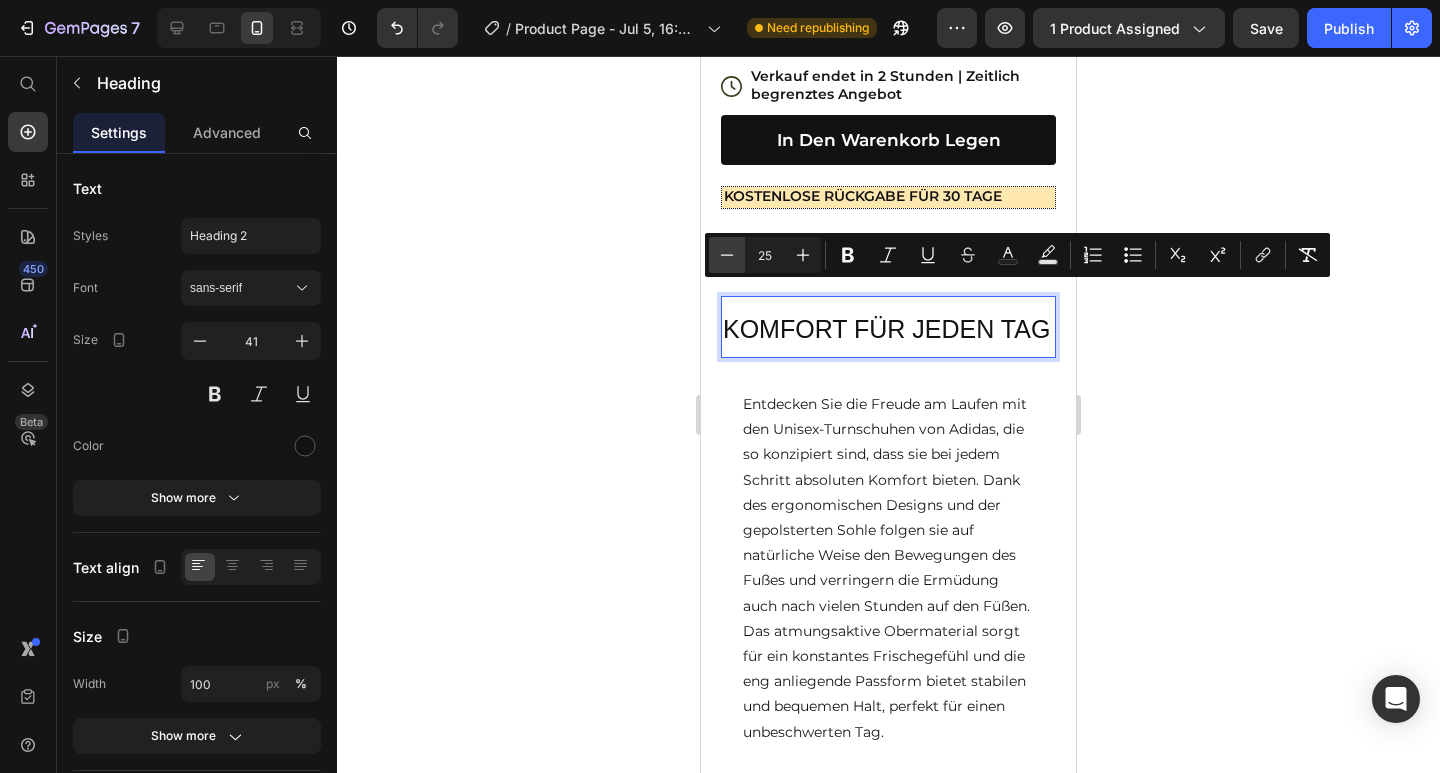 click 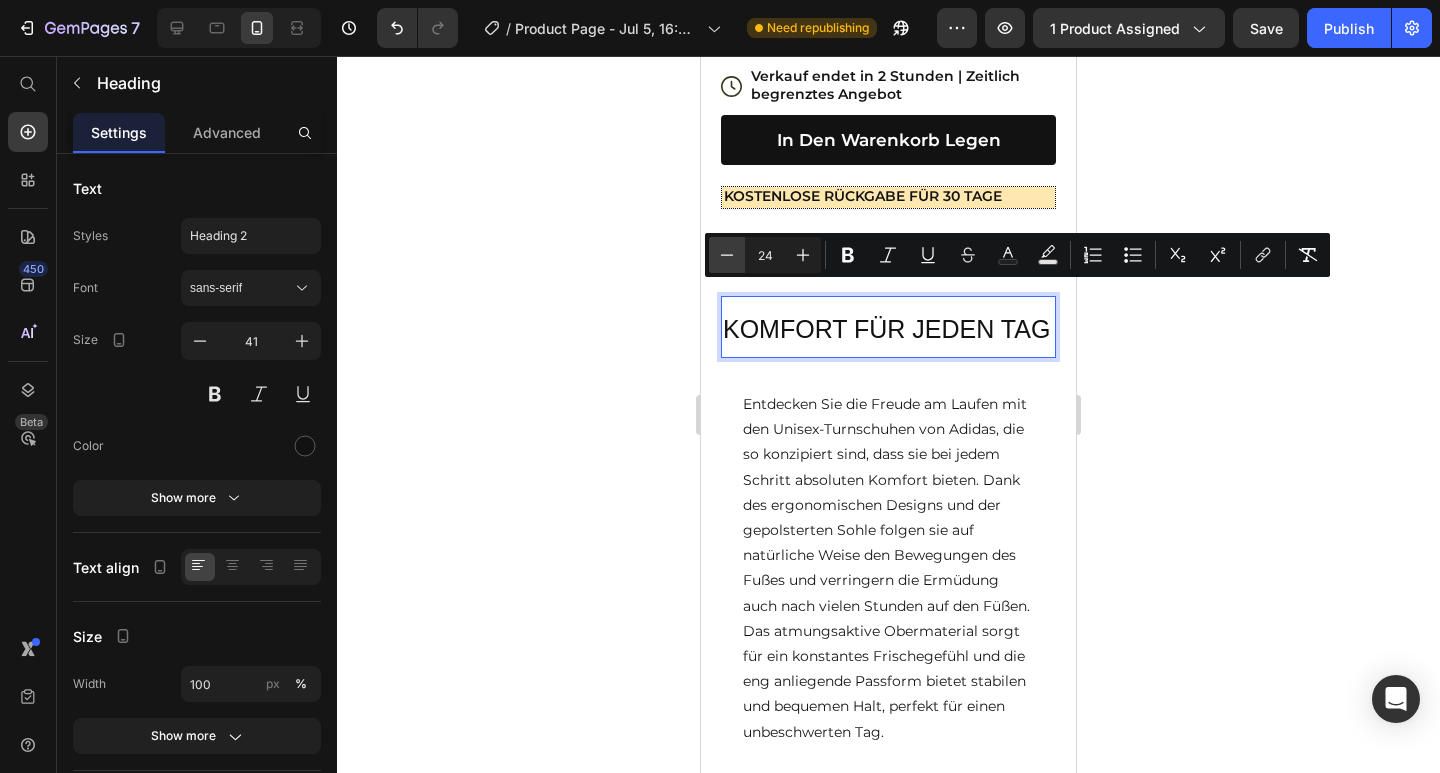 click 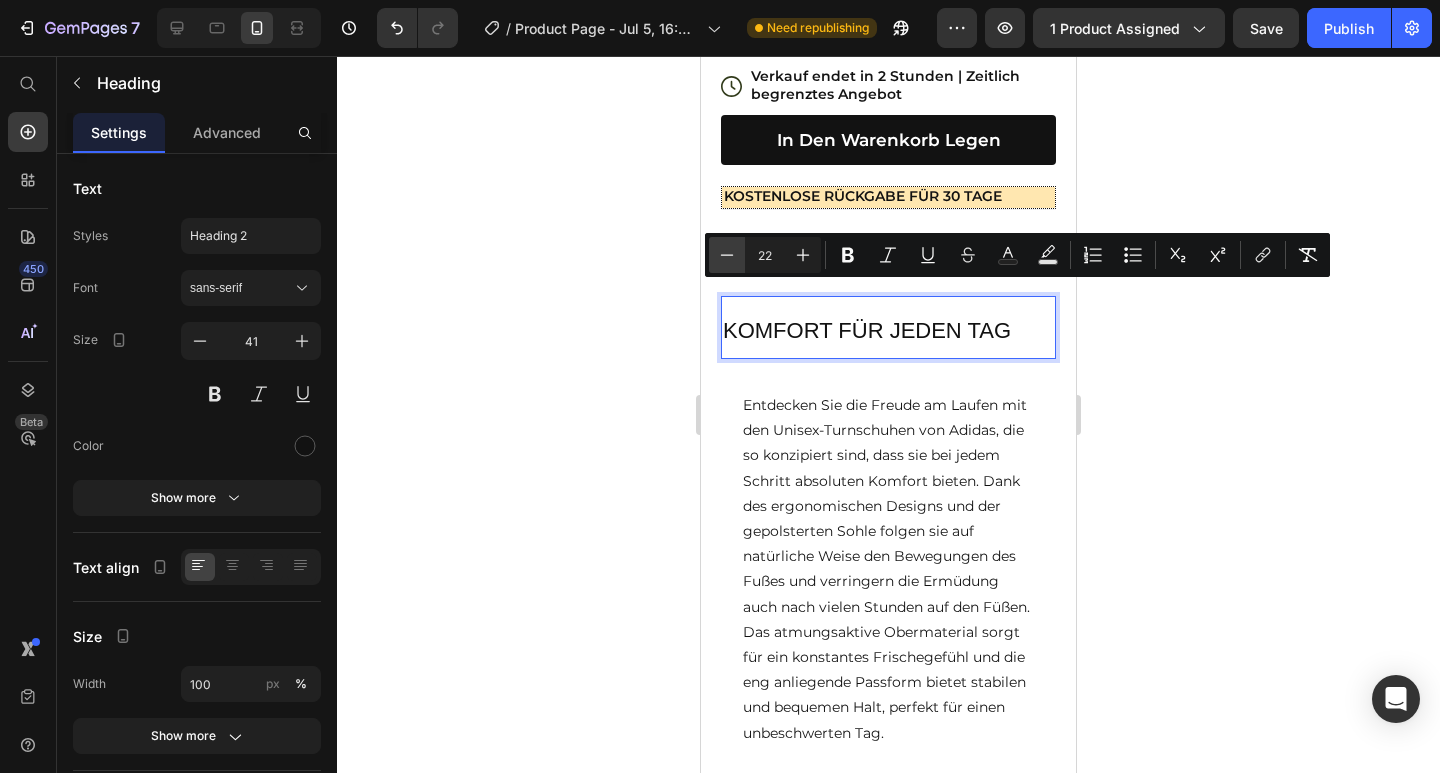 click 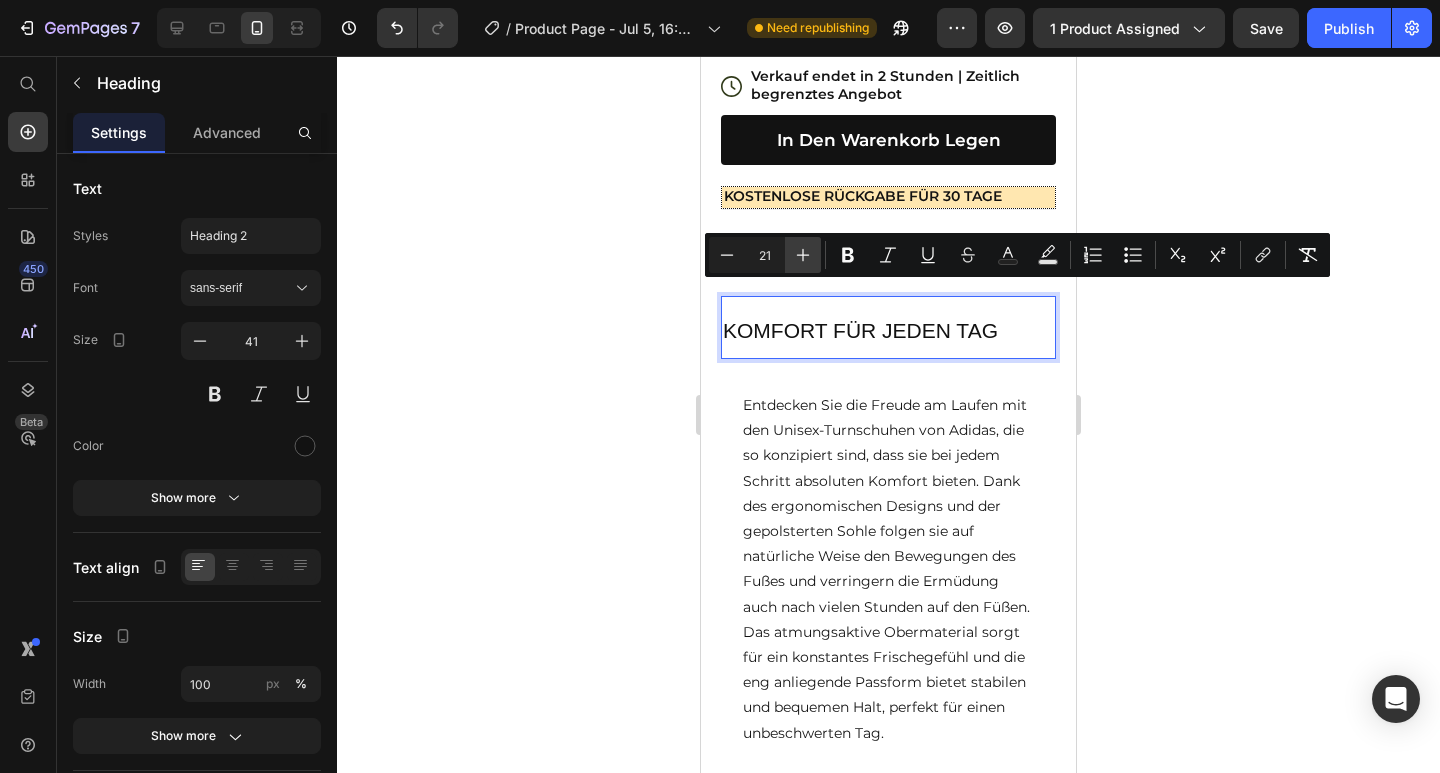 click 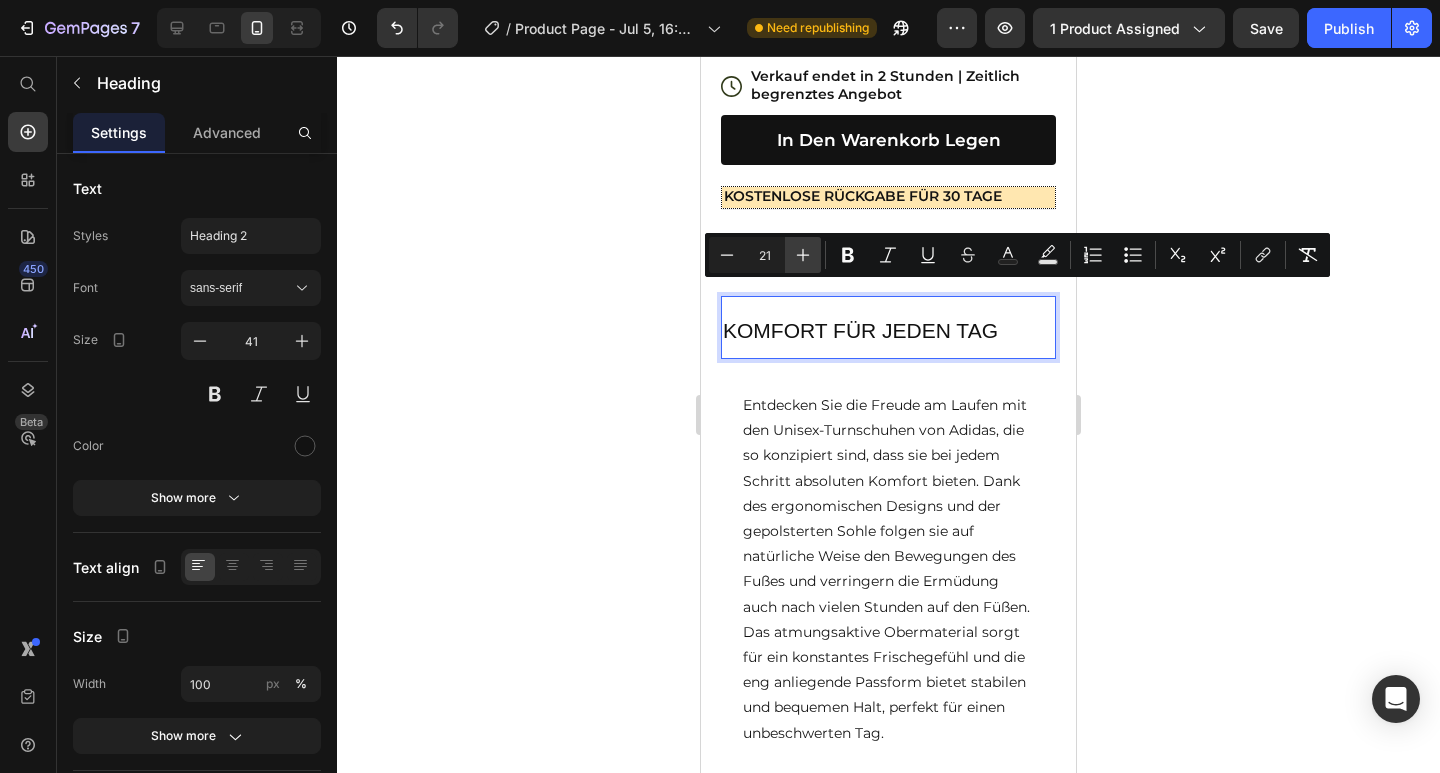 type on "22" 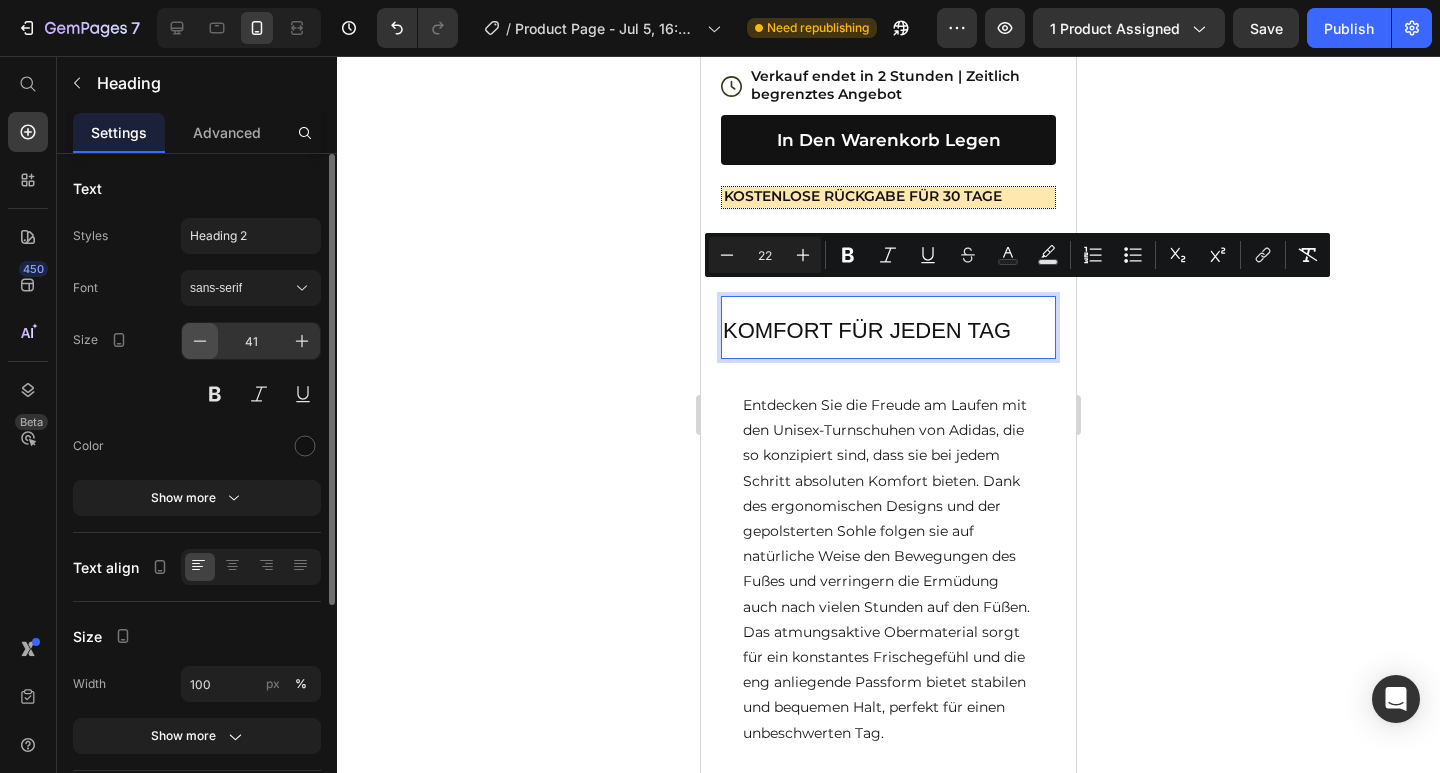 click 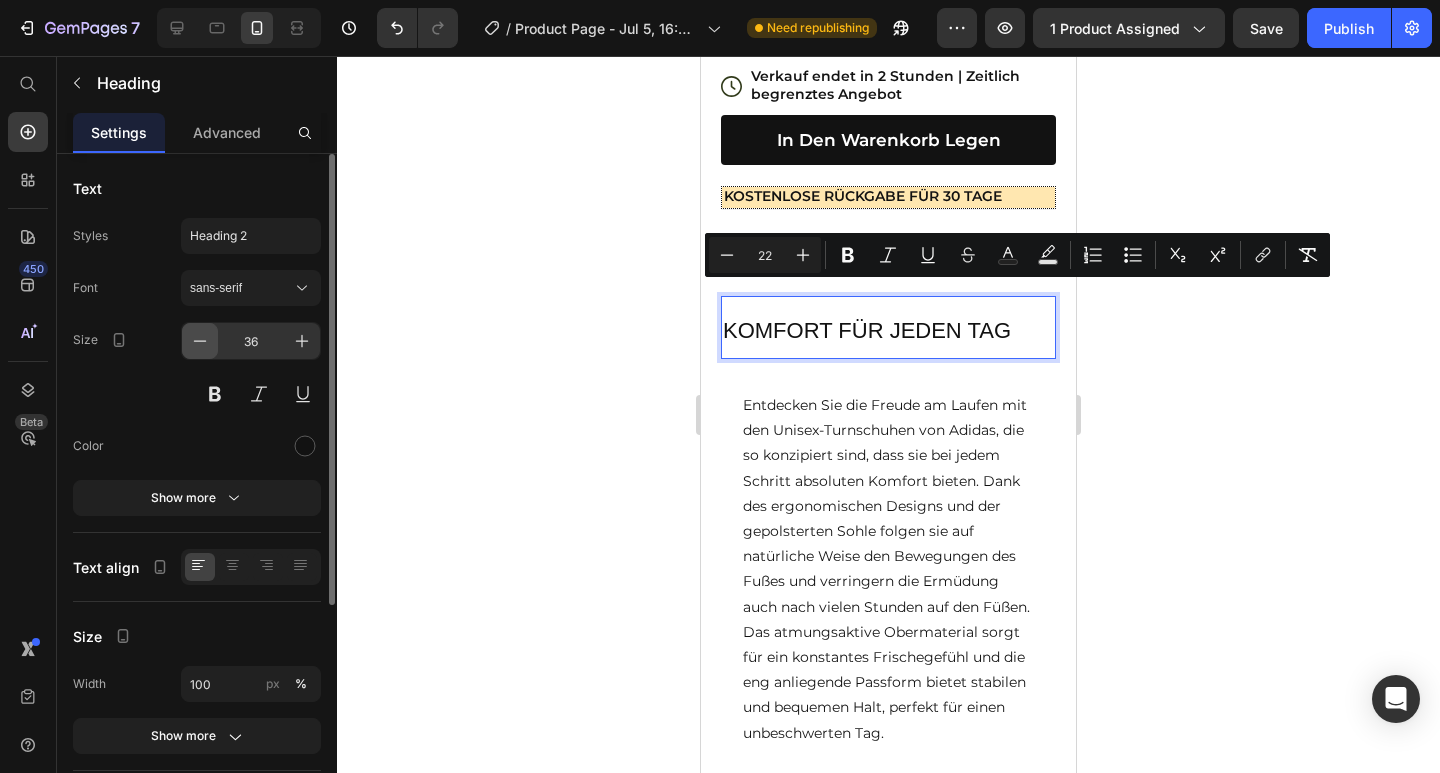 click 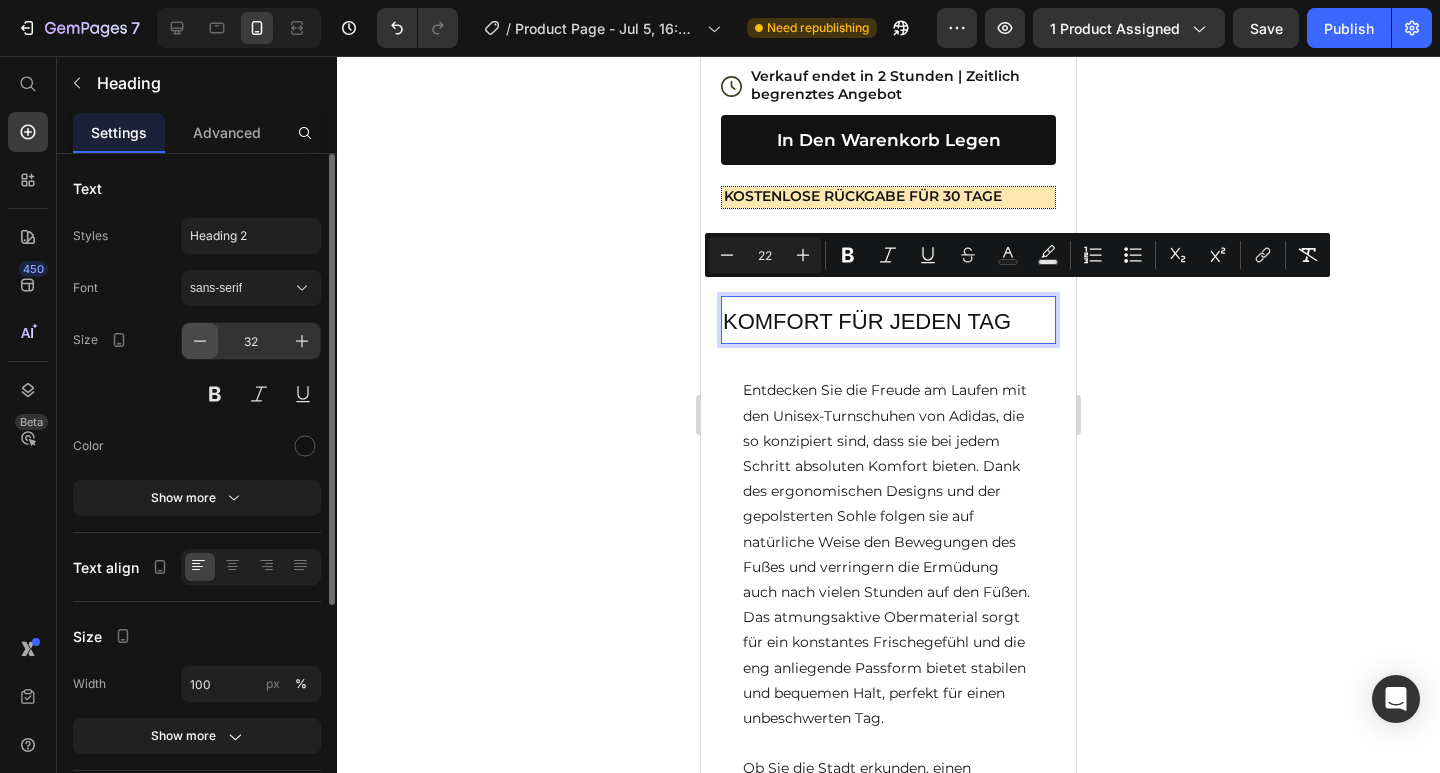 click 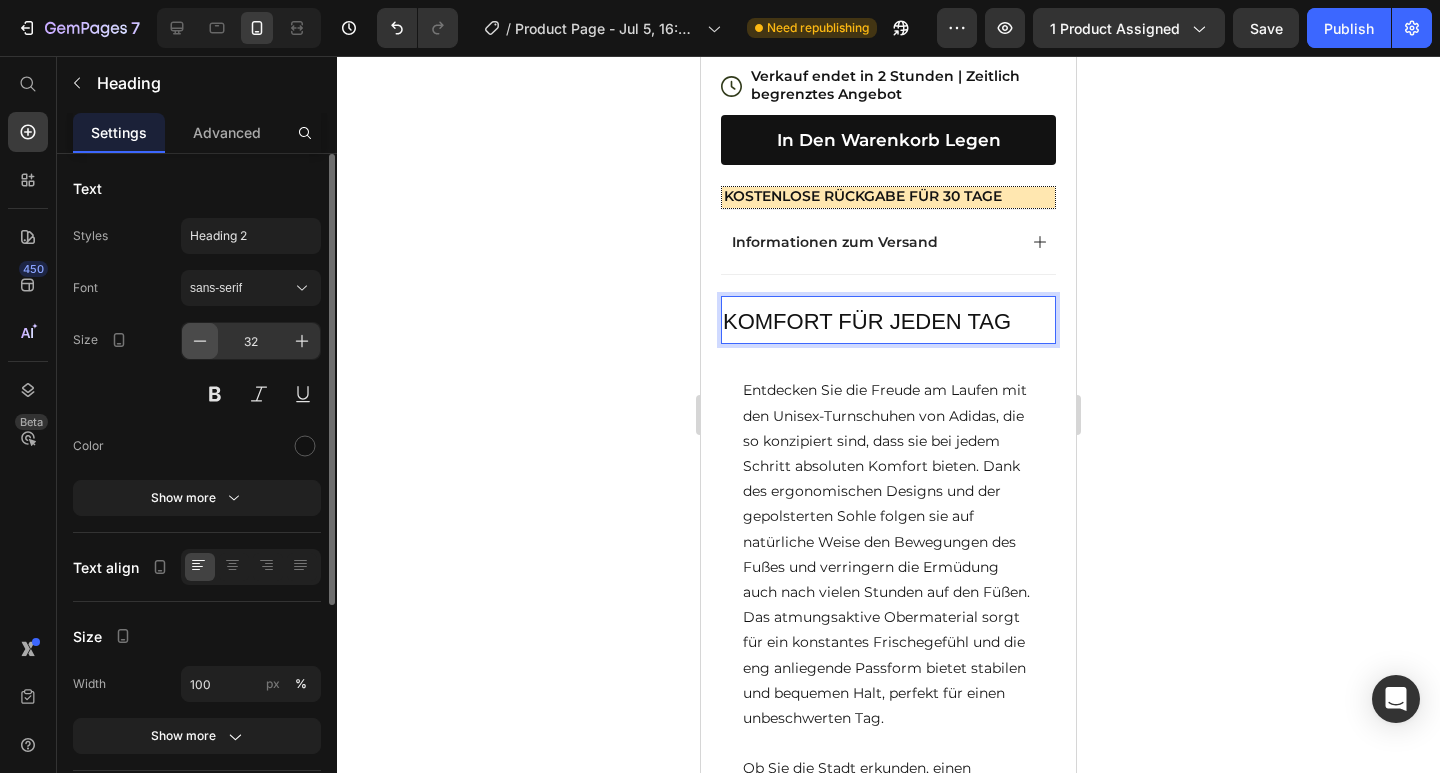 click 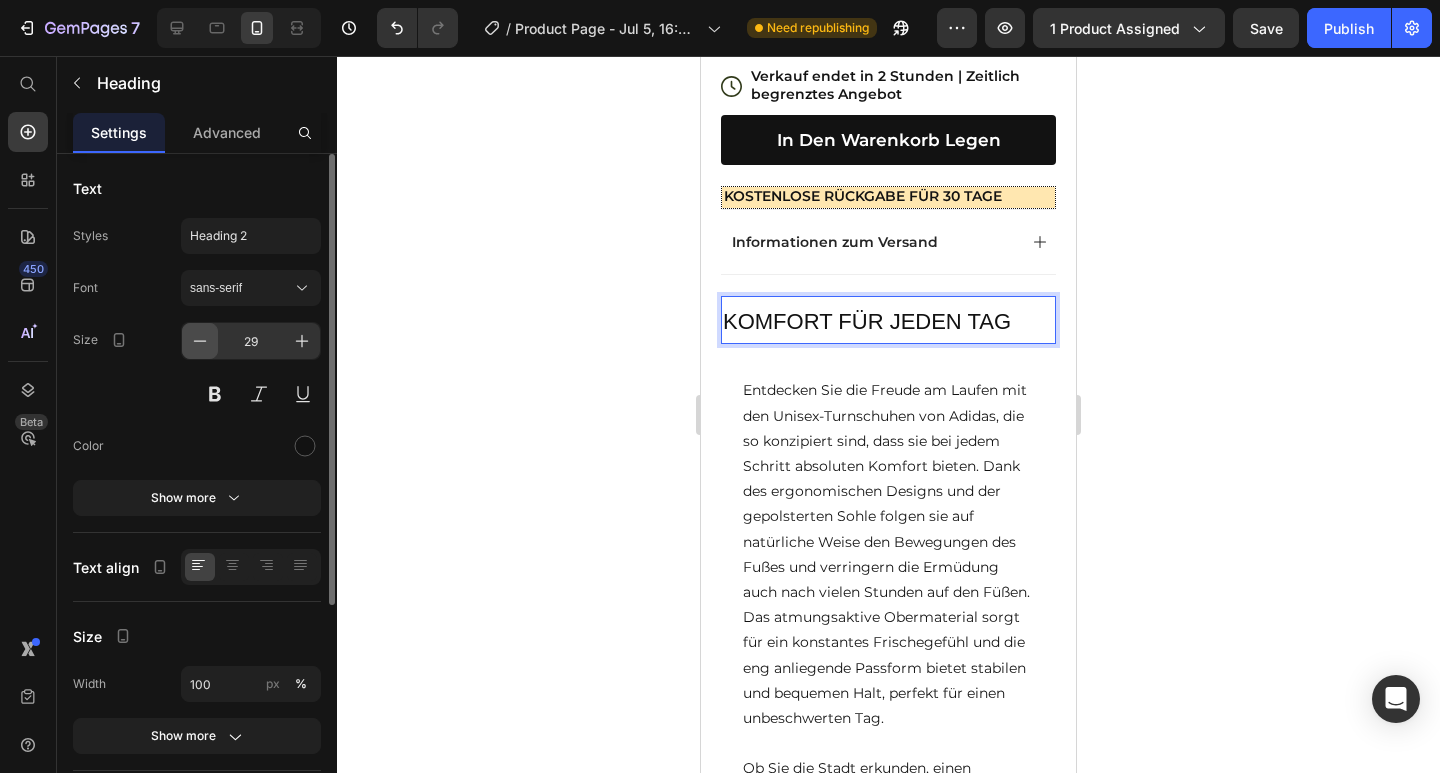 click 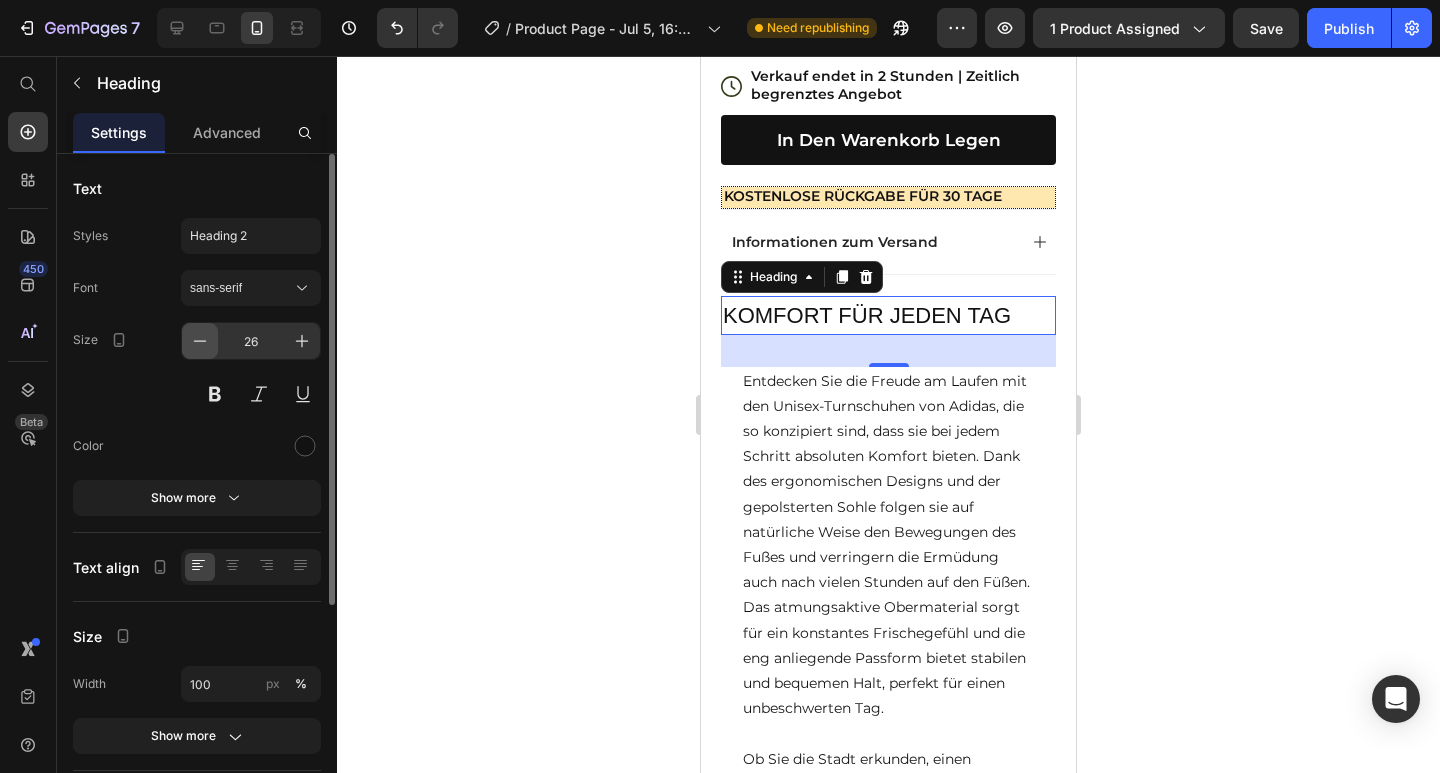 click 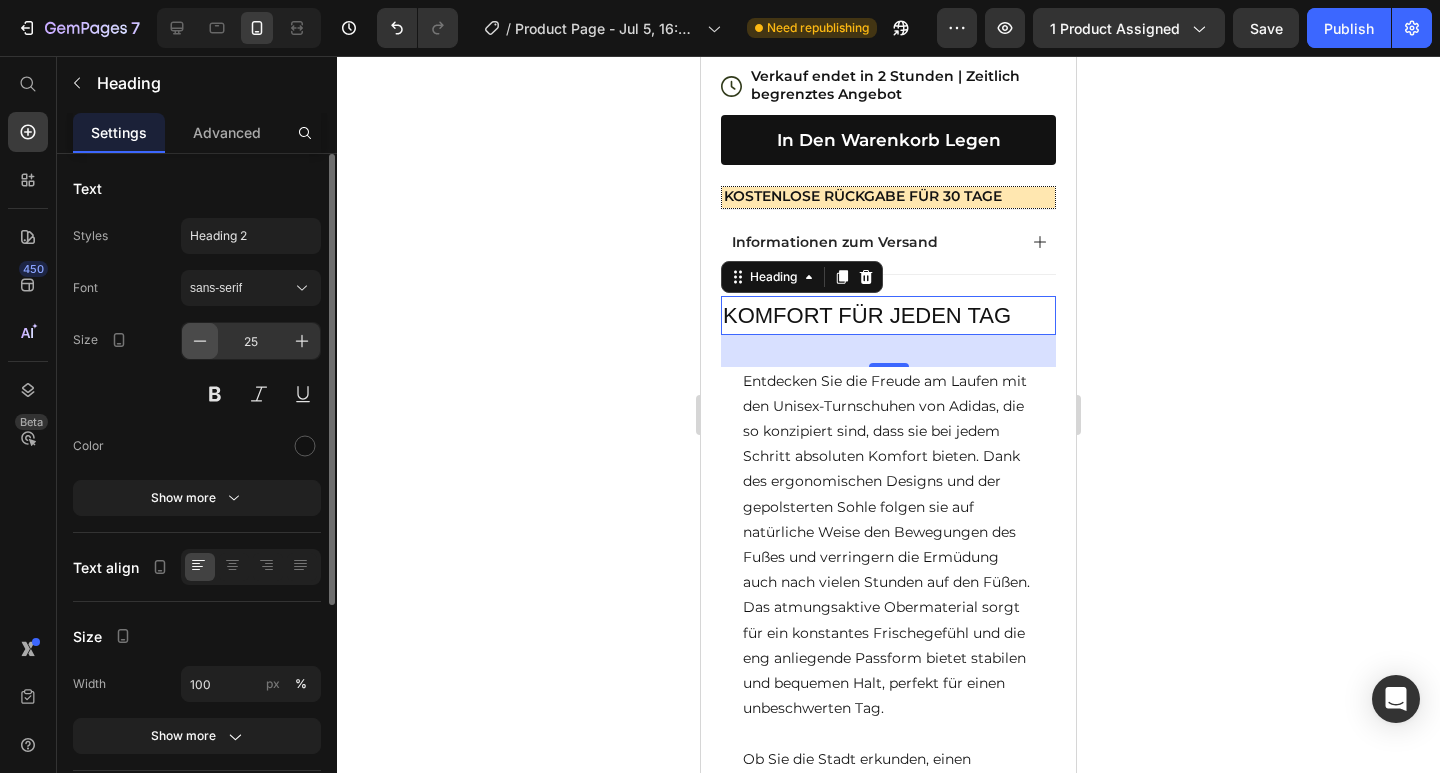 click 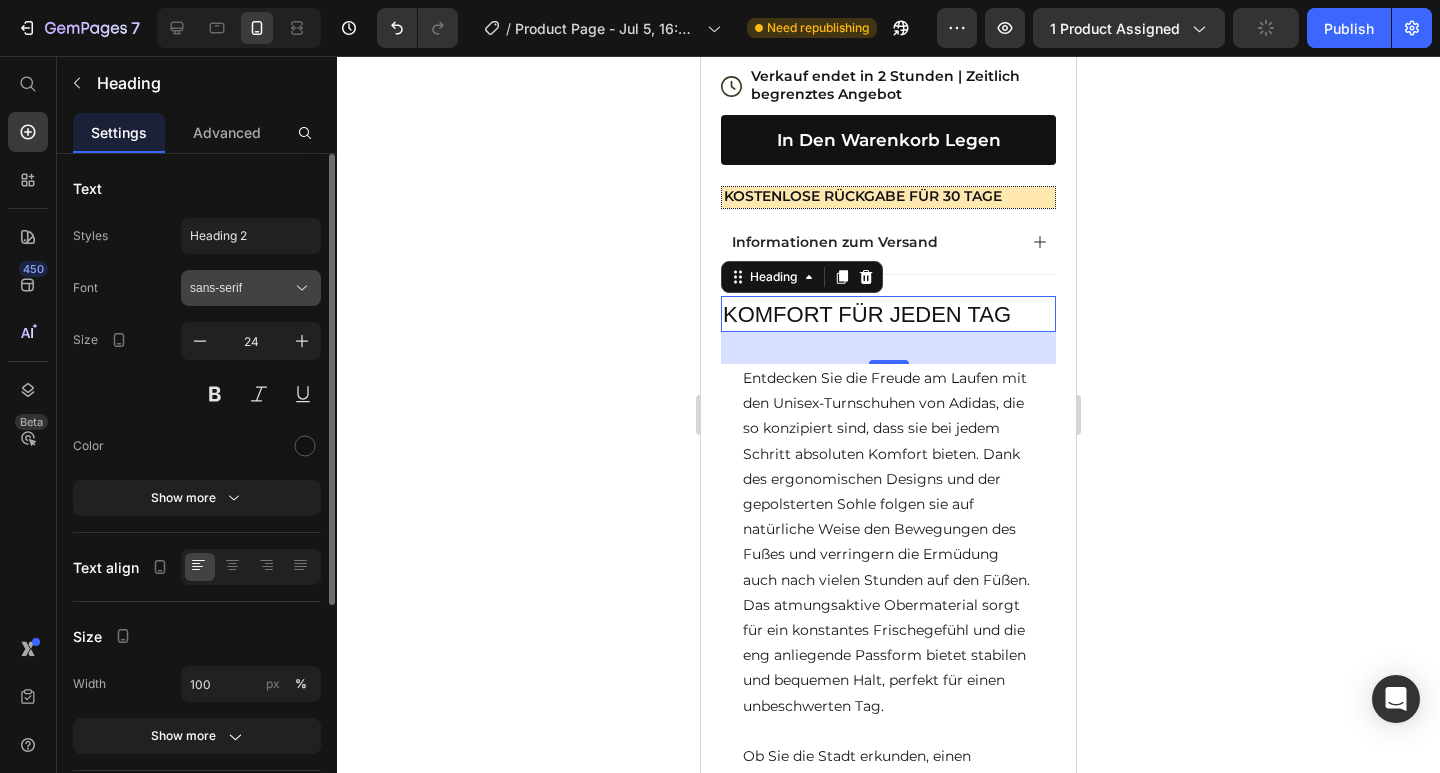 click on "sans-serif" at bounding box center (251, 288) 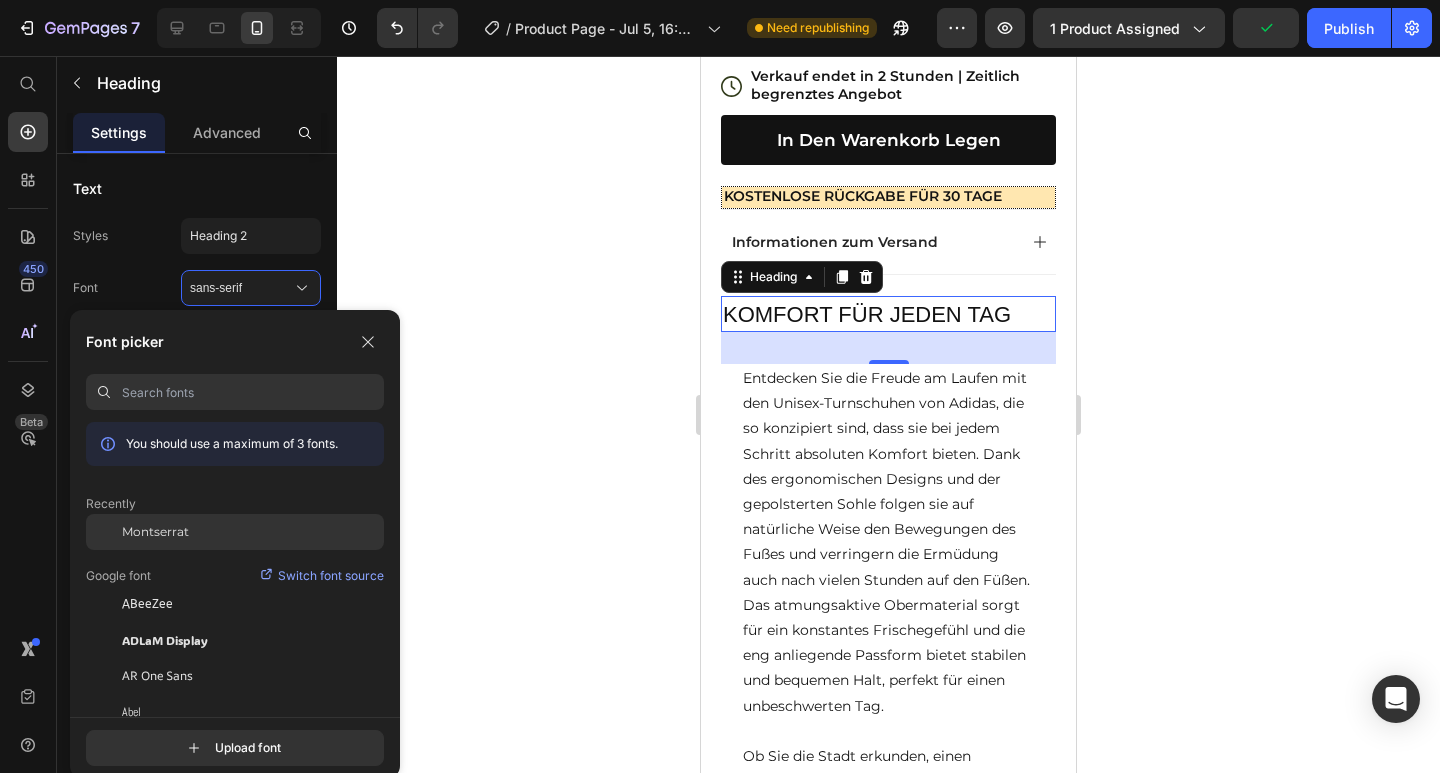 click on "Montserrat" at bounding box center [155, 532] 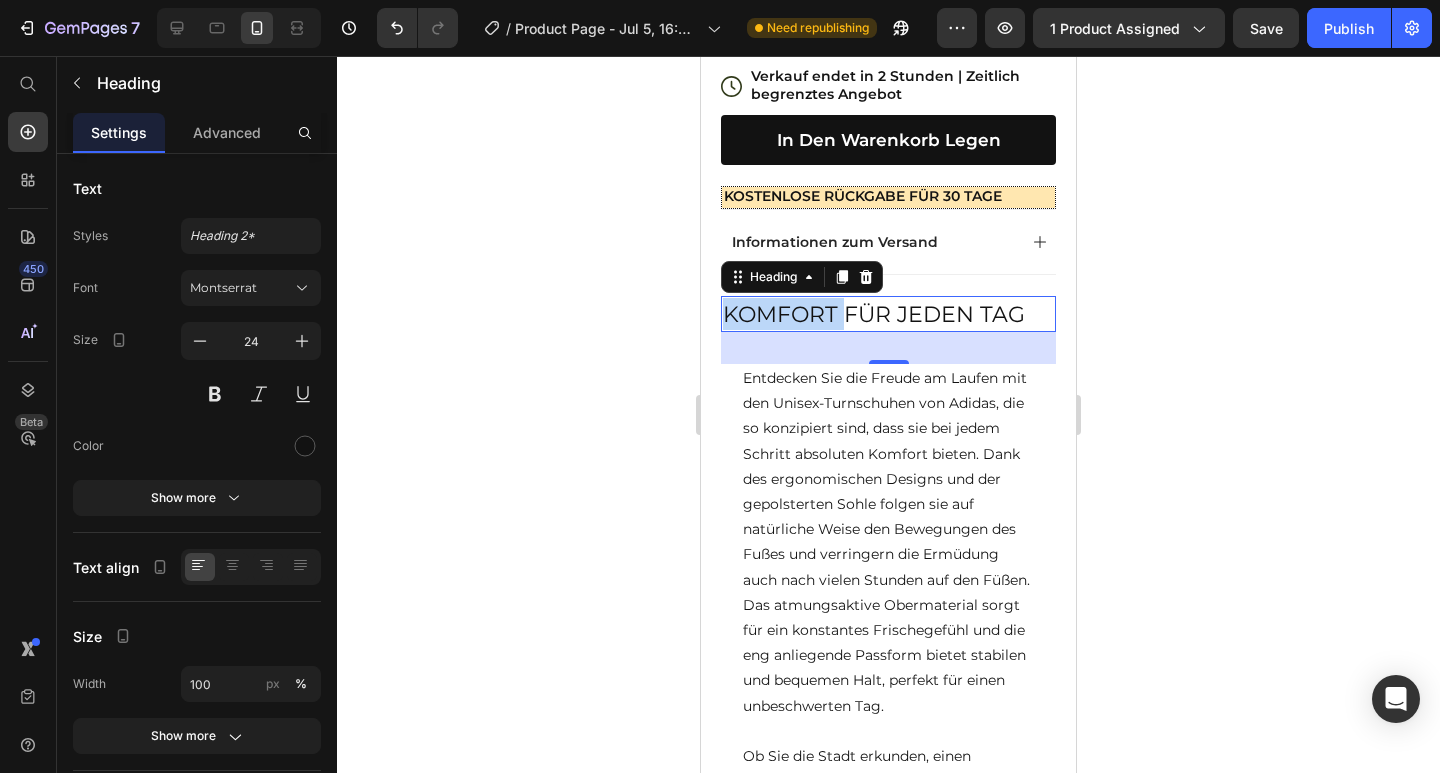 click on "KOMFORT FÜR JEDEN TAG" at bounding box center [874, 314] 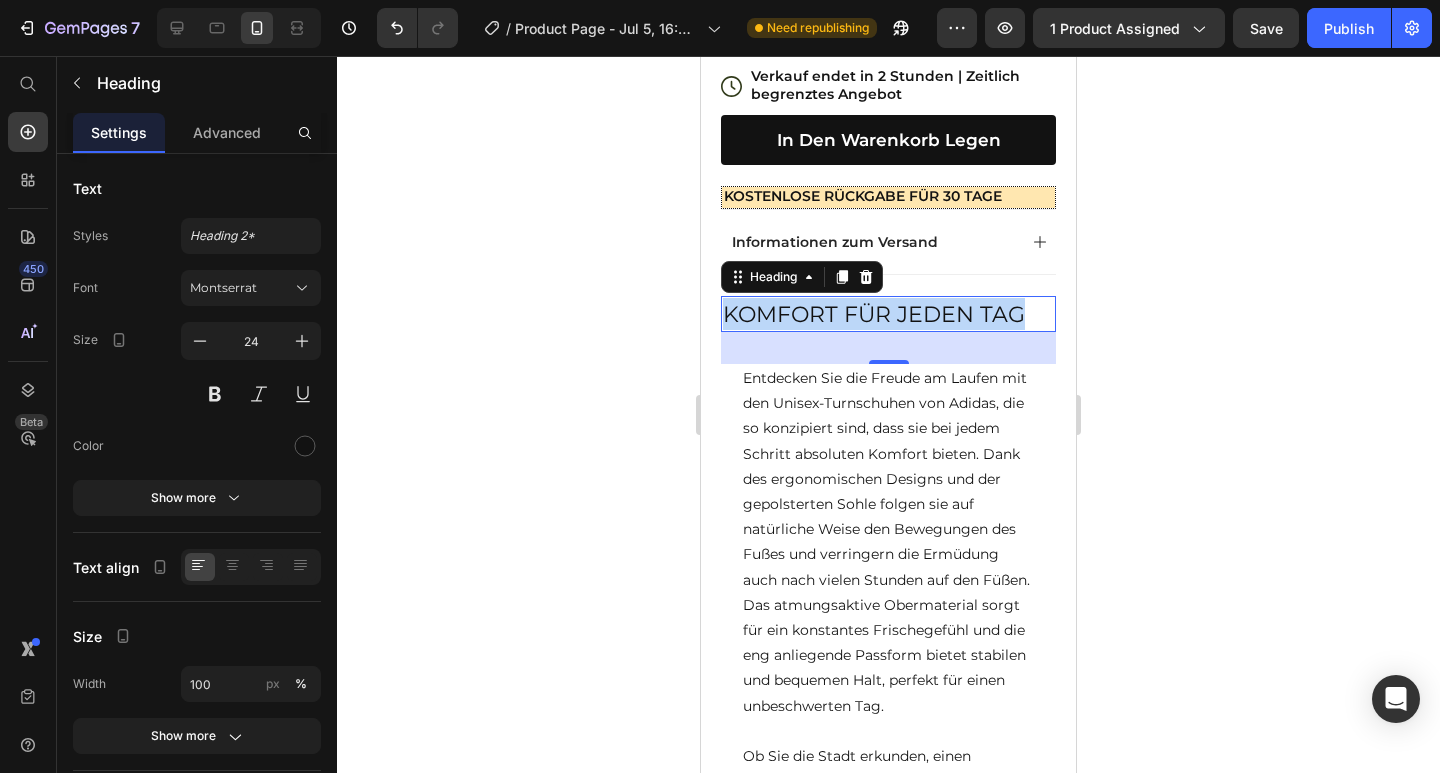 click on "KOMFORT FÜR JEDEN TAG" at bounding box center (874, 314) 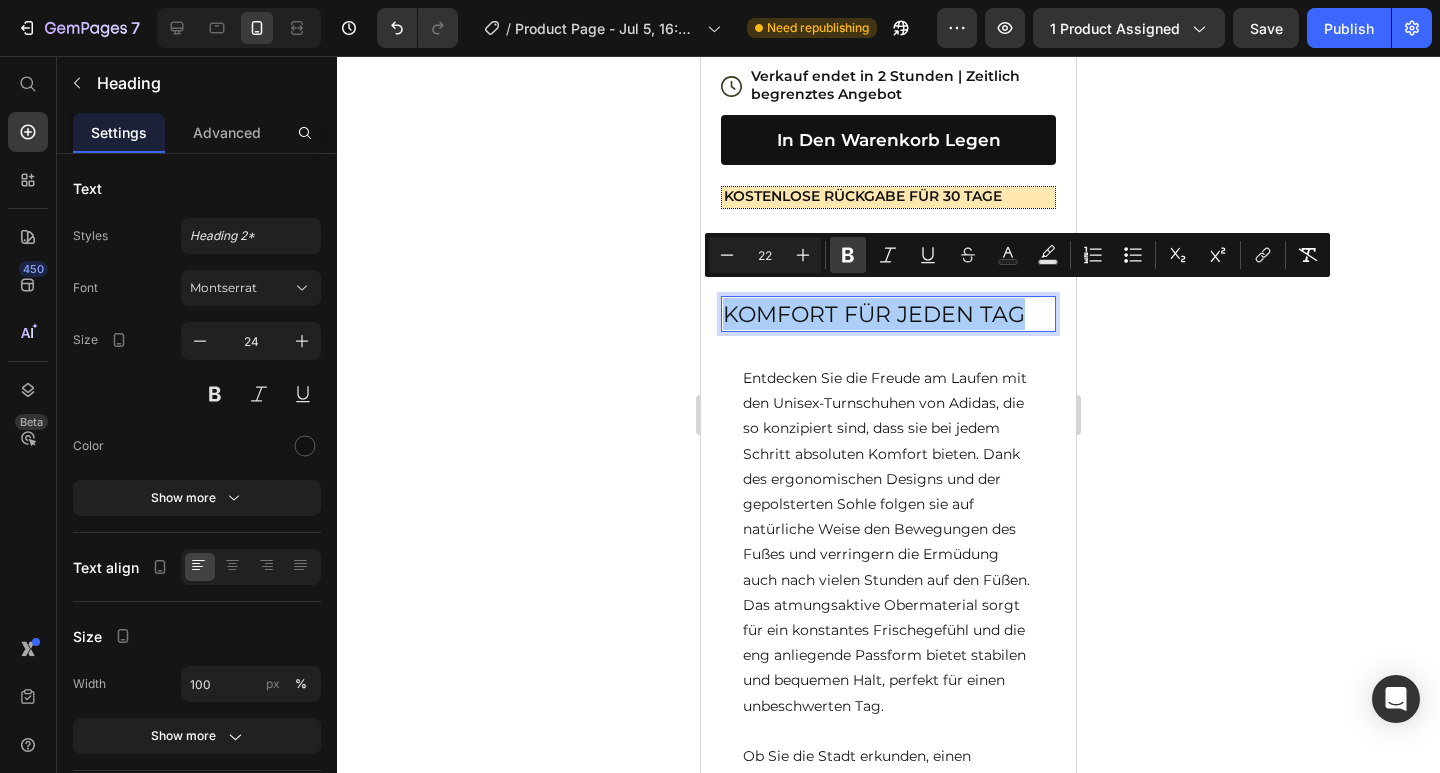 click 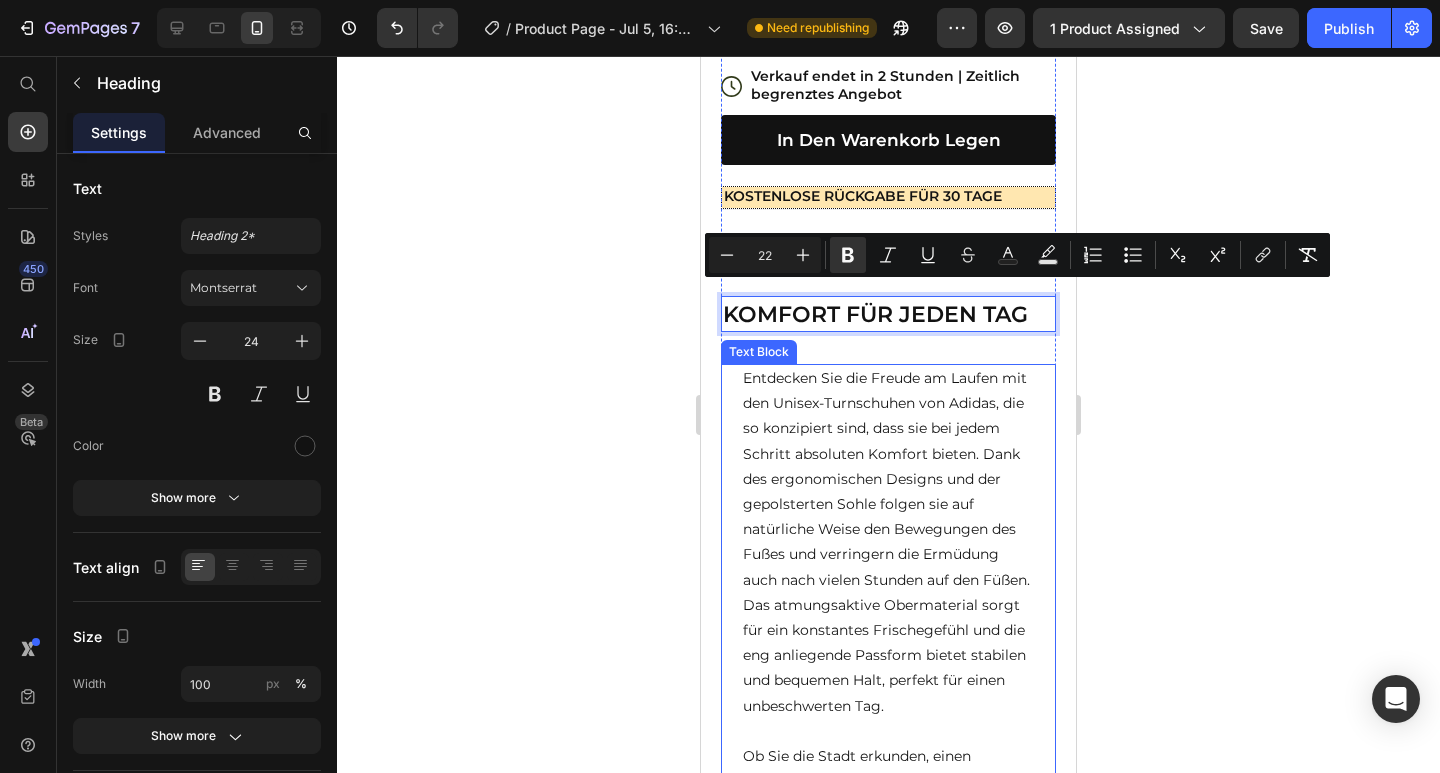 click on "Entdecken Sie die Freude am Laufen mit den Unisex-Turnschuhen von Adidas, die so konzipiert sind, dass sie bei jedem Schritt absoluten Komfort bieten. Dank des ergonomischen Designs und der gepolsterten Sohle folgen sie auf natürliche Weise den Bewegungen des Fußes und verringern die Ermüdung auch nach vielen Stunden auf den Füßen. Das atmungsaktive Obermaterial sorgt für ein konstantes Frischegefühl und die eng anliegende Passform bietet stabilen und bequemen Halt, perfekt für einen unbeschwerten Tag." at bounding box center [888, 542] 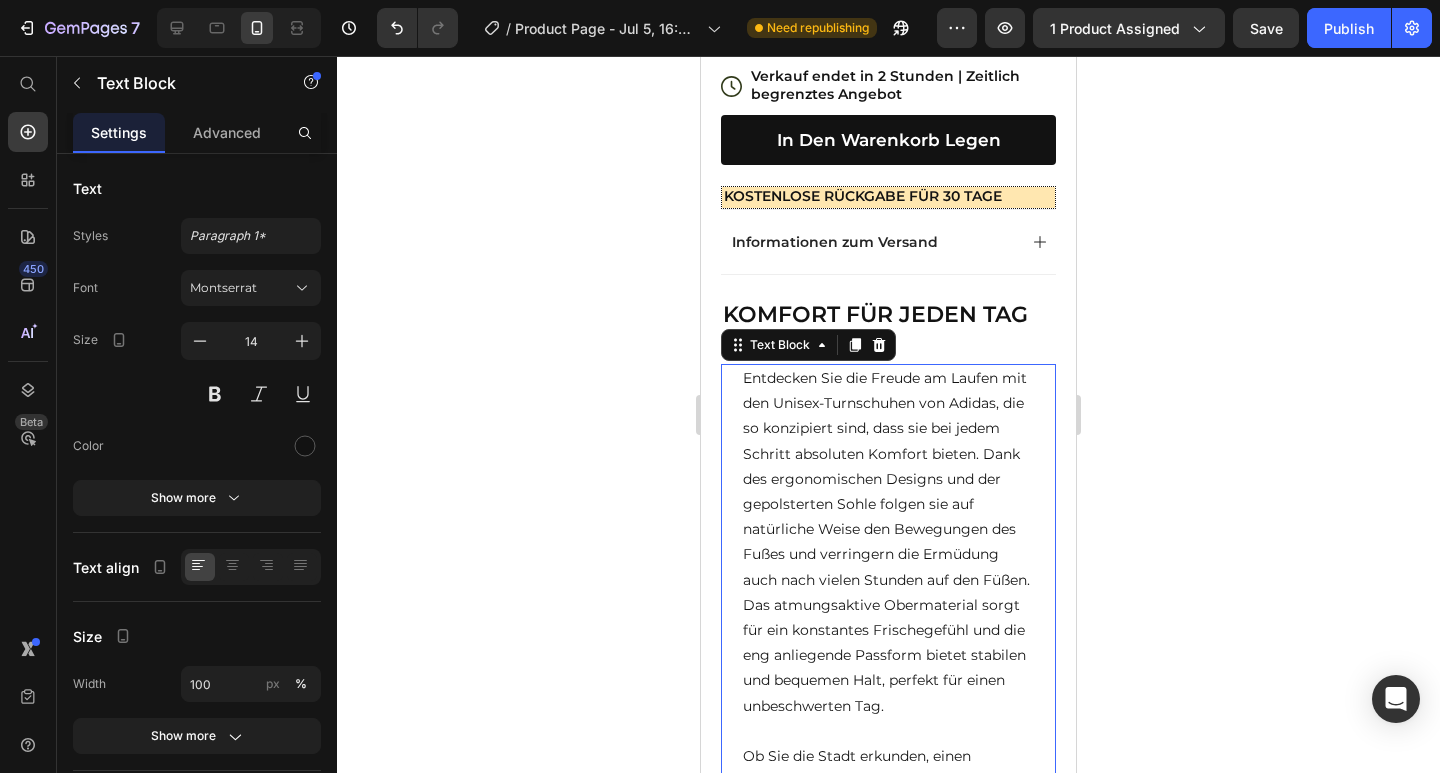 click on "Entdecken Sie die Freude am Laufen mit den Unisex-Turnschuhen von Adidas, die so konzipiert sind, dass sie bei jedem Schritt absoluten Komfort bieten. Dank des ergonomischen Designs und der gepolsterten Sohle folgen sie auf natürliche Weise den Bewegungen des Fußes und verringern die Ermüdung auch nach vielen Stunden auf den Füßen. Das atmungsaktive Obermaterial sorgt für ein konstantes Frischegefühl und die eng anliegende Passform bietet stabilen und bequemen Halt, perfekt für einen unbeschwerten Tag." at bounding box center [888, 542] 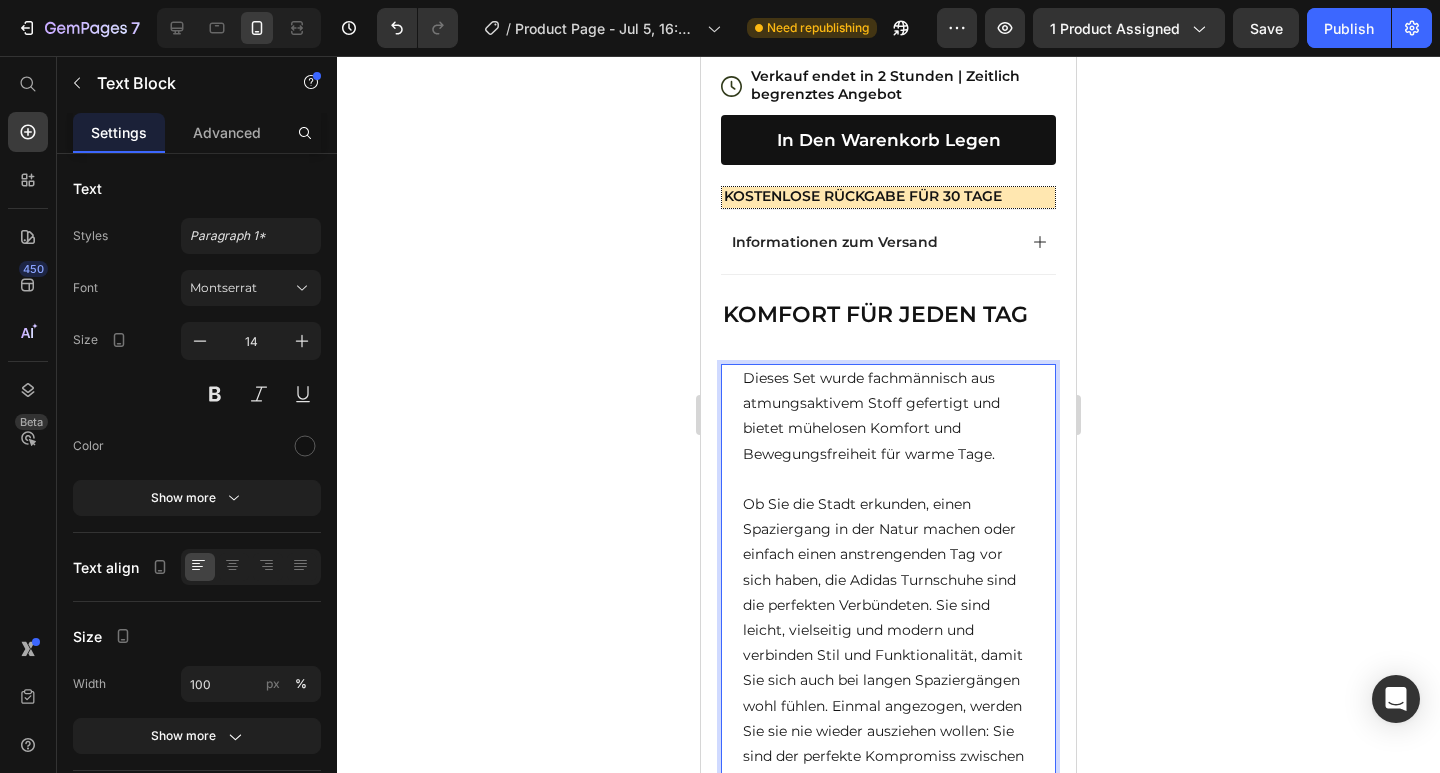 click on "Ob Sie die Stadt erkunden, einen Spaziergang in der Natur machen oder einfach einen anstrengenden Tag vor sich haben, die Adidas Turnschuhe sind die perfekten Verbündeten. Sie sind leicht, vielseitig und modern und verbinden Stil und Funktionalität, damit Sie sich auch bei langen Spaziergängen wohl fühlen. Einmal angezogen, werden Sie sie nie wieder ausziehen wollen: Sie sind der perfekte Kompromiss zwischen Alltagskomfort und Bewegungsfreiheit." at bounding box center (888, 643) 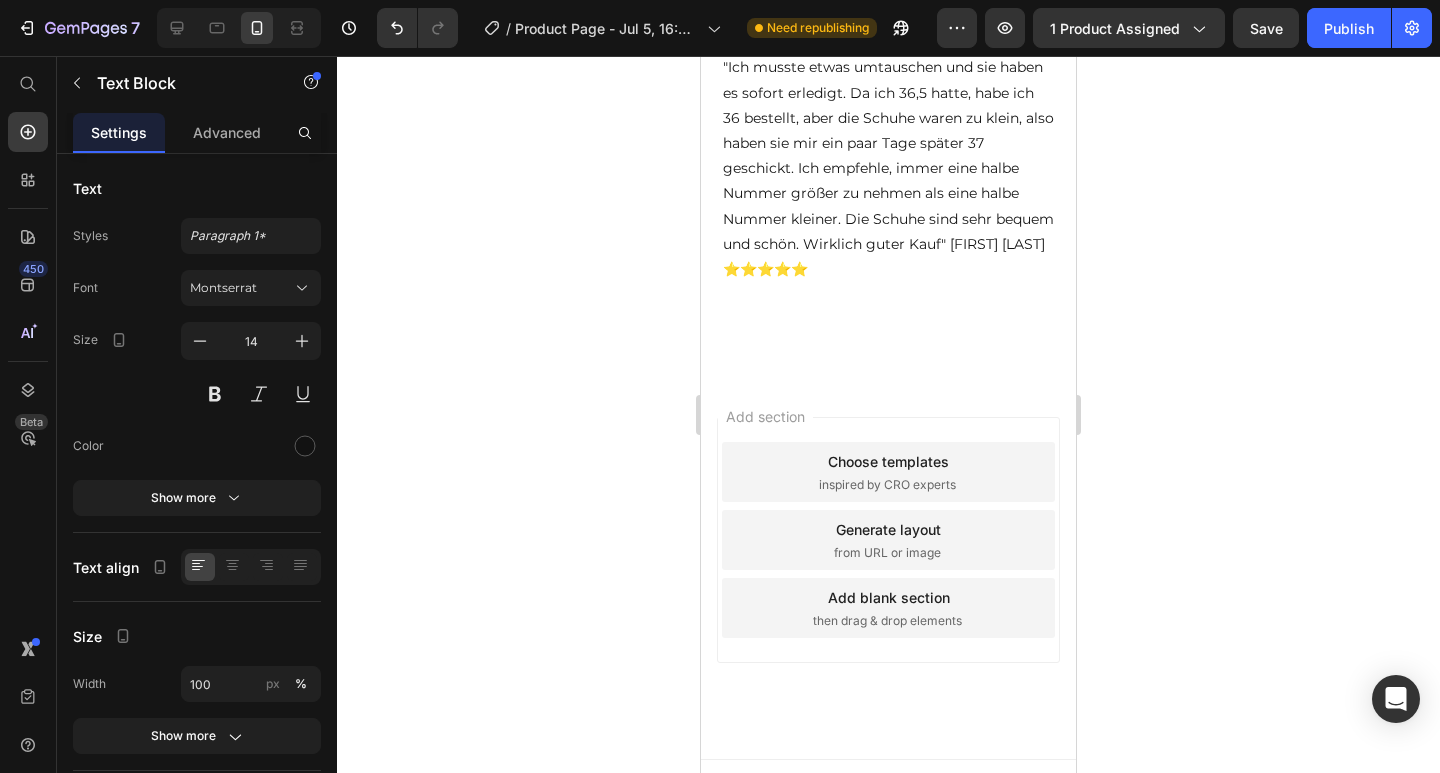 scroll, scrollTop: 1930, scrollLeft: 0, axis: vertical 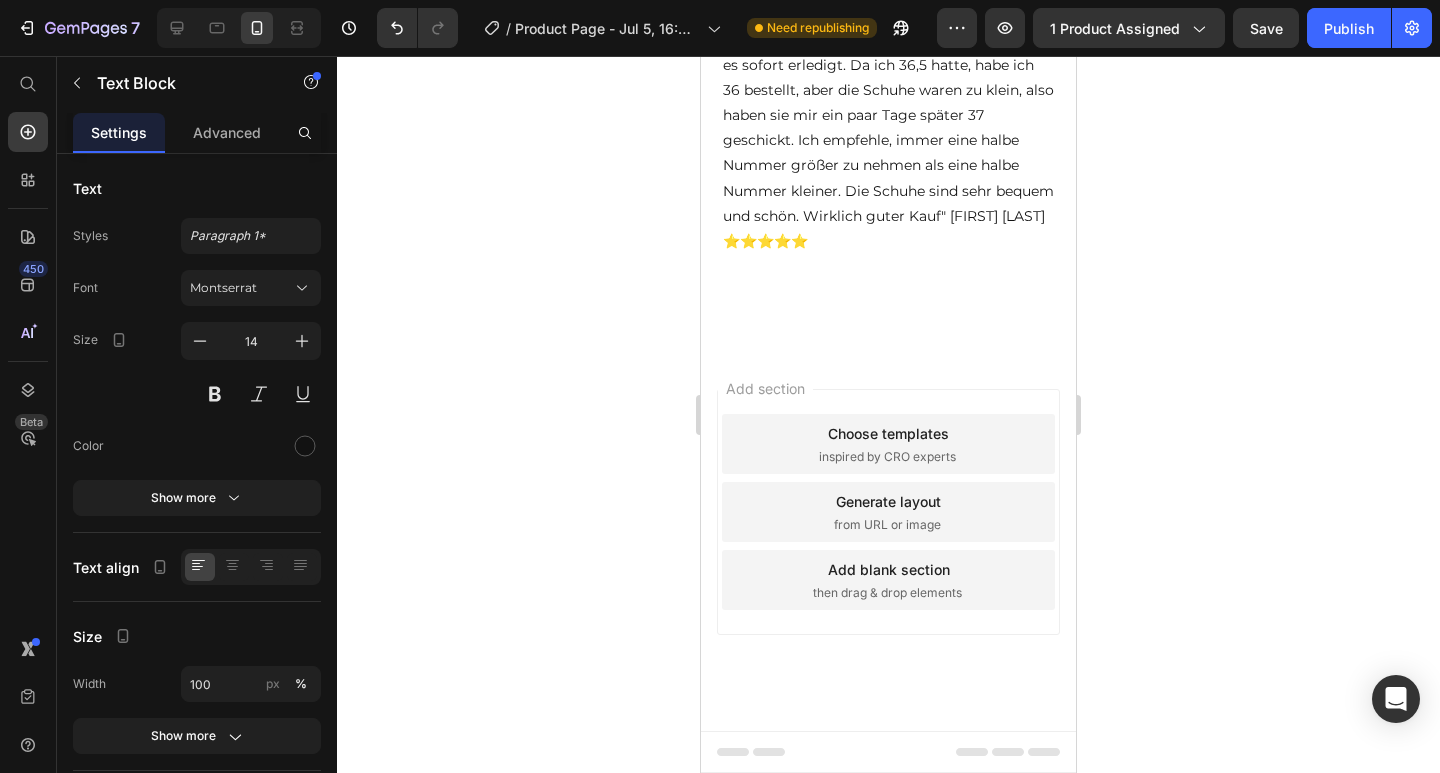 drag, startPoint x: 744, startPoint y: 486, endPoint x: 892, endPoint y: 801, distance: 348.03592 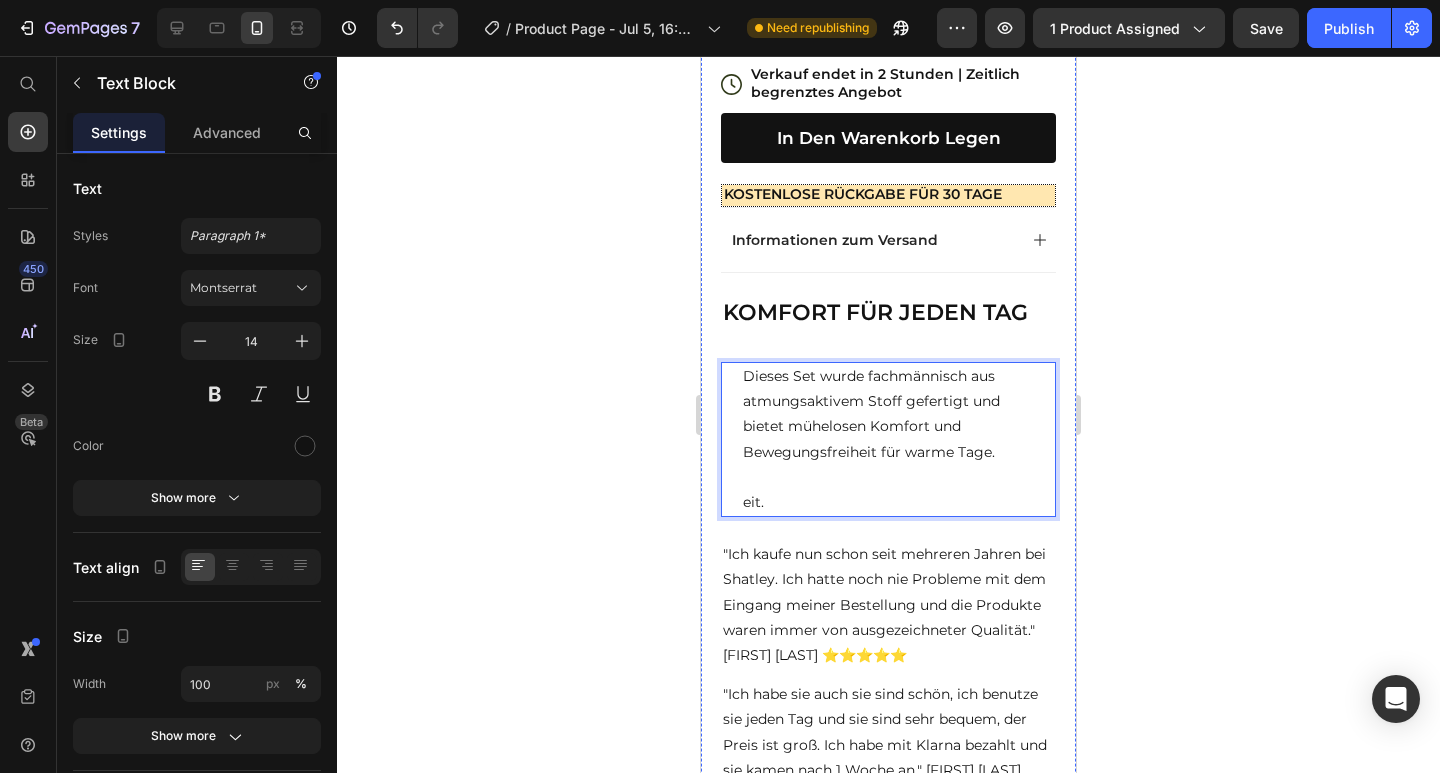 scroll, scrollTop: 816, scrollLeft: 0, axis: vertical 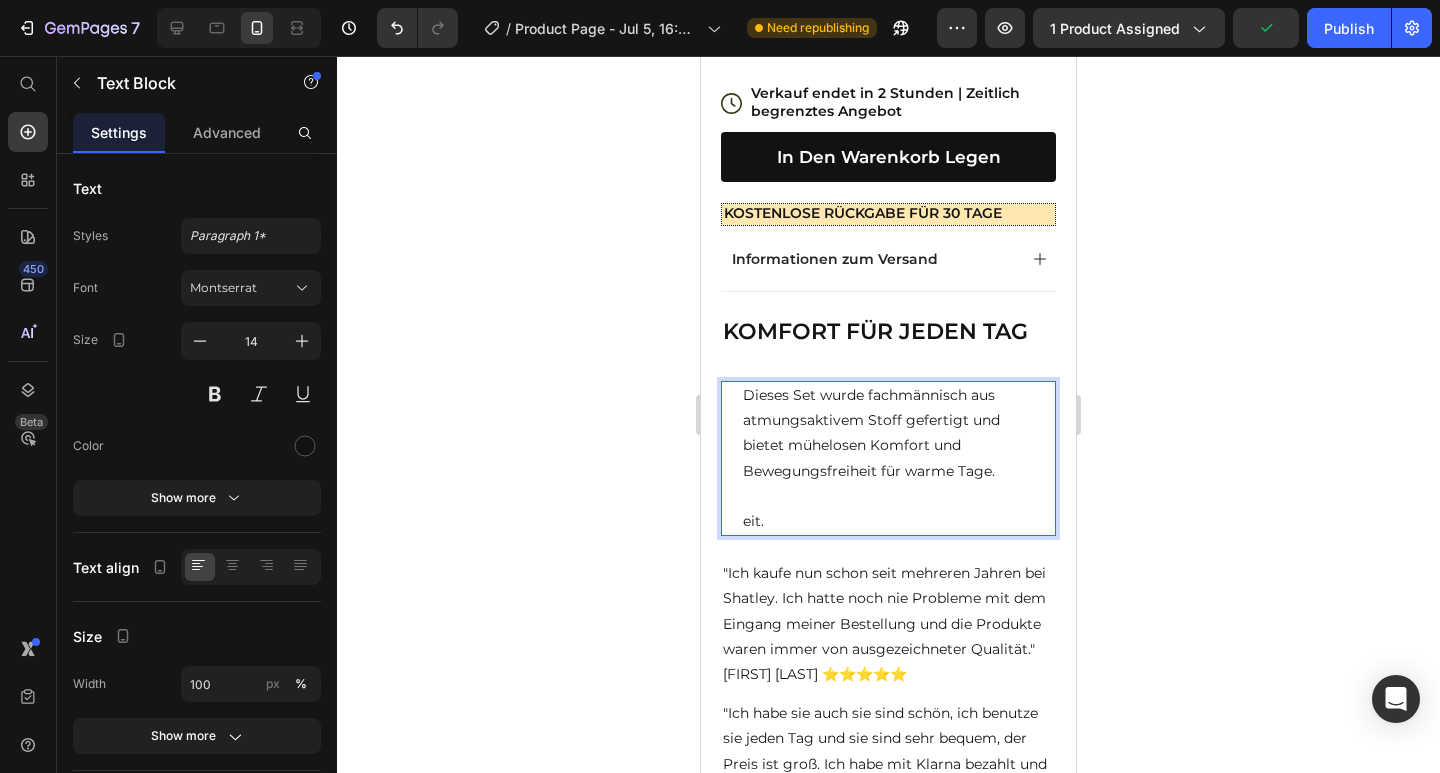 click on "eit." at bounding box center [888, 521] 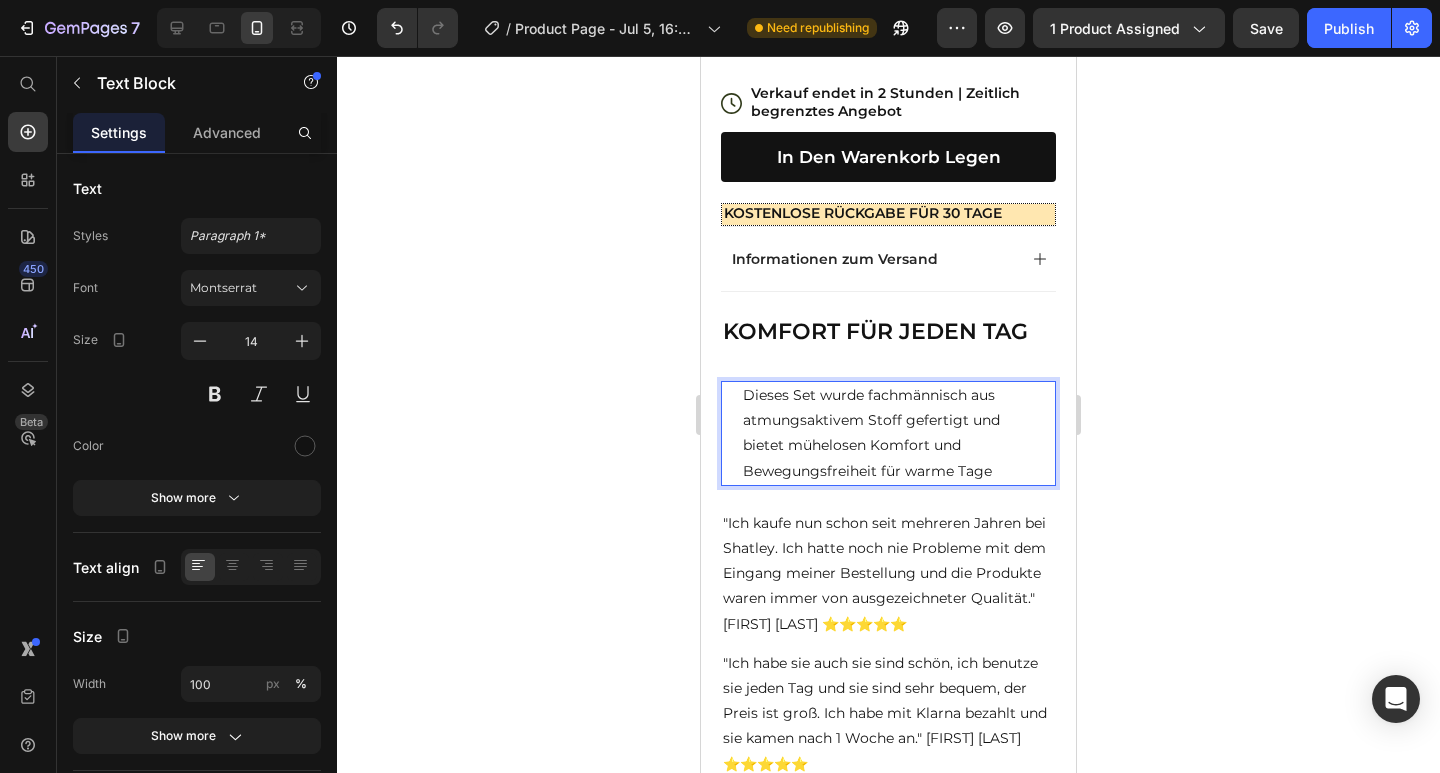 click 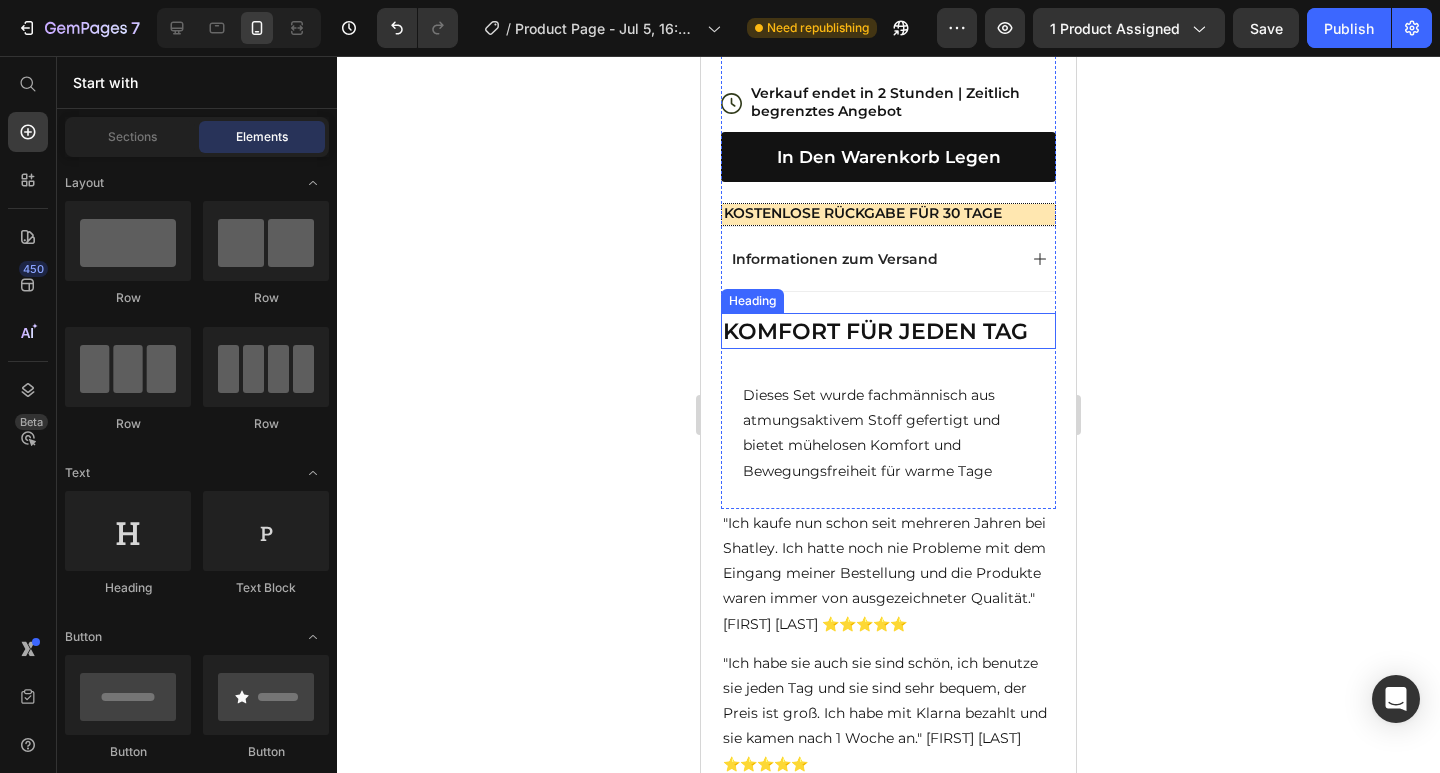 click on "KOMFORT FÜR JEDEN TAG" at bounding box center [875, 331] 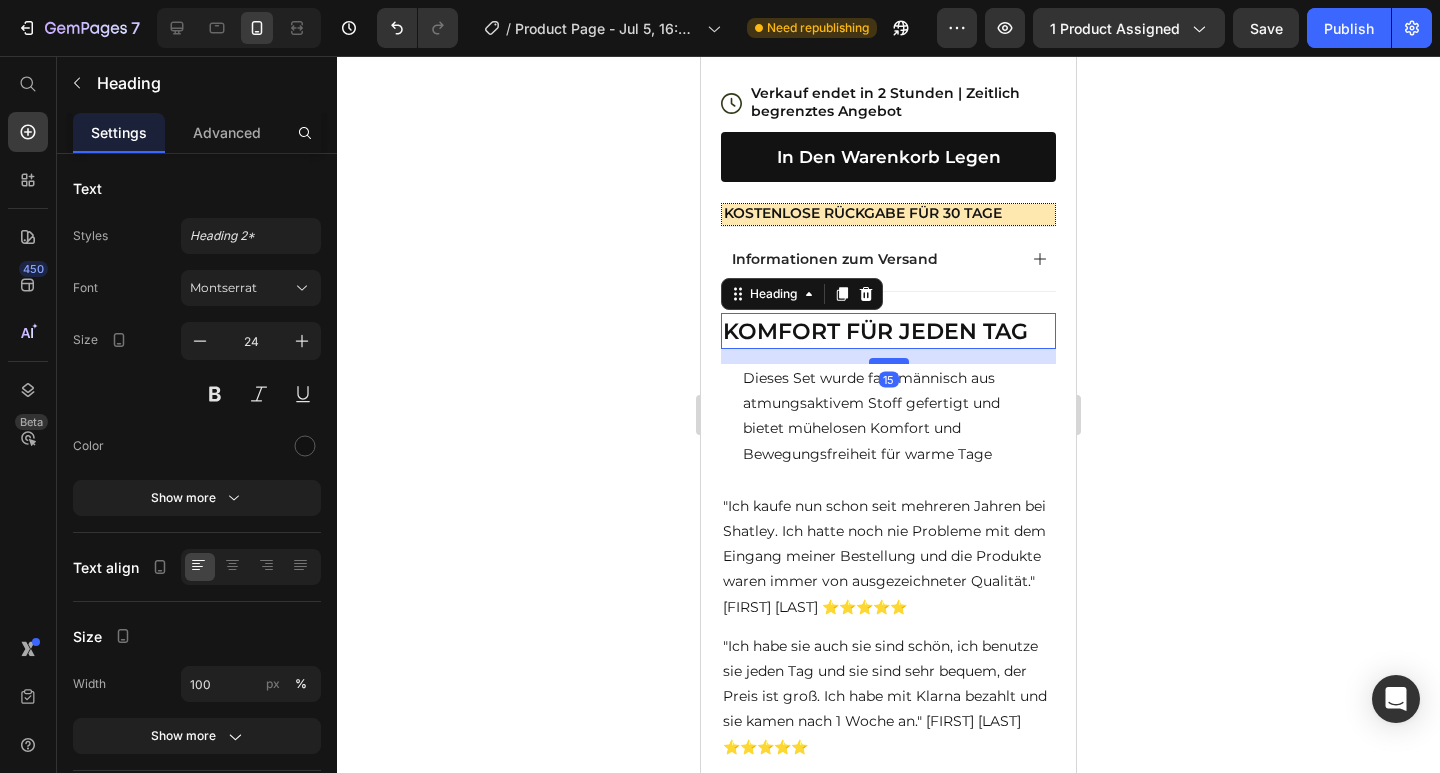 drag, startPoint x: 885, startPoint y: 361, endPoint x: 887, endPoint y: 344, distance: 17.117243 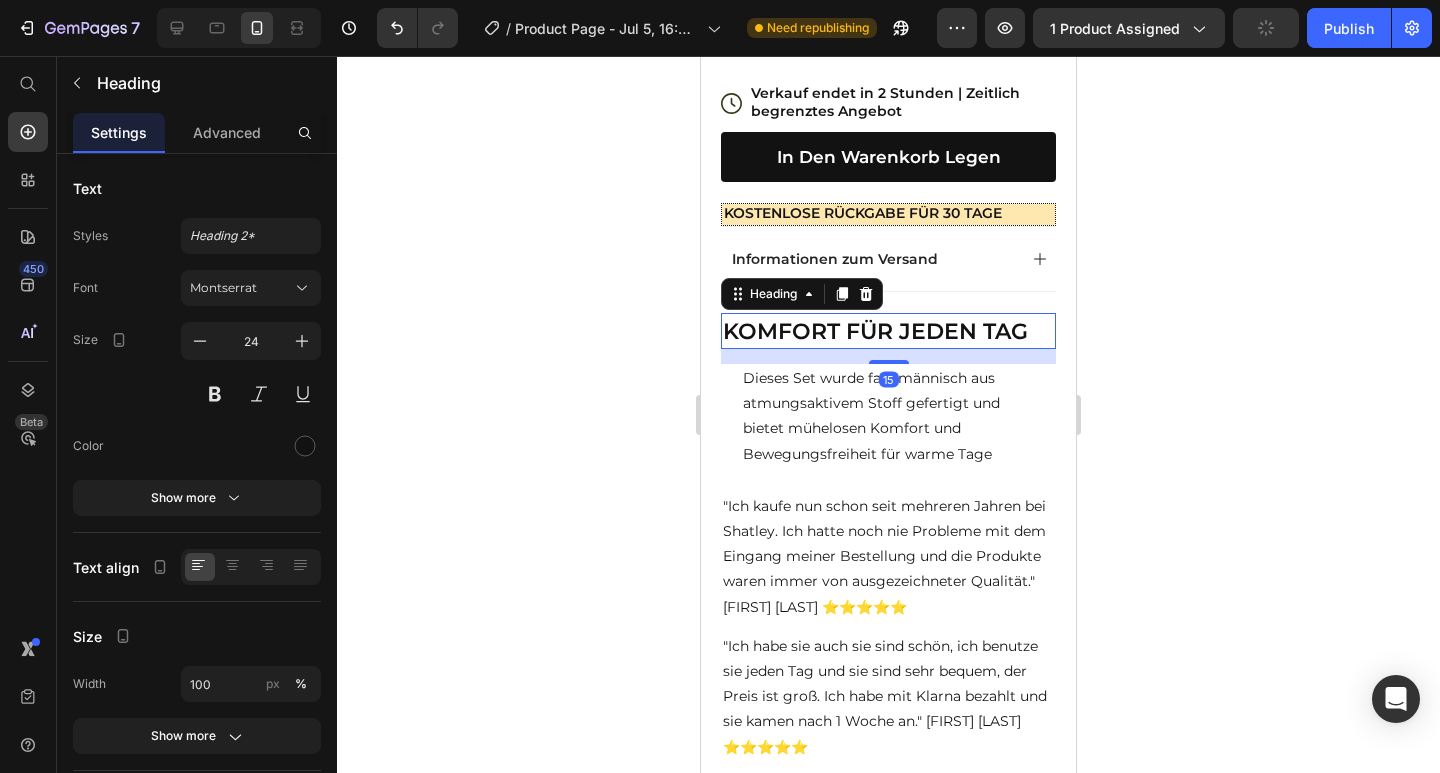 click 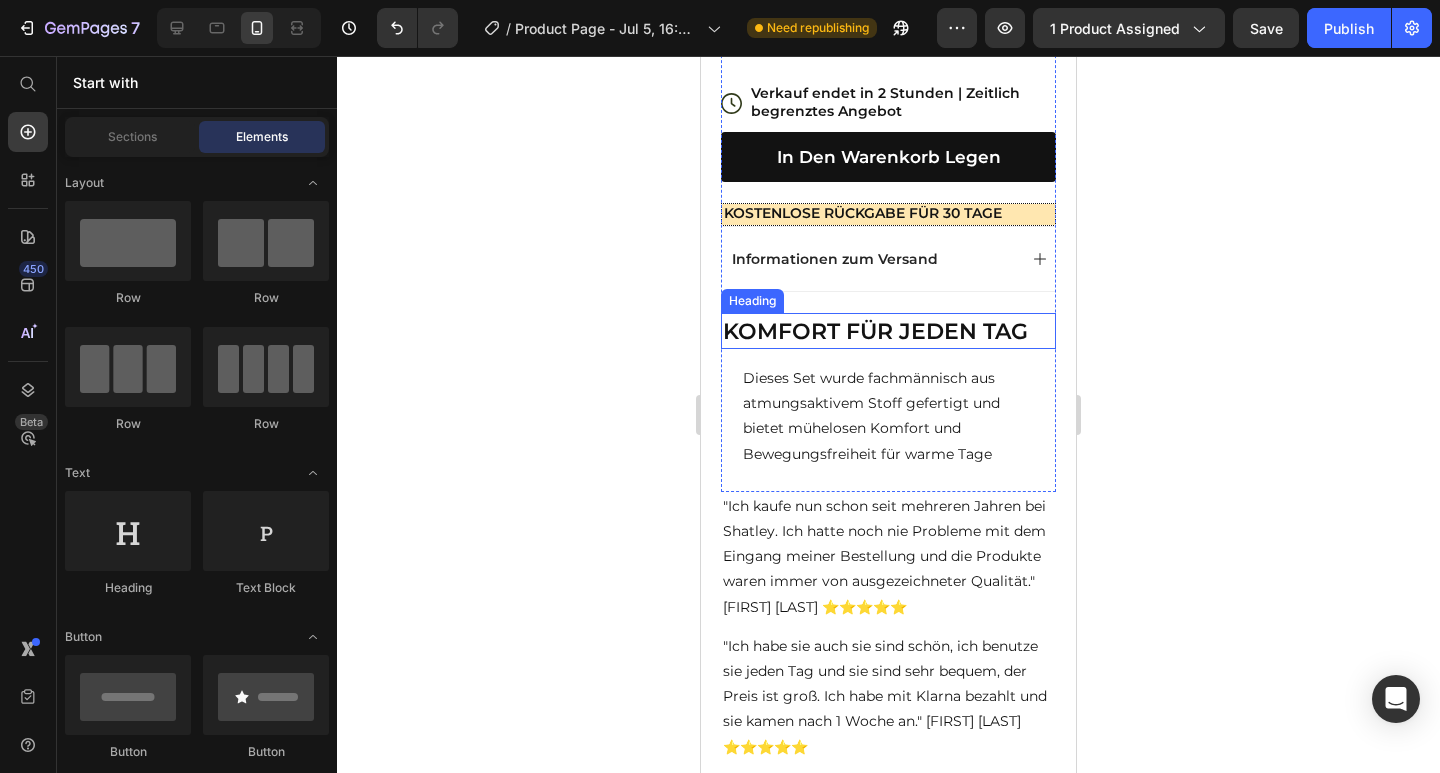 click on "KOMFORT FÜR JEDEN TAG" at bounding box center (875, 331) 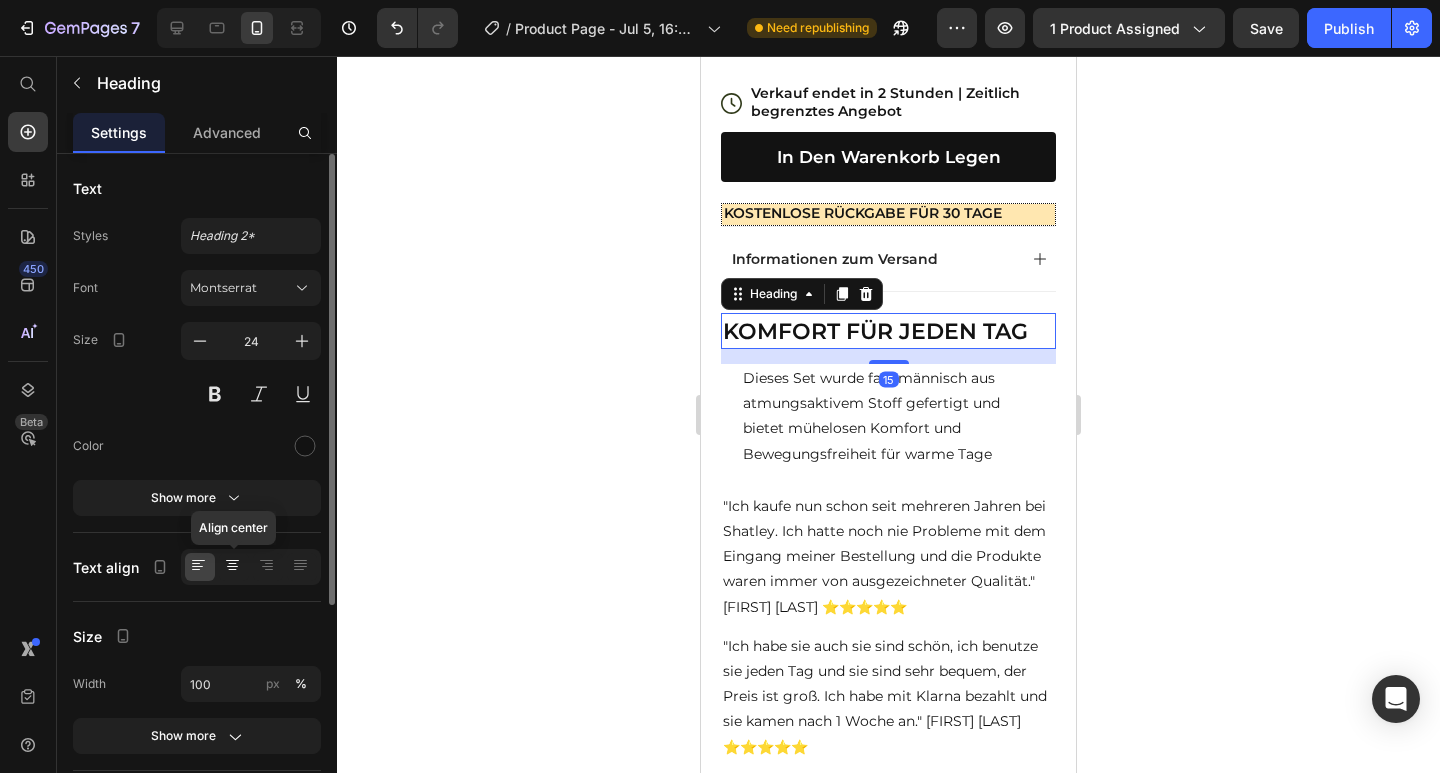 click 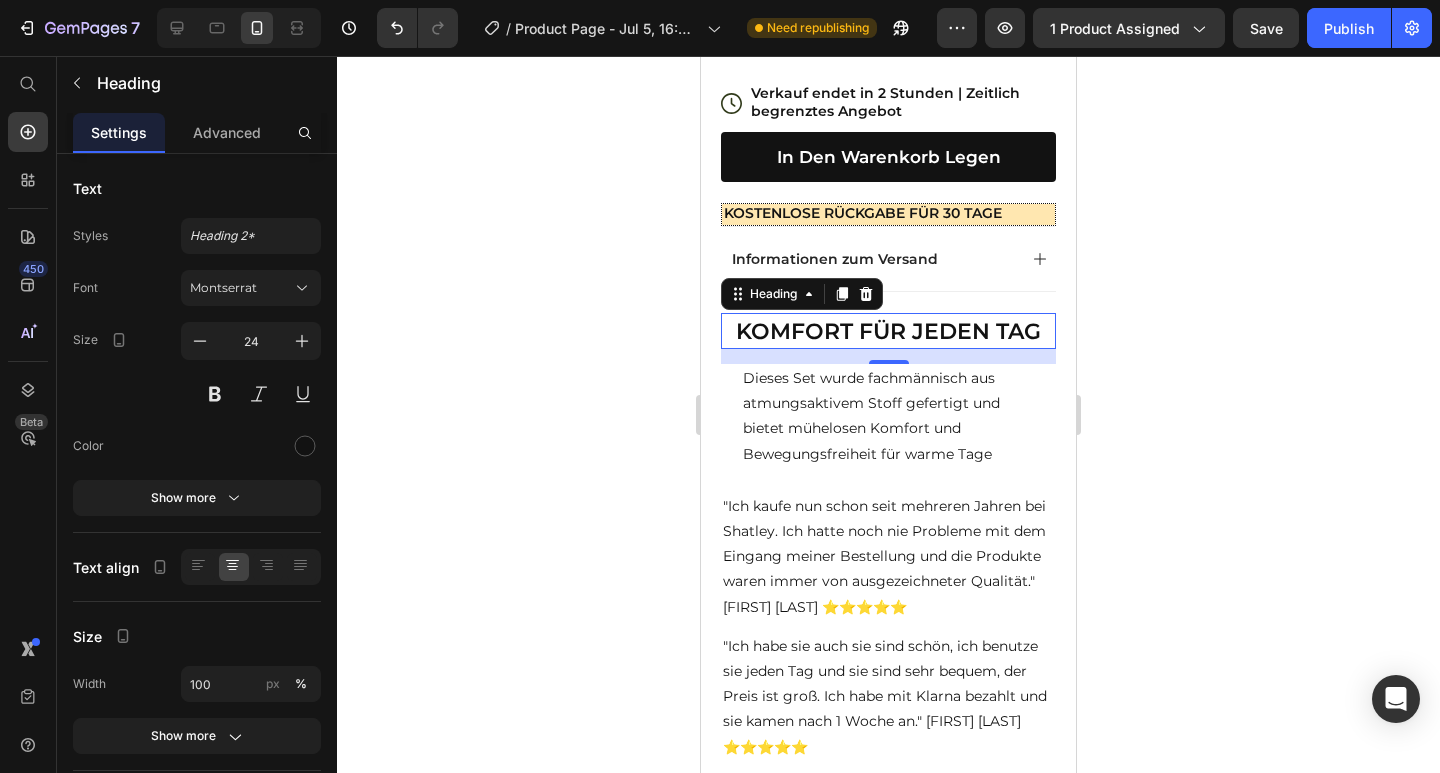 click 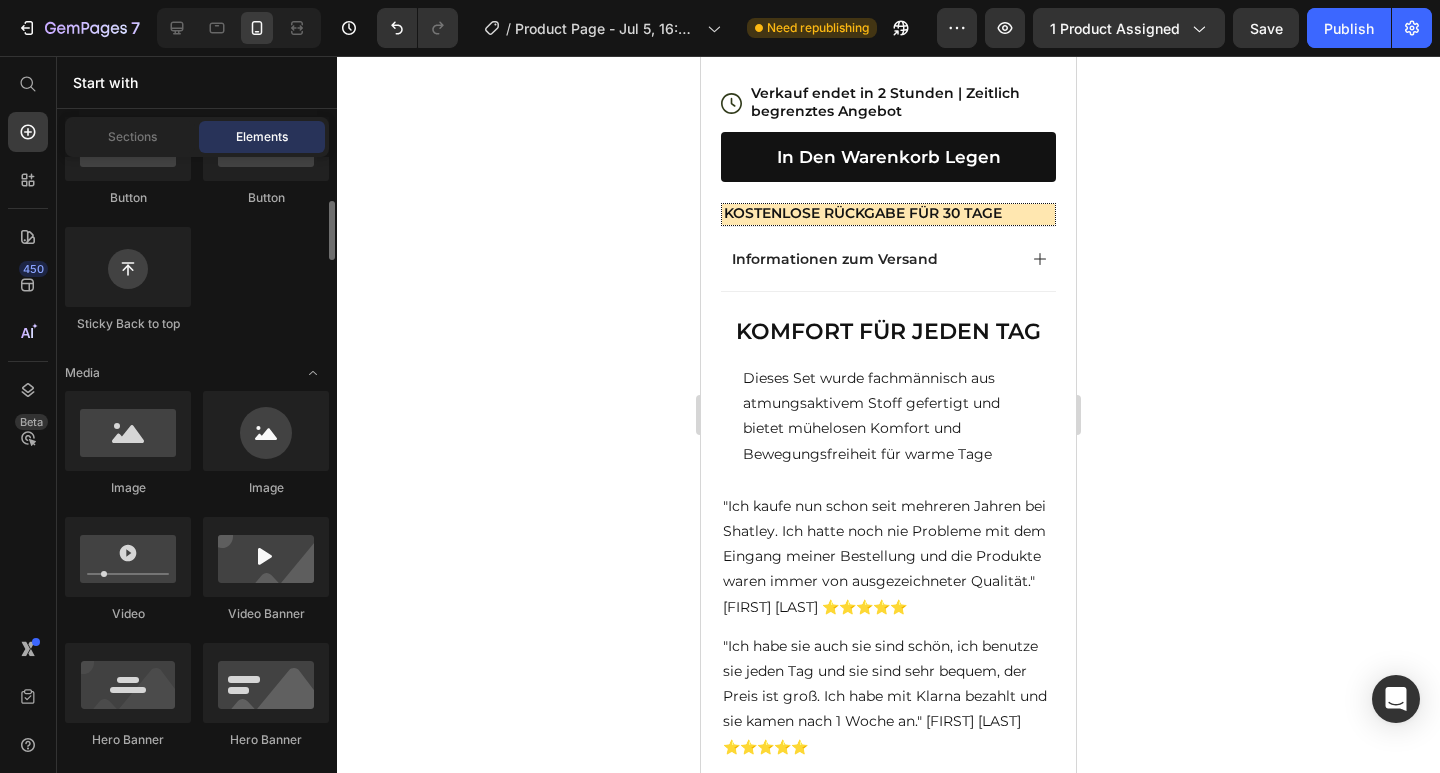 scroll, scrollTop: 560, scrollLeft: 0, axis: vertical 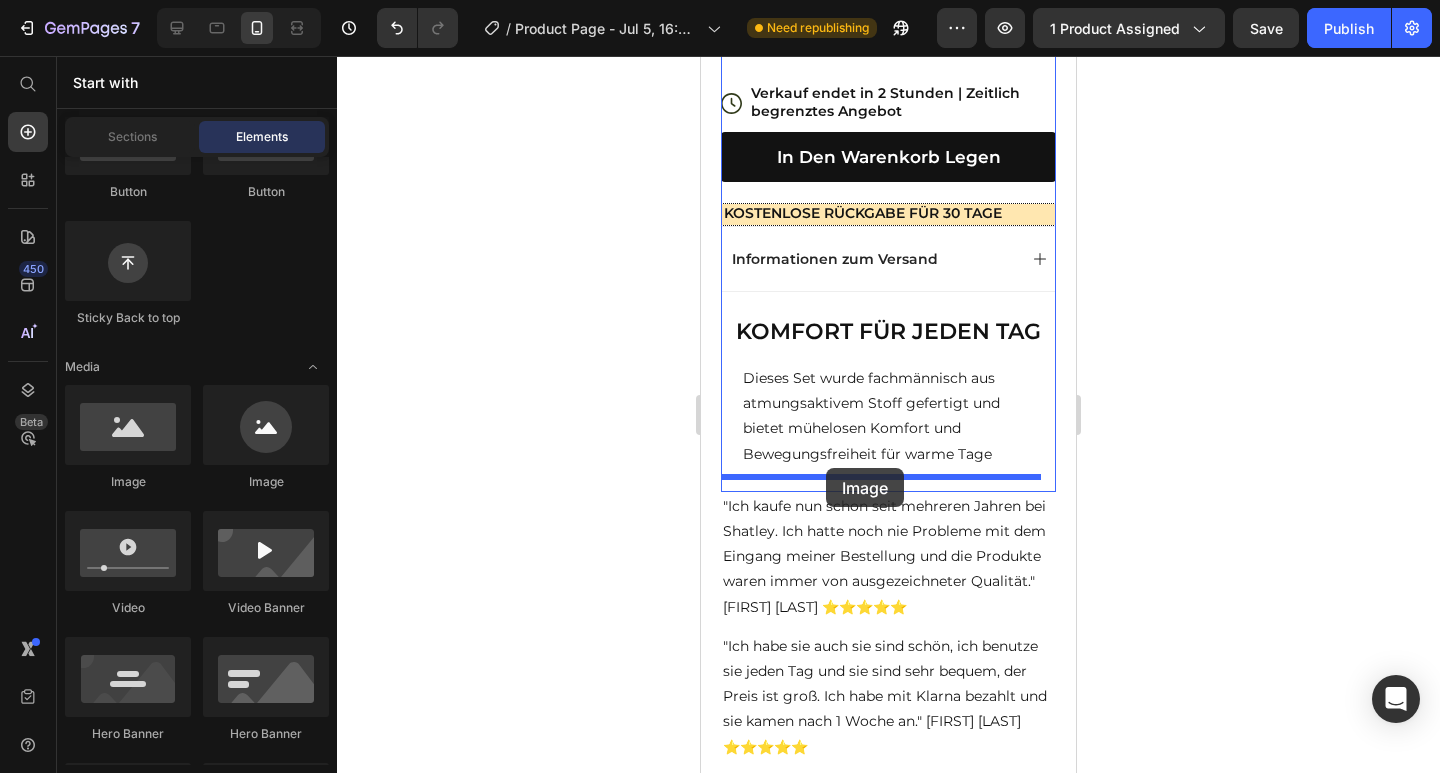 drag, startPoint x: 975, startPoint y: 492, endPoint x: 826, endPoint y: 468, distance: 150.9205 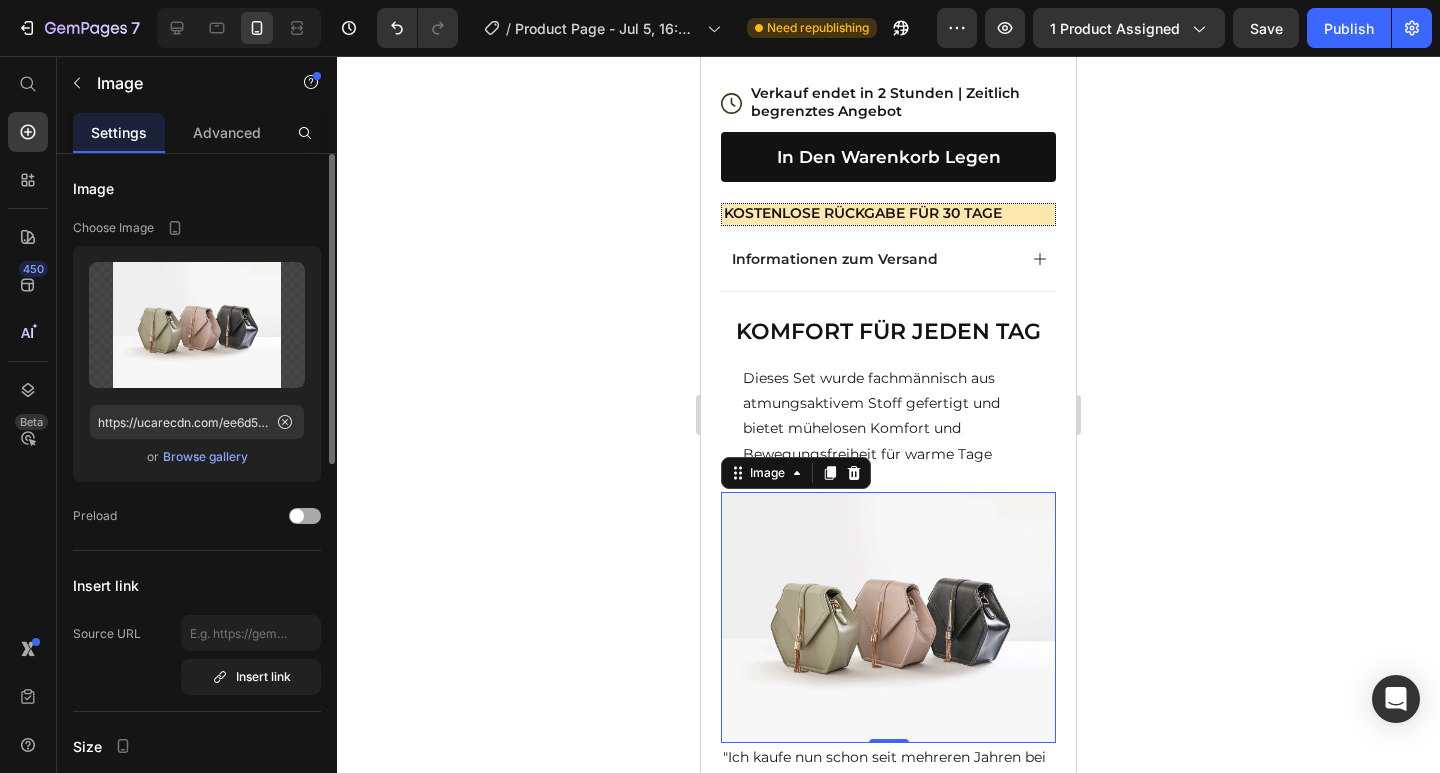 click at bounding box center (297, 516) 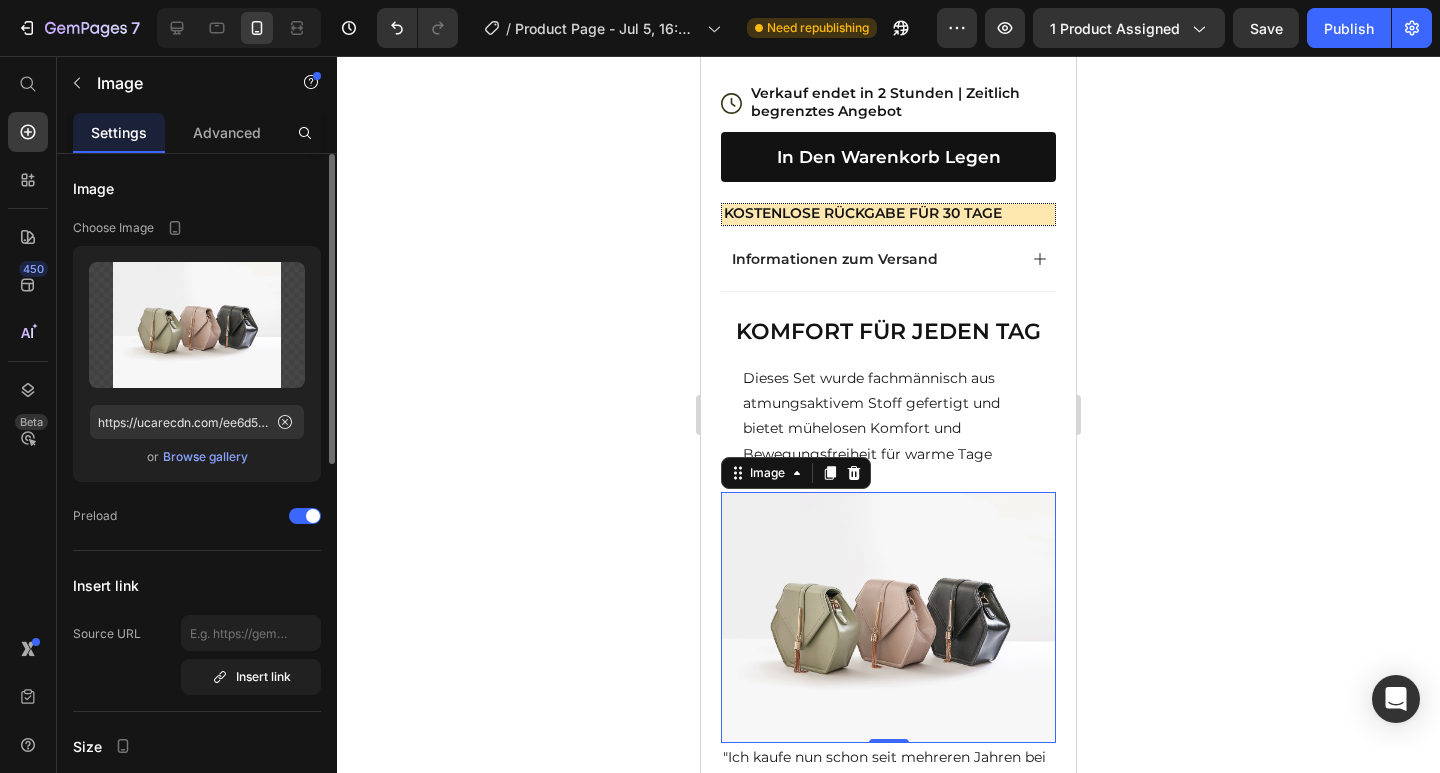 click on "Browse gallery" at bounding box center (205, 457) 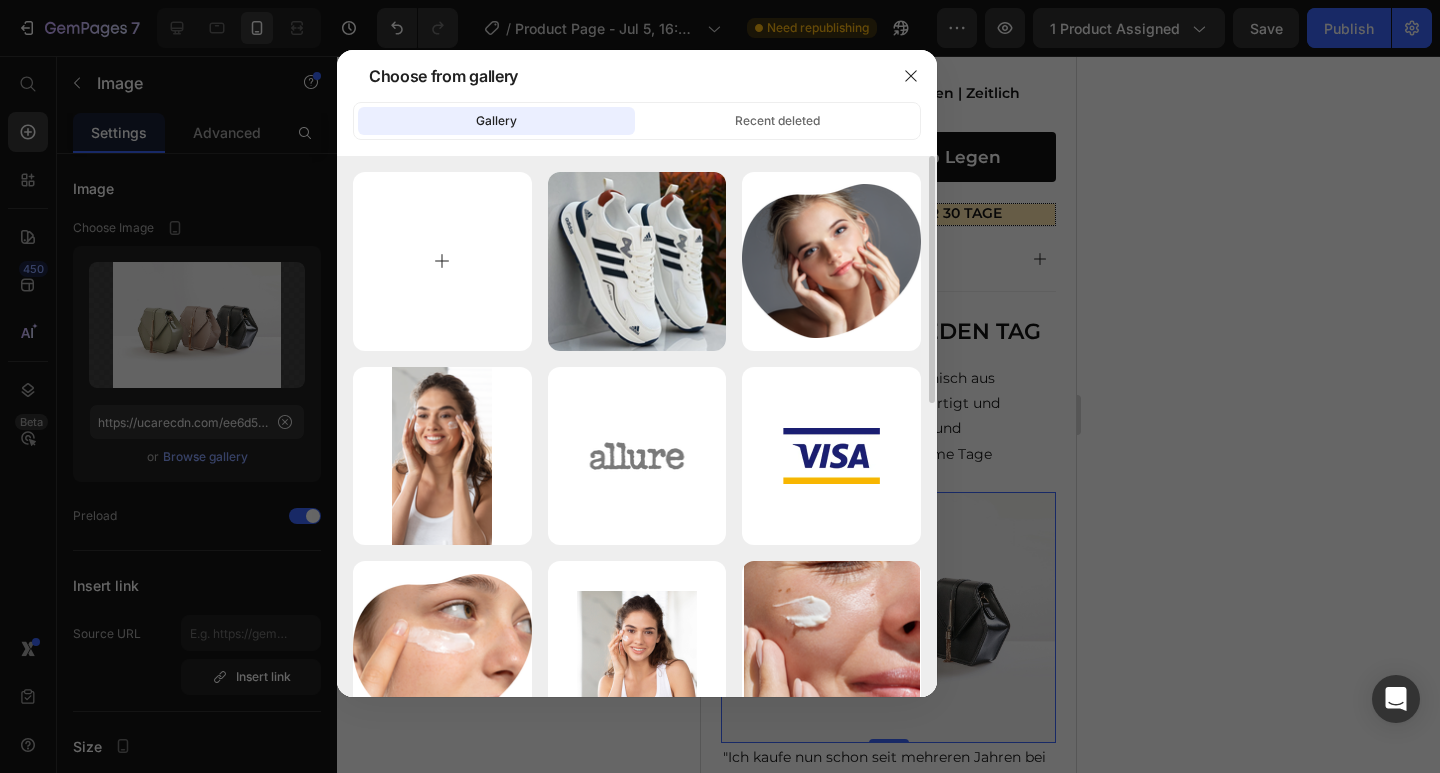 click at bounding box center (442, 261) 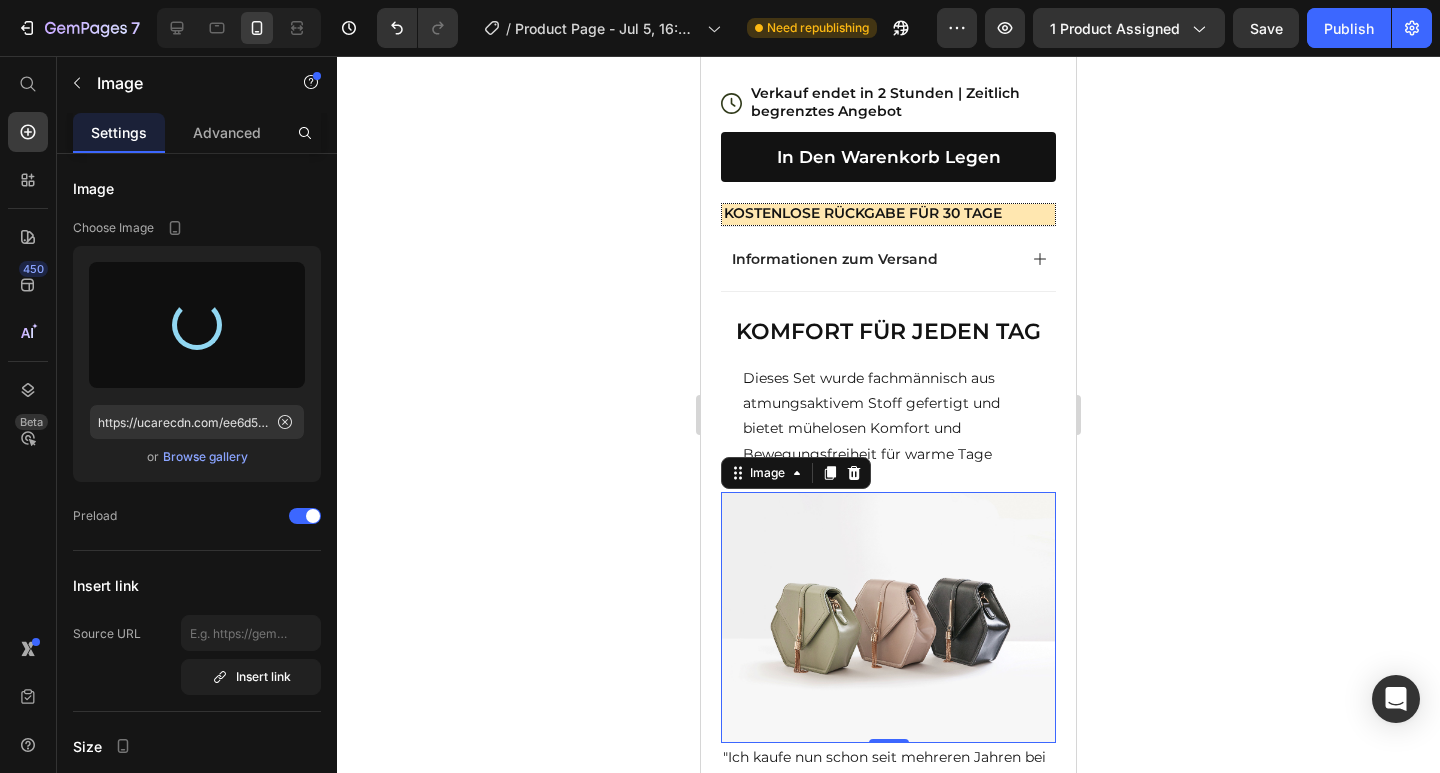 type on "https://cdn.shopify.com/s/files/1/0924/0864/3928/files/gempages_574120060541469742-0f8002e0-0c46-4307-a5be-988f5caca58e.png" 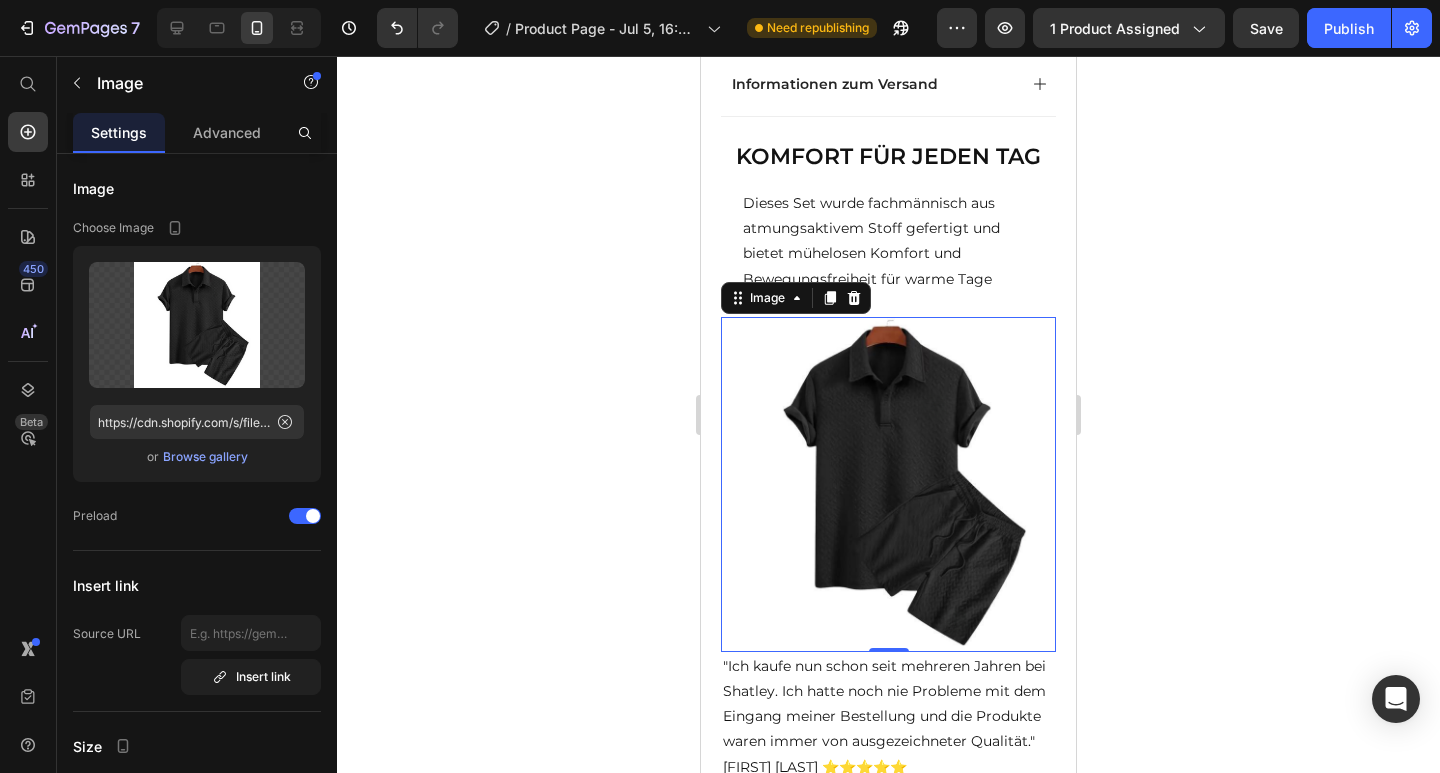scroll, scrollTop: 978, scrollLeft: 0, axis: vertical 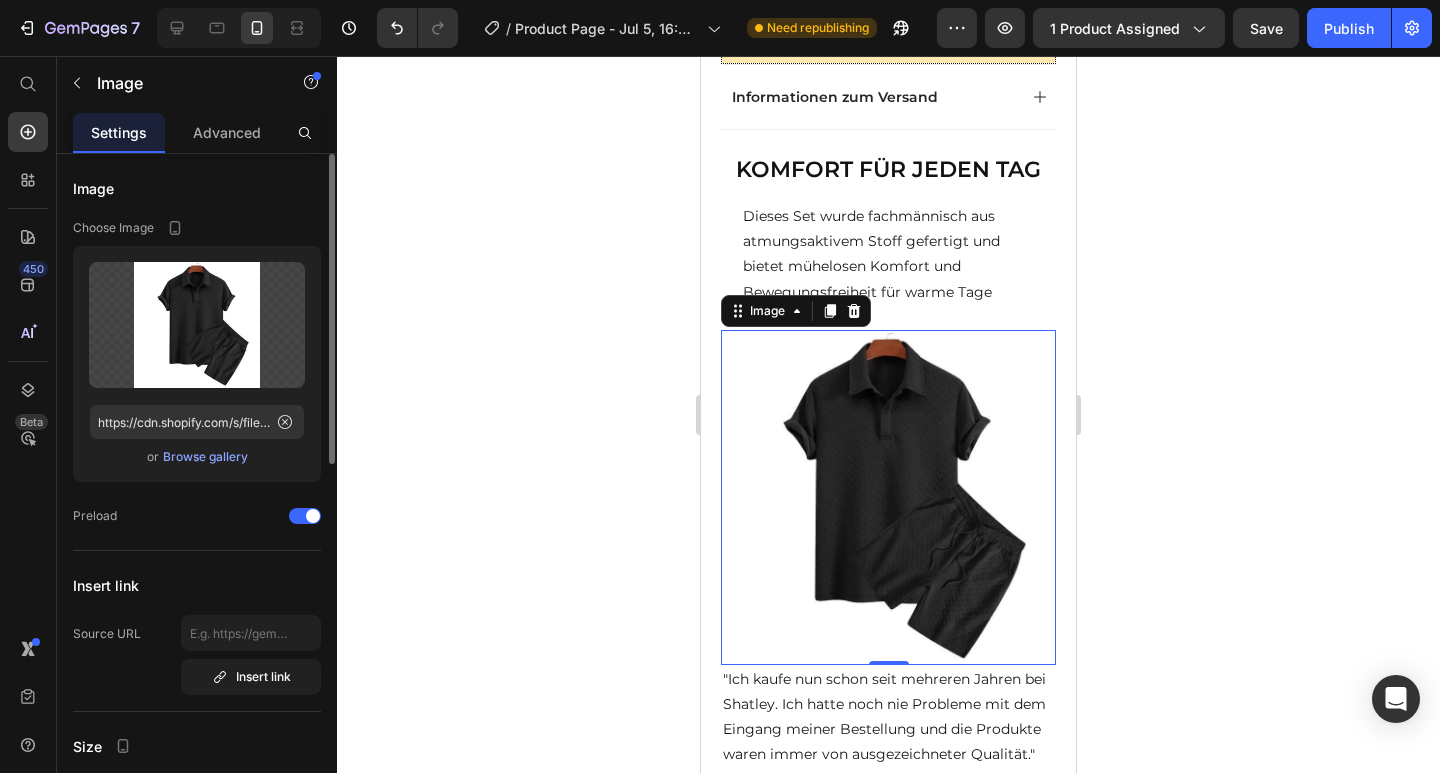 click on "Browse gallery" at bounding box center (205, 457) 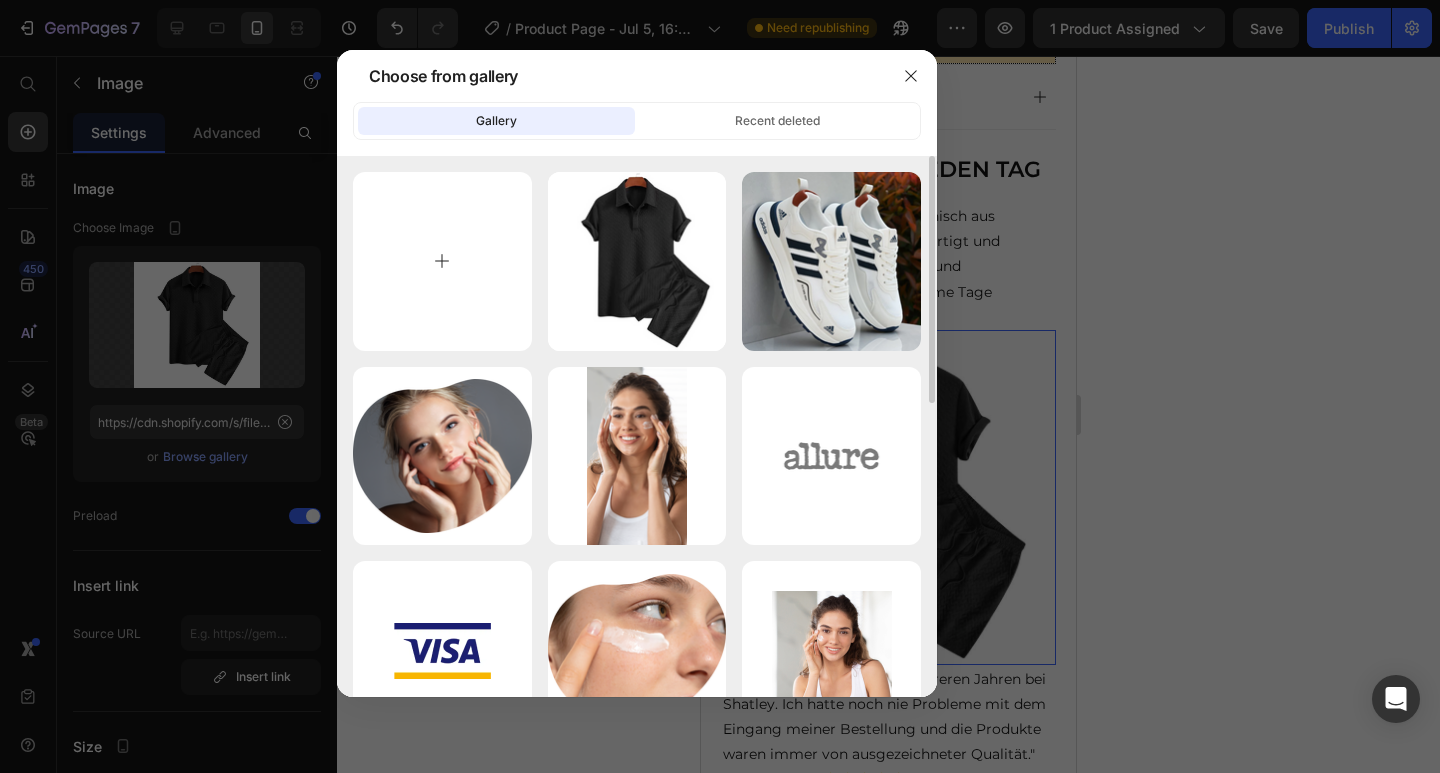 click at bounding box center [442, 261] 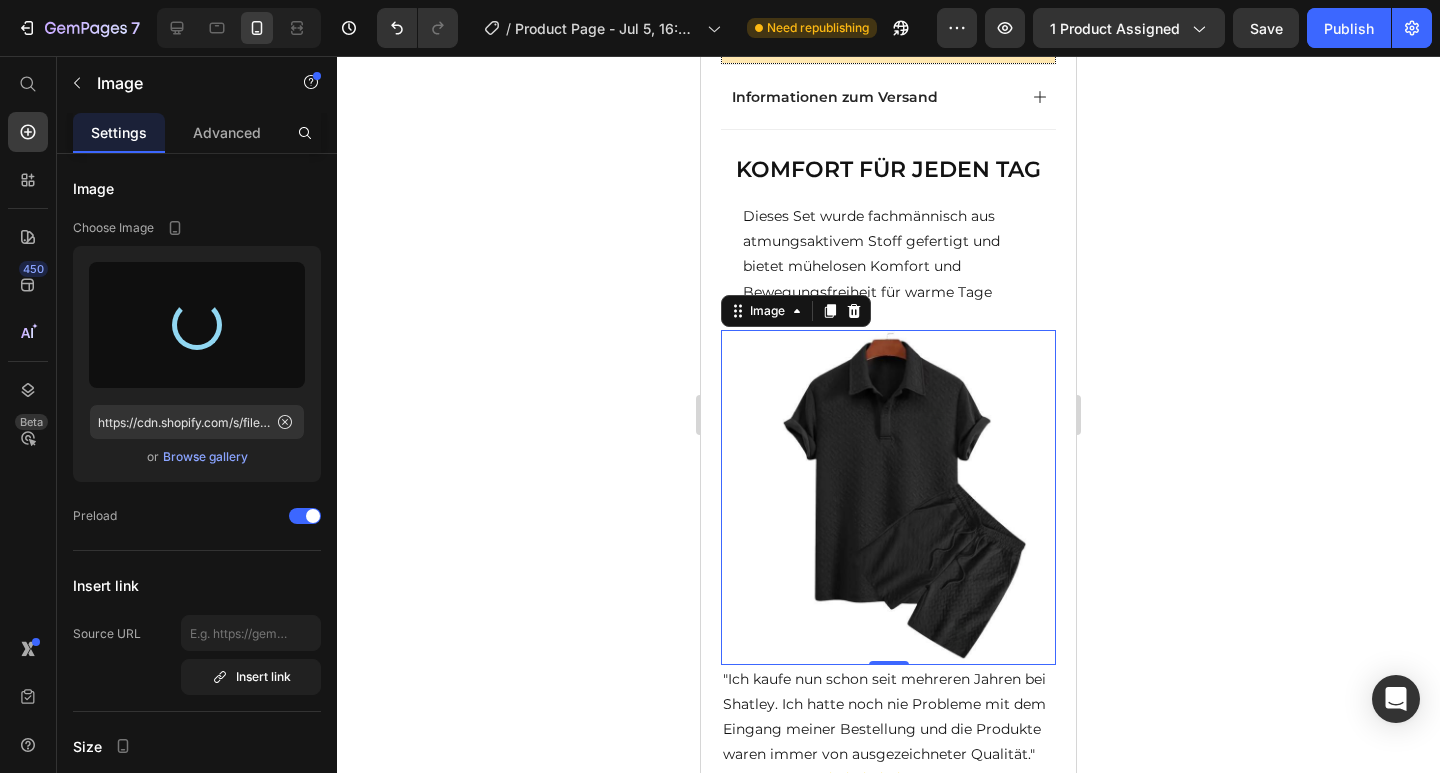 type on "https://cdn.shopify.com/s/files/1/0924/0864/3928/files/gempages_574120060541469742-3aa14db8-3ca6-43bf-9bcd-6c588893b71b.jpg" 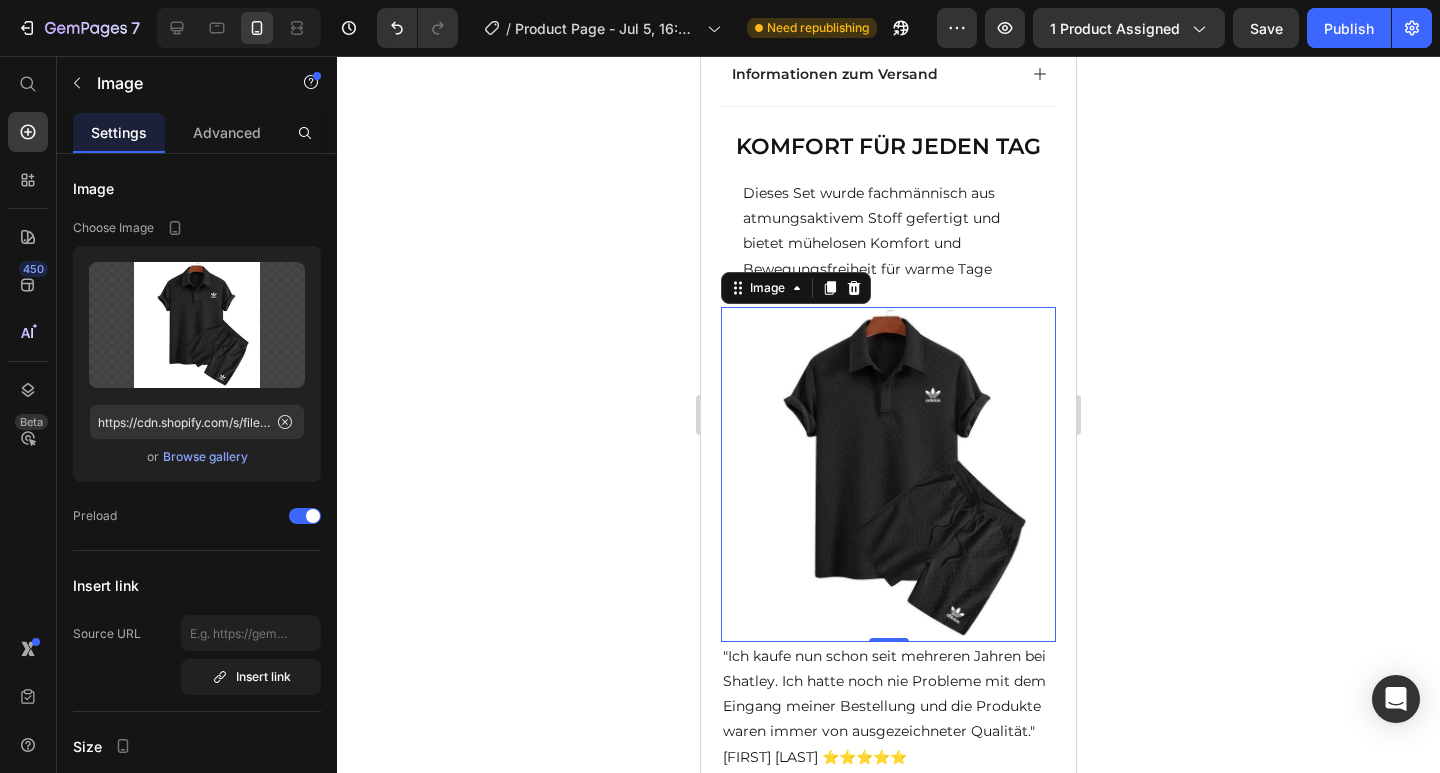 scroll, scrollTop: 971, scrollLeft: 0, axis: vertical 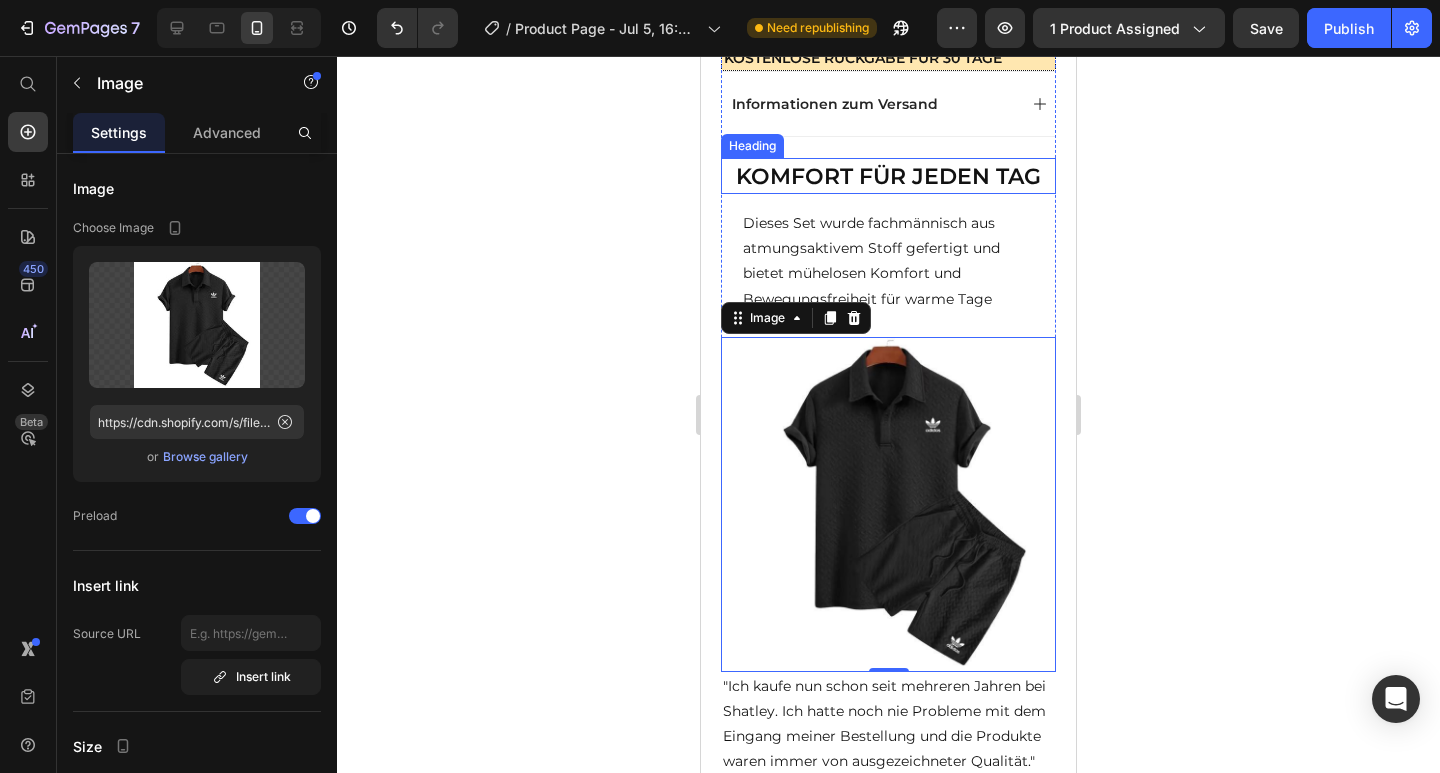 click on "KOMFORT FÜR JEDEN TAG" at bounding box center [888, 176] 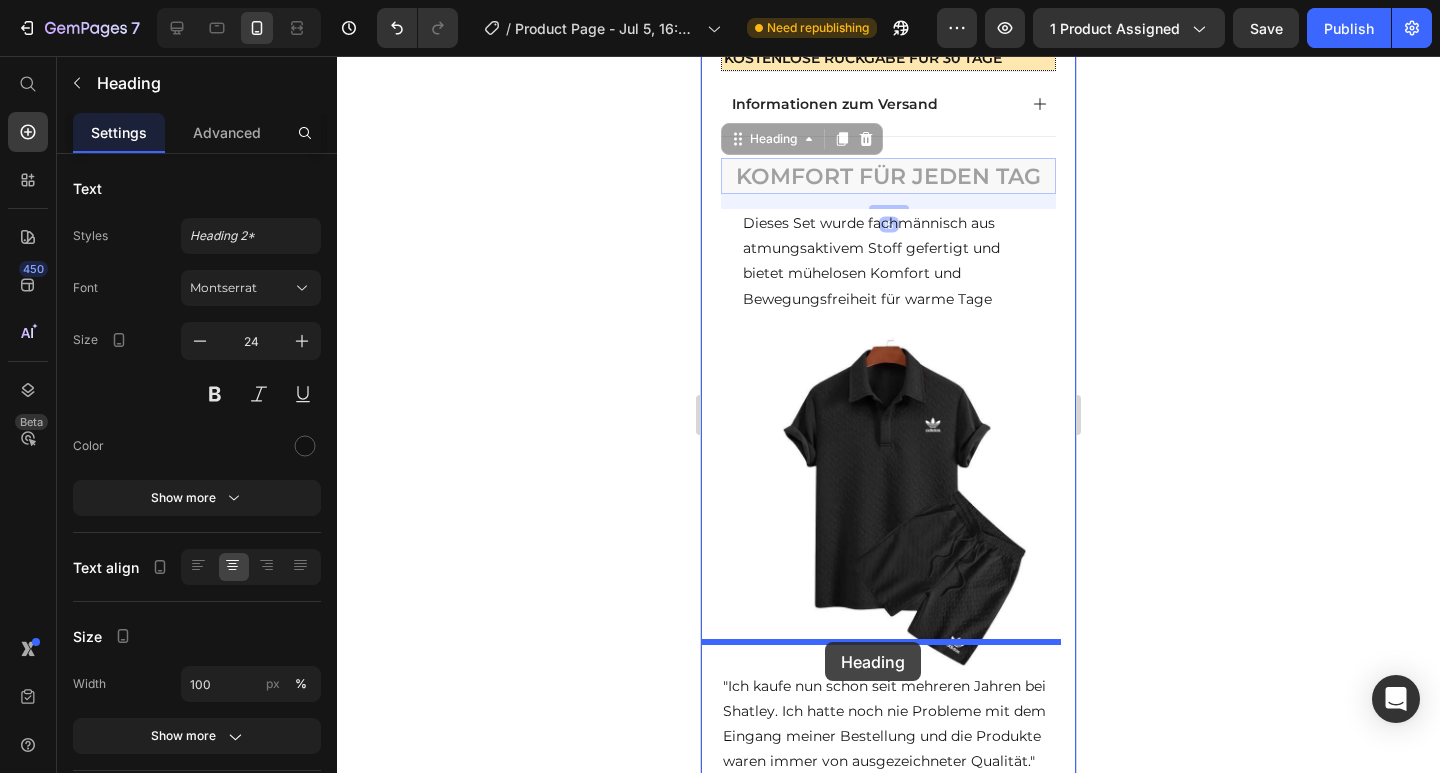 drag, startPoint x: 735, startPoint y: 123, endPoint x: 825, endPoint y: 639, distance: 523.79004 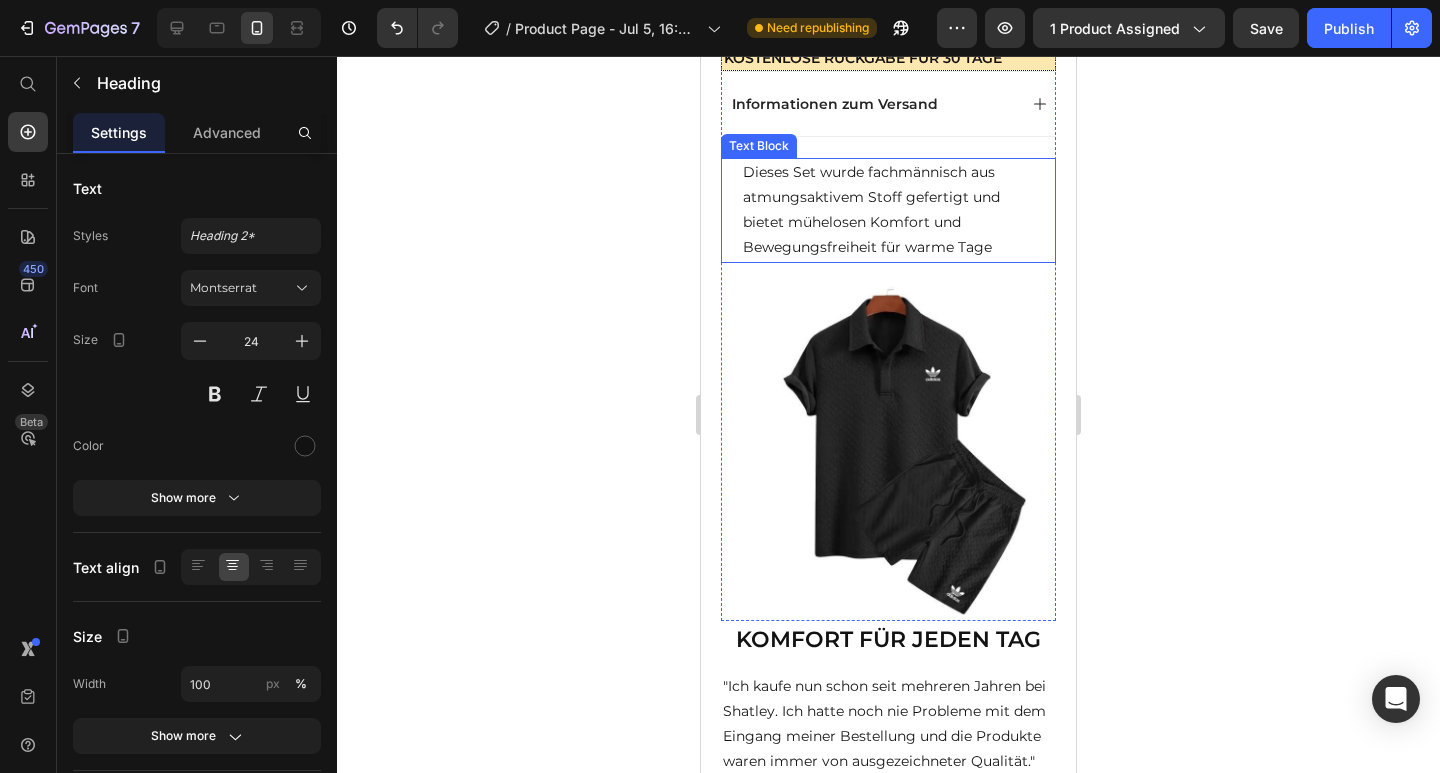 click on "Dieses Set wurde fachmännisch aus atmungsaktivem Stoff gefertigt und bietet mühelosen Komfort und Bewegungsfreiheit für warme Tage" at bounding box center (888, 210) 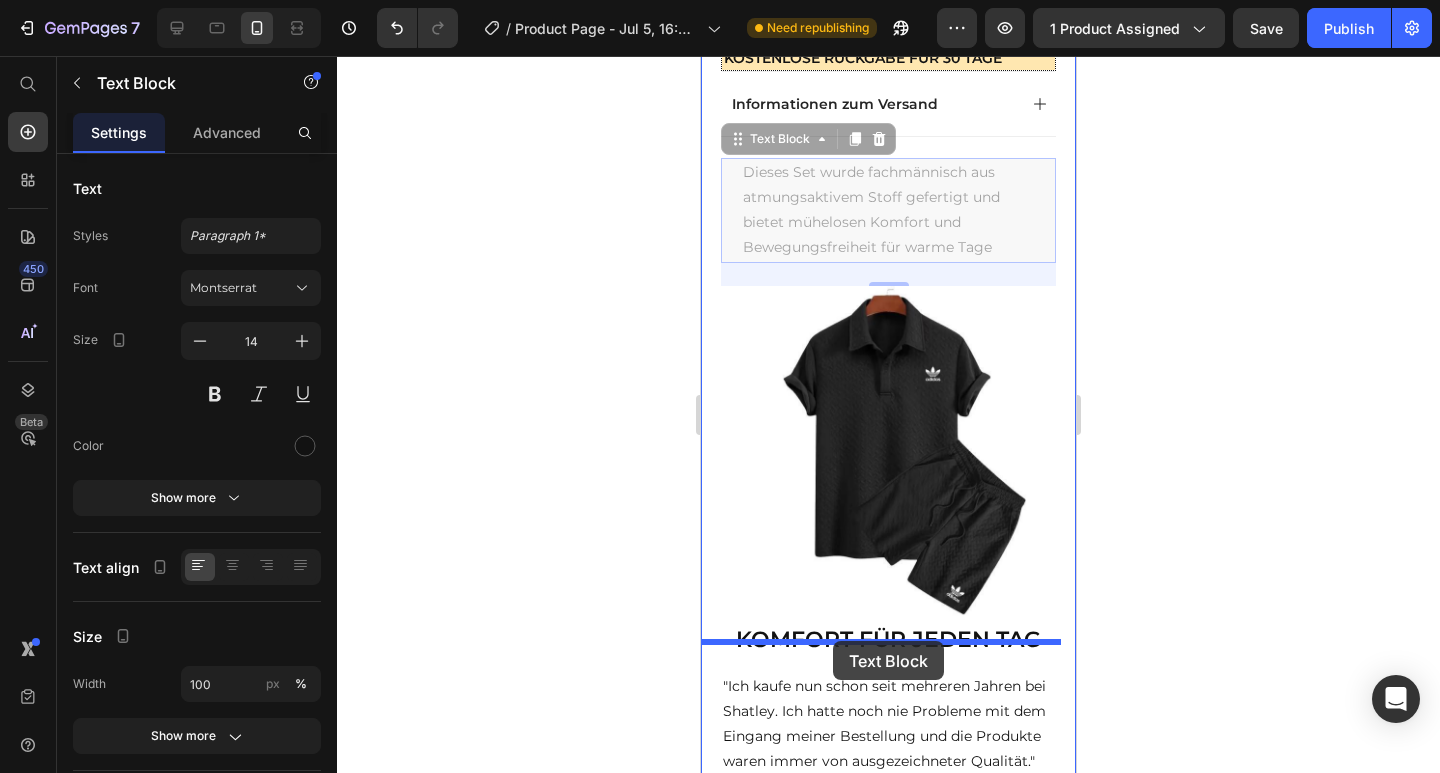 drag, startPoint x: 731, startPoint y: 122, endPoint x: 833, endPoint y: 639, distance: 526.9658 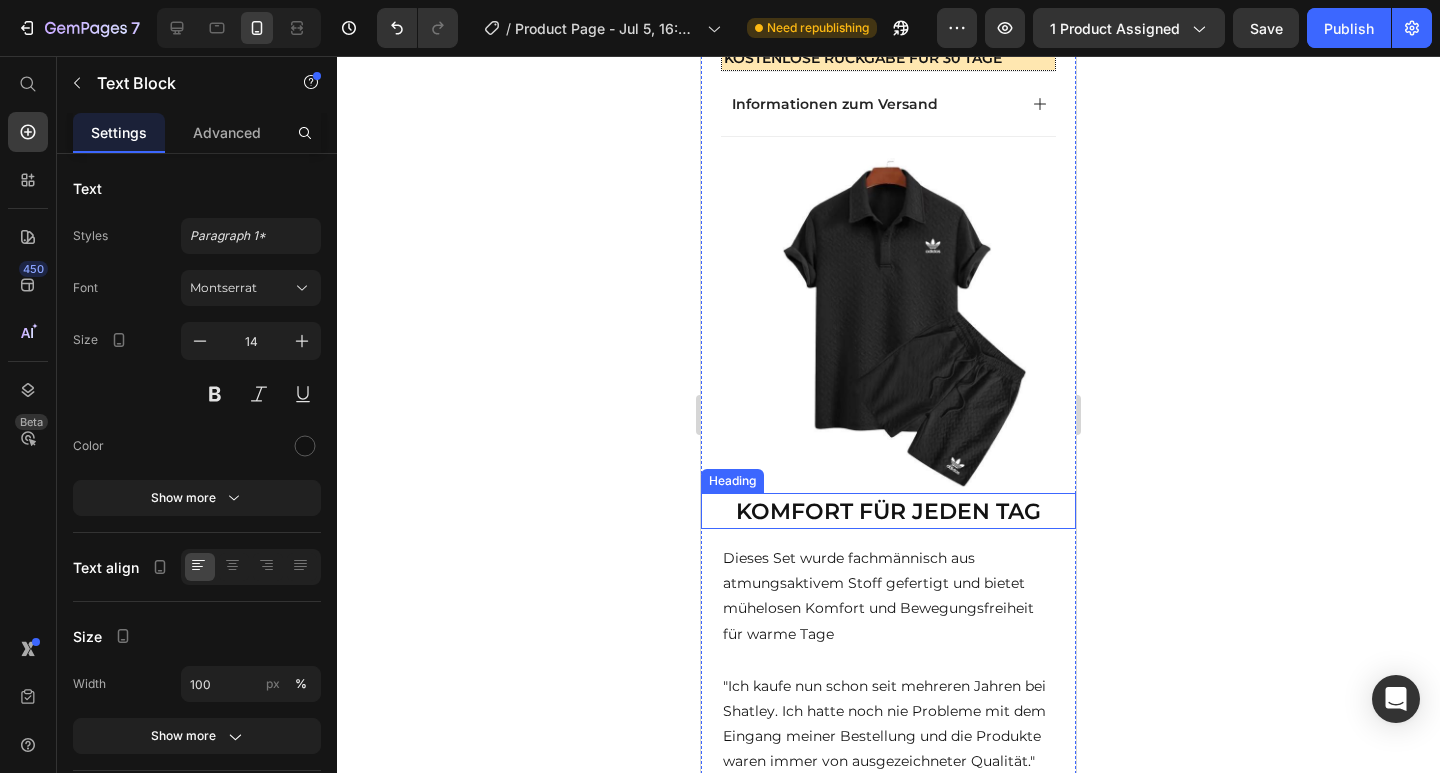 click on "KOMFORT FÜR JEDEN TAG" at bounding box center (888, 511) 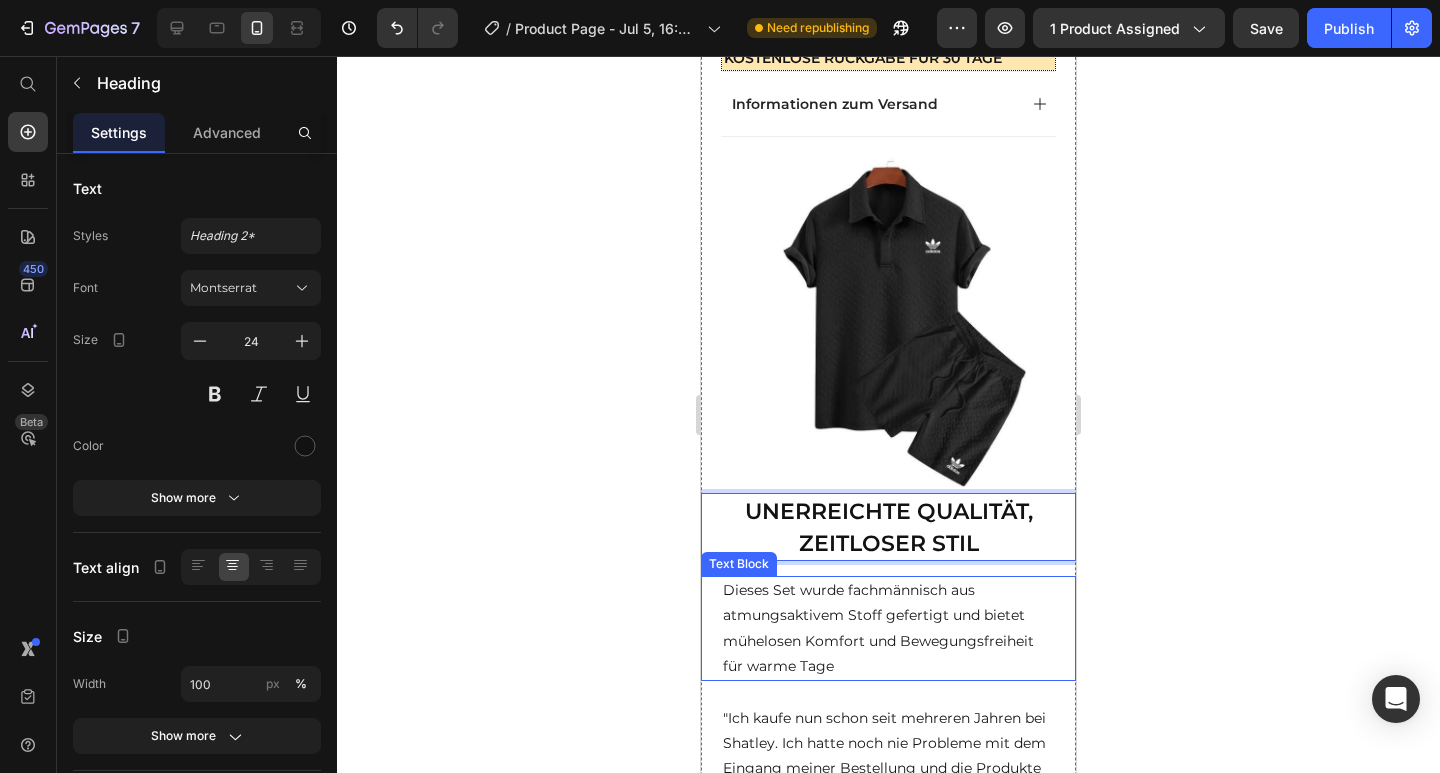 click on "Dieses Set wurde fachmännisch aus atmungsaktivem Stoff gefertigt und bietet mühelosen Komfort und Bewegungsfreiheit für warme Tage" at bounding box center (888, 628) 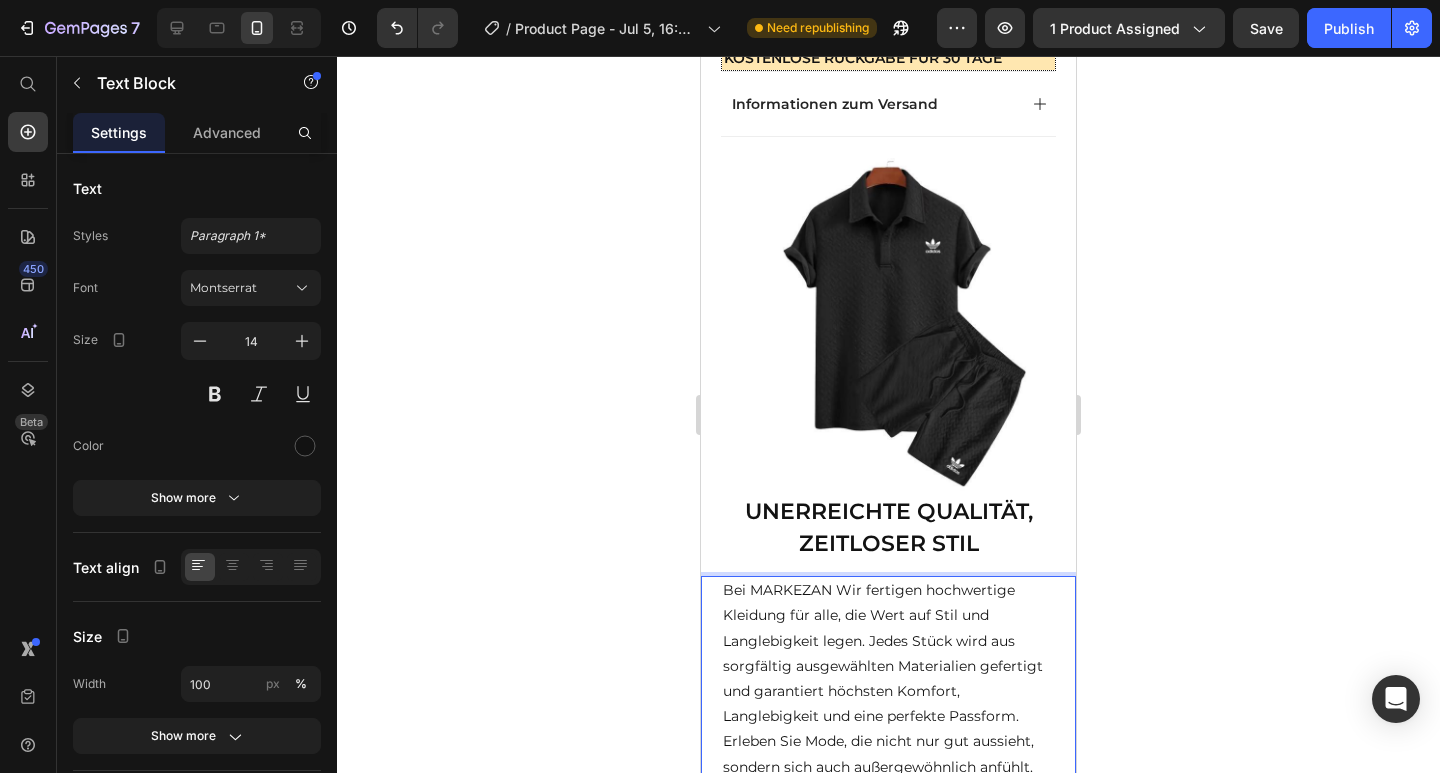 scroll, scrollTop: 993, scrollLeft: 0, axis: vertical 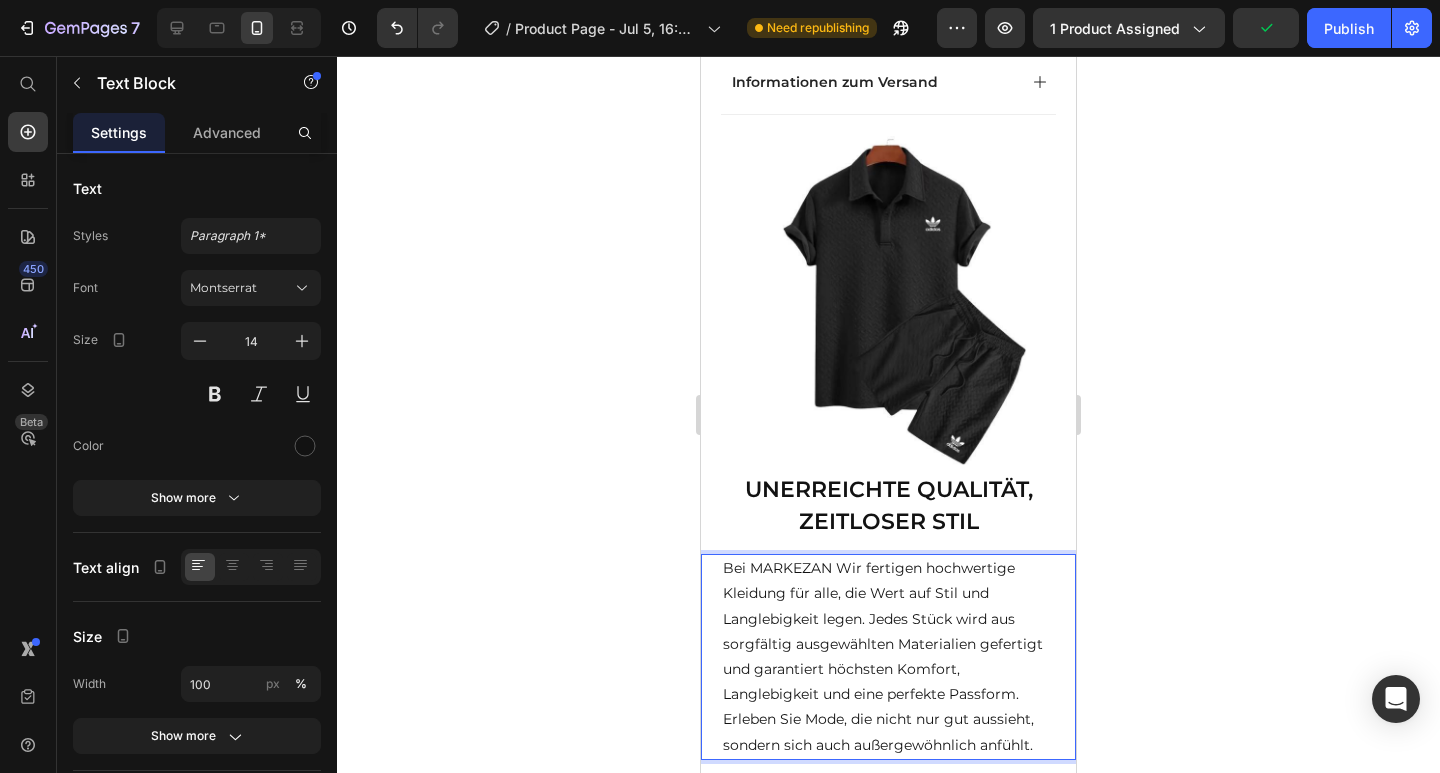 click on "Bei MARKEZAN Wir fertigen hochwertige Kleidung für alle, die Wert auf Stil und Langlebigkeit legen. Jedes Stück wird aus sorgfältig ausgewählten Materialien gefertigt und garantiert höchsten Komfort, Langlebigkeit und eine perfekte Passform. Erleben Sie Mode, die nicht nur gut aussieht, sondern sich auch außergewöhnlich anfühlt." at bounding box center (888, 657) 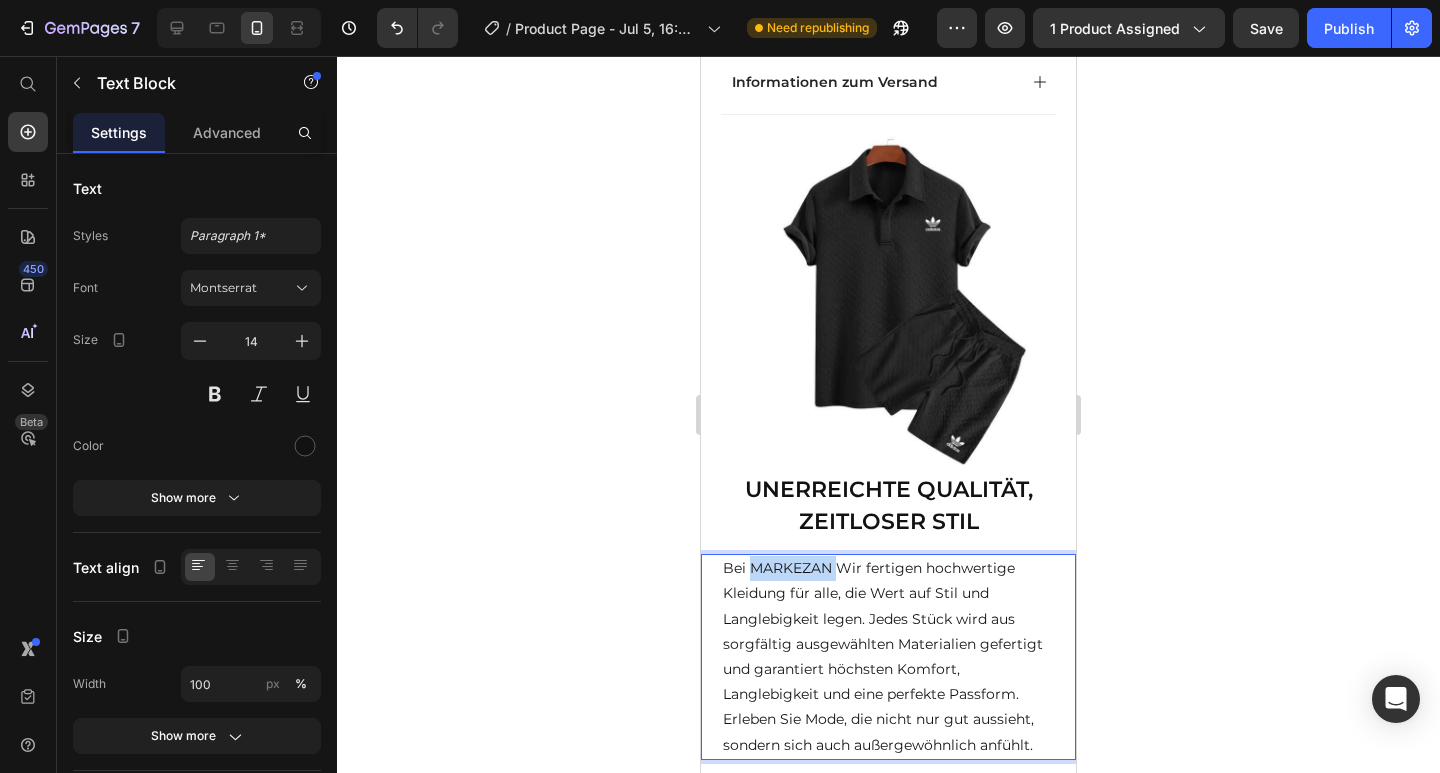 click on "Bei MARKEZAN Wir fertigen hochwertige Kleidung für alle, die Wert auf Stil und Langlebigkeit legen. Jedes Stück wird aus sorgfältig ausgewählten Materialien gefertigt und garantiert höchsten Komfort, Langlebigkeit und eine perfekte Passform. Erleben Sie Mode, die nicht nur gut aussieht, sondern sich auch außergewöhnlich anfühlt." at bounding box center [888, 657] 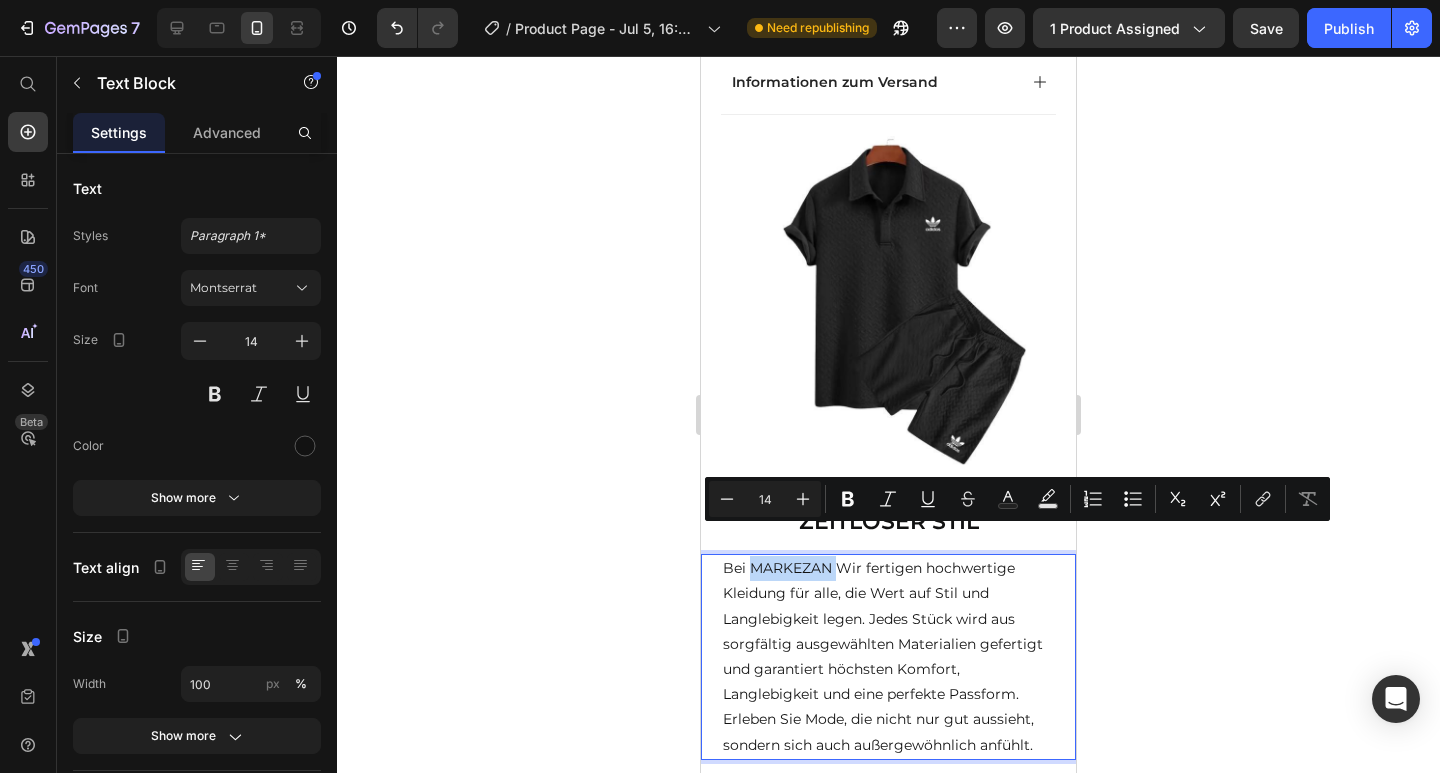 click on "Bei MARKEZAN Wir fertigen hochwertige Kleidung für alle, die Wert auf Stil und Langlebigkeit legen. Jedes Stück wird aus sorgfältig ausgewählten Materialien gefertigt und garantiert höchsten Komfort, Langlebigkeit und eine perfekte Passform. Erleben Sie Mode, die nicht nur gut aussieht, sondern sich auch außergewöhnlich anfühlt." at bounding box center [888, 657] 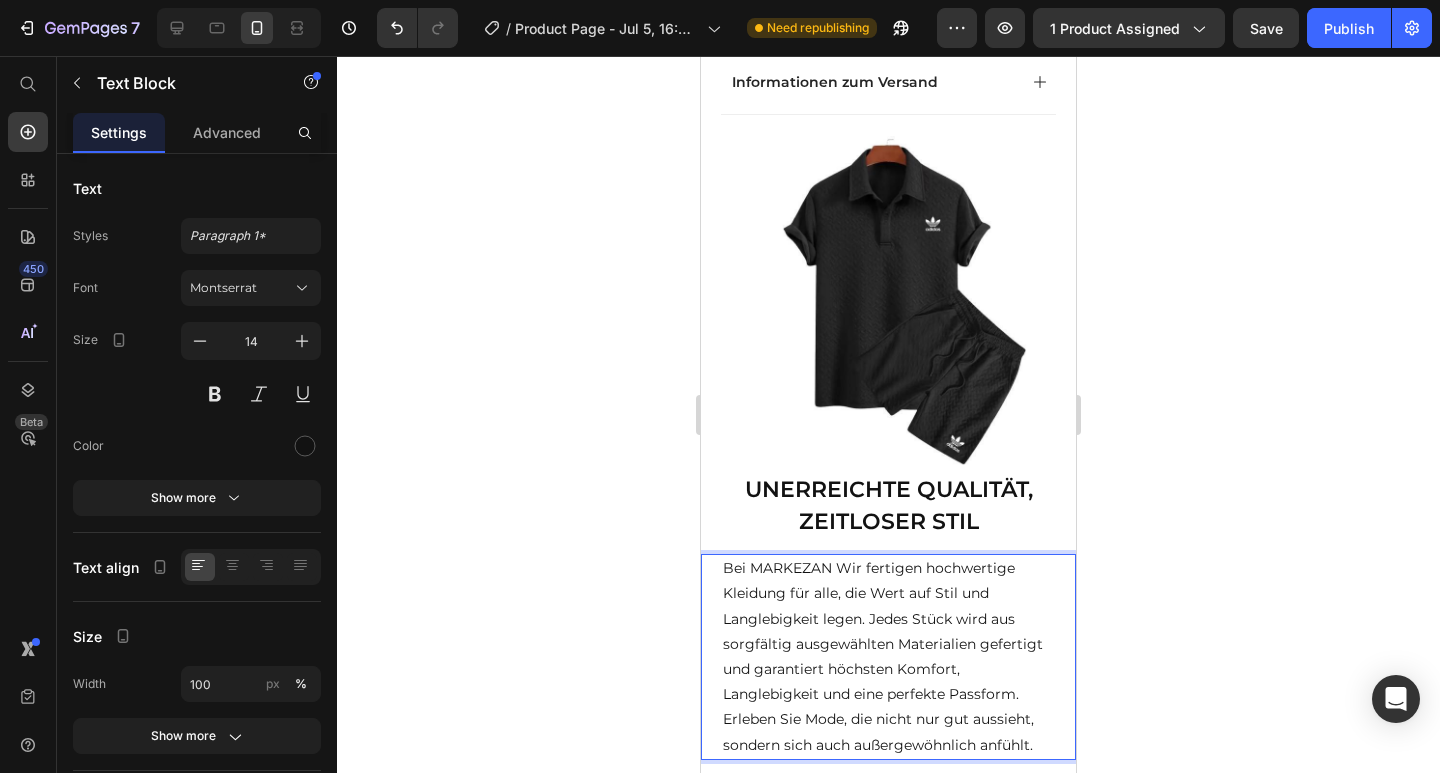 click on "Bei MARKEZAN Wir fertigen hochwertige Kleidung für alle, die Wert auf Stil und Langlebigkeit legen. Jedes Stück wird aus sorgfältig ausgewählten Materialien gefertigt und garantiert höchsten Komfort, Langlebigkeit und eine perfekte Passform. Erleben Sie Mode, die nicht nur gut aussieht, sondern sich auch außergewöhnlich anfühlt." at bounding box center [888, 657] 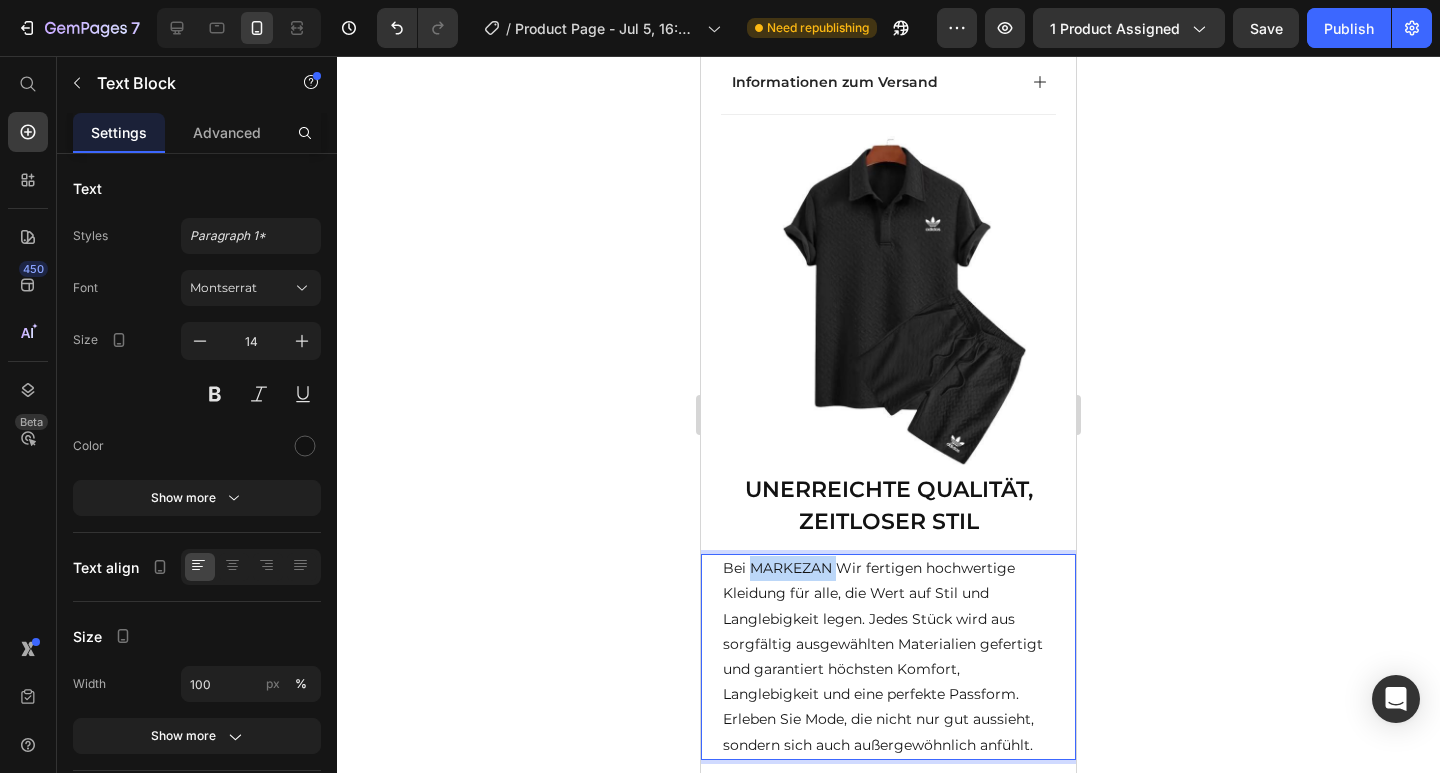 click on "Bei MARKEZAN Wir fertigen hochwertige Kleidung für alle, die Wert auf Stil und Langlebigkeit legen. Jedes Stück wird aus sorgfältig ausgewählten Materialien gefertigt und garantiert höchsten Komfort, Langlebigkeit und eine perfekte Passform. Erleben Sie Mode, die nicht nur gut aussieht, sondern sich auch außergewöhnlich anfühlt." at bounding box center (888, 657) 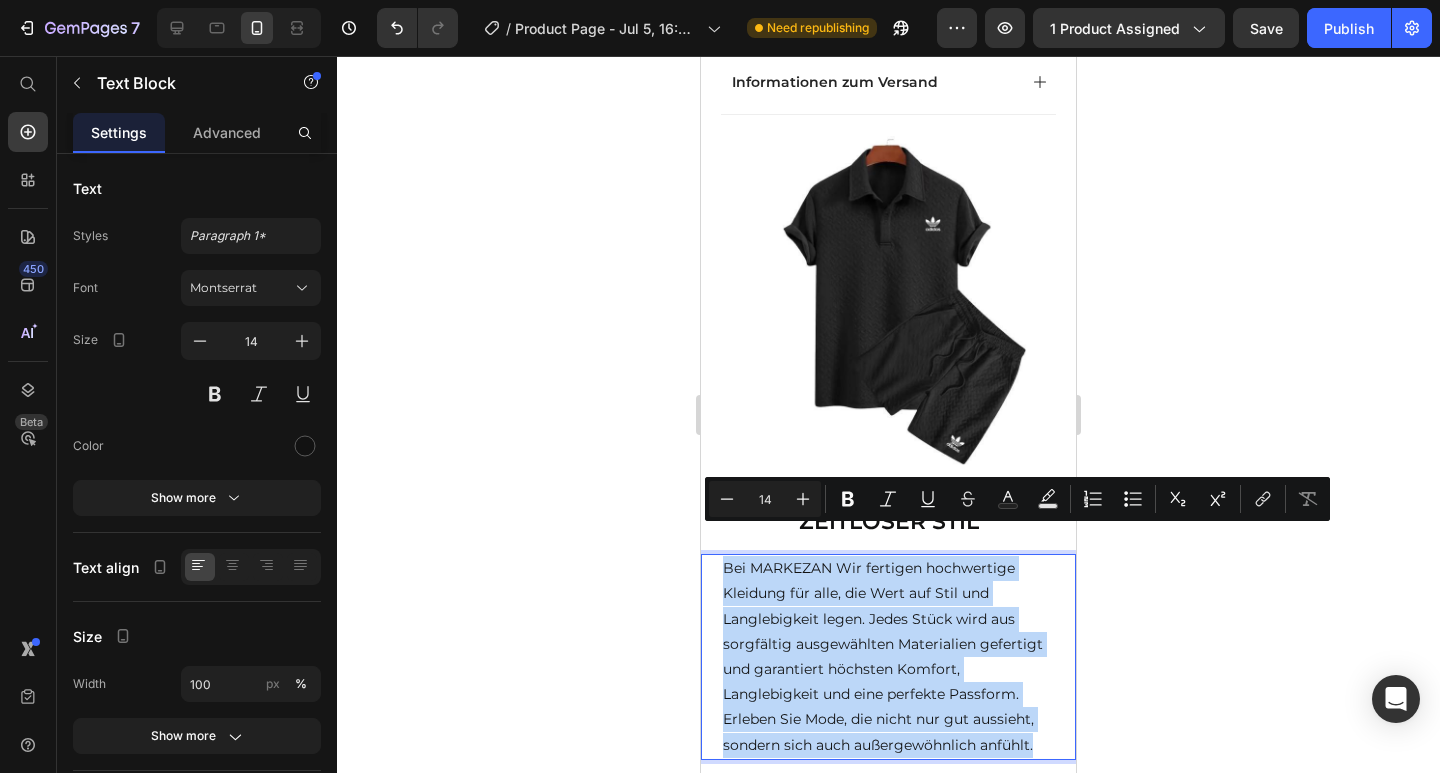 click on "Bei MARKEZAN Wir fertigen hochwertige Kleidung für alle, die Wert auf Stil und Langlebigkeit legen. Jedes Stück wird aus sorgfältig ausgewählten Materialien gefertigt und garantiert höchsten Komfort, Langlebigkeit und eine perfekte Passform. Erleben Sie Mode, die nicht nur gut aussieht, sondern sich auch außergewöhnlich anfühlt." at bounding box center (888, 657) 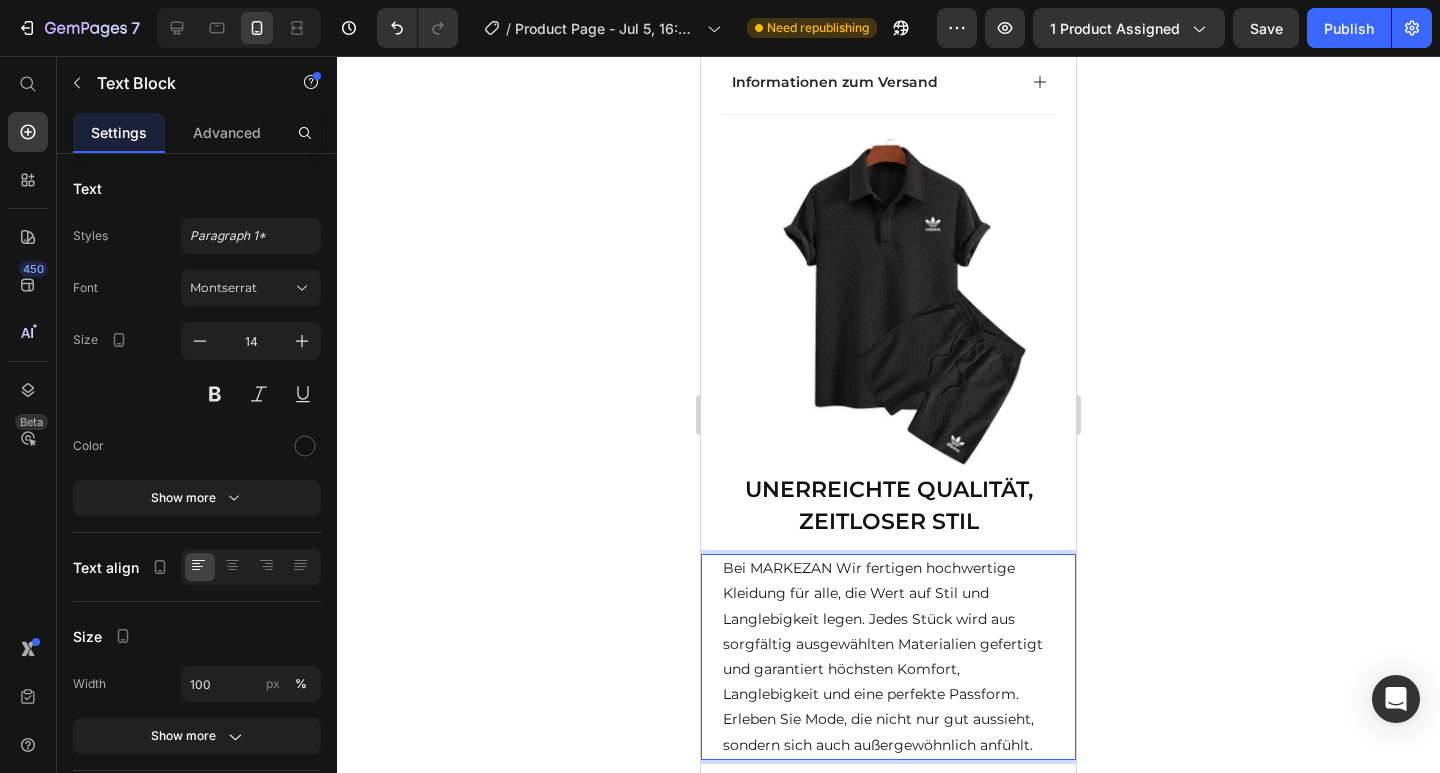 click on "Bei MARKEZAN Wir fertigen hochwertige Kleidung für alle, die Wert auf Stil und Langlebigkeit legen. Jedes Stück wird aus sorgfältig ausgewählten Materialien gefertigt und garantiert höchsten Komfort, Langlebigkeit und eine perfekte Passform. Erleben Sie Mode, die nicht nur gut aussieht, sondern sich auch außergewöhnlich anfühlt." at bounding box center [888, 657] 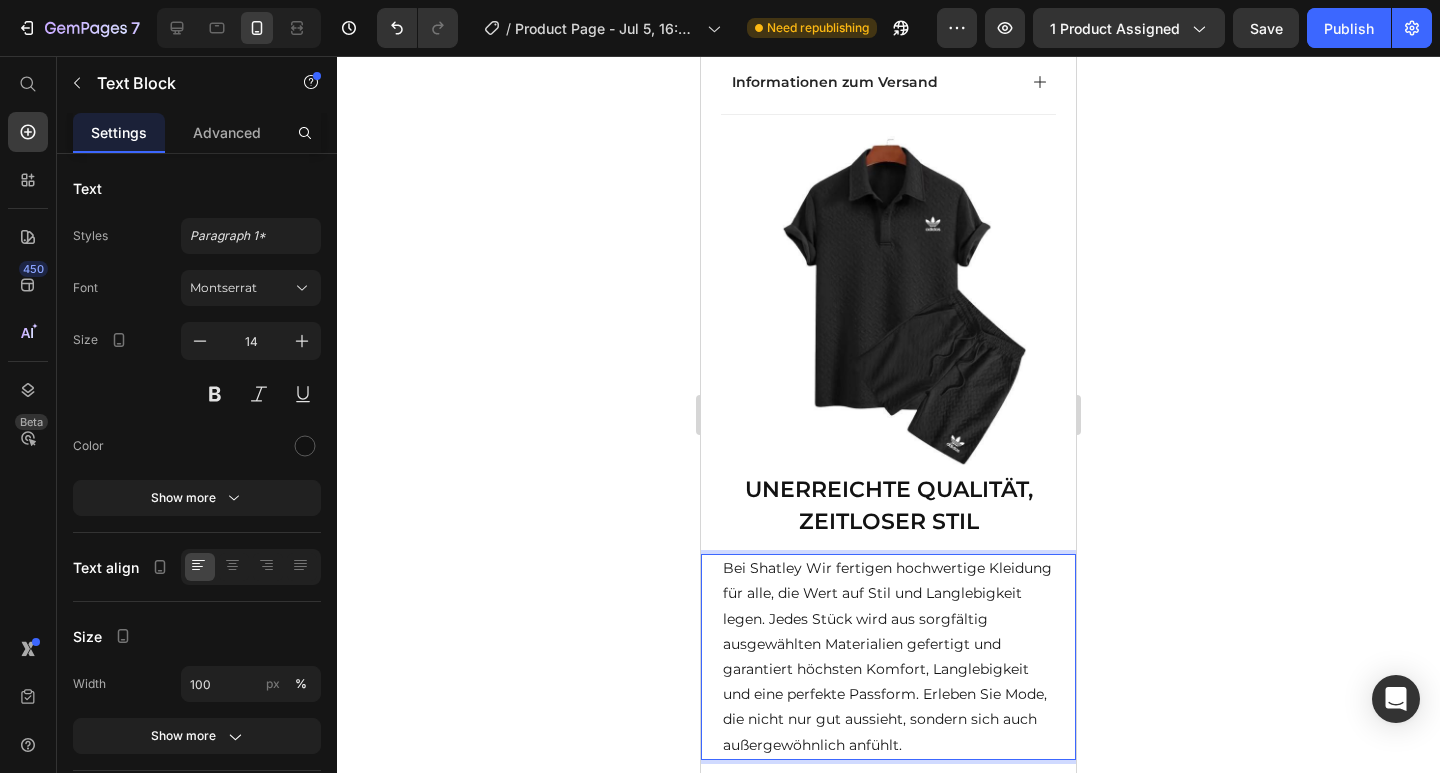 click 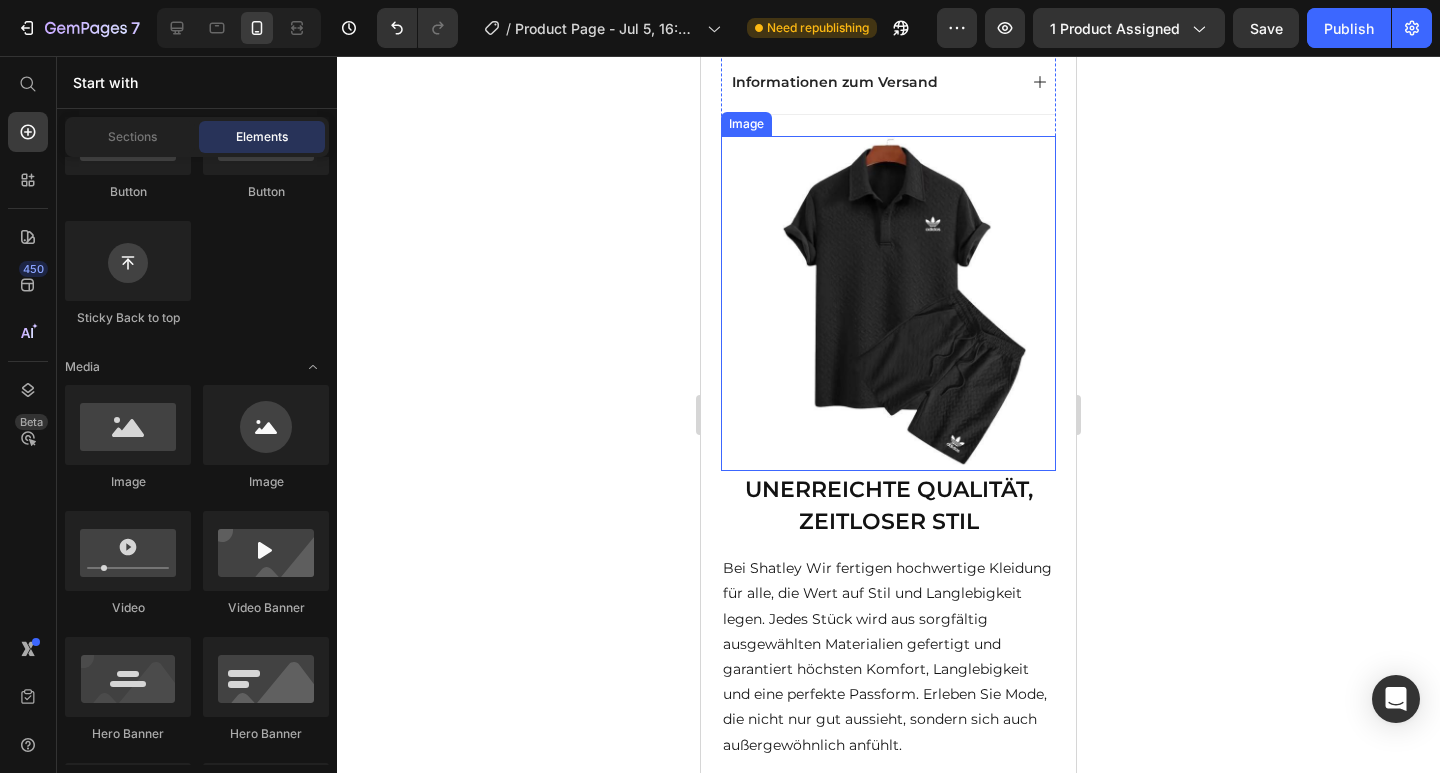 click at bounding box center [888, 303] 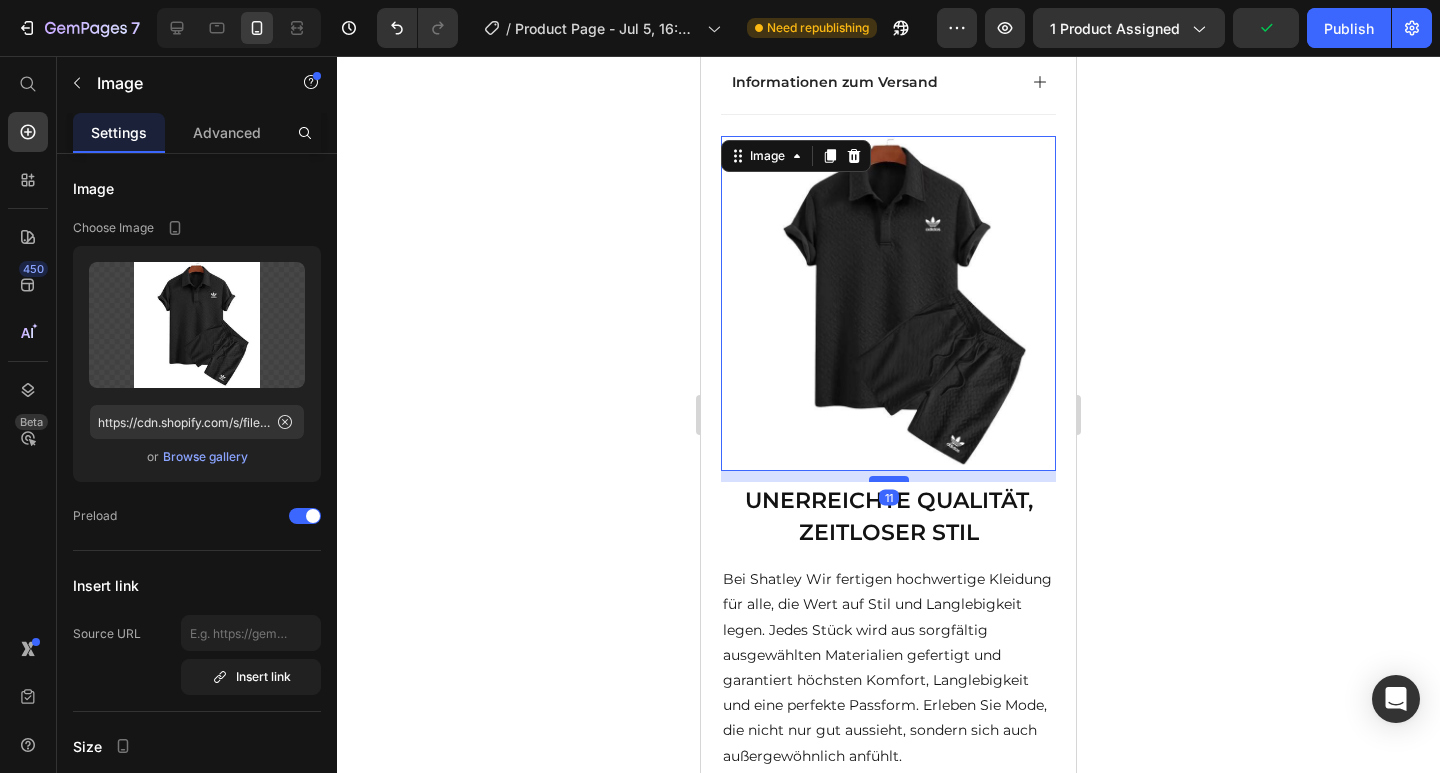 drag, startPoint x: 884, startPoint y: 436, endPoint x: 887, endPoint y: 447, distance: 11.401754 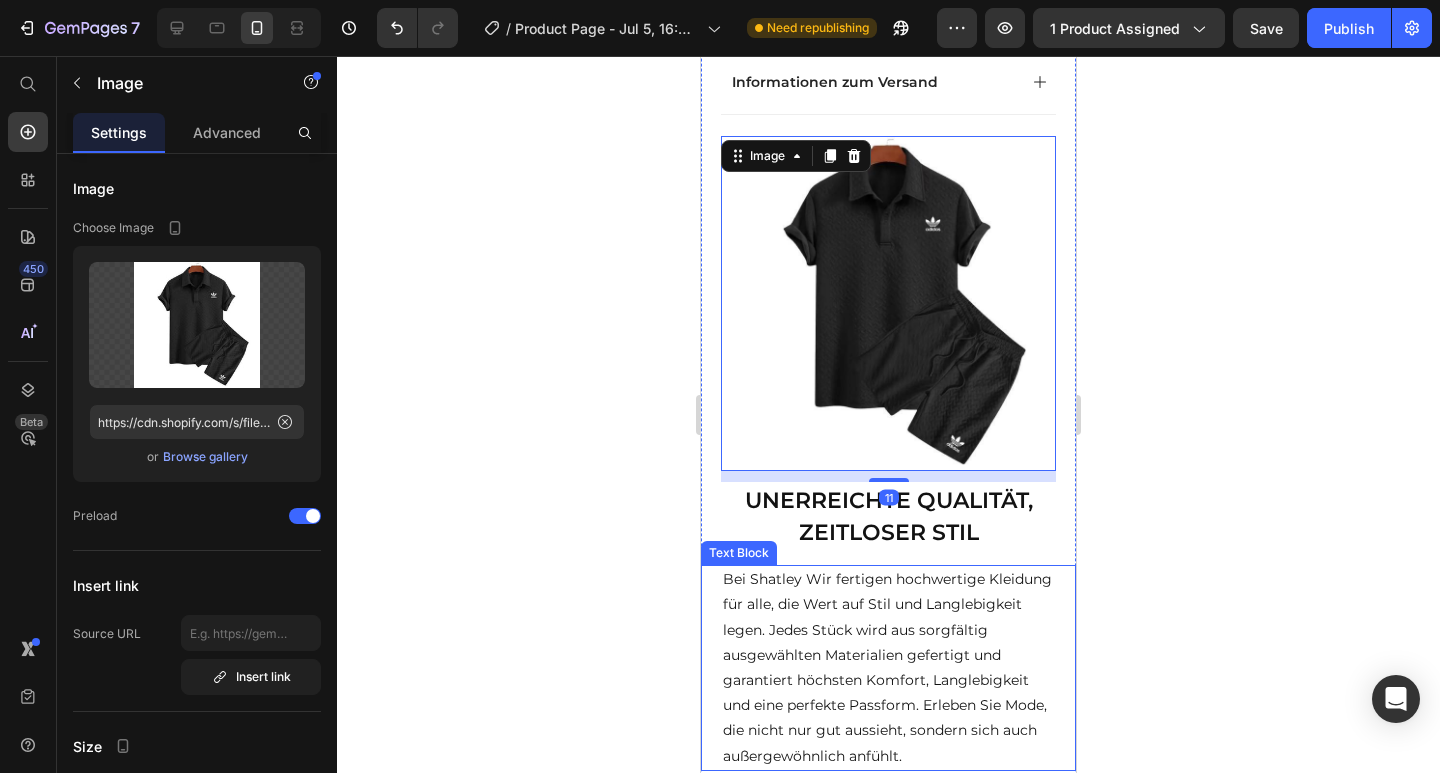 click on "Bei Shatley Wir fertigen hochwertige Kleidung für alle, die Wert auf Stil und Langlebigkeit legen. Jedes Stück wird aus sorgfältig ausgewählten Materialien gefertigt und garantiert höchsten Komfort, Langlebigkeit und eine perfekte Passform. Erleben Sie Mode, die nicht nur gut aussieht, sondern sich auch außergewöhnlich anfühlt." at bounding box center (888, 668) 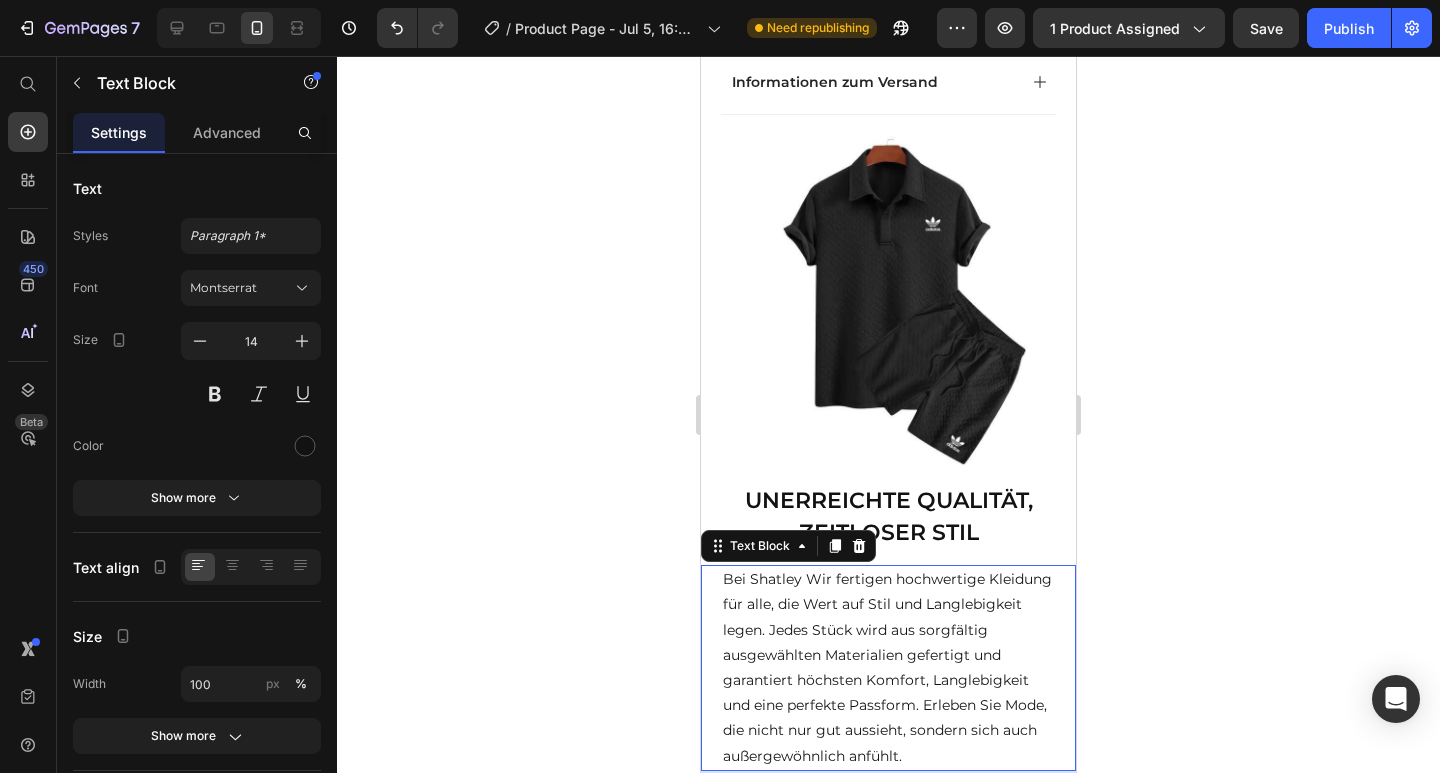 click 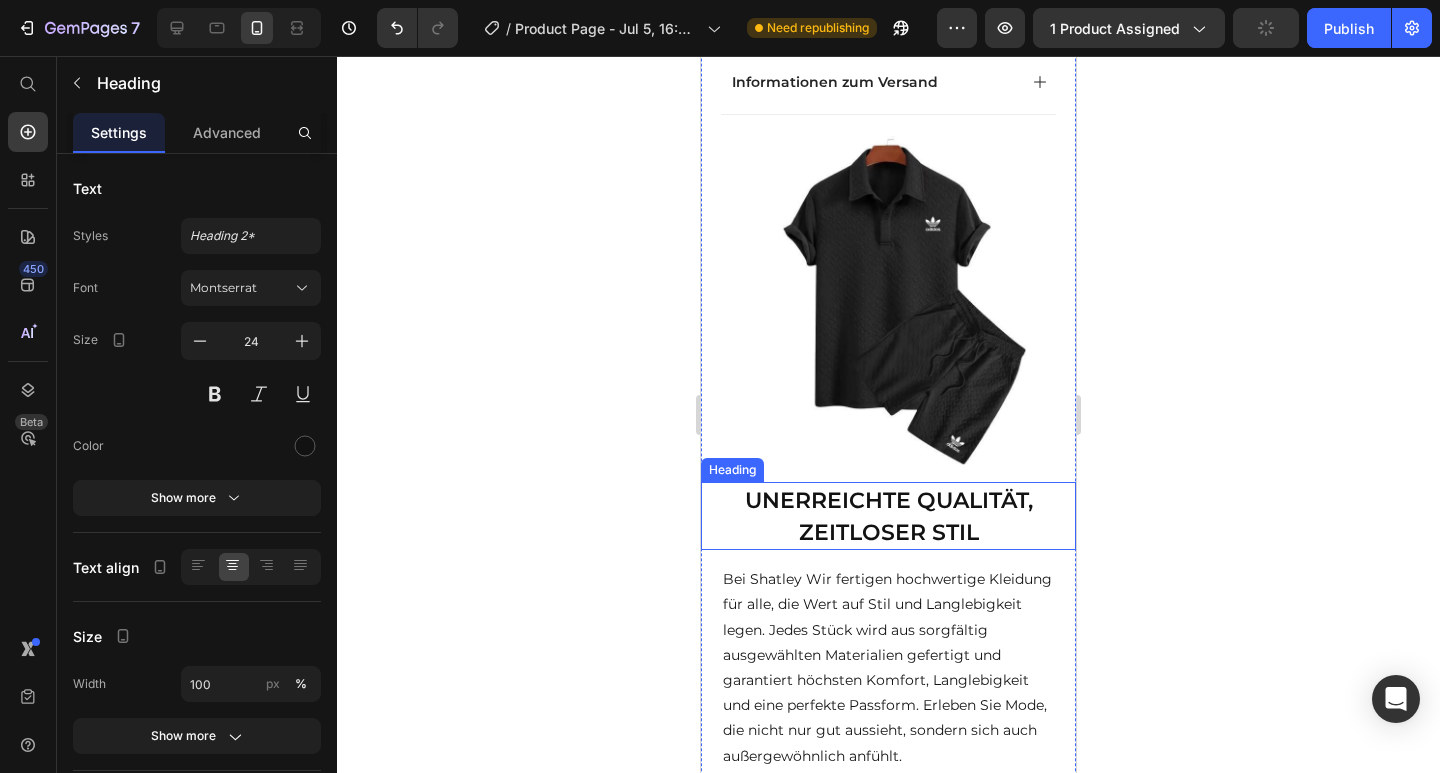 click on "⁠⁠⁠⁠⁠⁠⁠ UNERREICHTE QUALITÄT, ZEITLOSER STIL" at bounding box center (888, 516) 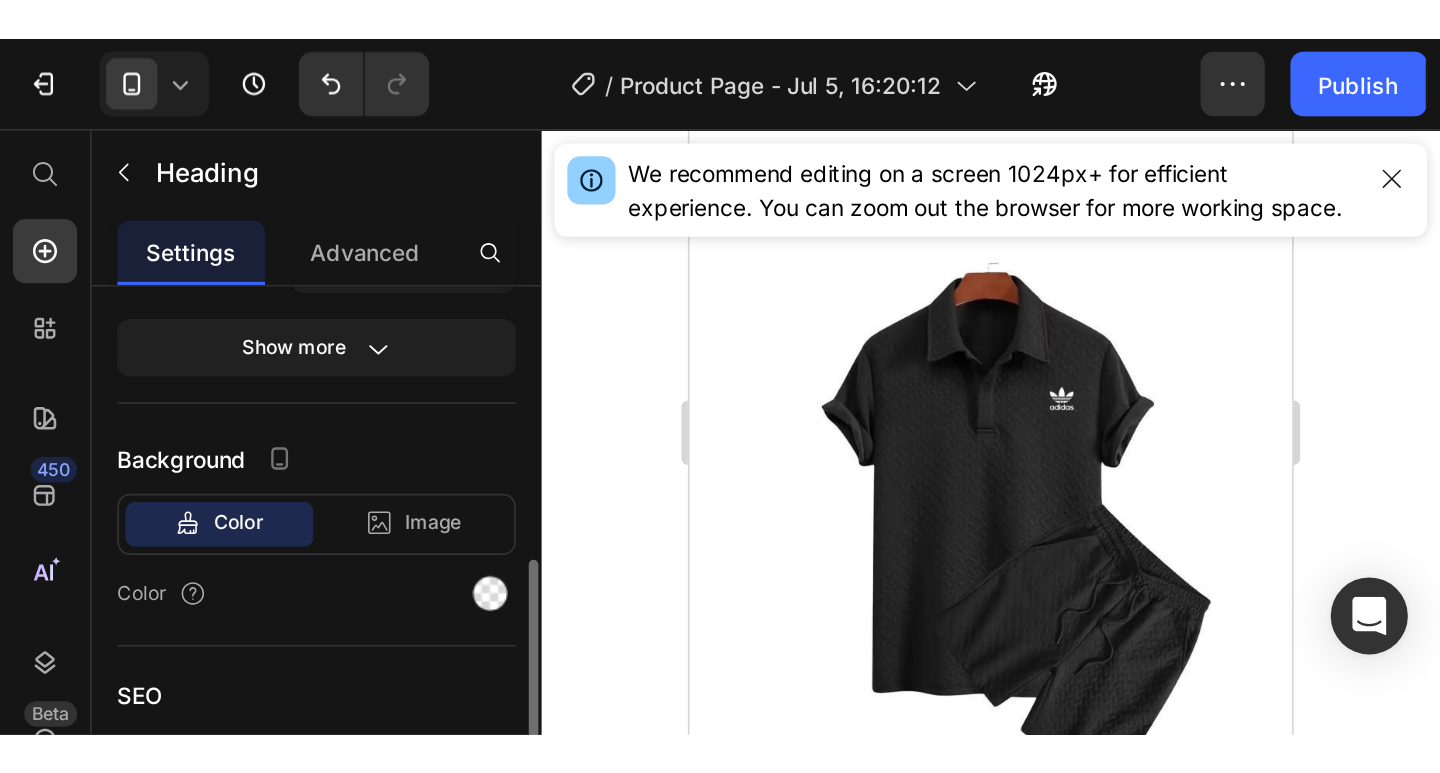 scroll, scrollTop: 552, scrollLeft: 0, axis: vertical 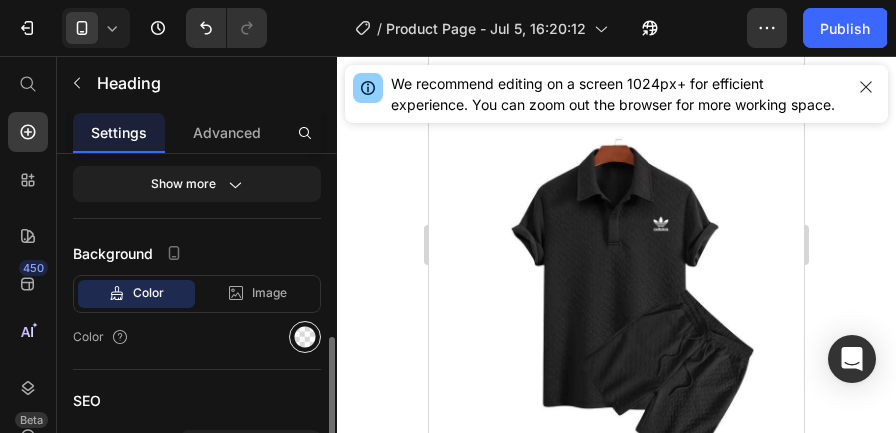 click at bounding box center (305, 337) 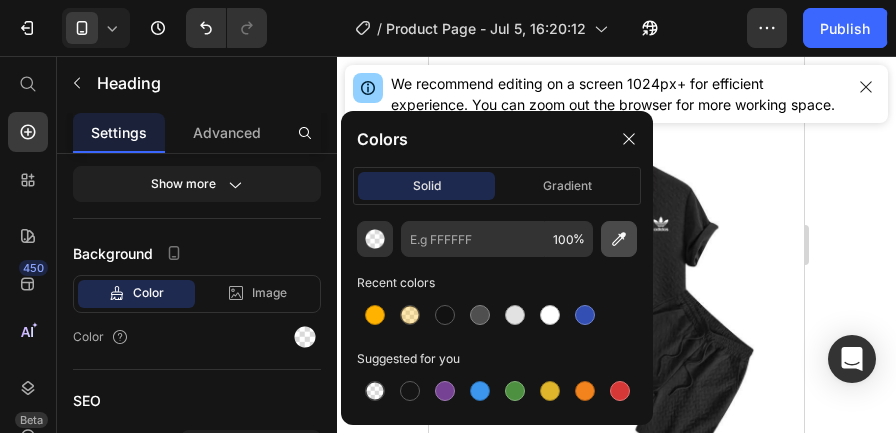 click 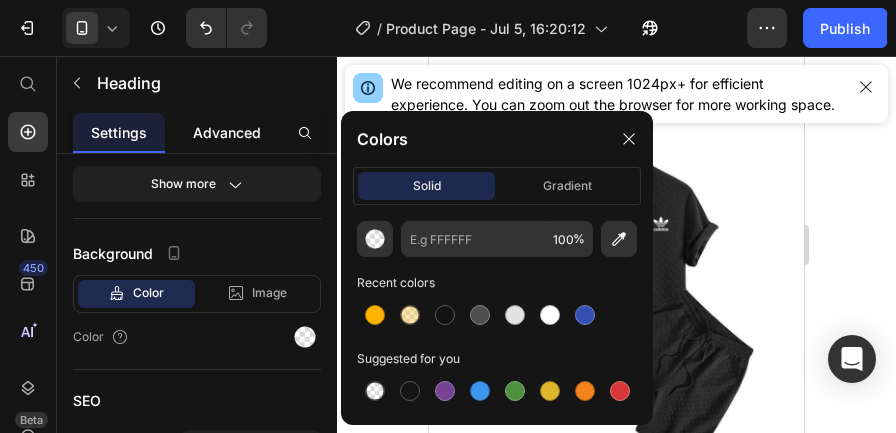 type 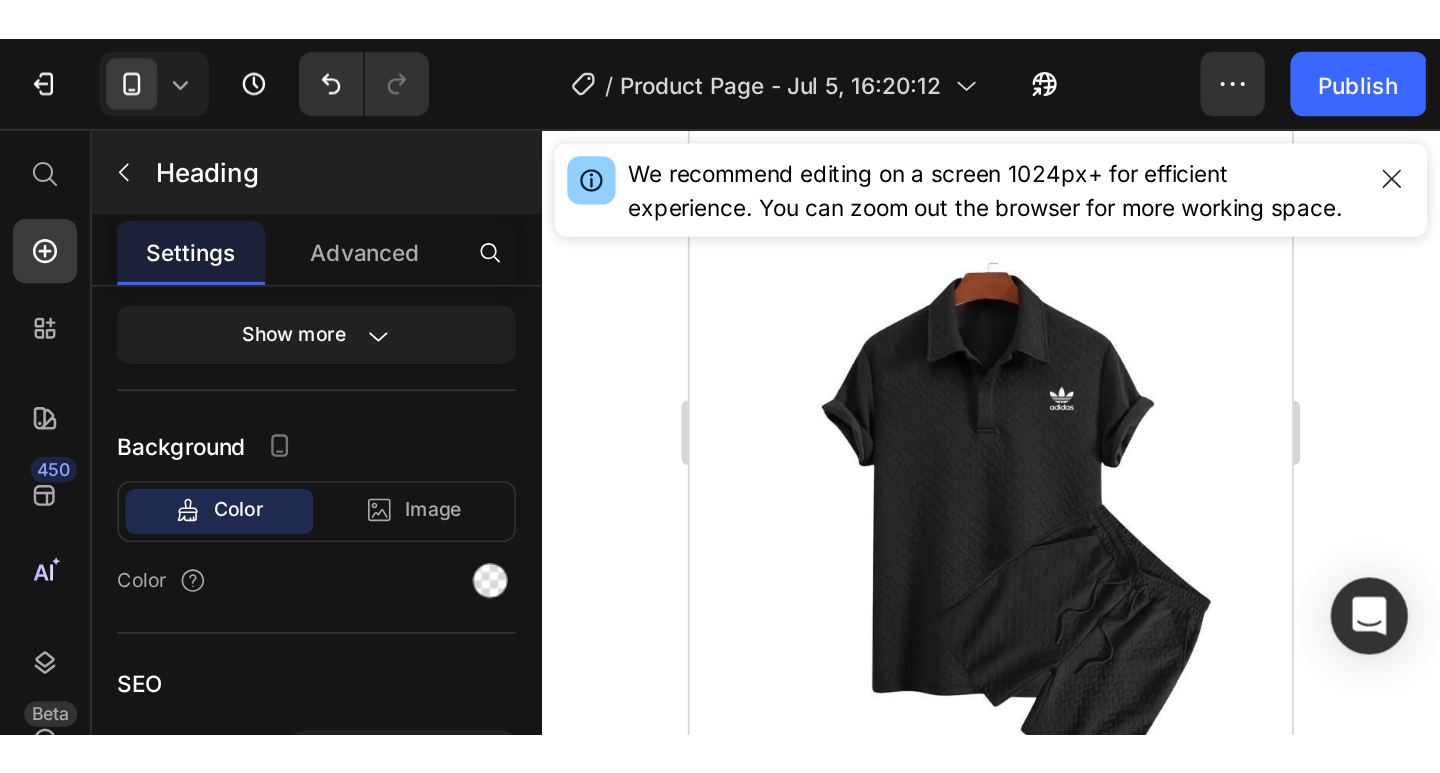 scroll, scrollTop: 336, scrollLeft: 0, axis: vertical 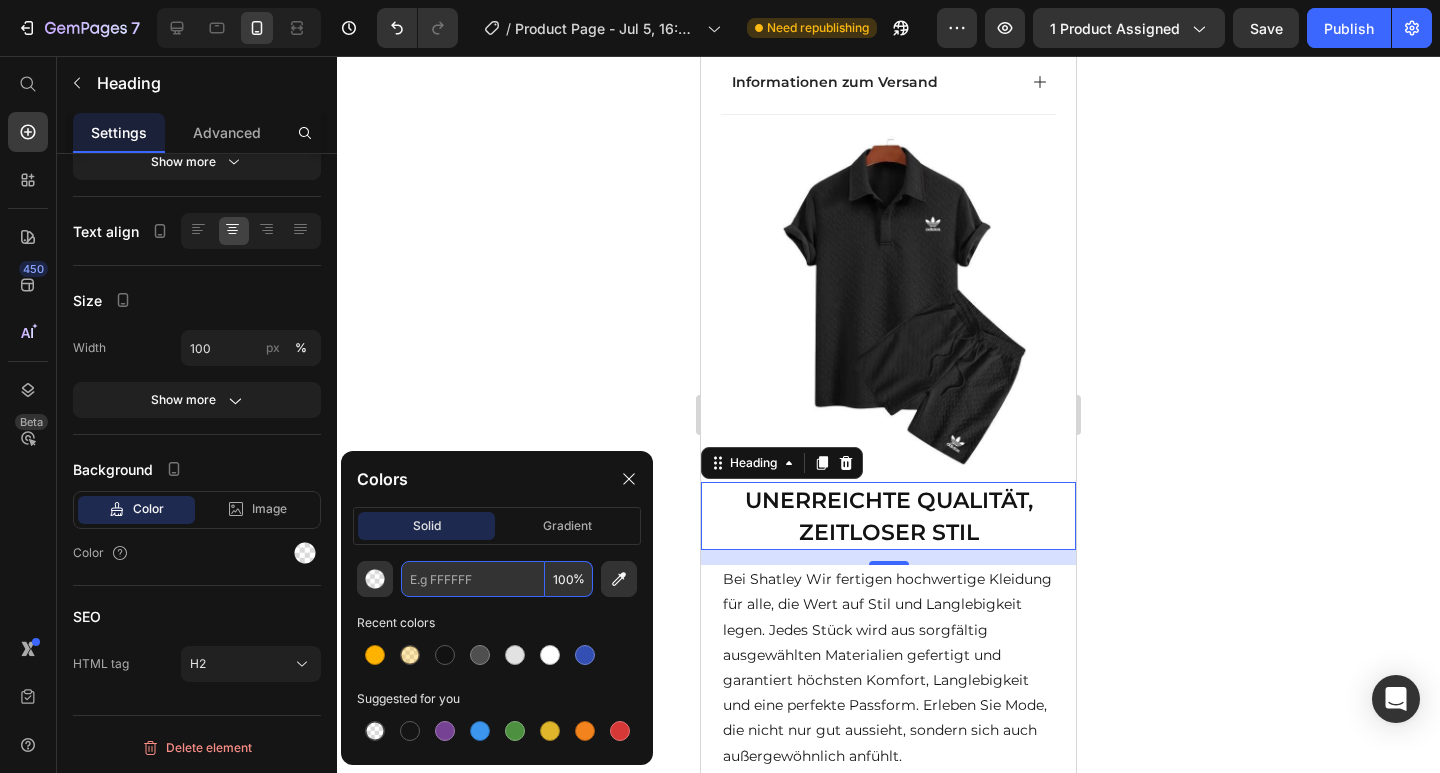 click at bounding box center (473, 579) 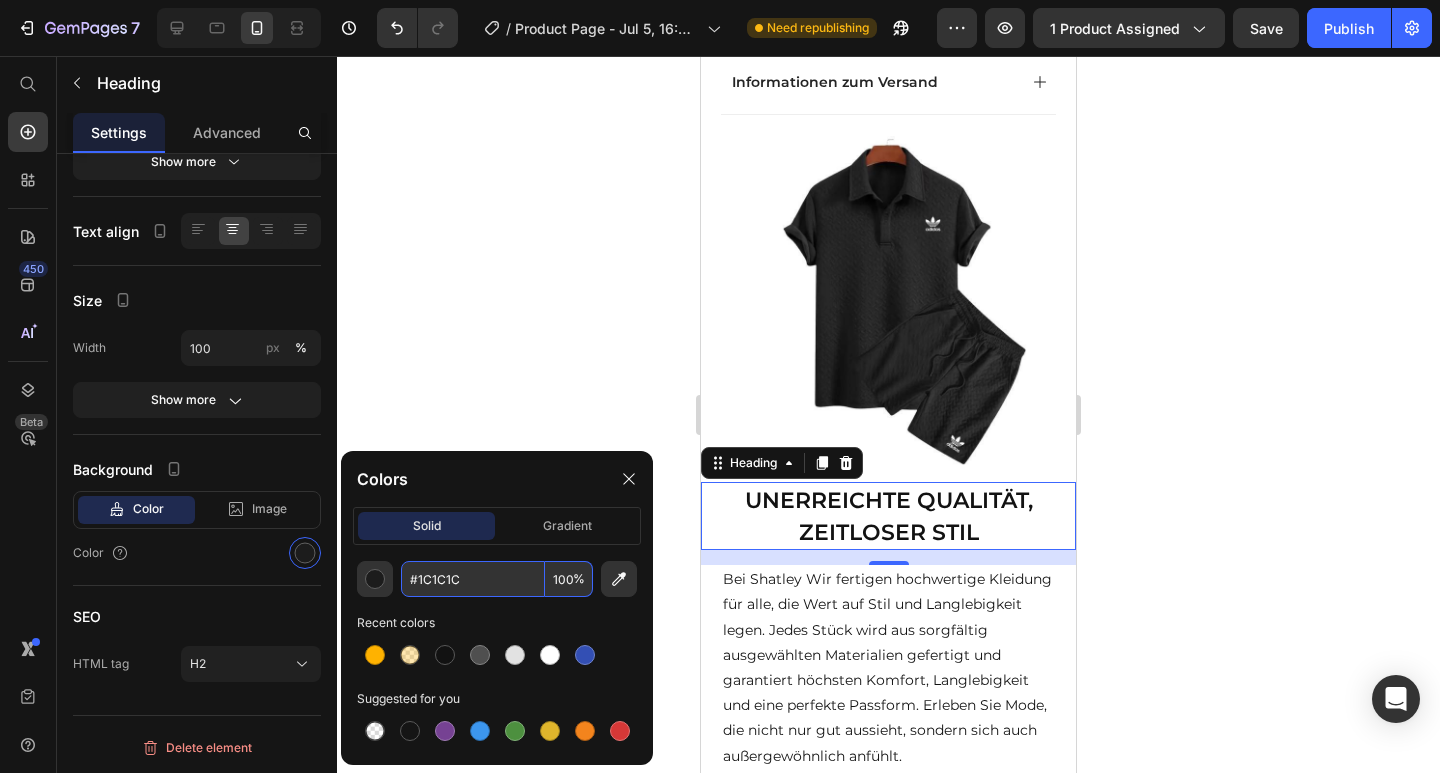 type on "1C1C1C" 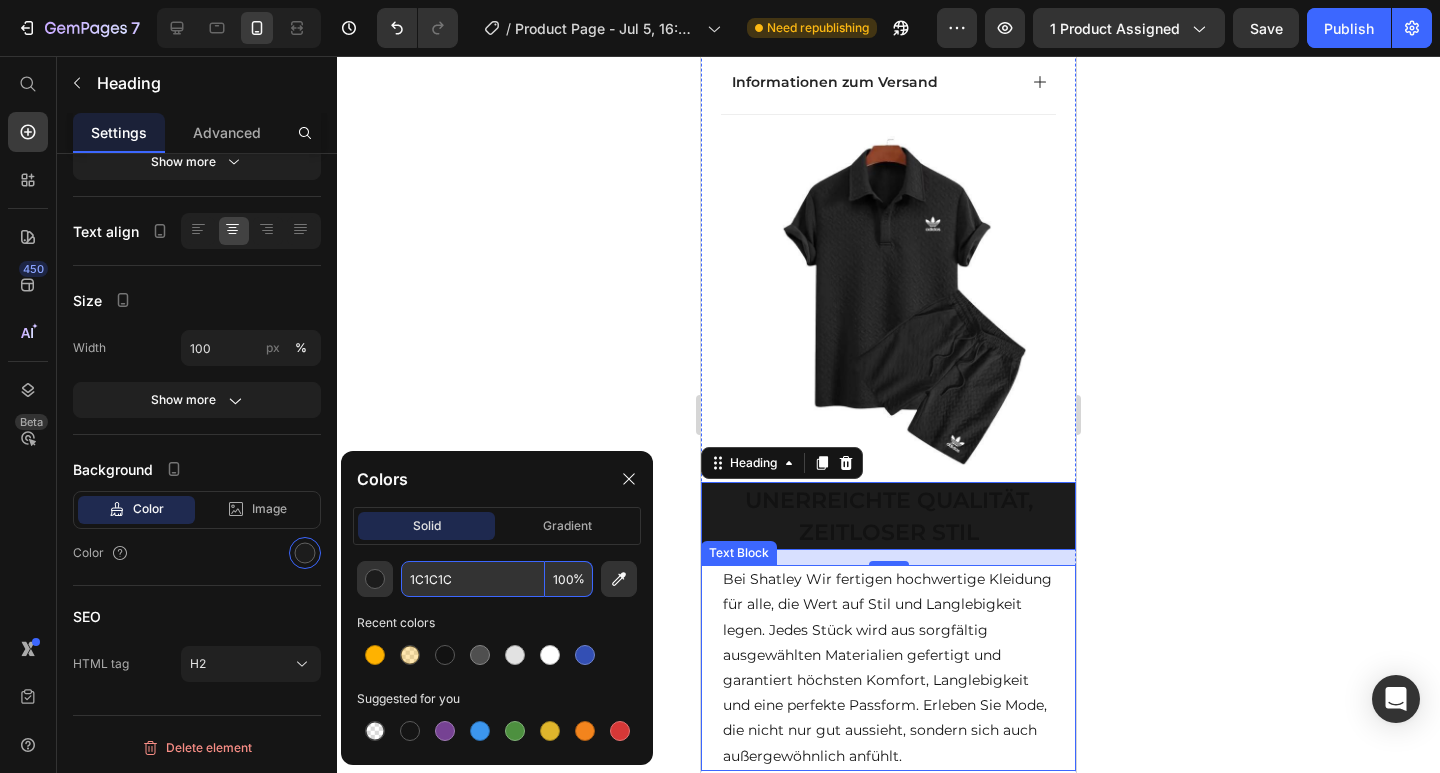 click on "Bei Shatley Wir fertigen hochwertige Kleidung für alle, die Wert auf Stil und Langlebigkeit legen. Jedes Stück wird aus sorgfältig ausgewählten Materialien gefertigt und garantiert höchsten Komfort, Langlebigkeit und eine perfekte Passform. Erleben Sie Mode, die nicht nur gut aussieht, sondern sich auch außergewöhnlich anfühlt. Text Block" at bounding box center (888, 668) 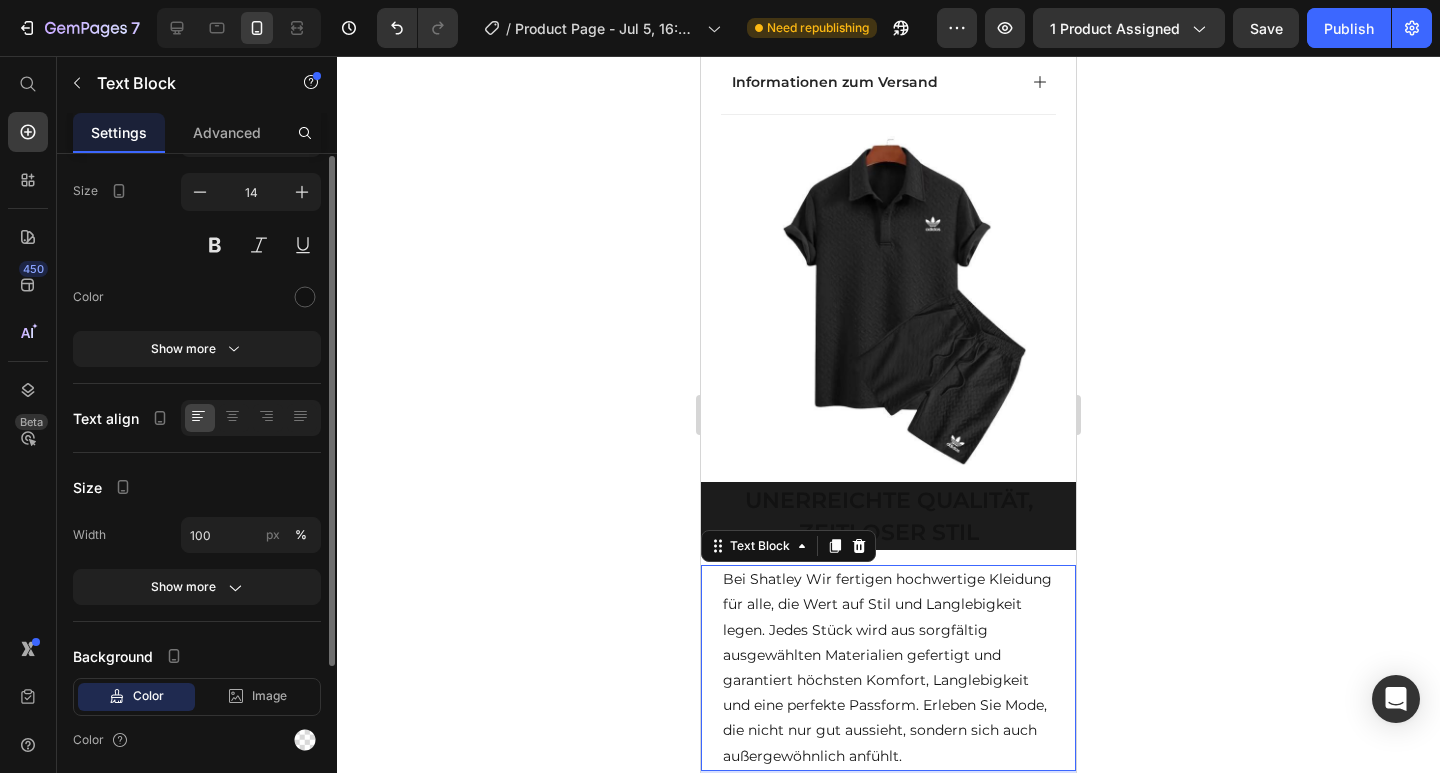 scroll, scrollTop: 219, scrollLeft: 0, axis: vertical 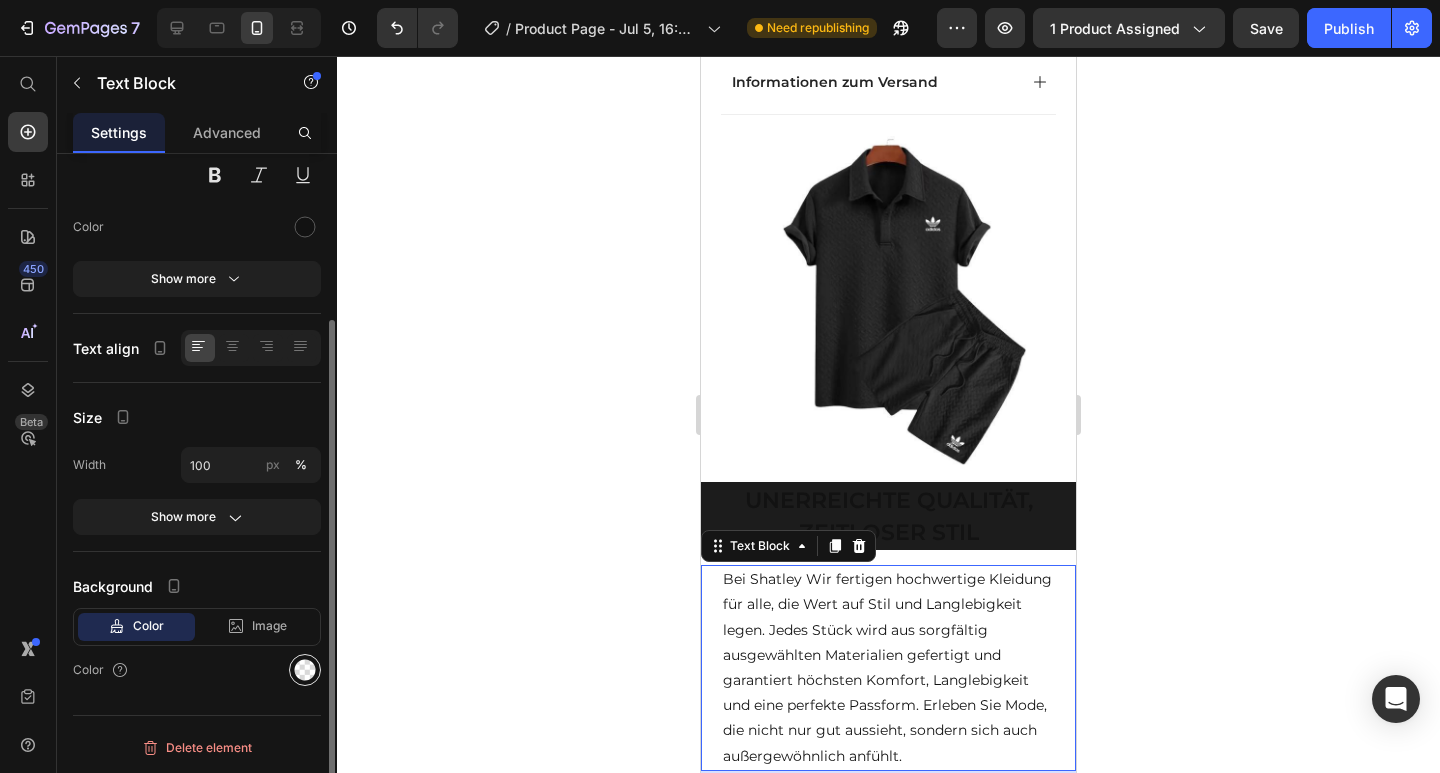 click at bounding box center [305, 670] 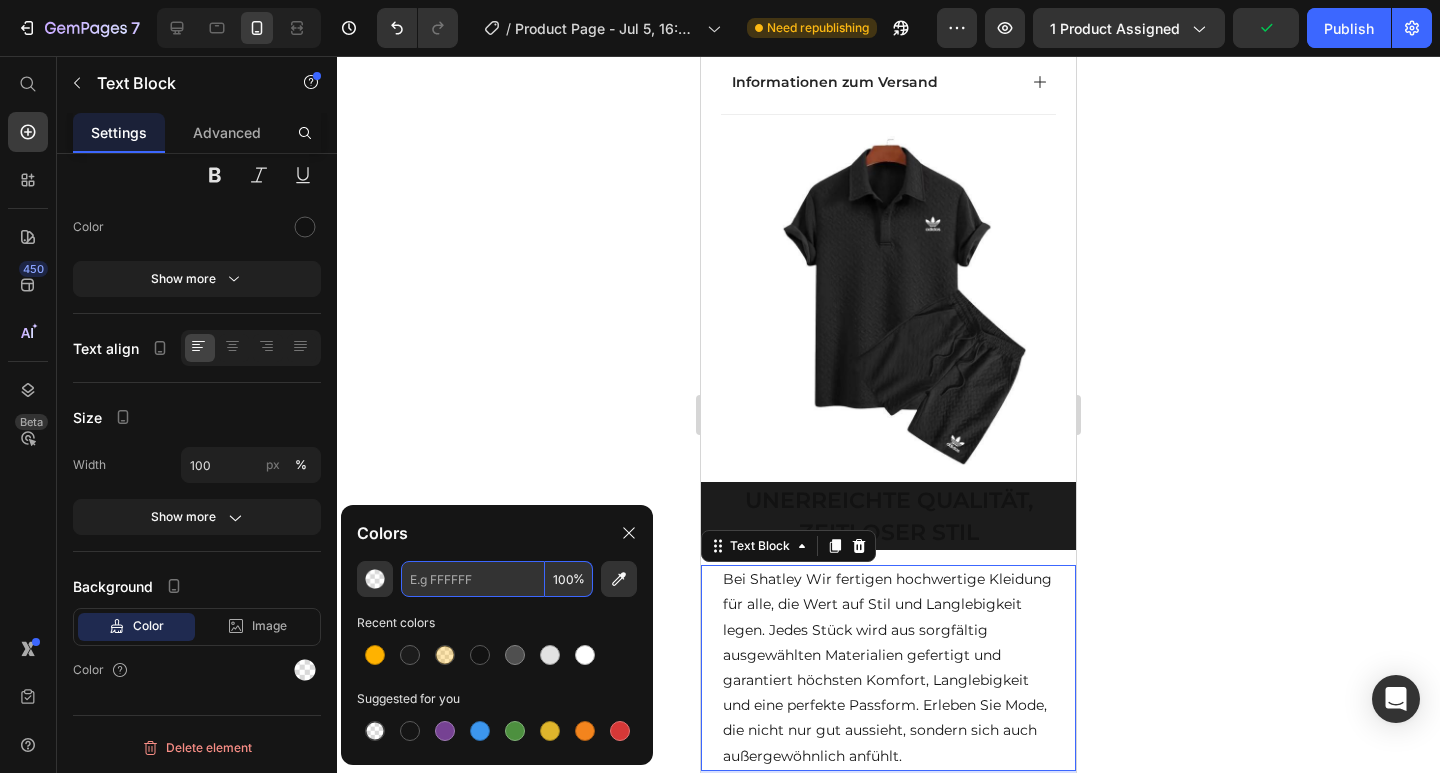 click at bounding box center [473, 579] 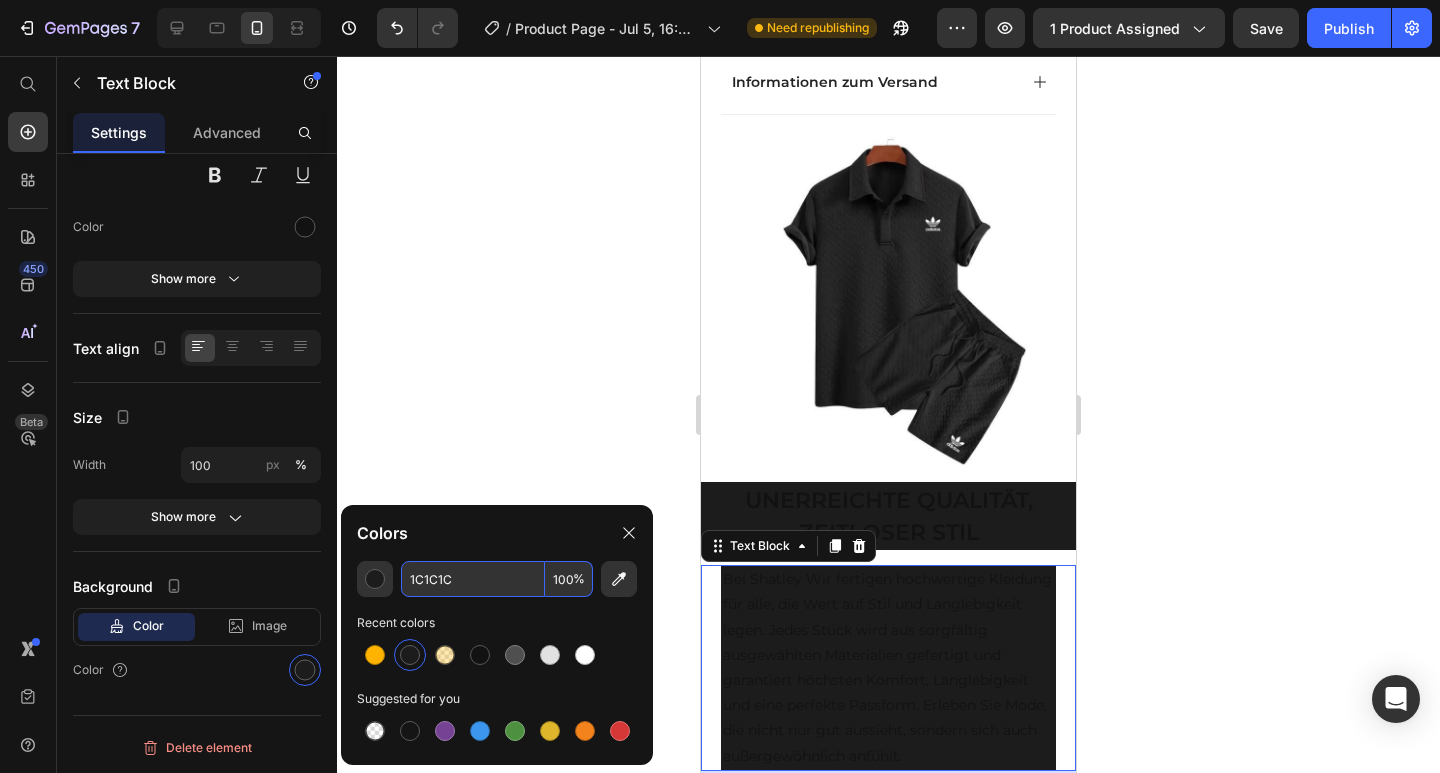 type on "1C1C1C" 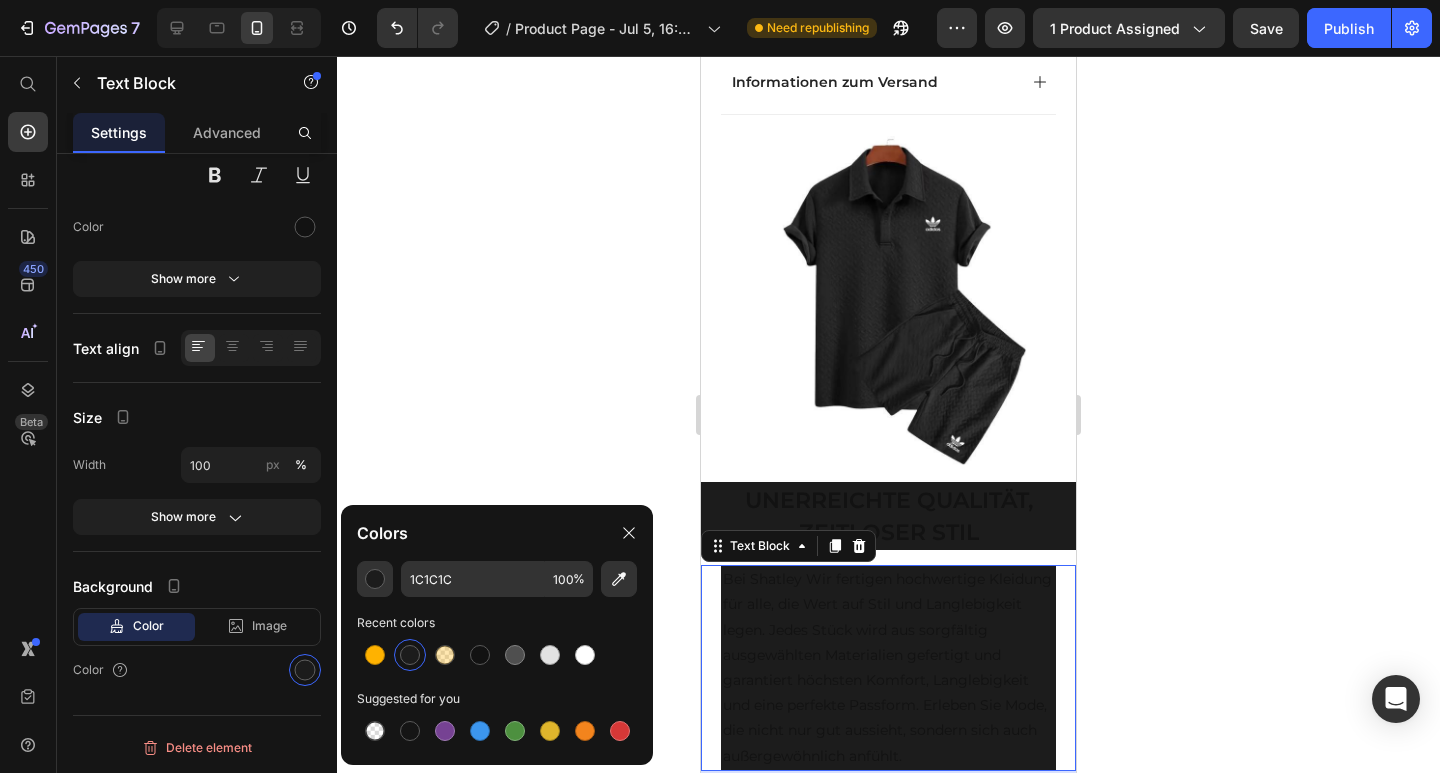 click 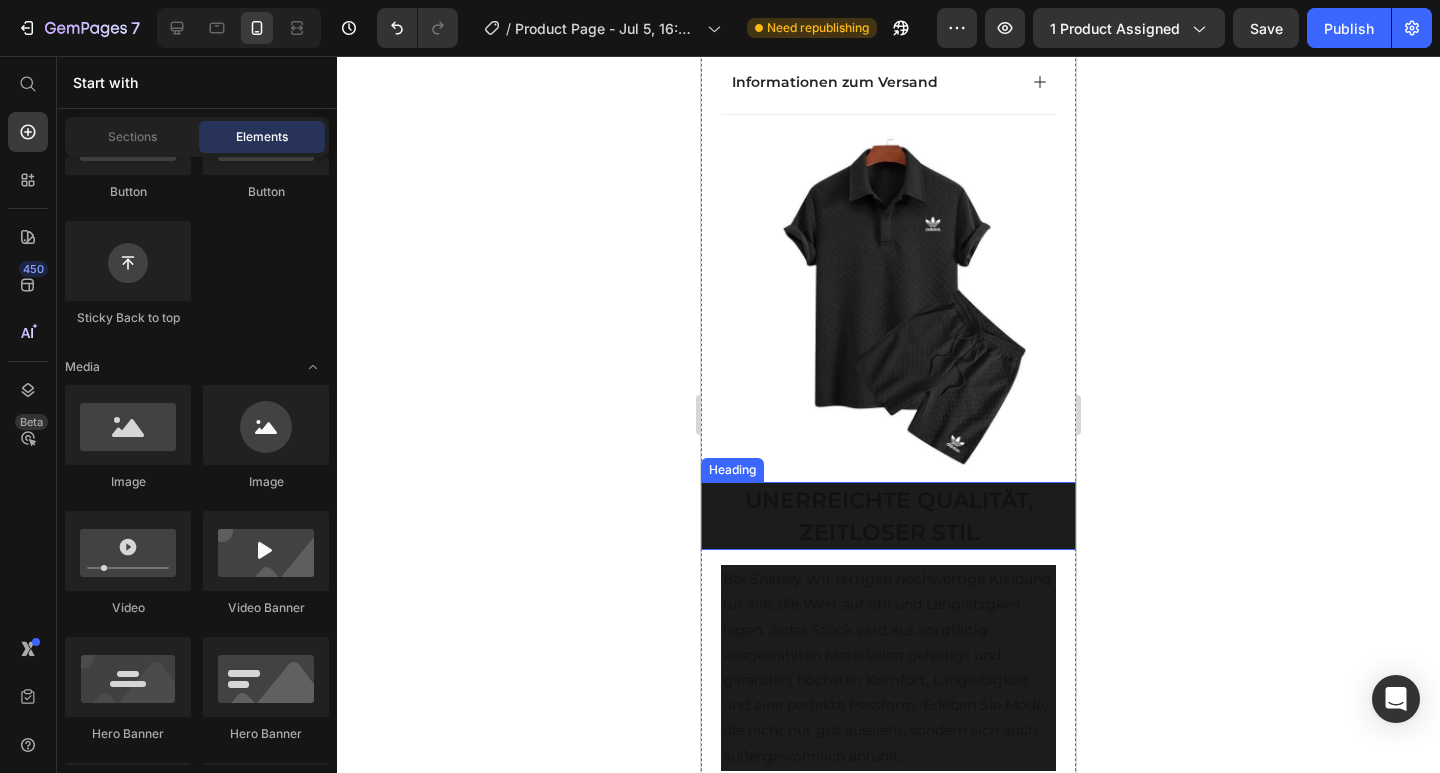 click on "UNERREICHTE QUALITÄT, ZEITLOSER STIL" at bounding box center [889, 516] 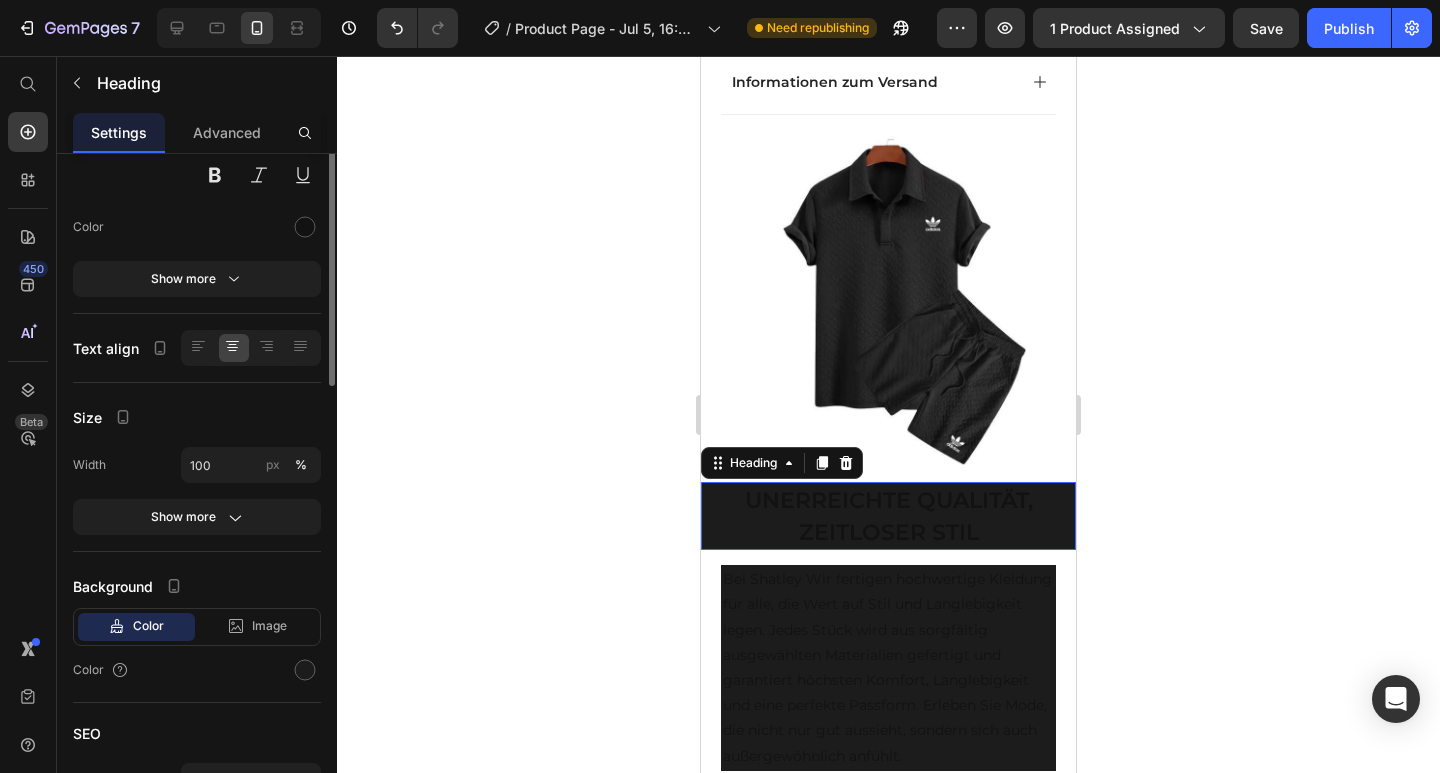 scroll, scrollTop: 0, scrollLeft: 0, axis: both 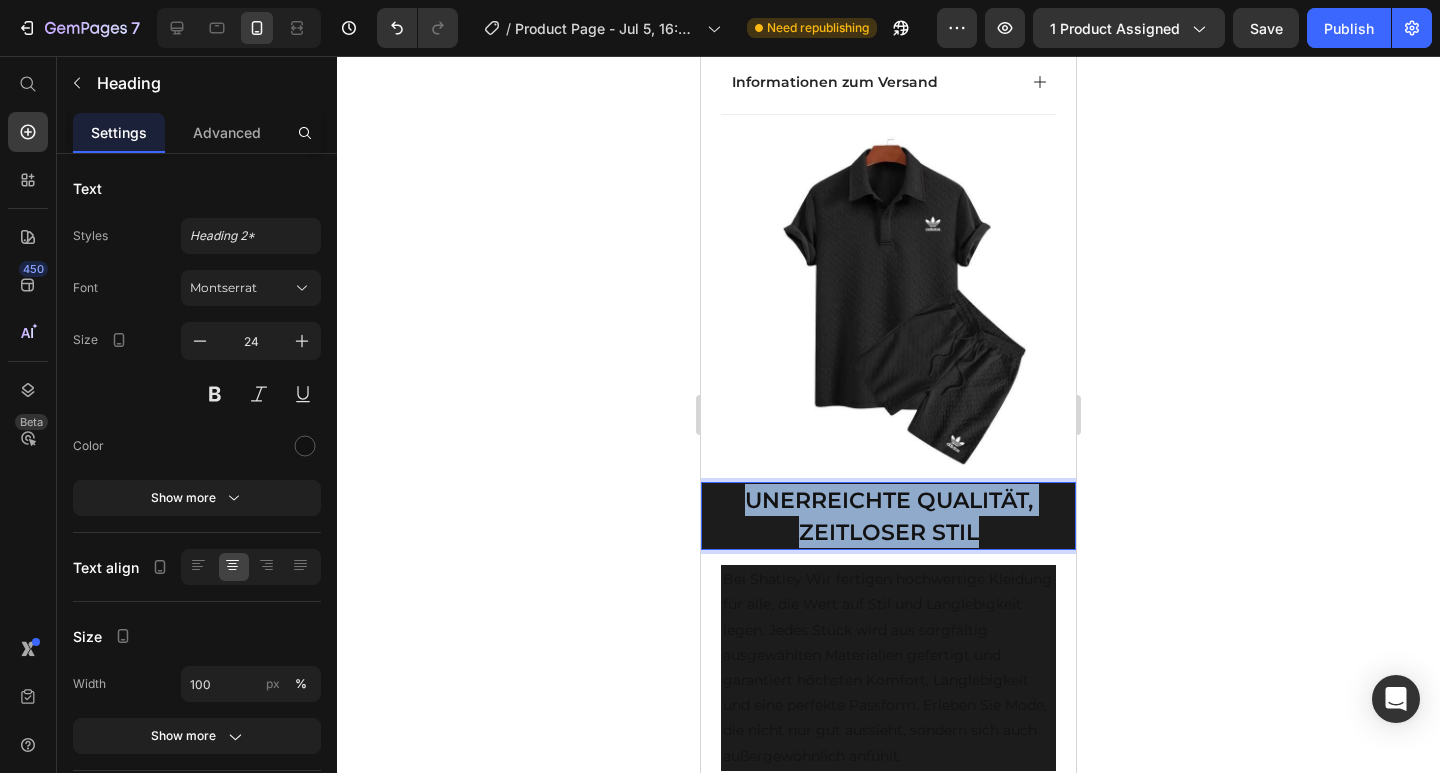 click on "UNERREICHTE QUALITÄT, ZEITLOSER STIL" at bounding box center [888, 516] 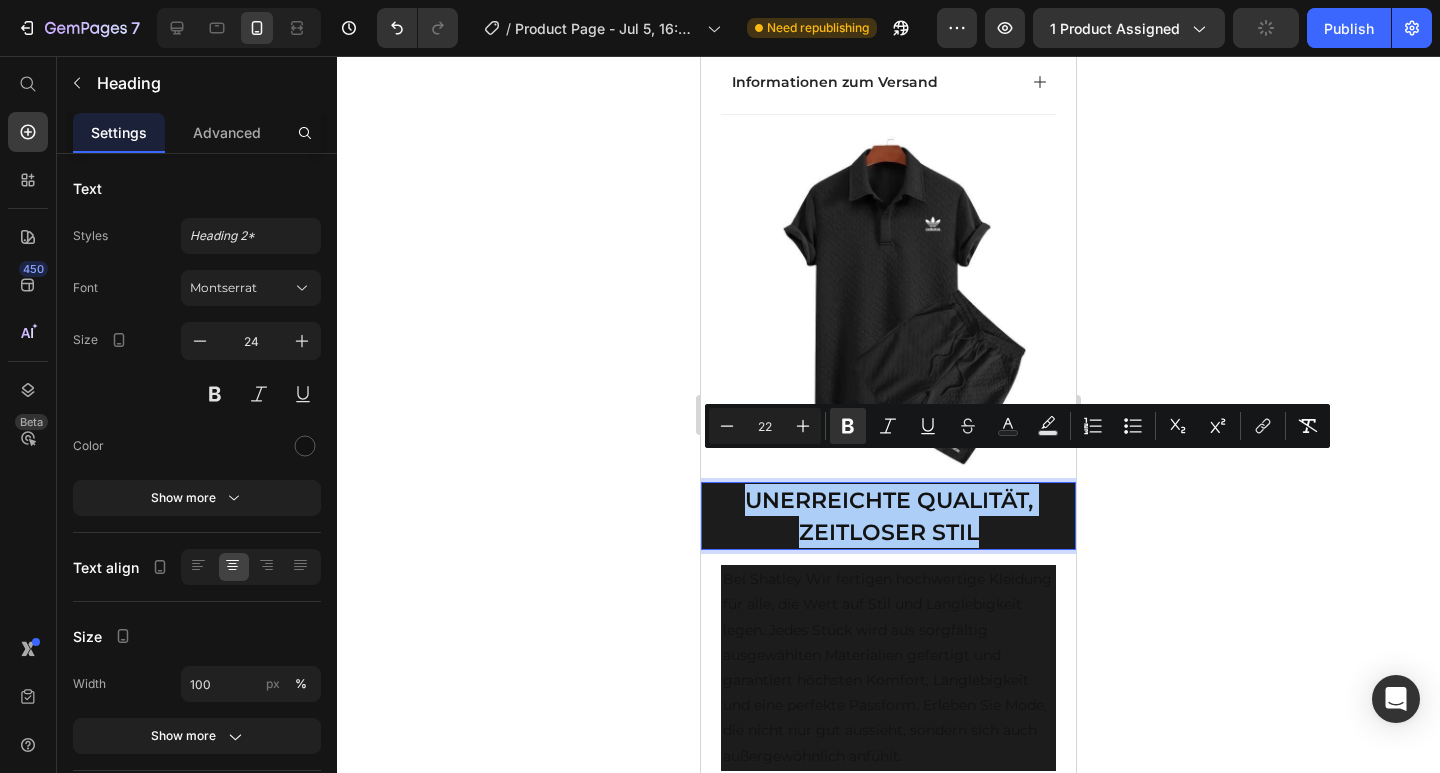 click 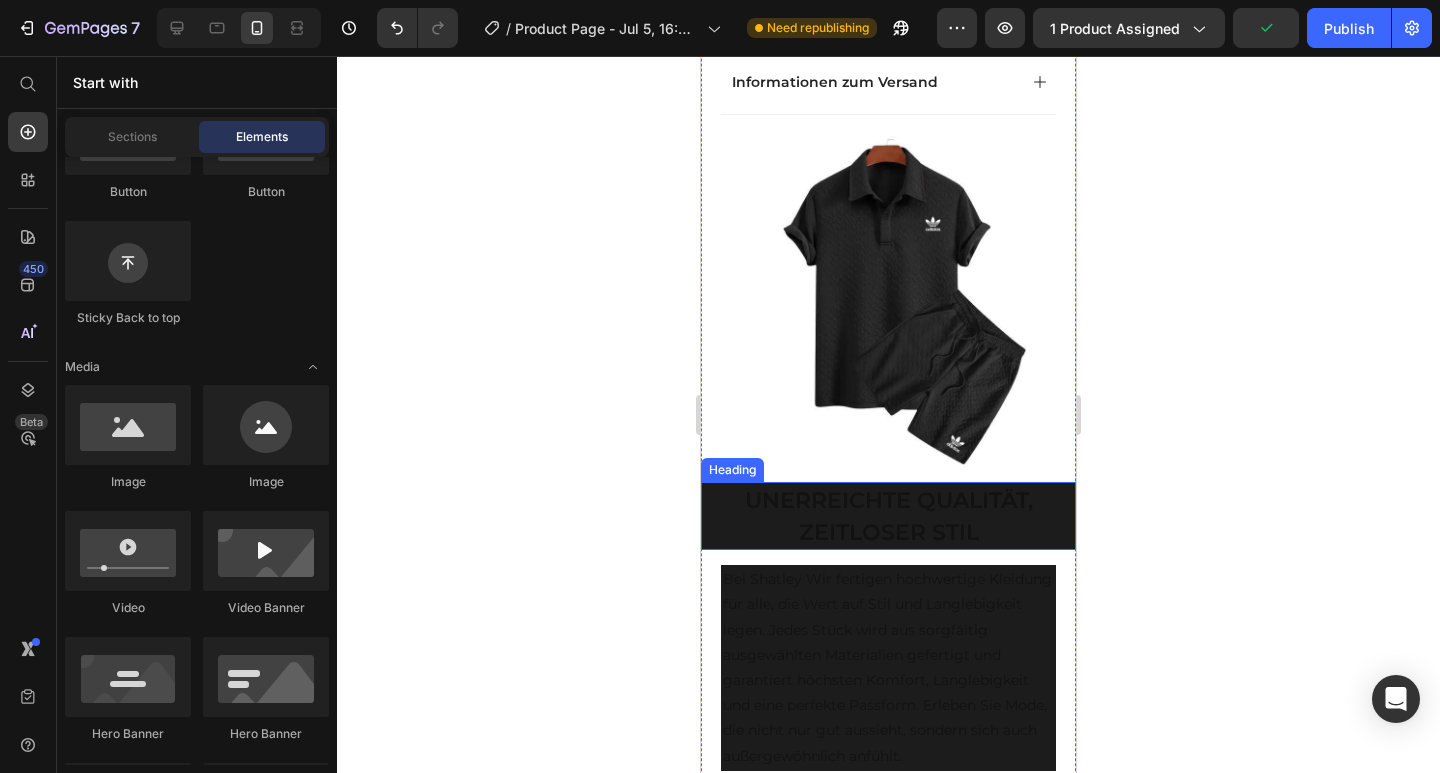 click on "⁠⁠⁠⁠⁠⁠⁠ UNERREICHTE QUALITÄT, ZEITLOSER STIL" at bounding box center [888, 516] 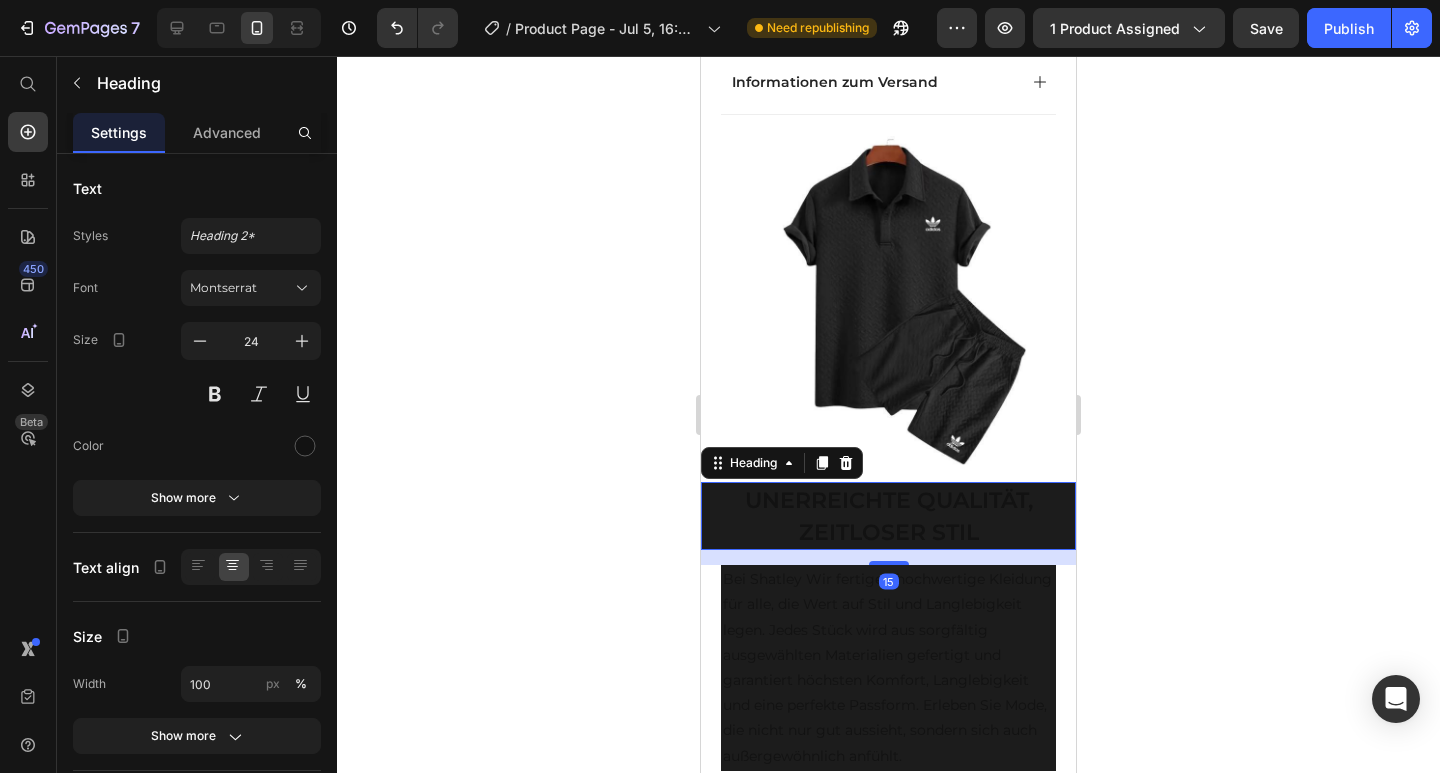 click 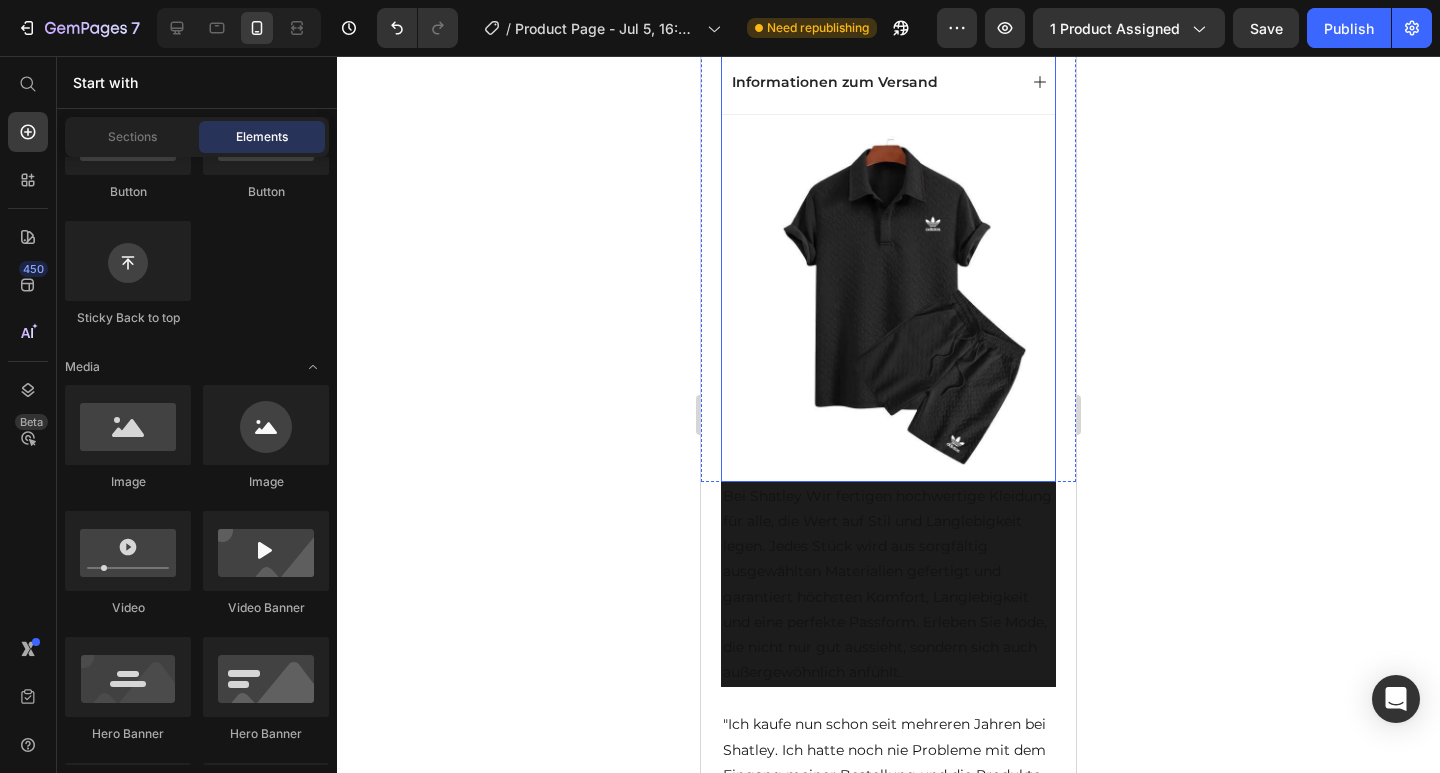 click on "Bei Shatley Wir fertigen hochwertige Kleidung für alle, die Wert auf Stil und Langlebigkeit legen. Jedes Stück wird aus sorgfältig ausgewählten Materialien gefertigt und garantiert höchsten Komfort, Langlebigkeit und eine perfekte Passform. Erleben Sie Mode, die nicht nur gut aussieht, sondern sich auch außergewöhnlich anfühlt." at bounding box center (888, 585) 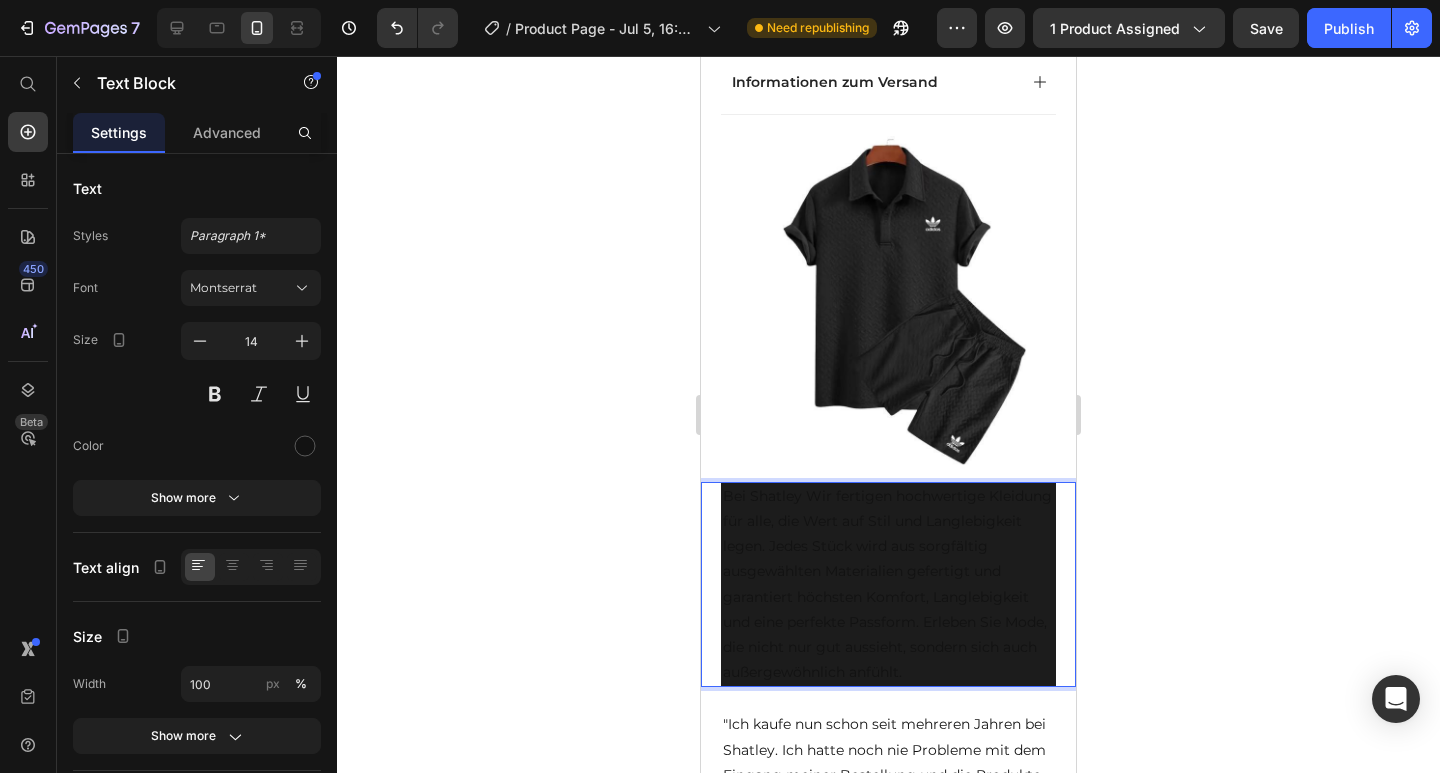 click on "Bei Shatley Wir fertigen hochwertige Kleidung für alle, die Wert auf Stil und Langlebigkeit legen. Jedes Stück wird aus sorgfältig ausgewählten Materialien gefertigt und garantiert höchsten Komfort, Langlebigkeit und eine perfekte Passform. Erleben Sie Mode, die nicht nur gut aussieht, sondern sich auch außergewöhnlich anfühlt." at bounding box center (888, 585) 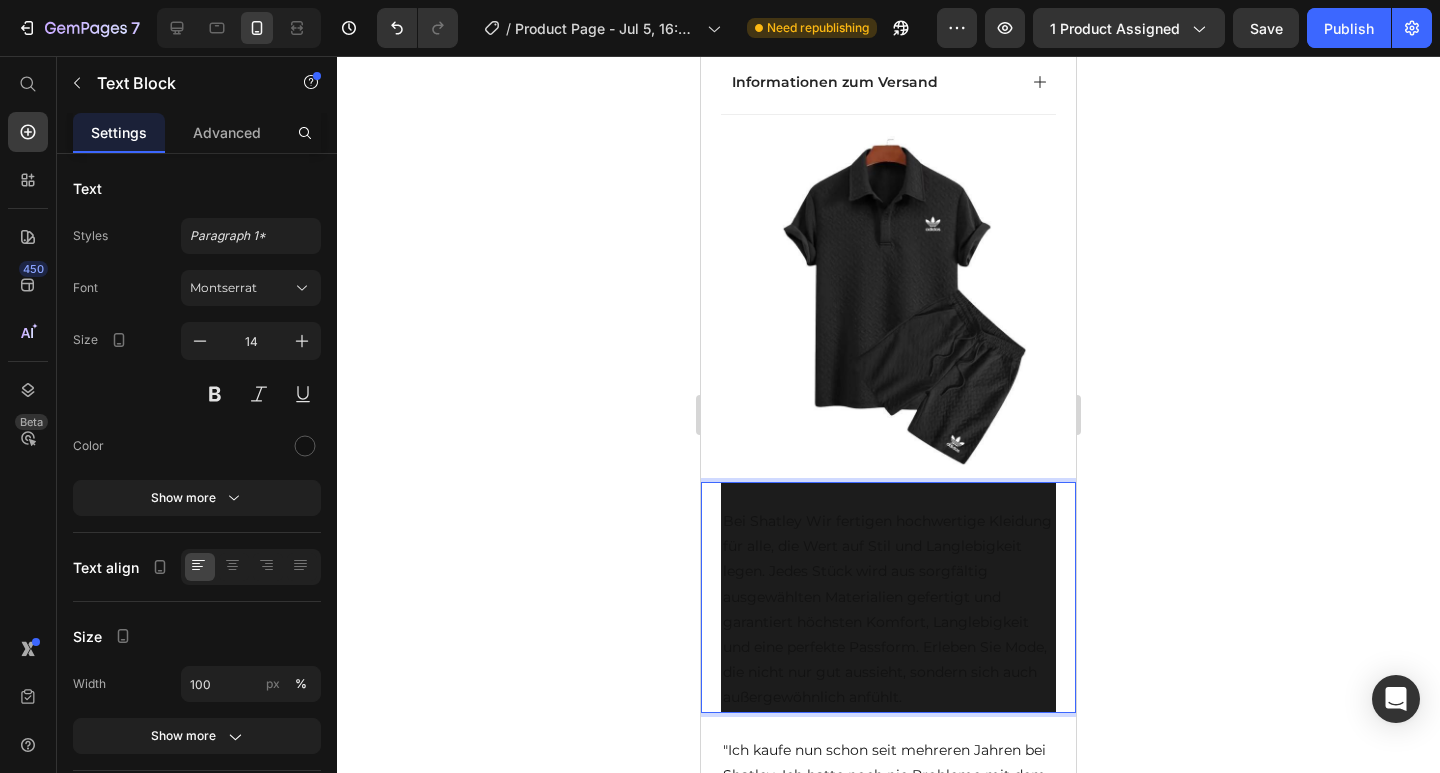click at bounding box center [888, 496] 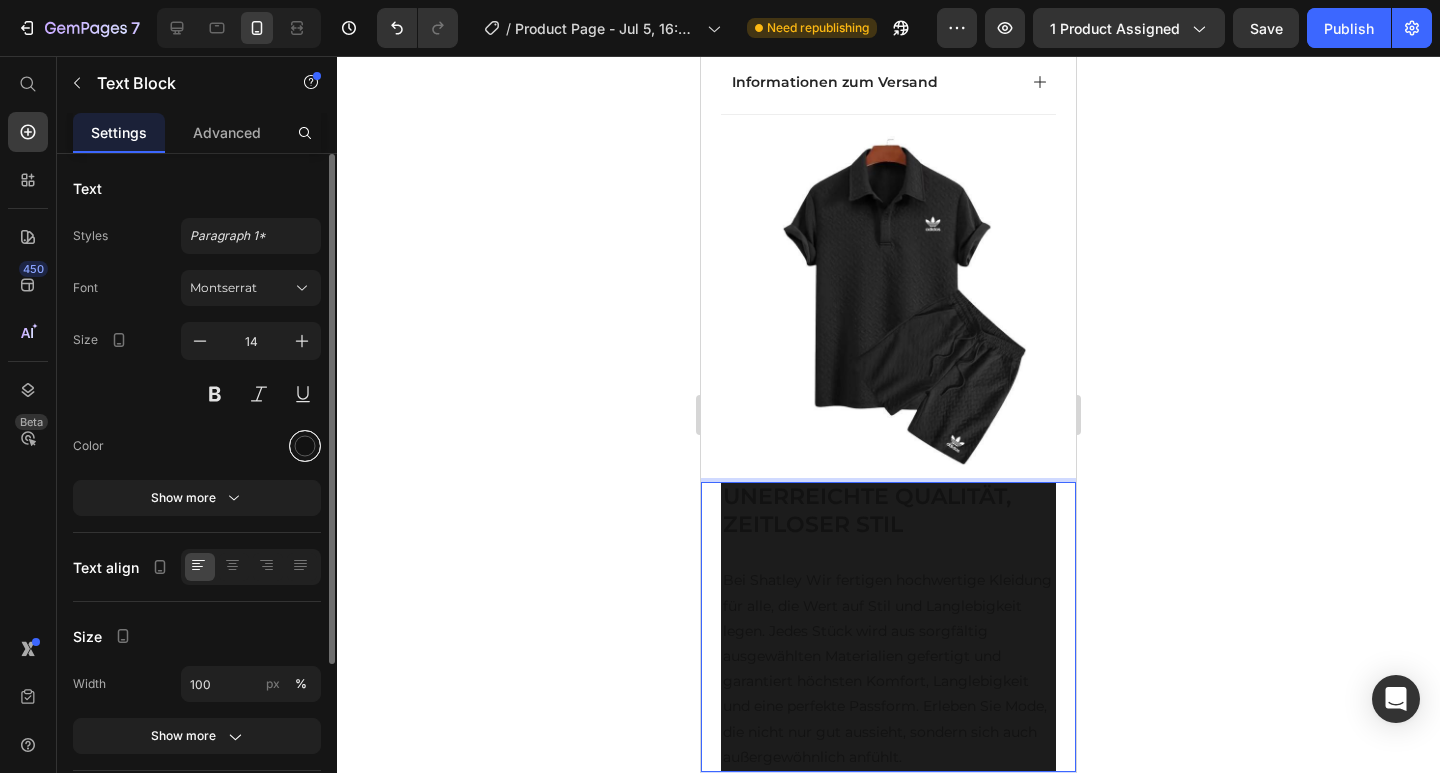 click at bounding box center (305, 446) 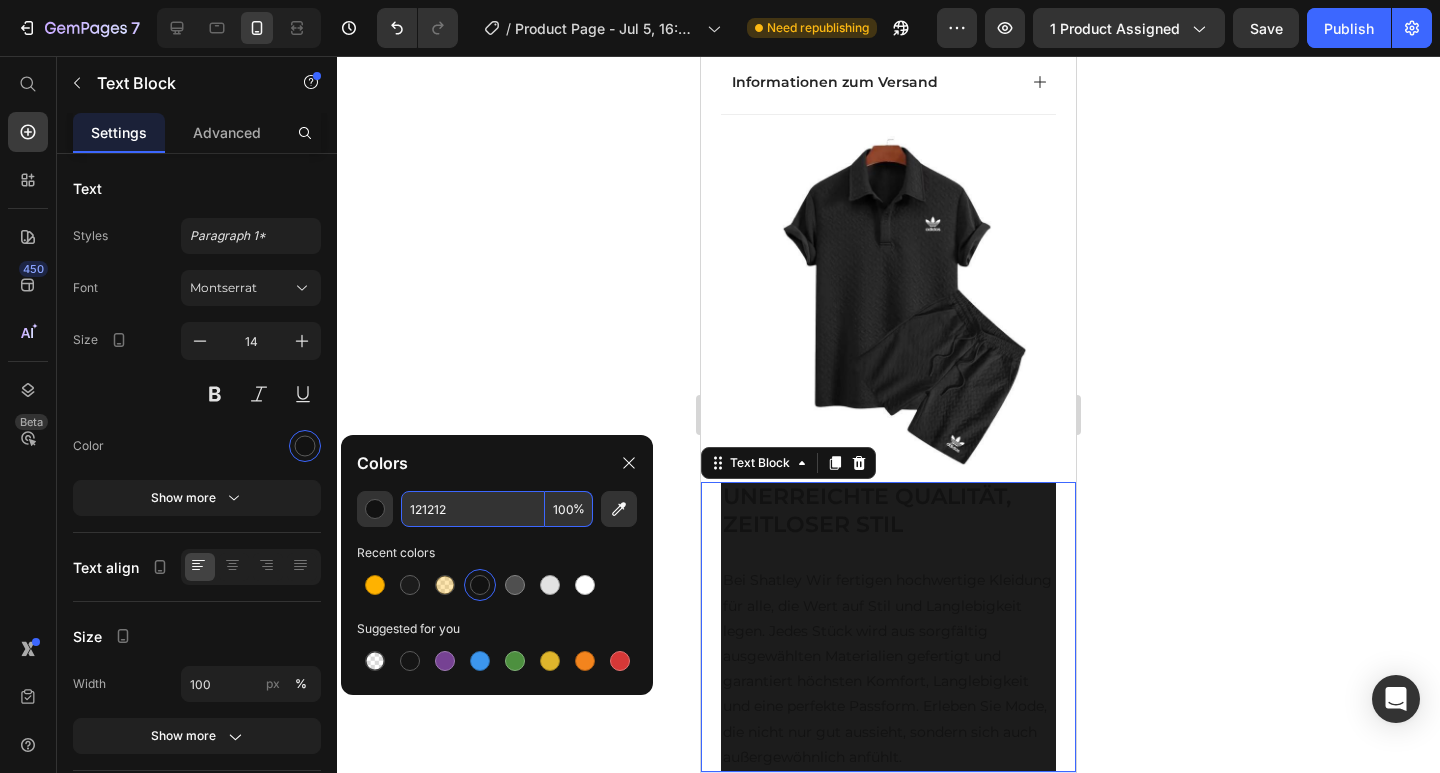 click on "121212" at bounding box center [473, 509] 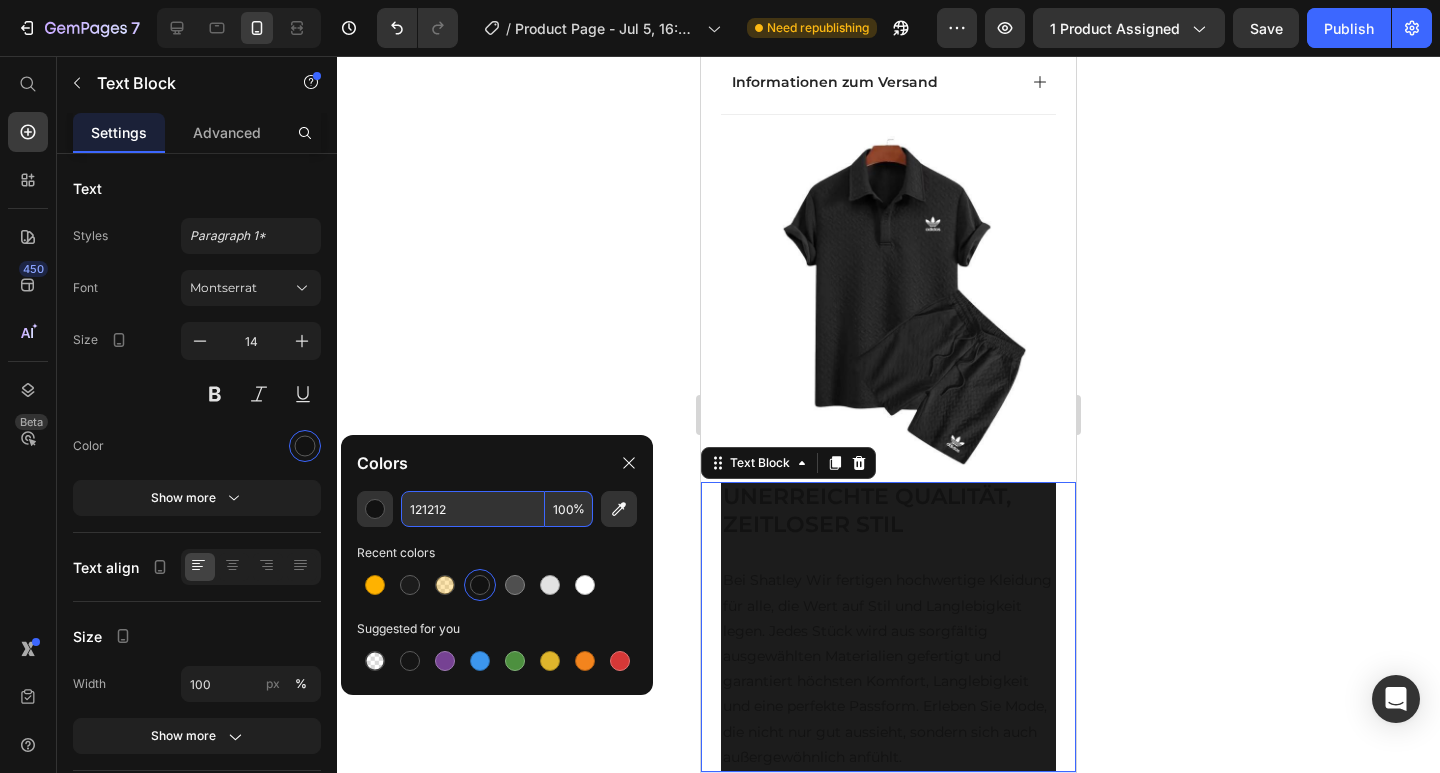 paste on "D5B17C" 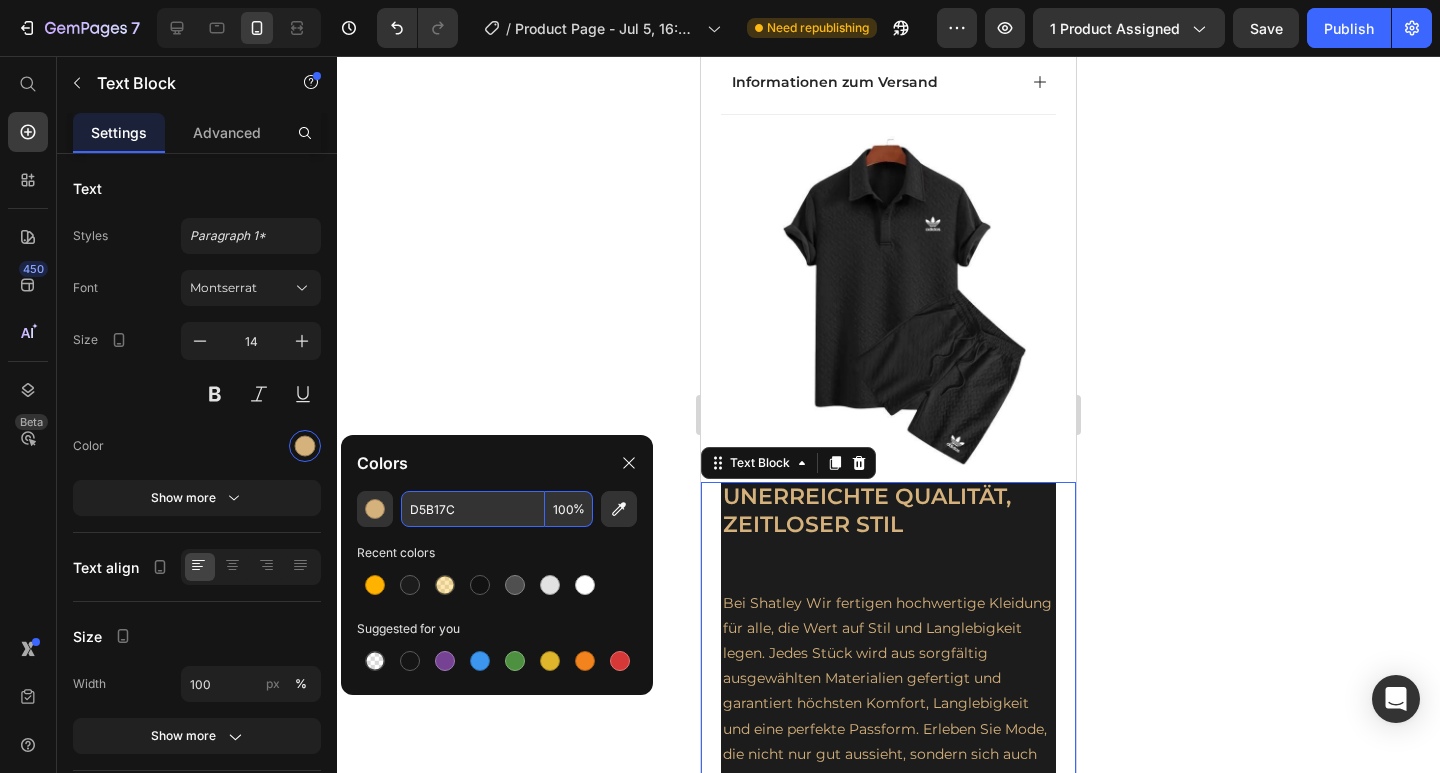 type on "D5B17C" 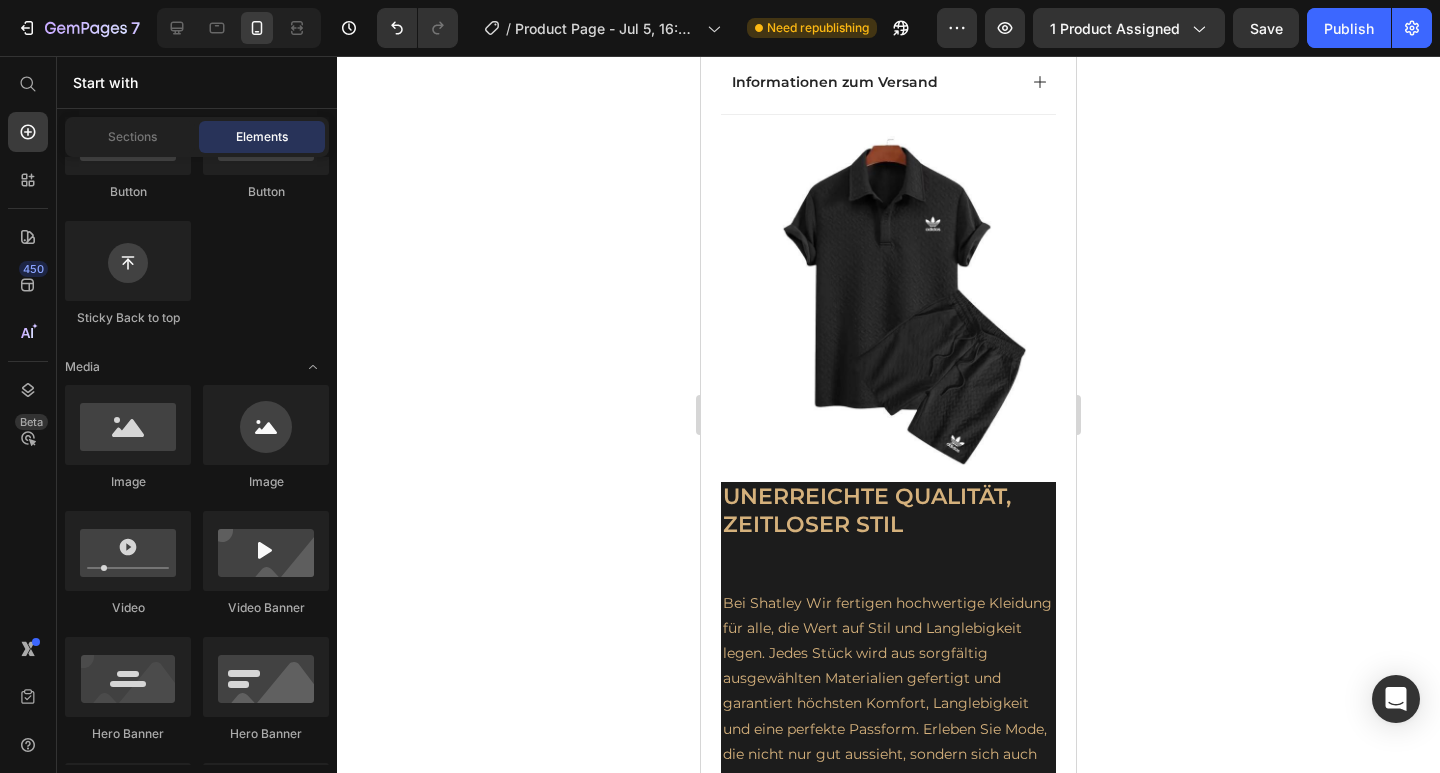 click 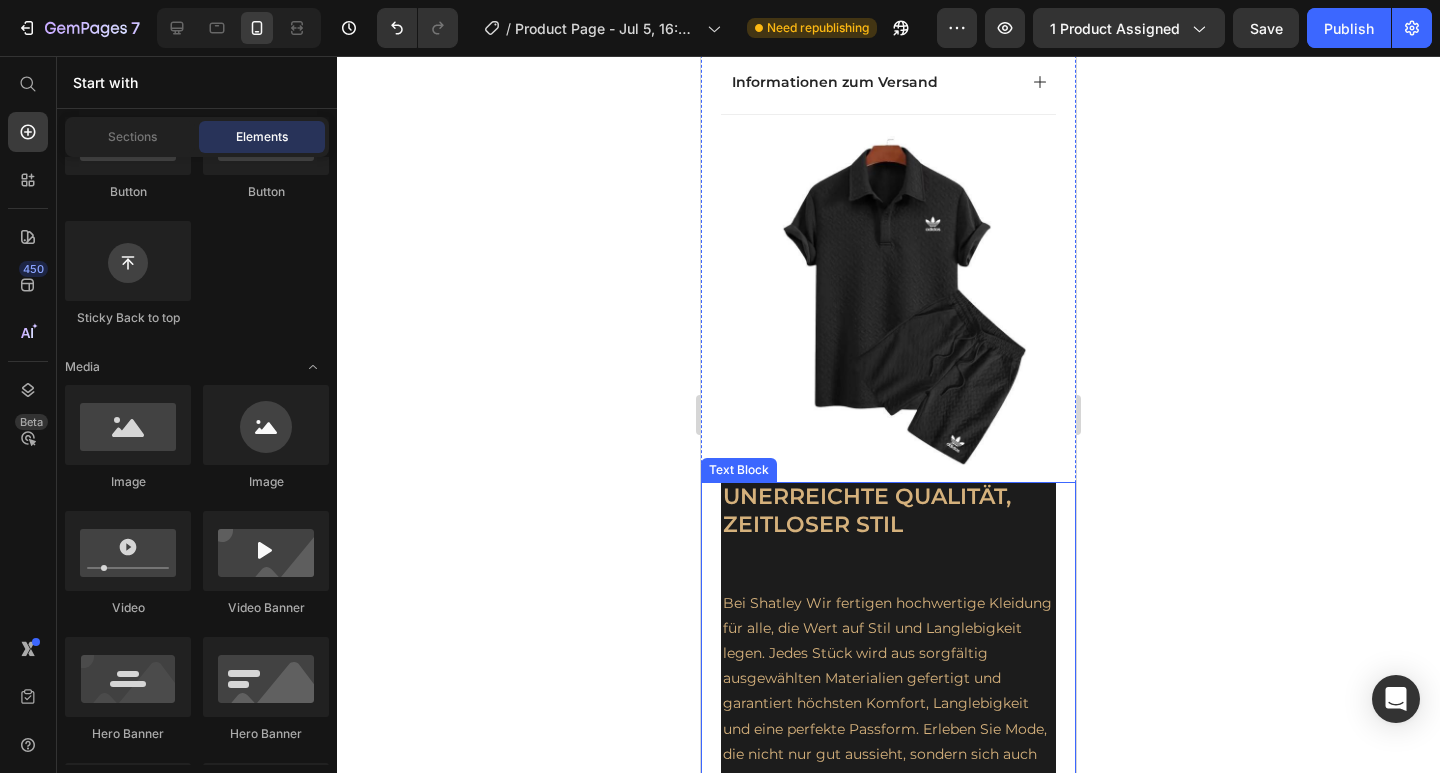click on "UNERREICHTE QUALITÄT, ZEITLOSER STIL" at bounding box center [867, 510] 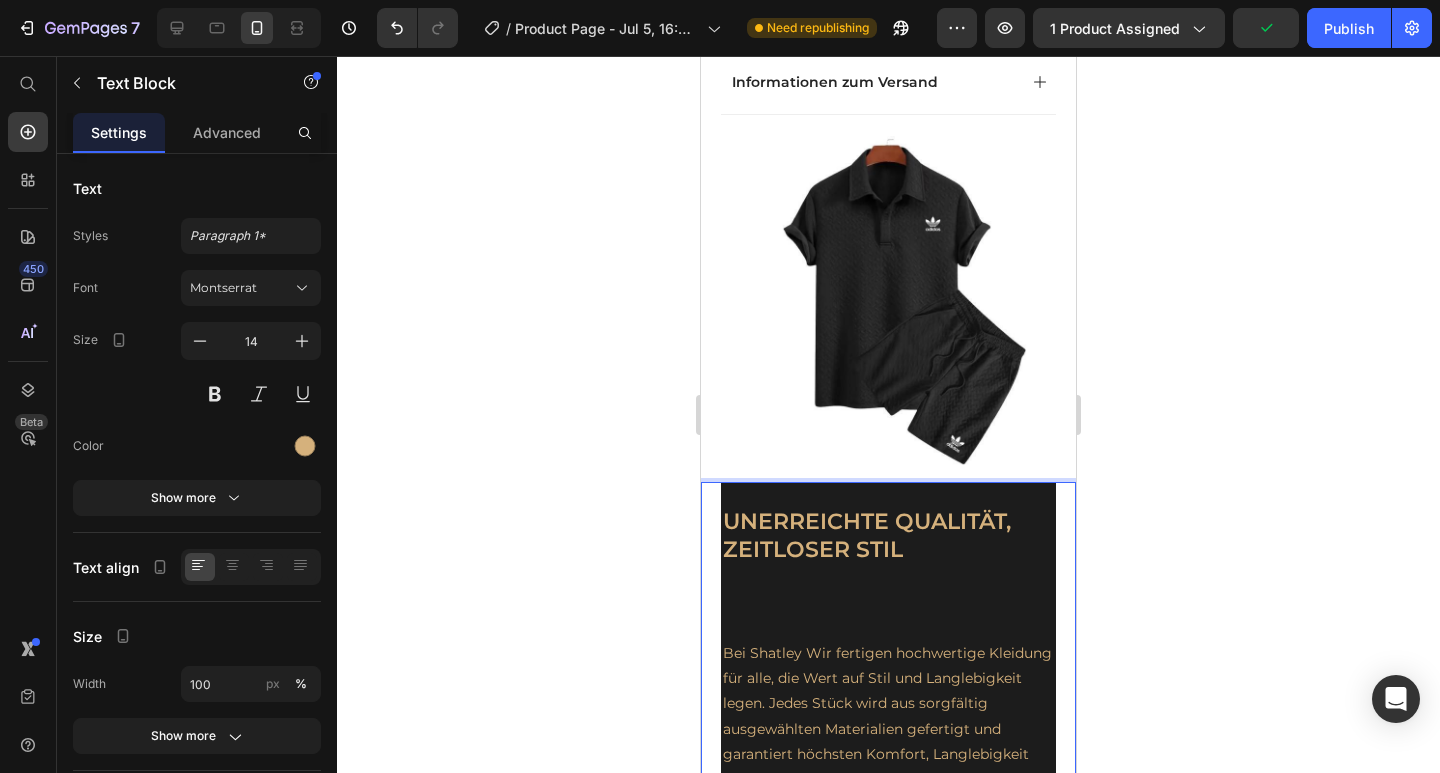 click 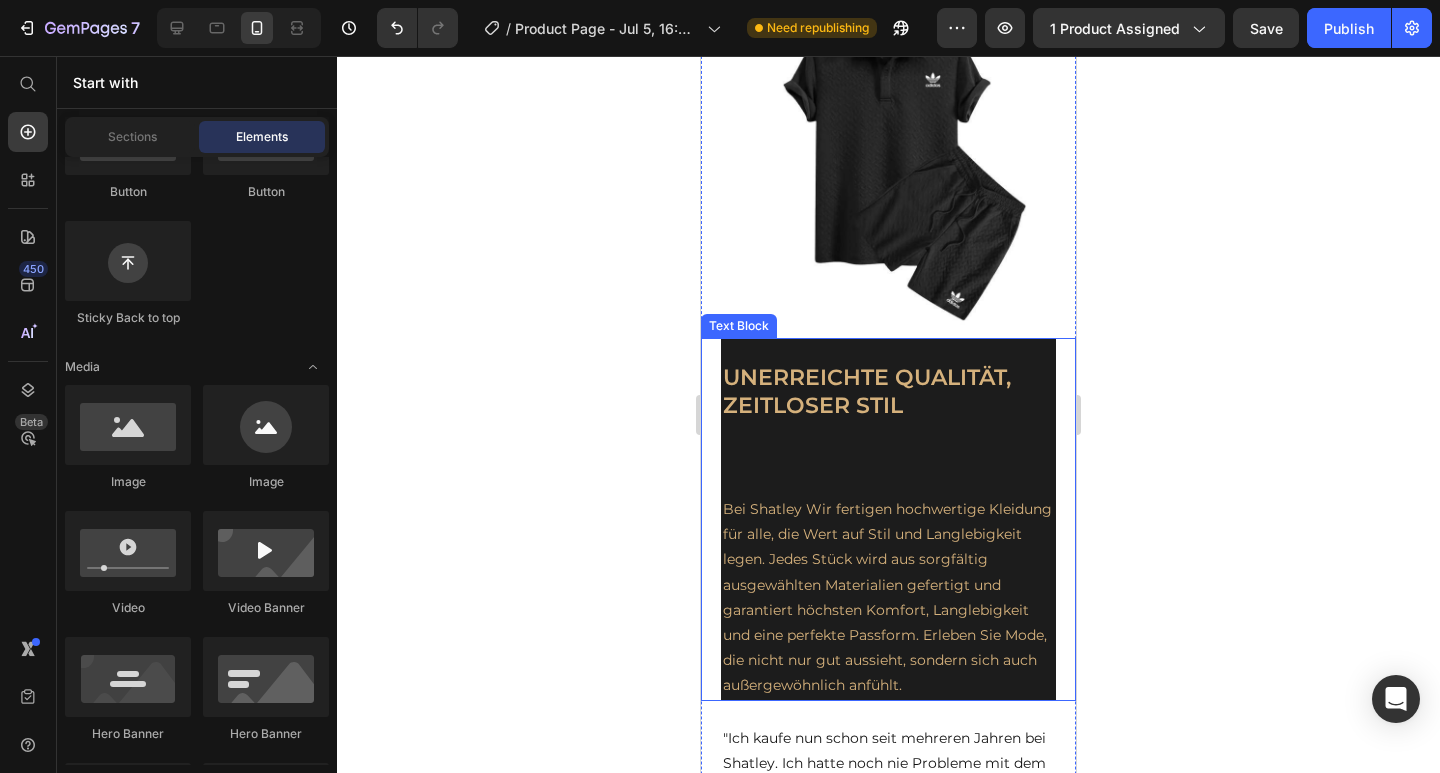 scroll, scrollTop: 1136, scrollLeft: 0, axis: vertical 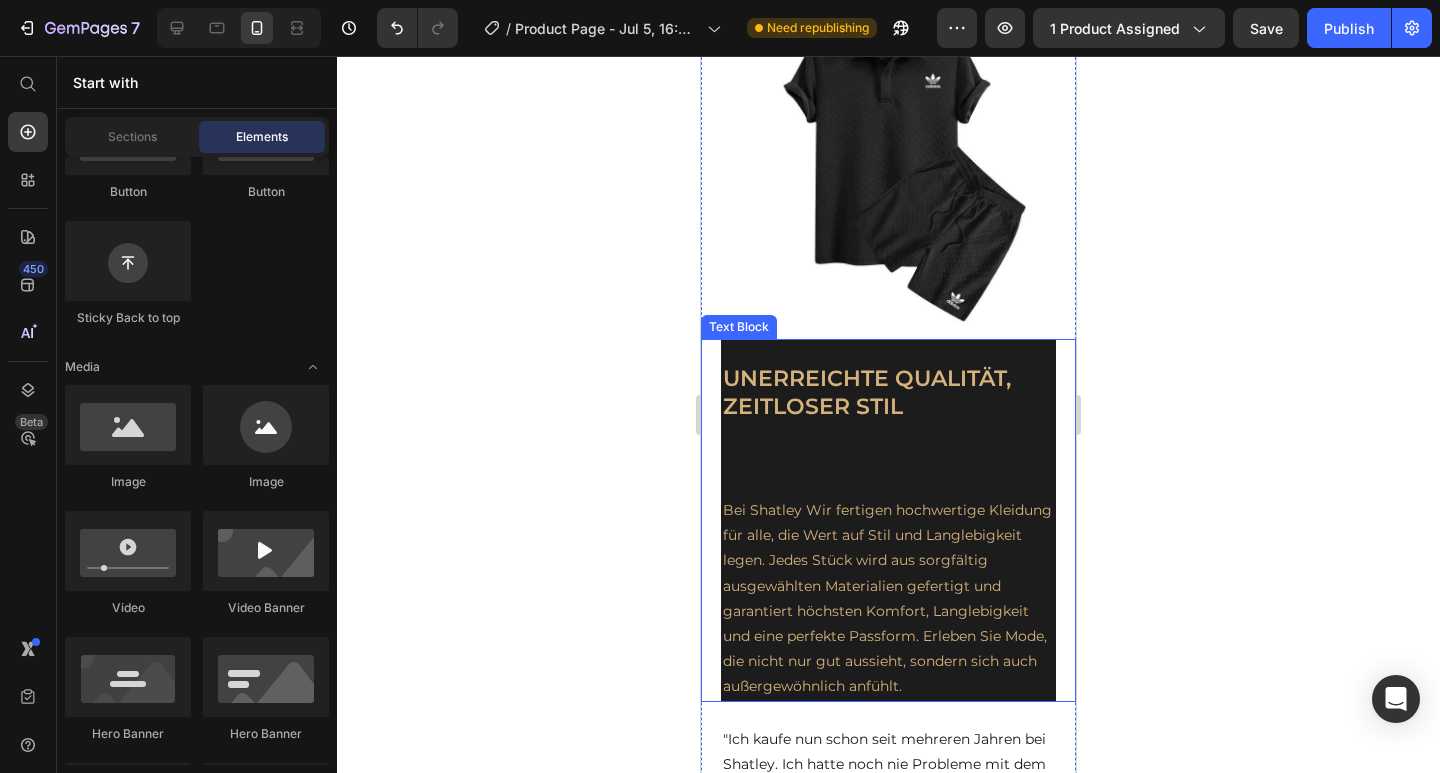 click on "Bei Shatley Wir fertigen hochwertige Kleidung für alle, die Wert auf Stil und Langlebigkeit legen. Jedes Stück wird aus sorgfältig ausgewählten Materialien gefertigt und garantiert höchsten Komfort, Langlebigkeit und eine perfekte Passform. Erleben Sie Mode, die nicht nur gut aussieht, sondern sich auch außergewöhnlich anfühlt." at bounding box center [888, 599] 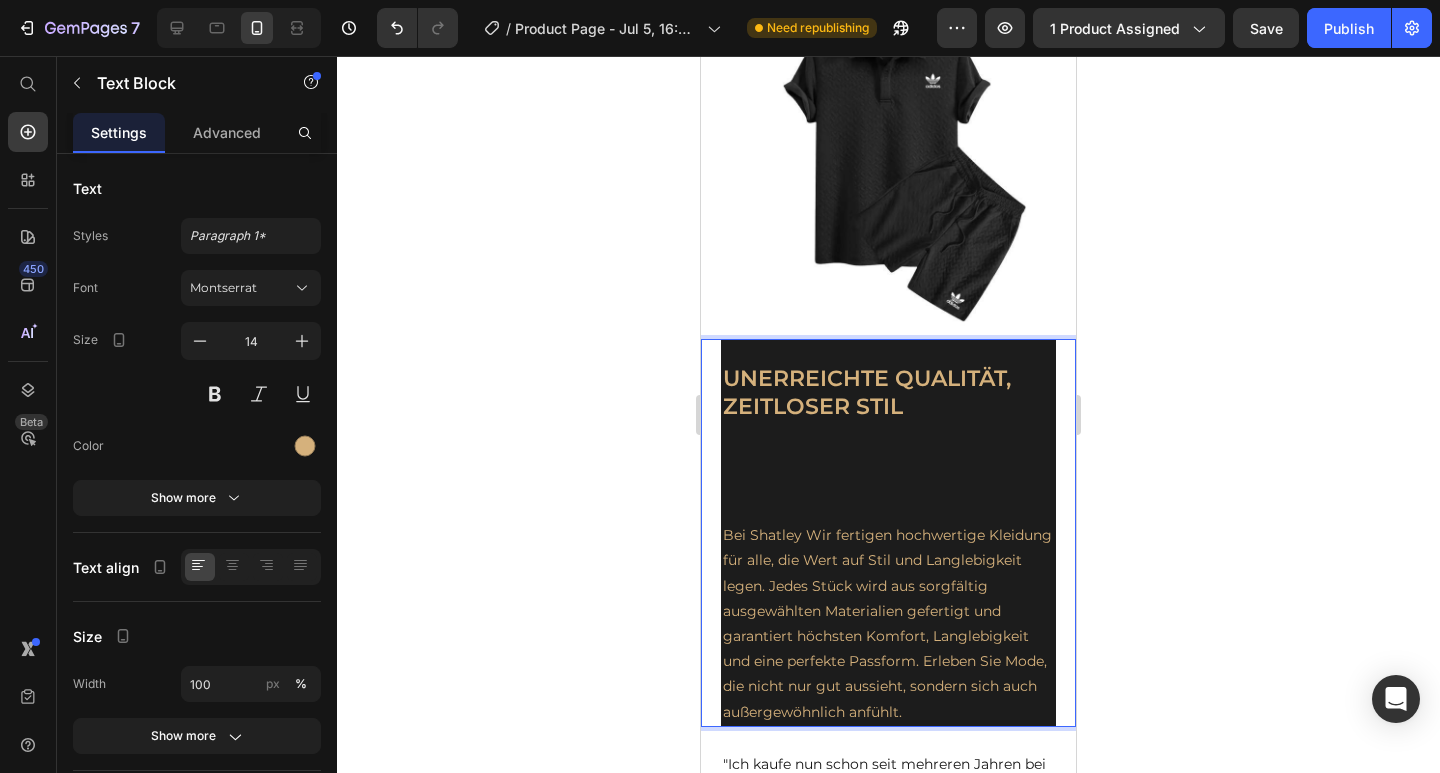 click on "Bei Shatley Wir fertigen hochwertige Kleidung für alle, die Wert auf Stil und Langlebigkeit legen. Jedes Stück wird aus sorgfältig ausgewählten Materialien gefertigt und garantiert höchsten Komfort, Langlebigkeit und eine perfekte Passform. Erleben Sie Mode, die nicht nur gut aussieht, sondern sich auch außergewöhnlich anfühlt." at bounding box center (888, 624) 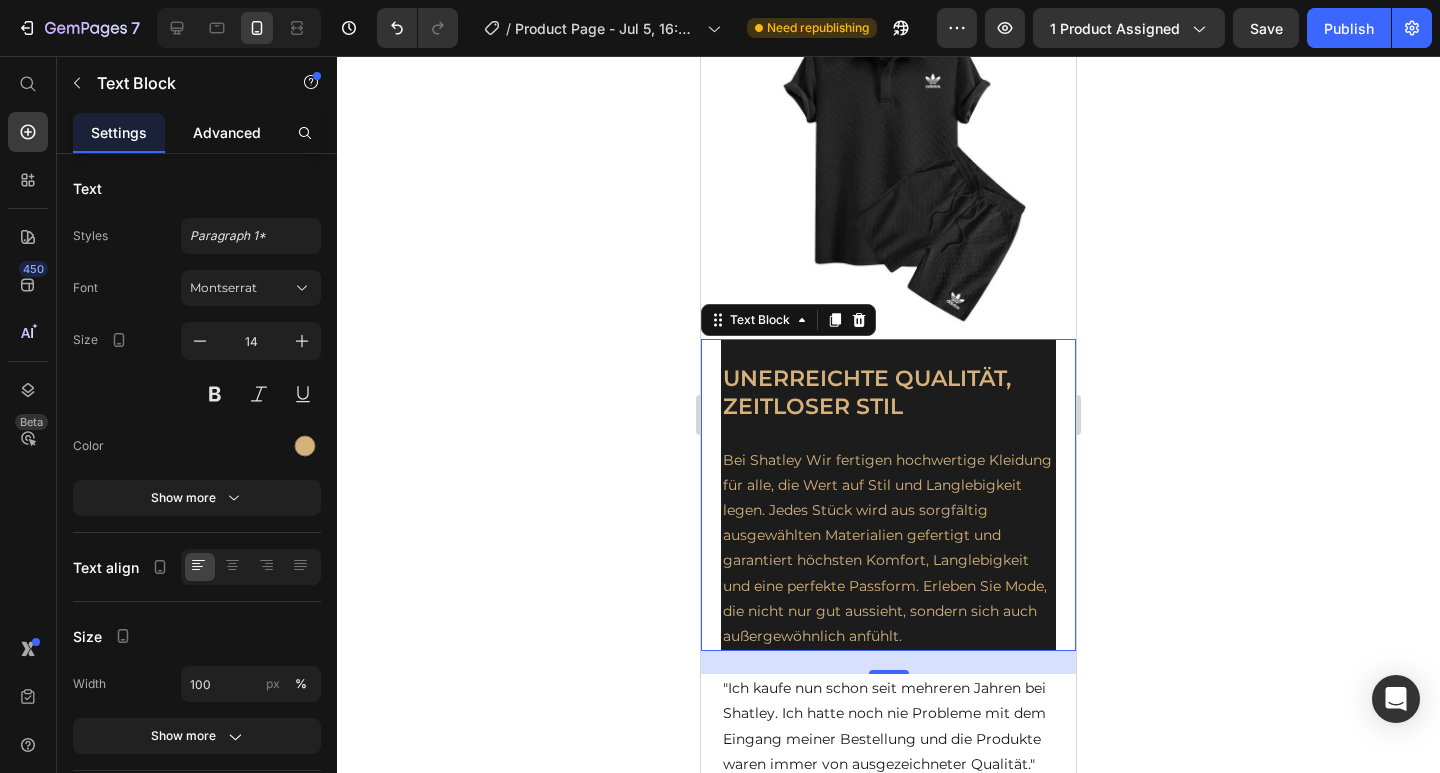 click on "Advanced" at bounding box center [227, 132] 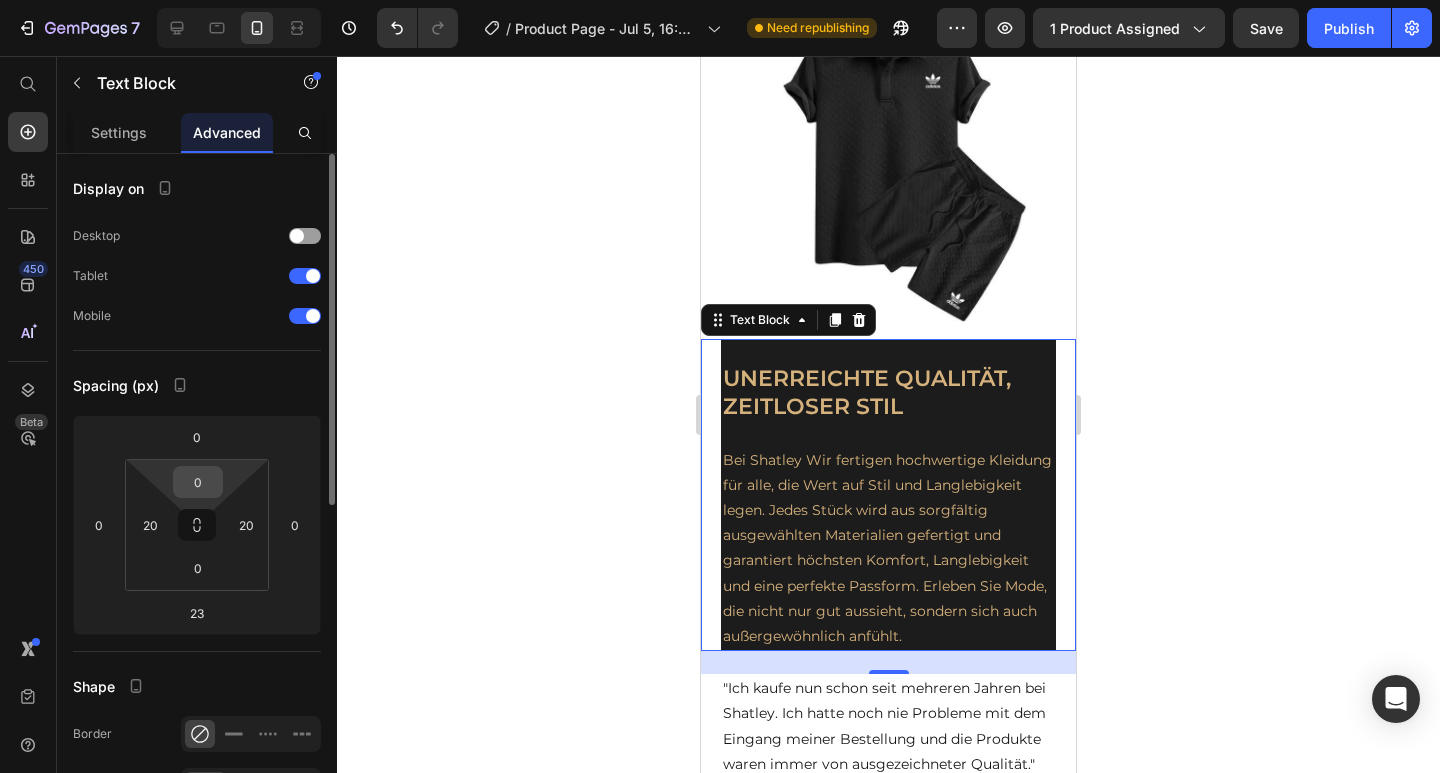 click on "0" at bounding box center (198, 482) 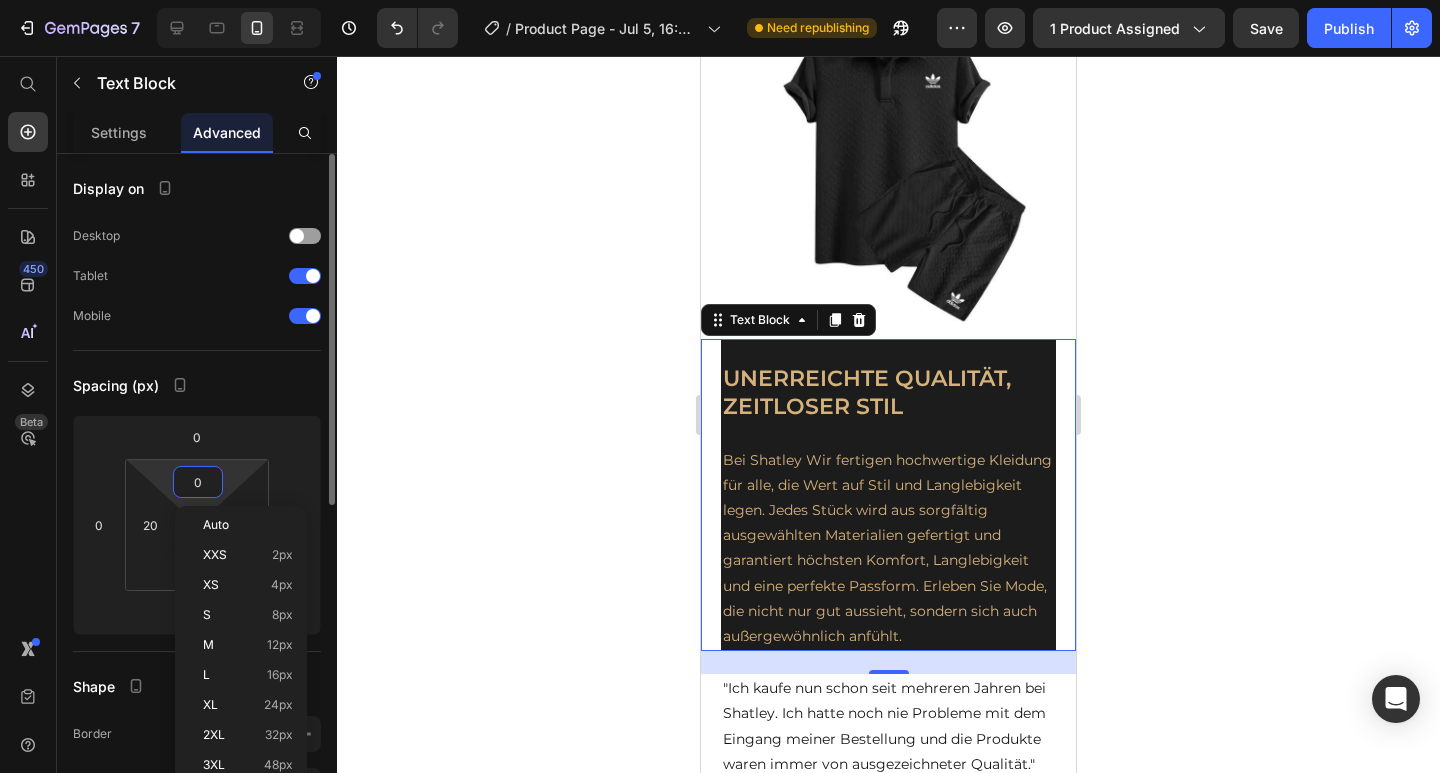 type on "1" 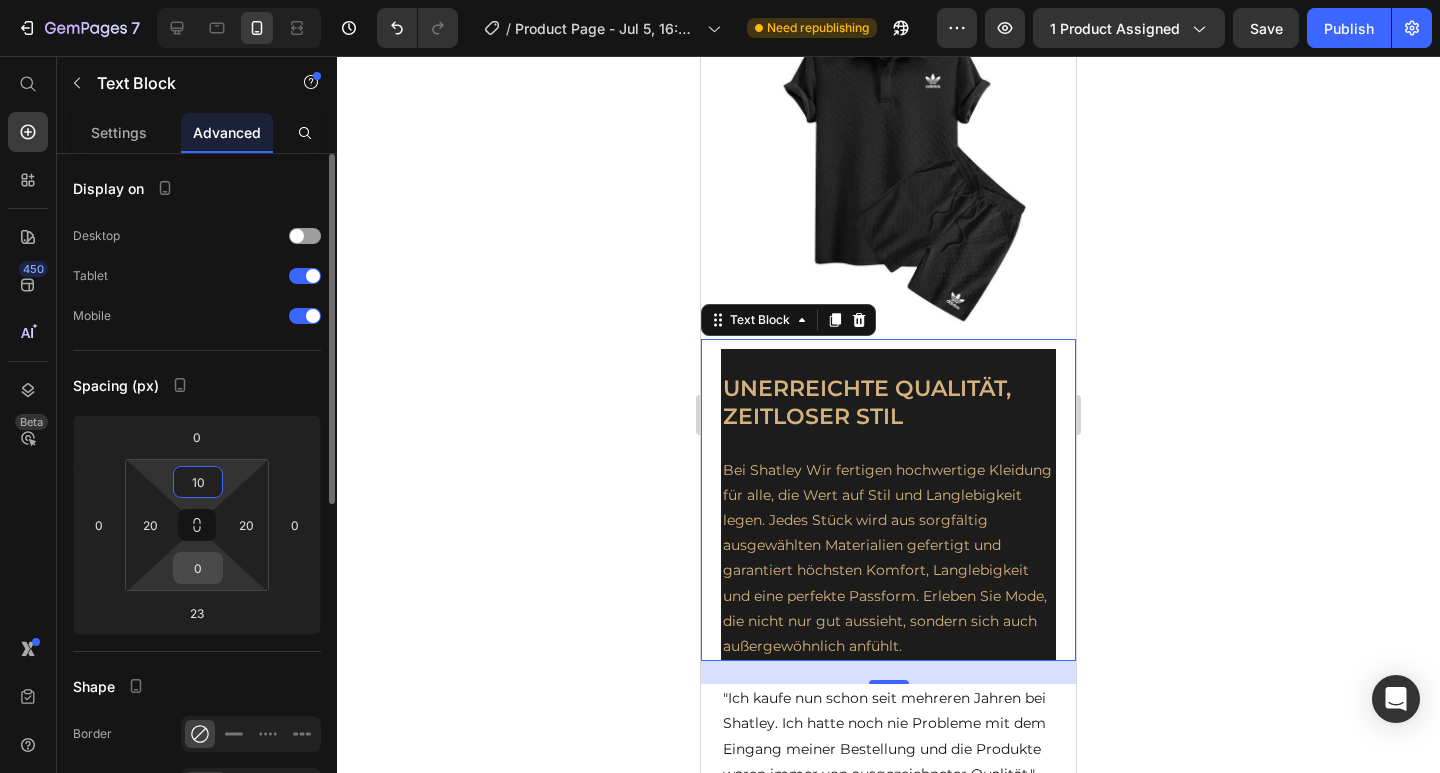 type on "10" 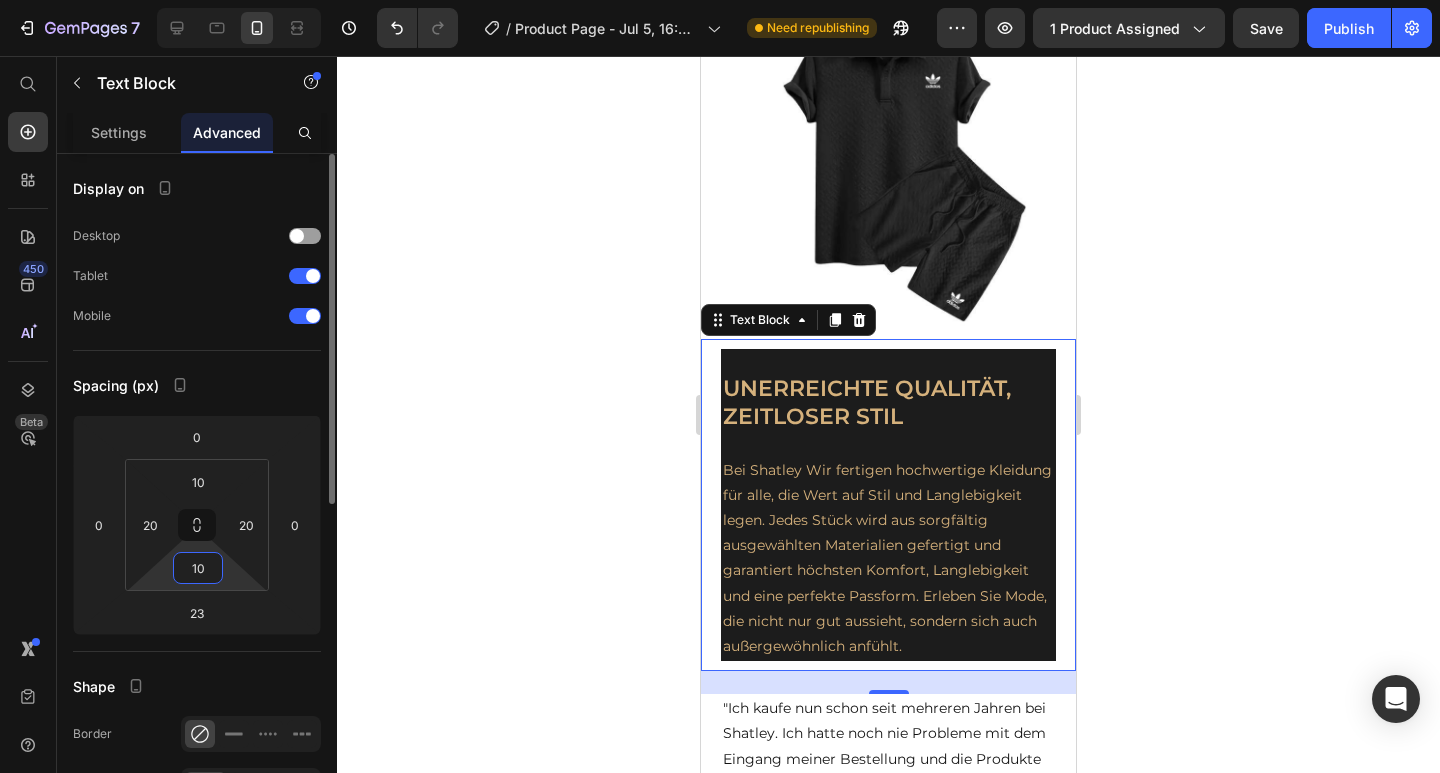 type on "1" 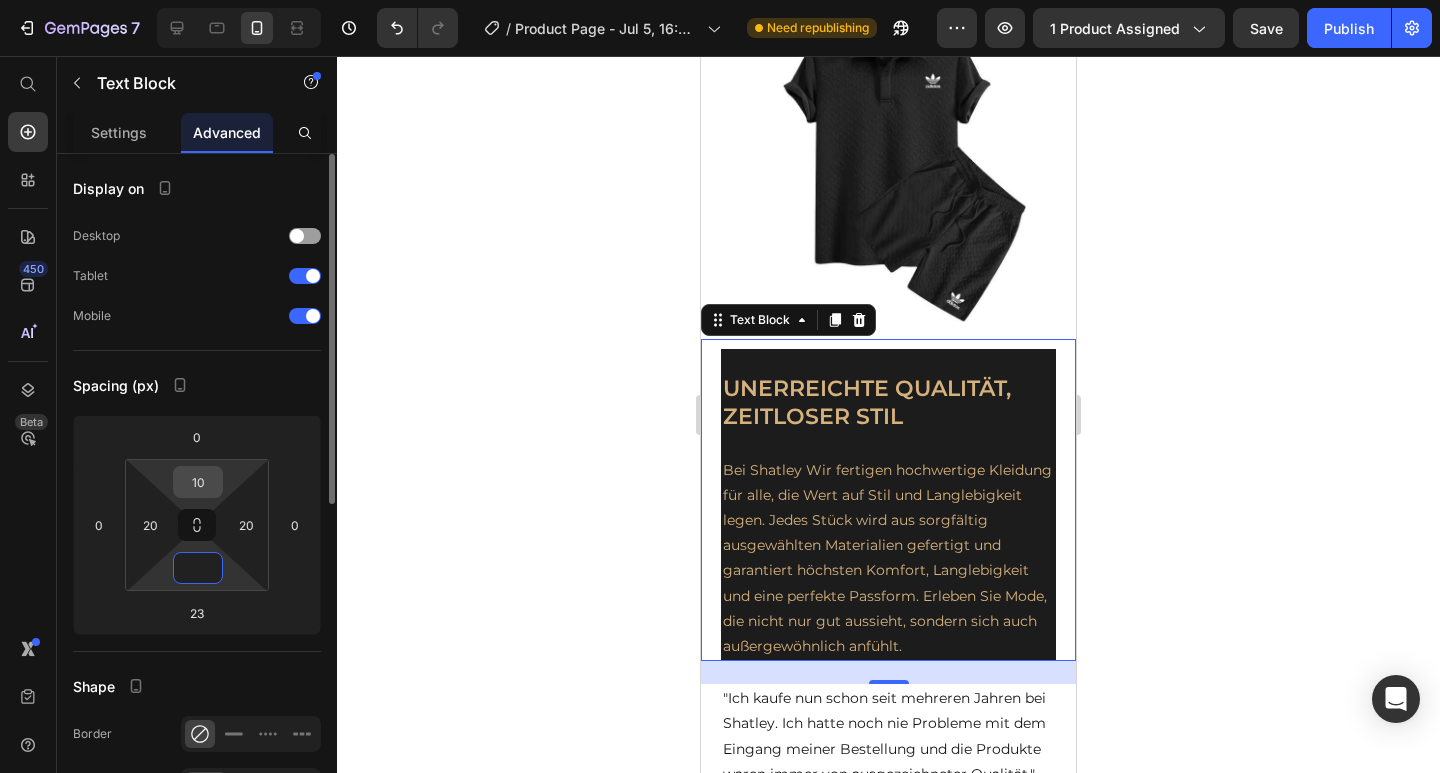 click on "10" at bounding box center (198, 482) 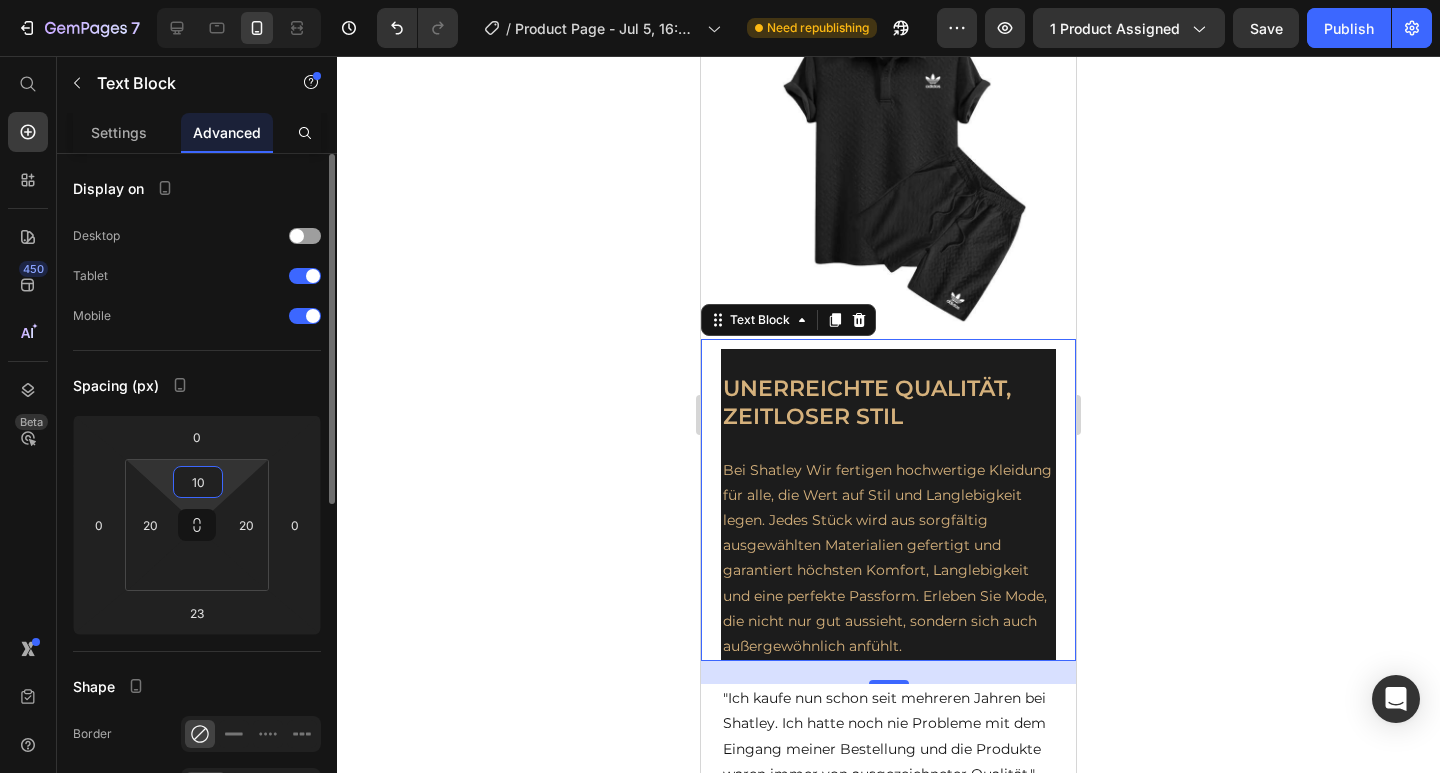 type on "0" 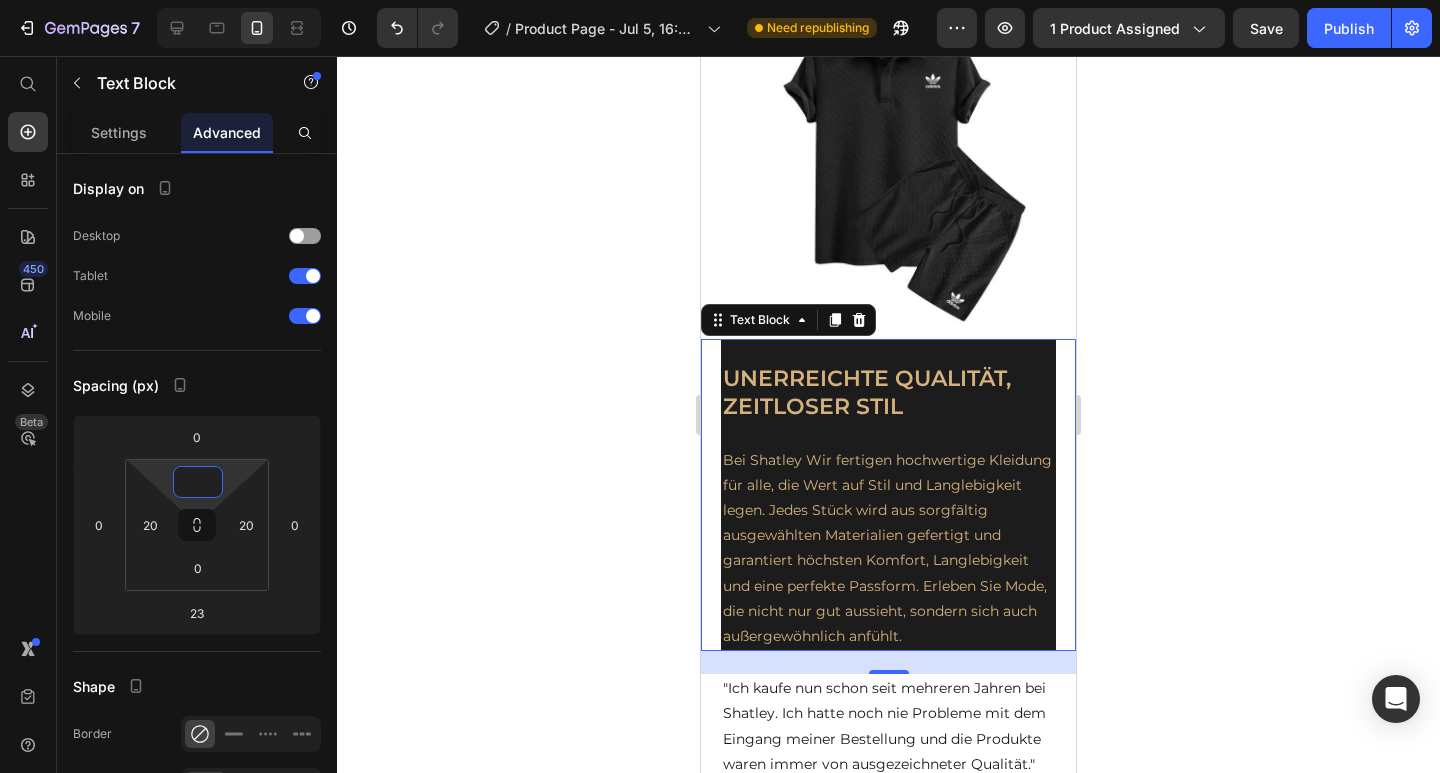 type on "0" 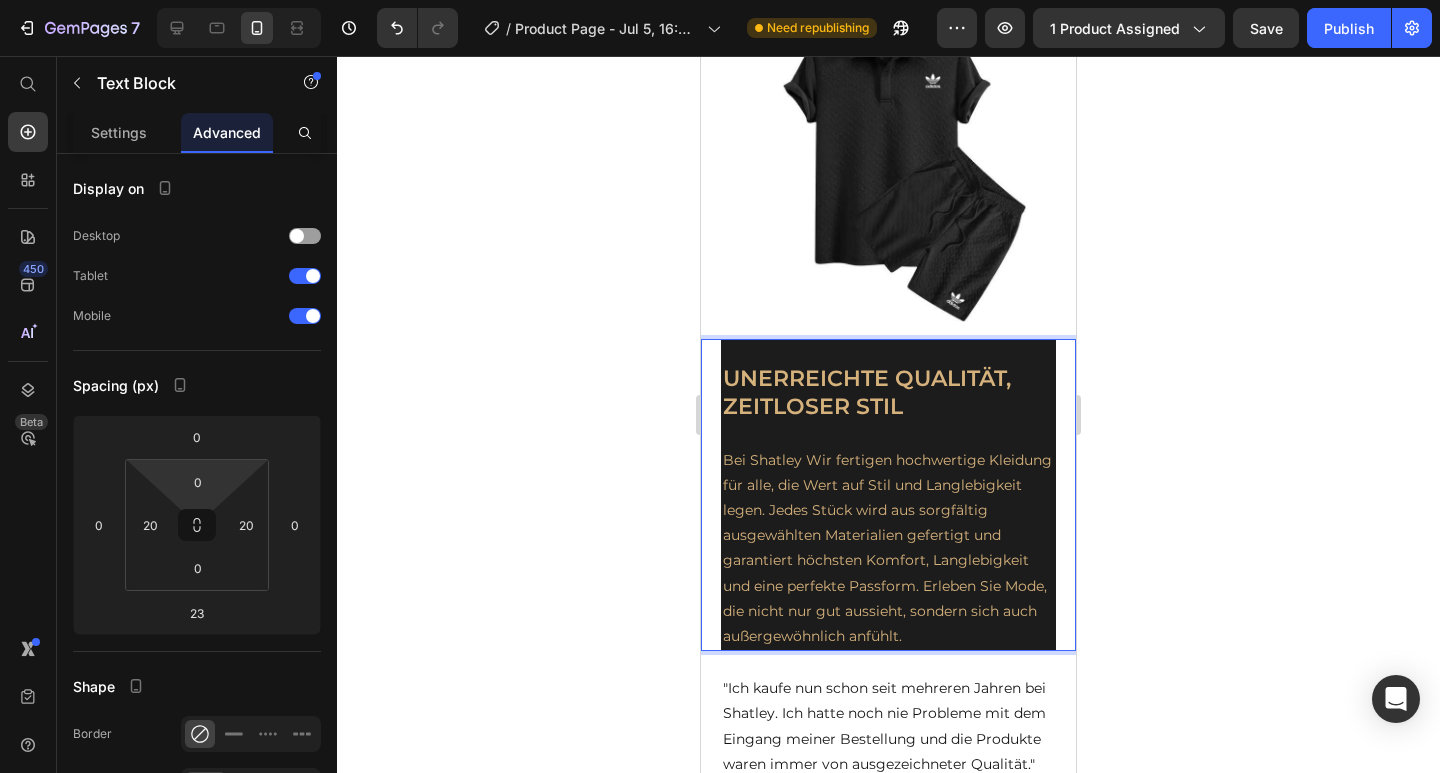 click 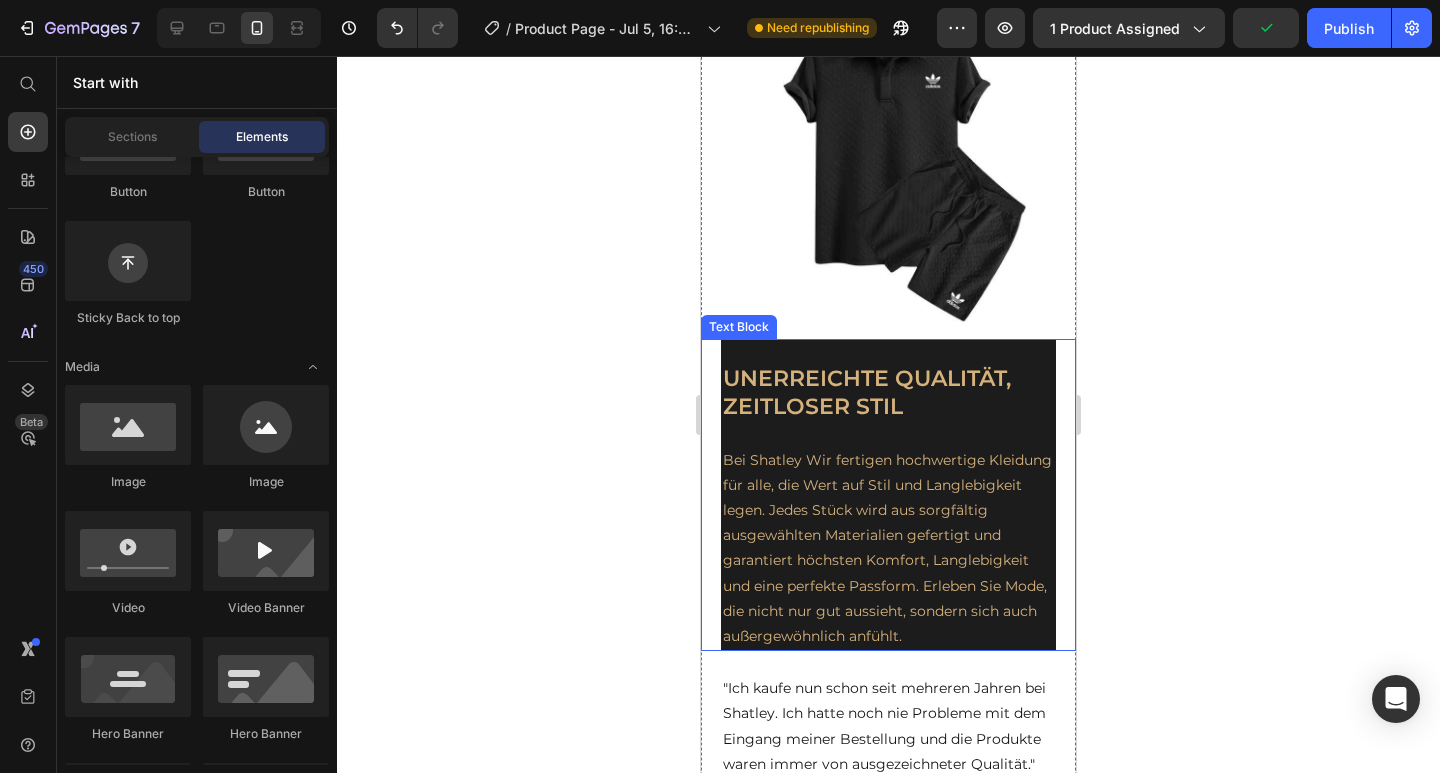 click on "UNERREICHTE QUALITÄT, ZEITLOSER STIL" at bounding box center [888, 394] 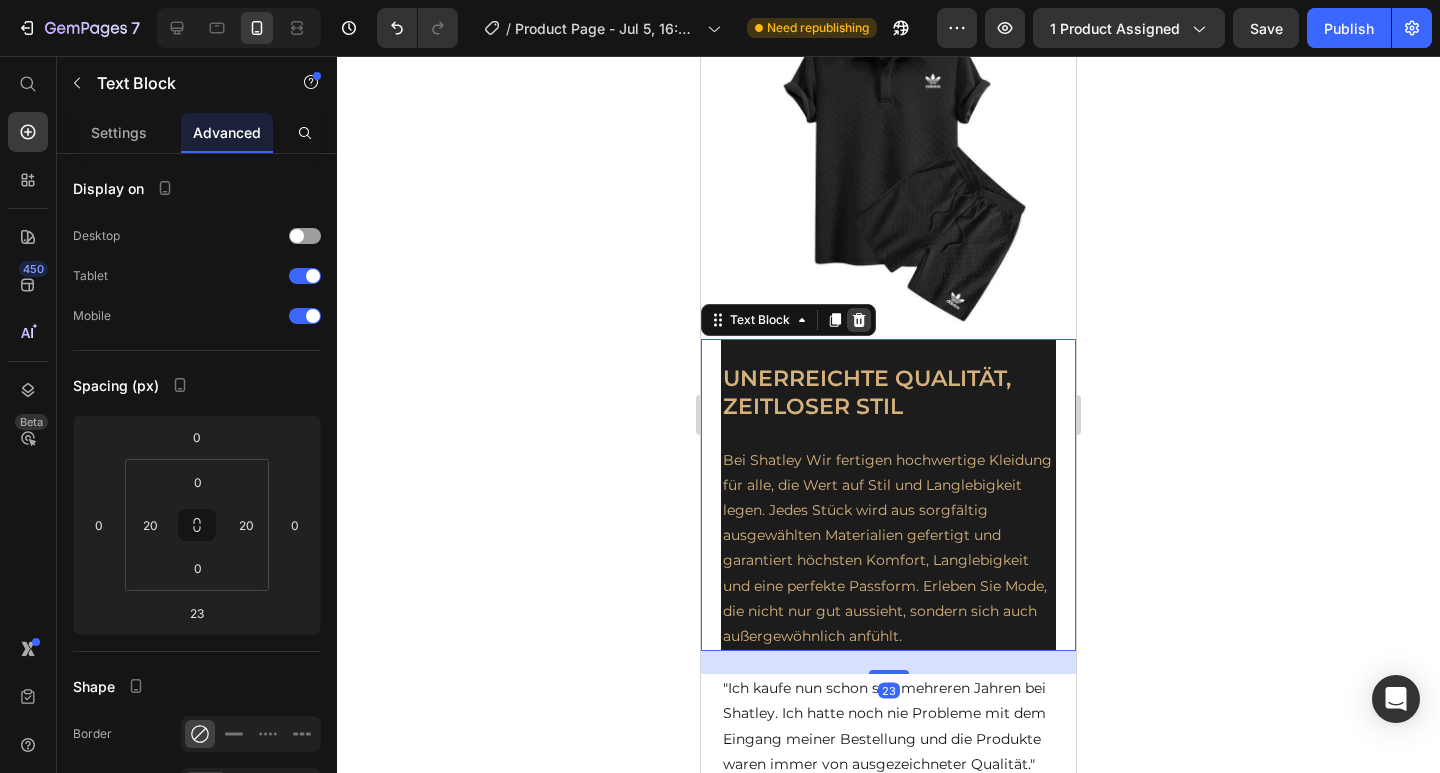 click 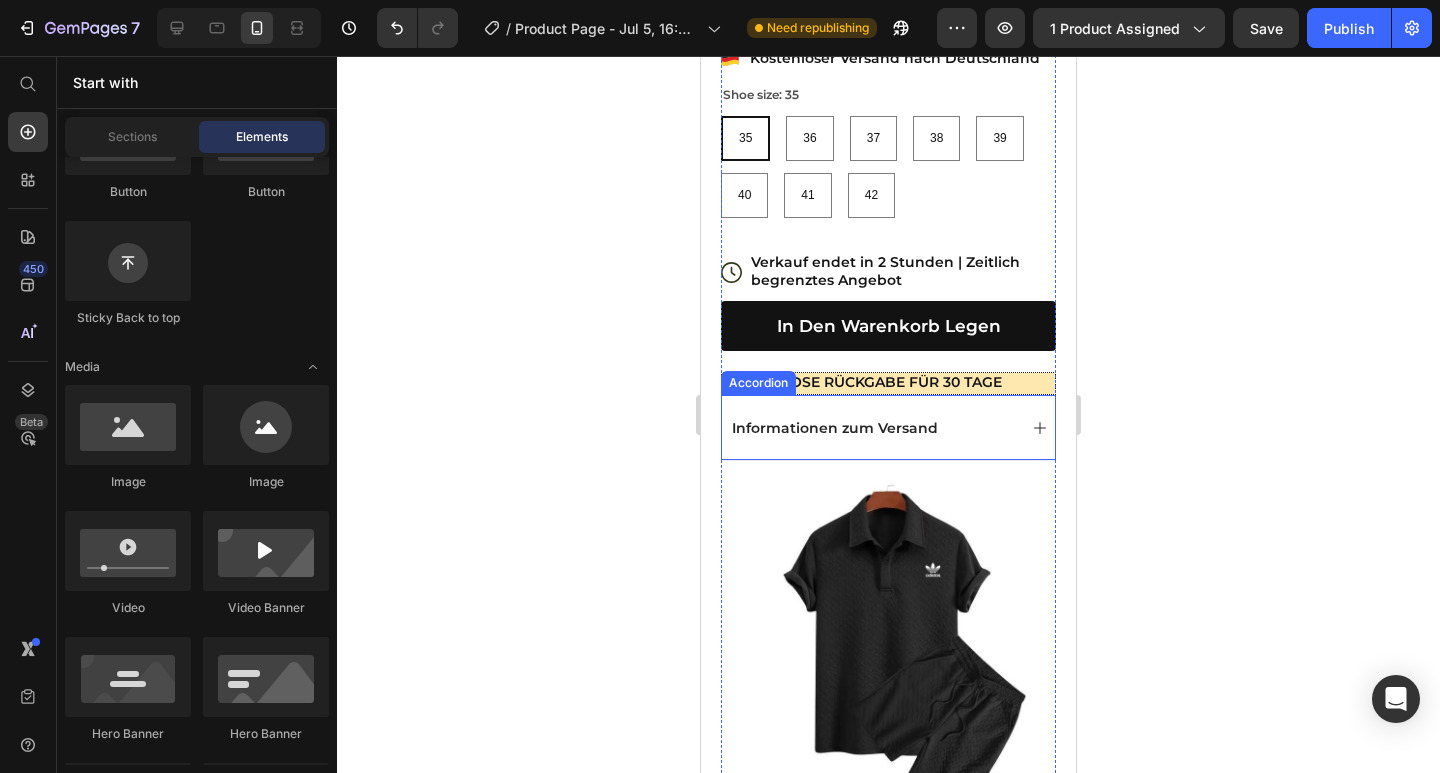 scroll, scrollTop: 642, scrollLeft: 0, axis: vertical 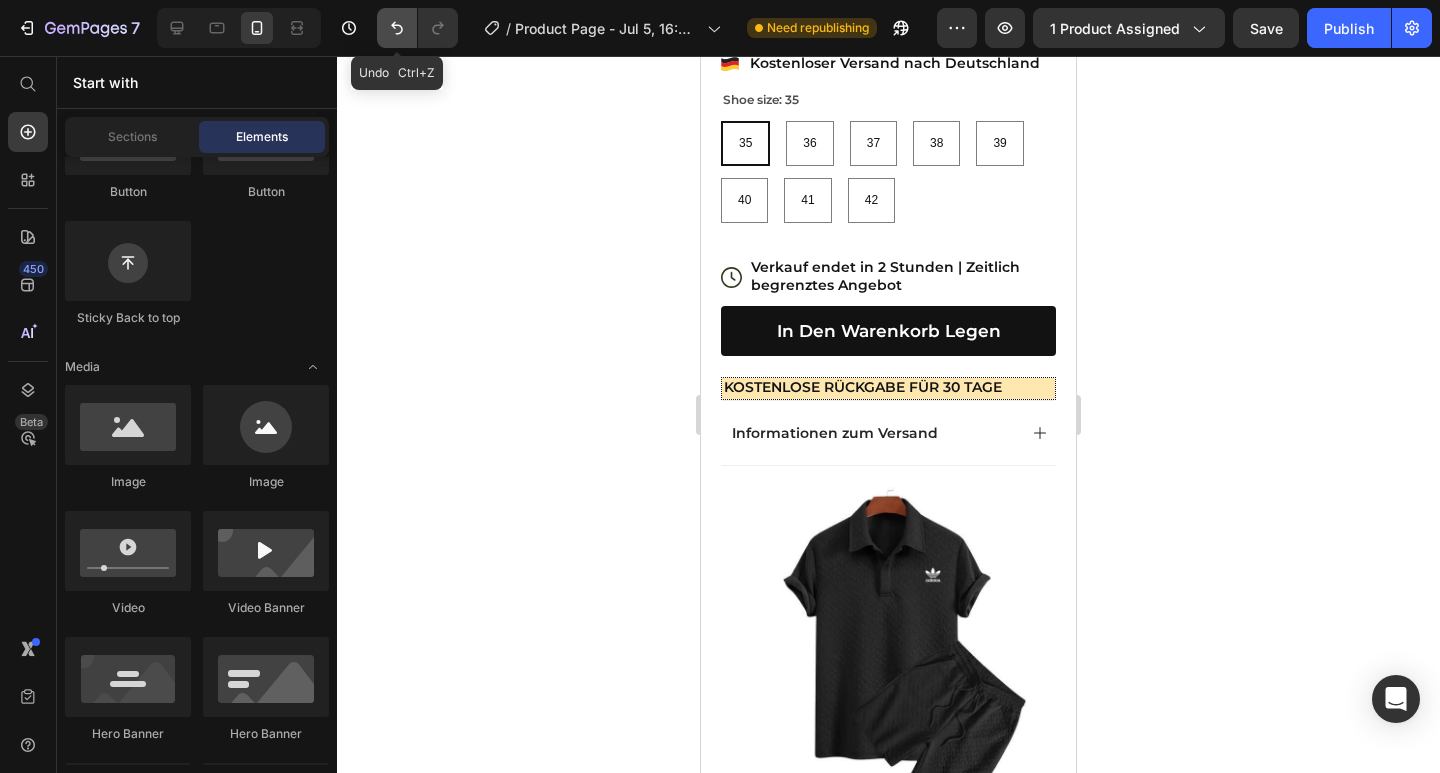 click 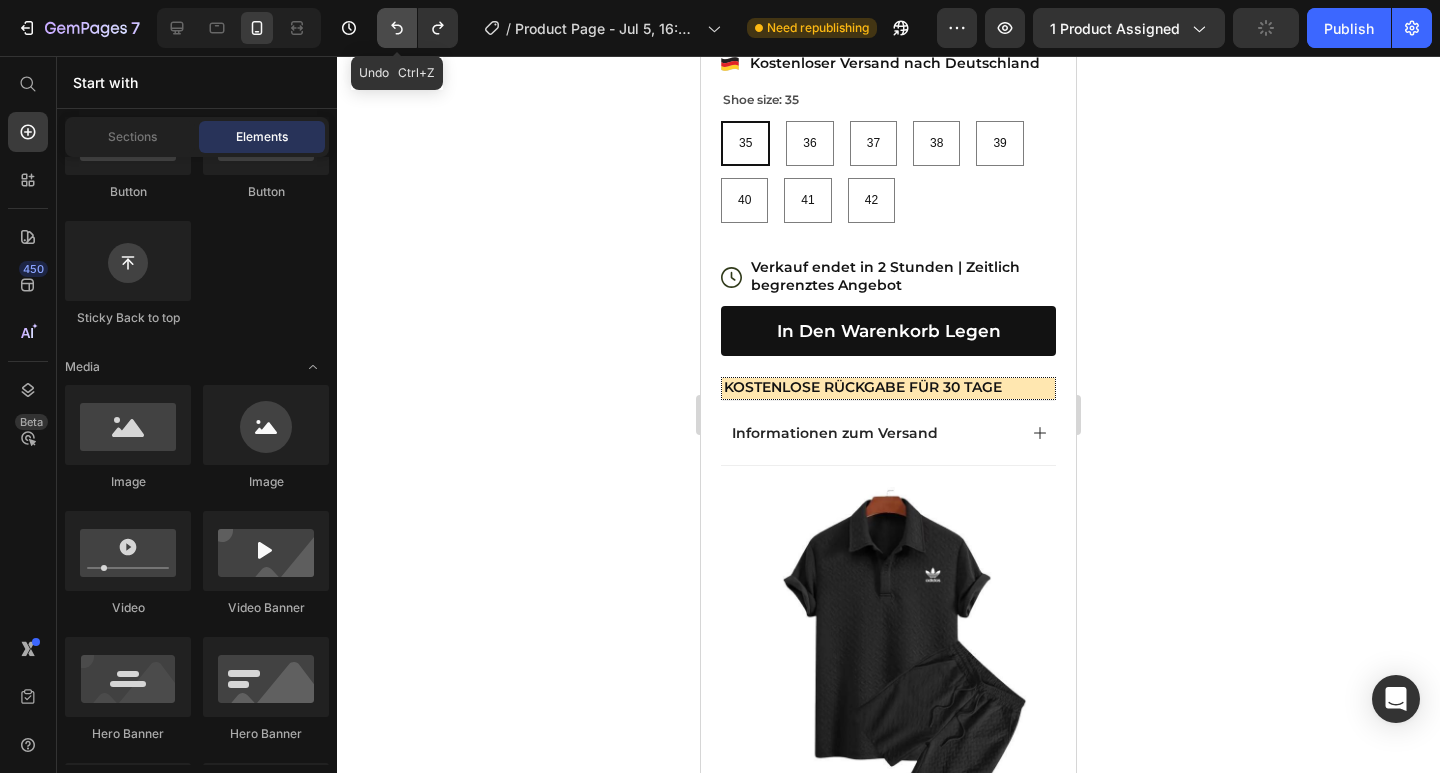 click 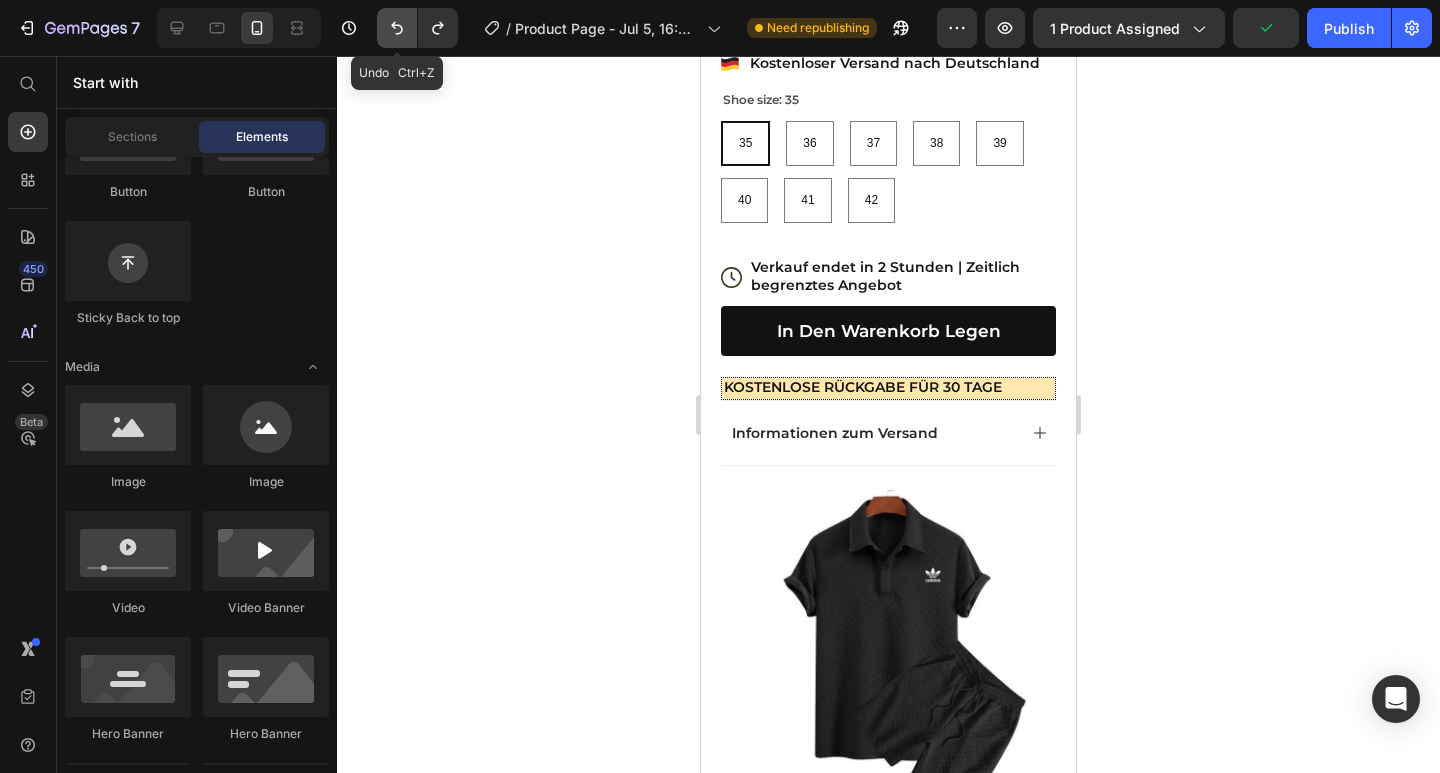 click 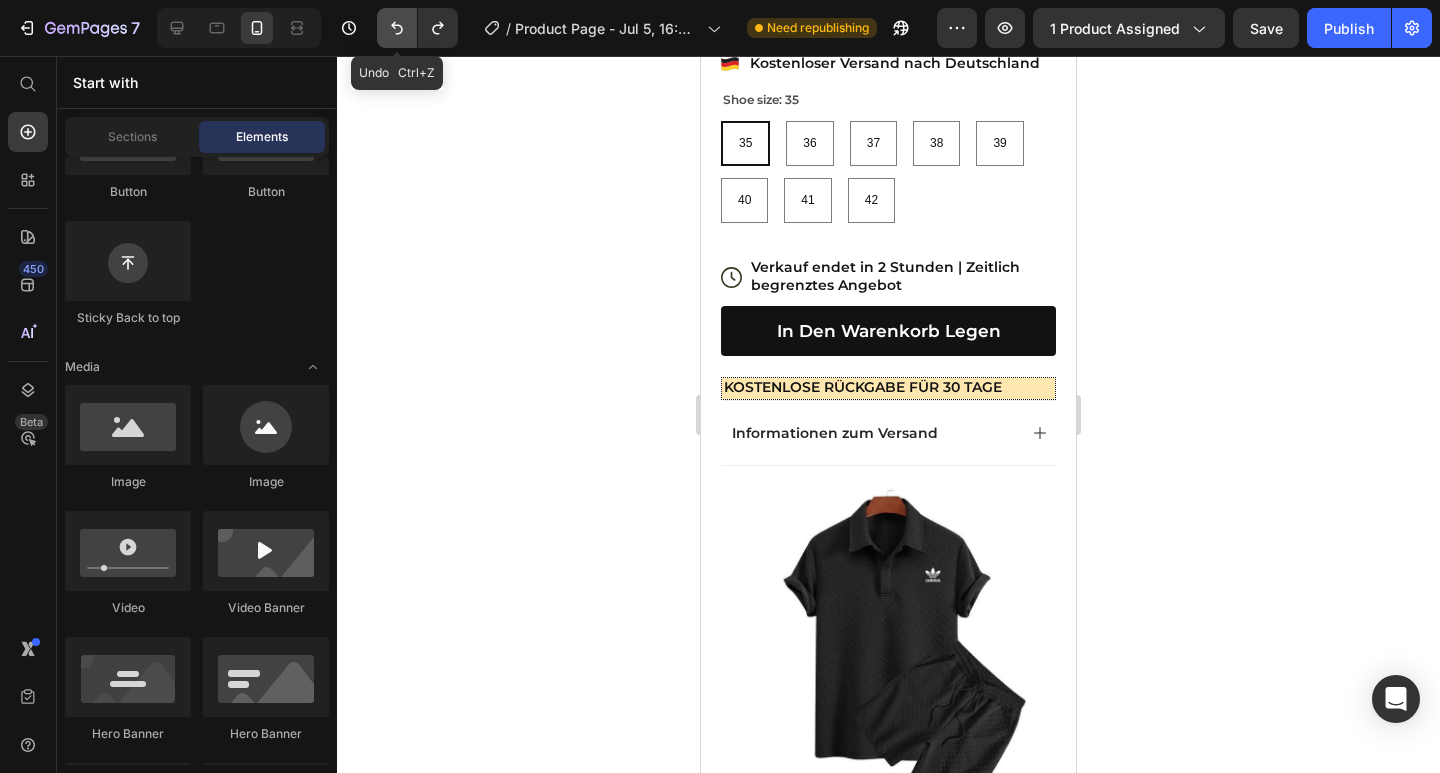 click 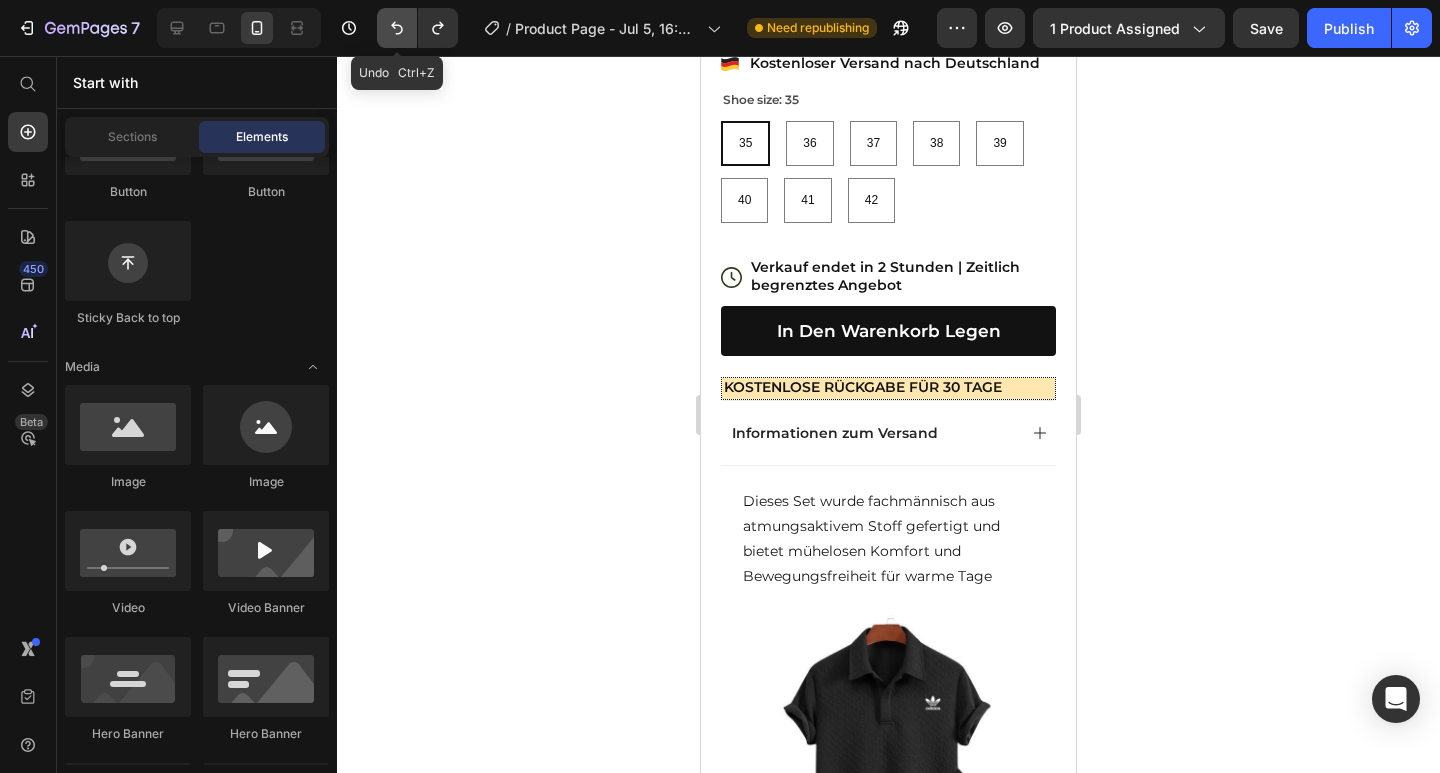 click 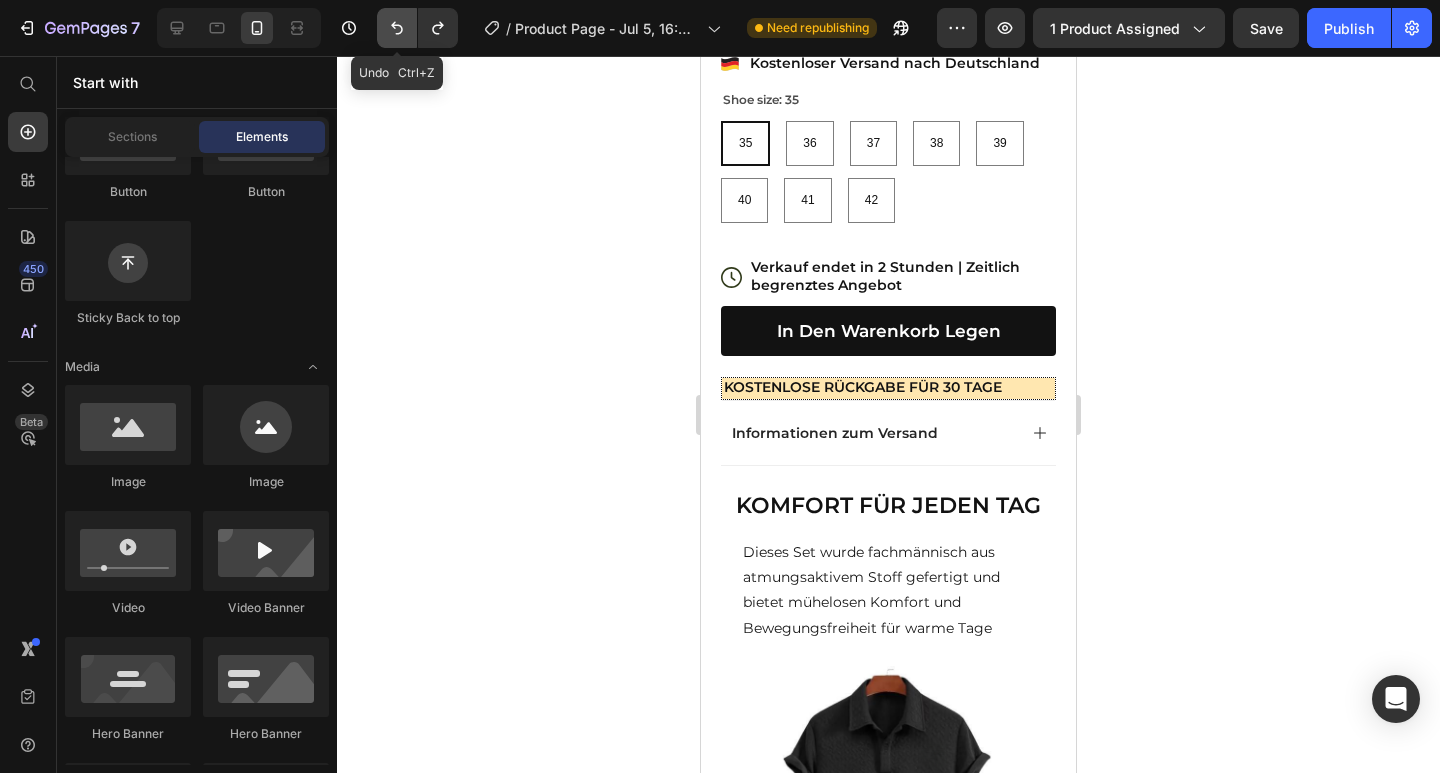 click 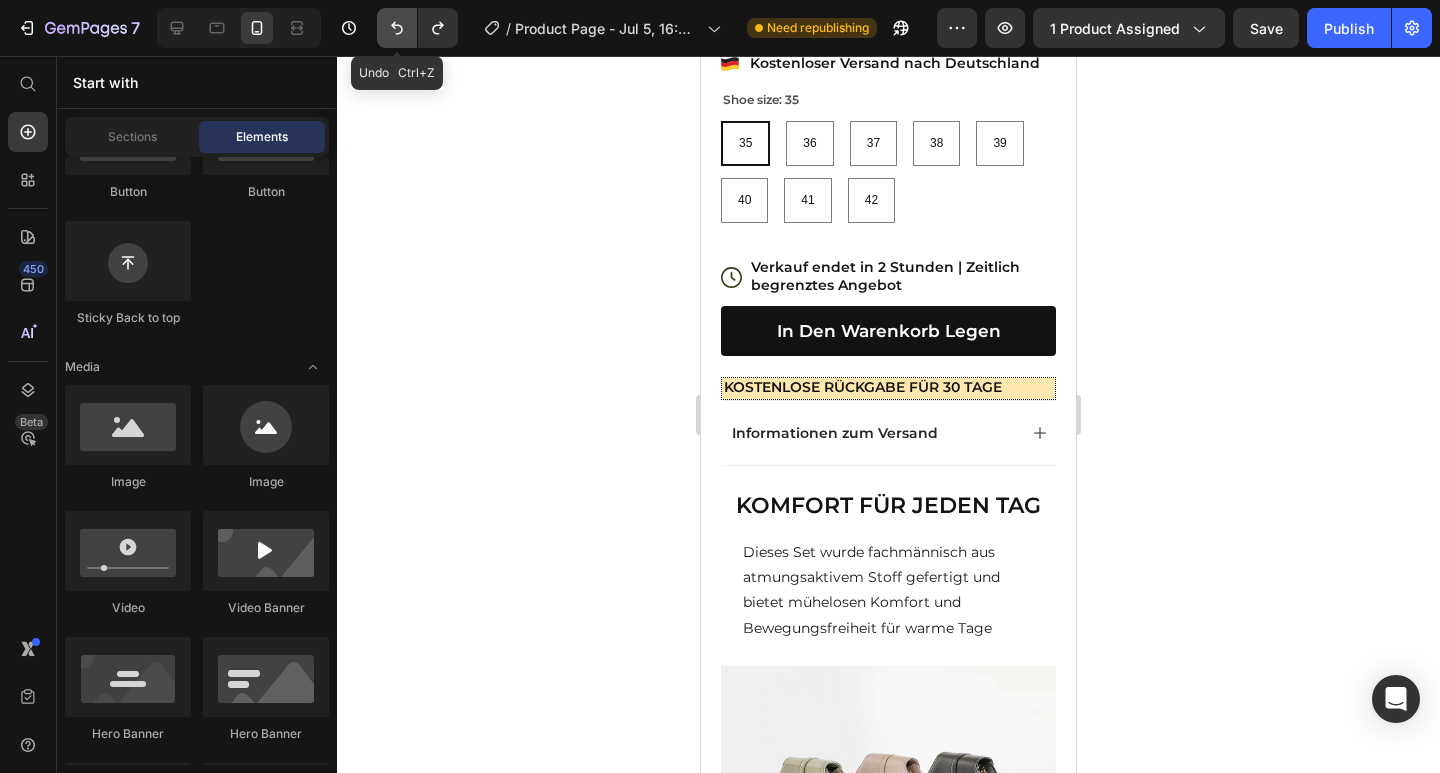 click 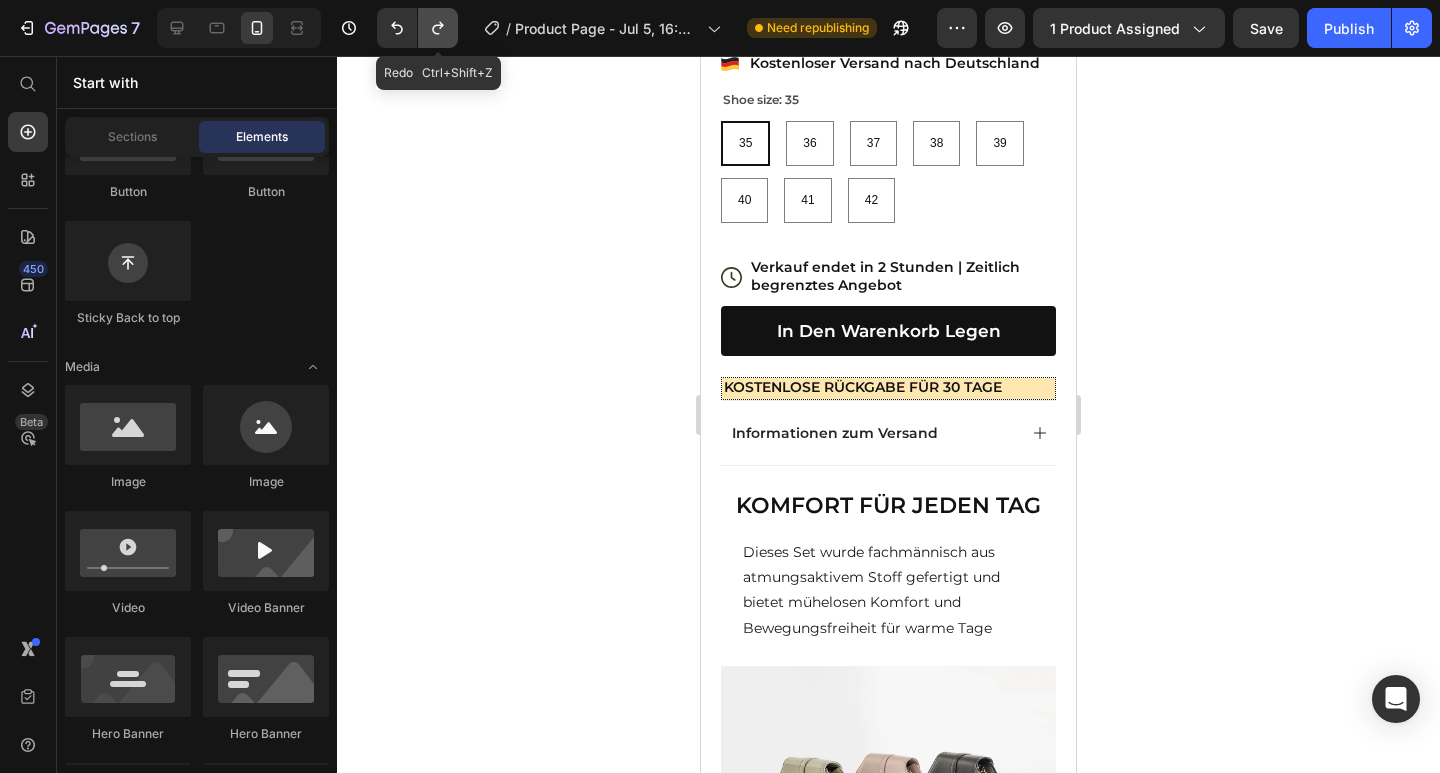 click 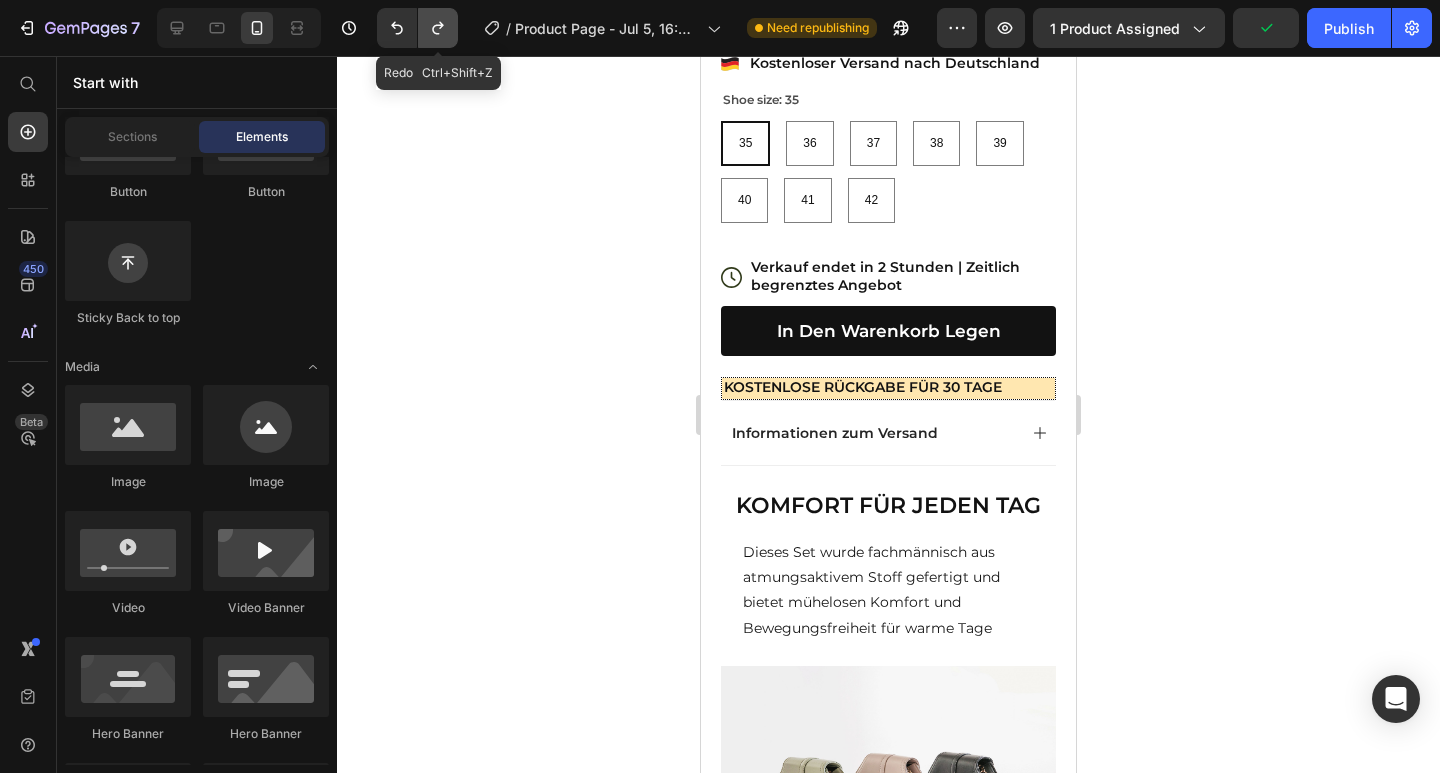 click 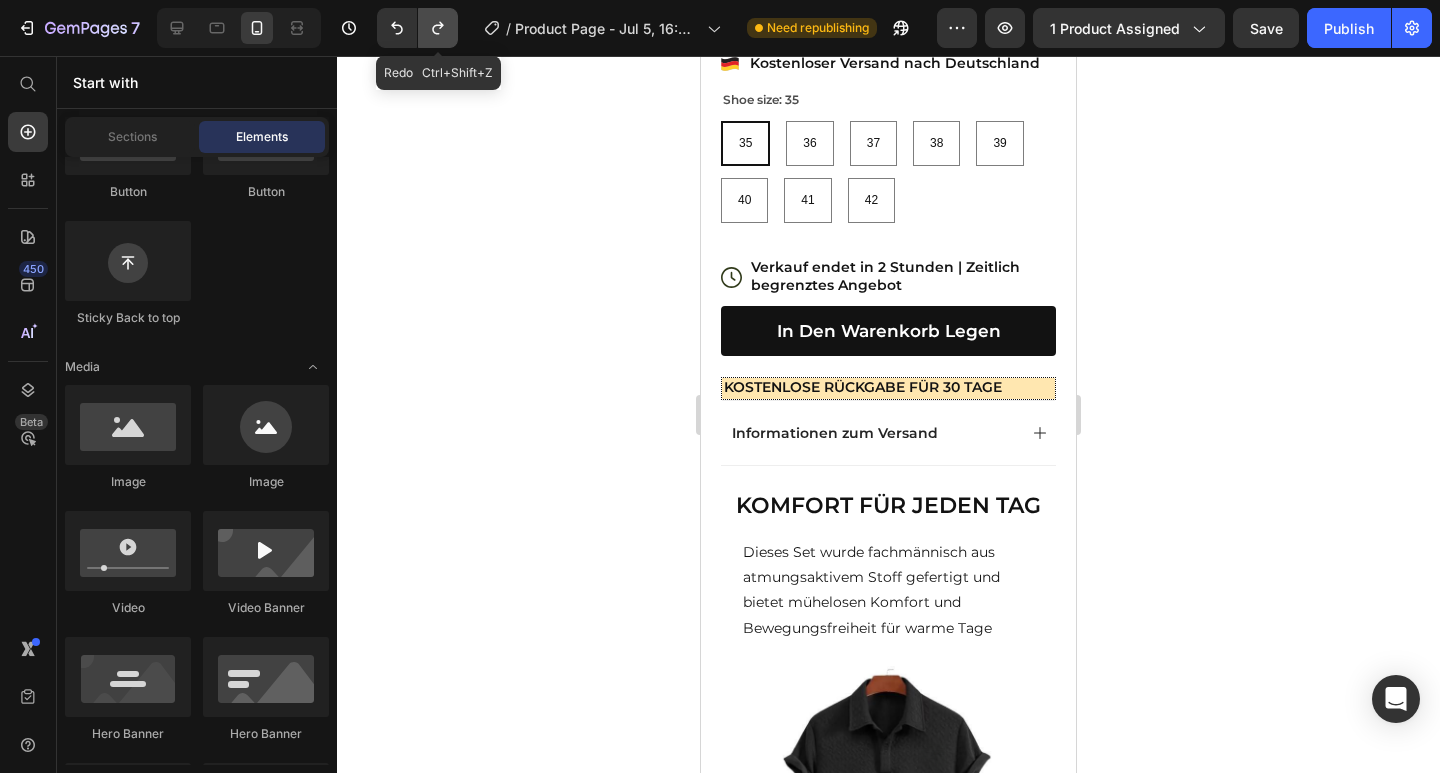 click 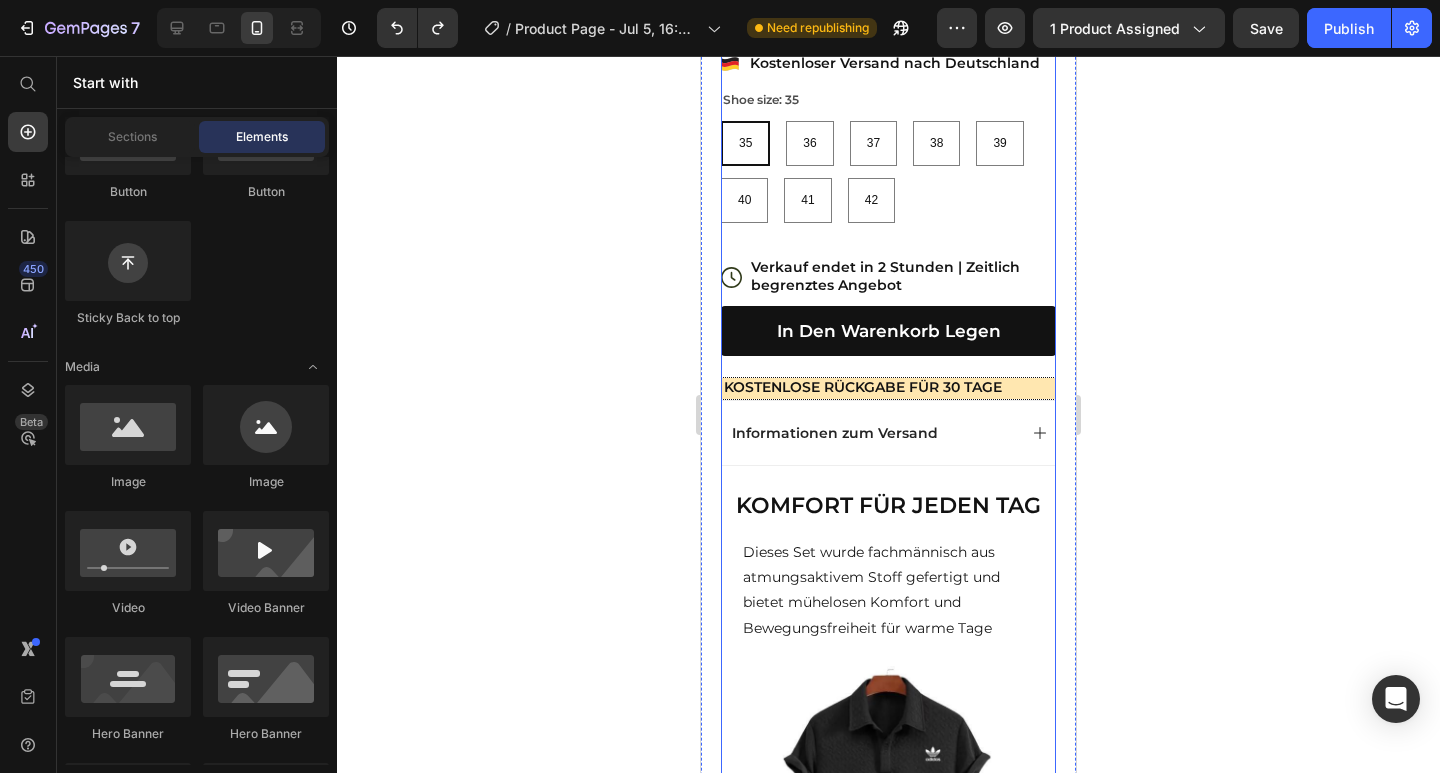click on "KOMFORT FÜR JEDEN TAG" at bounding box center (888, 505) 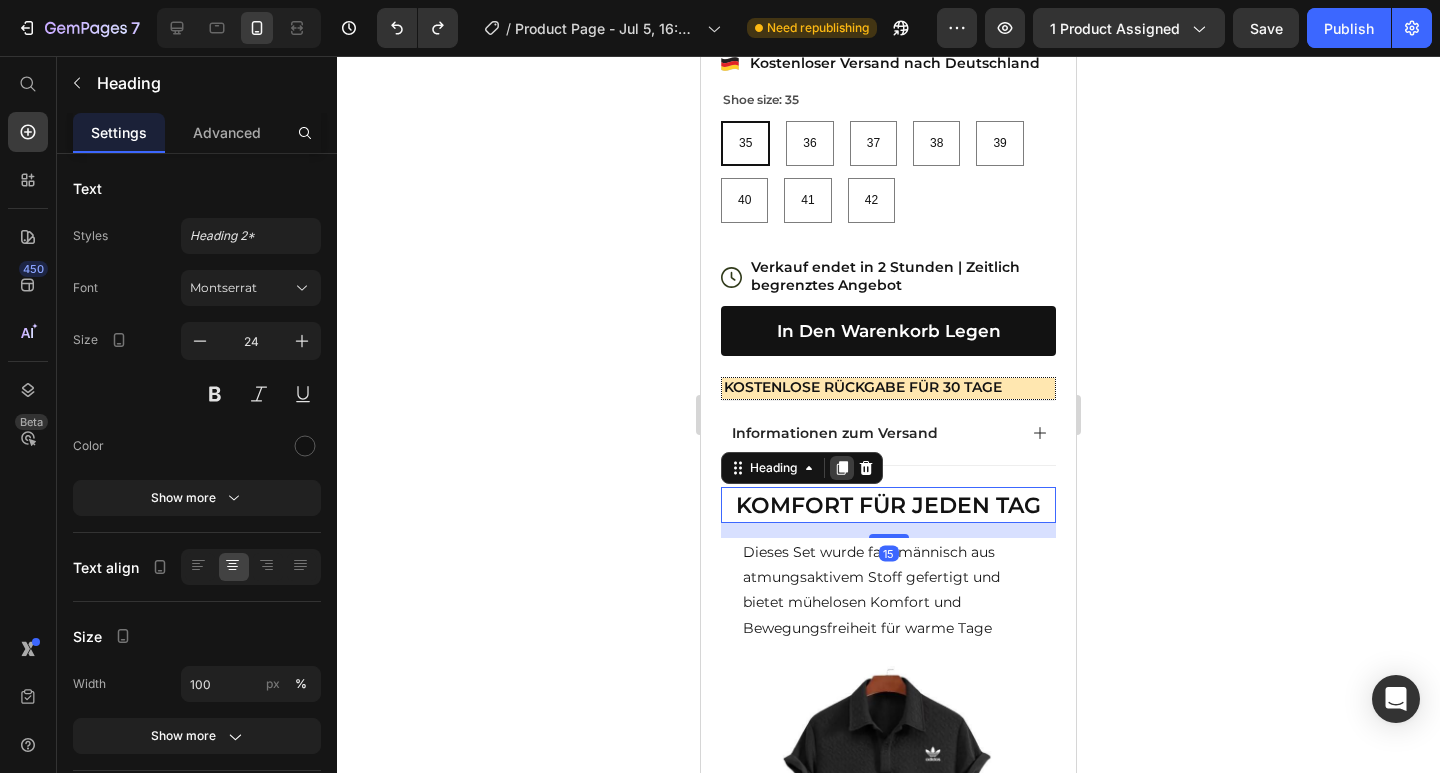 click 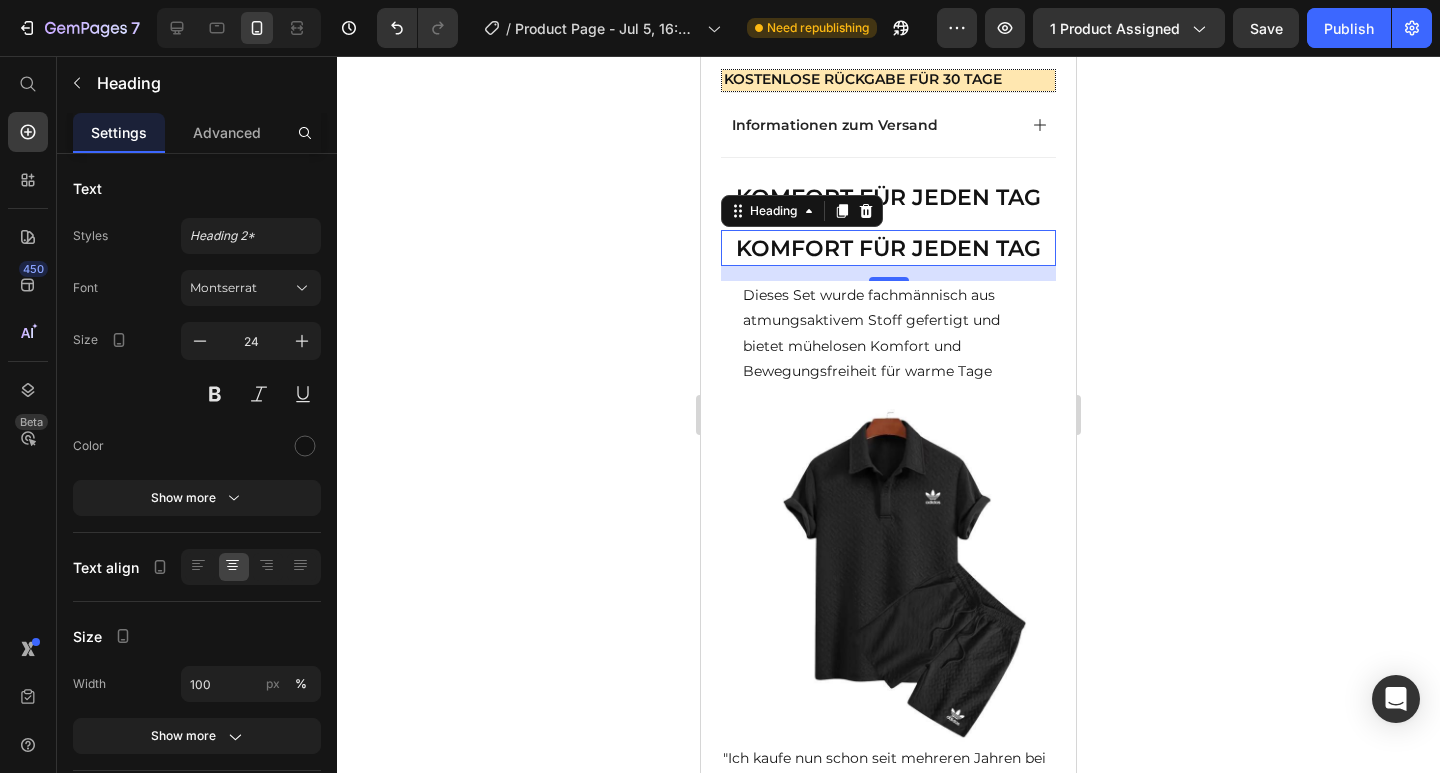 scroll, scrollTop: 956, scrollLeft: 0, axis: vertical 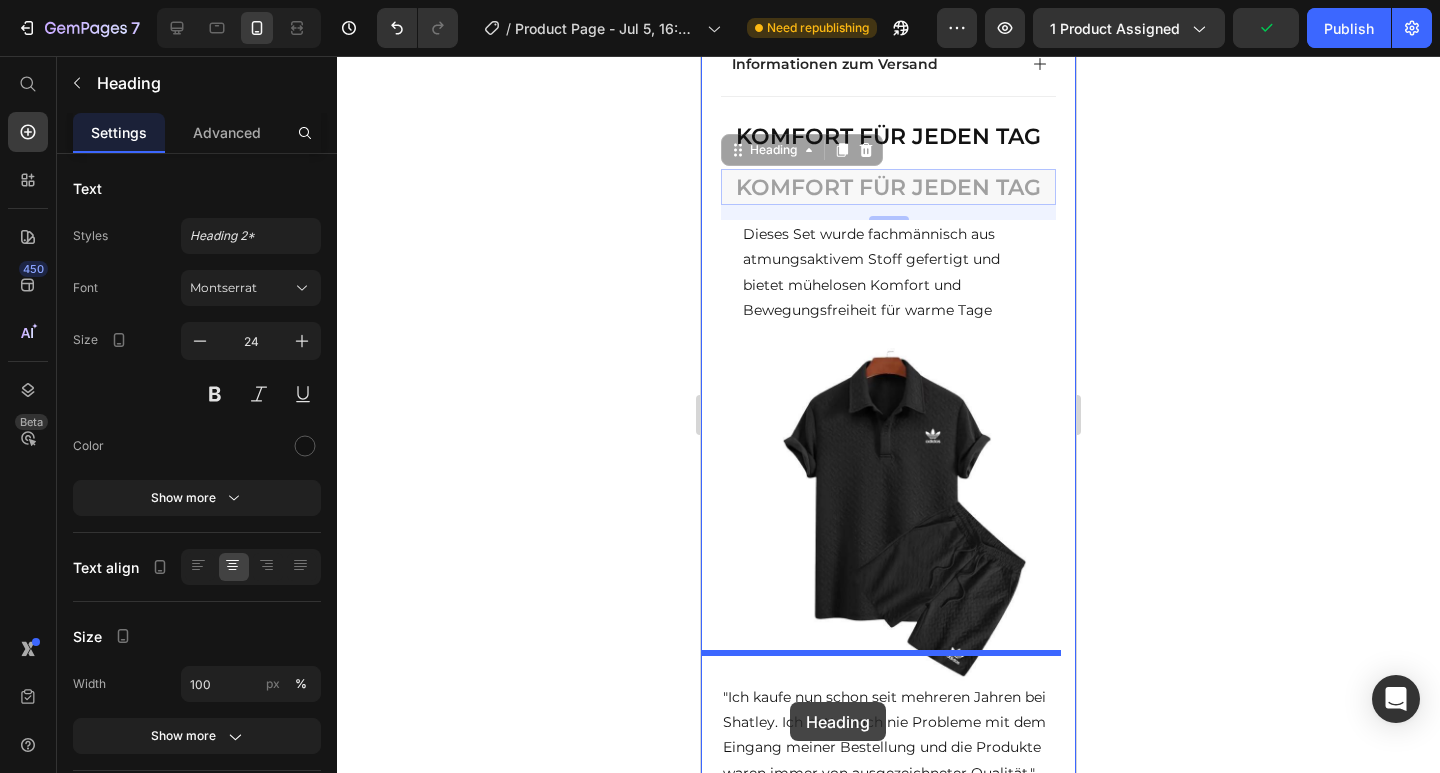 drag, startPoint x: 738, startPoint y: 189, endPoint x: 790, endPoint y: 702, distance: 515.6287 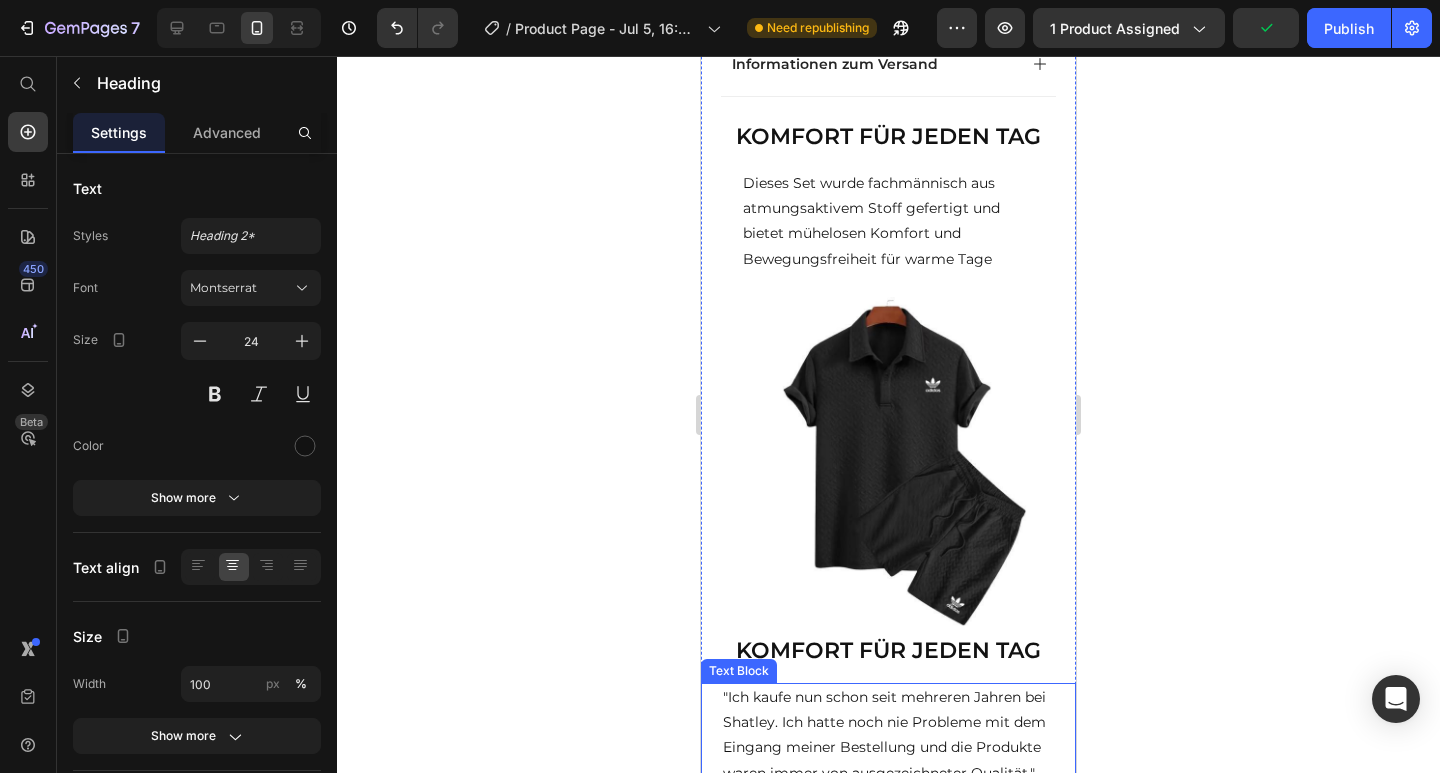 scroll, scrollTop: 1015, scrollLeft: 0, axis: vertical 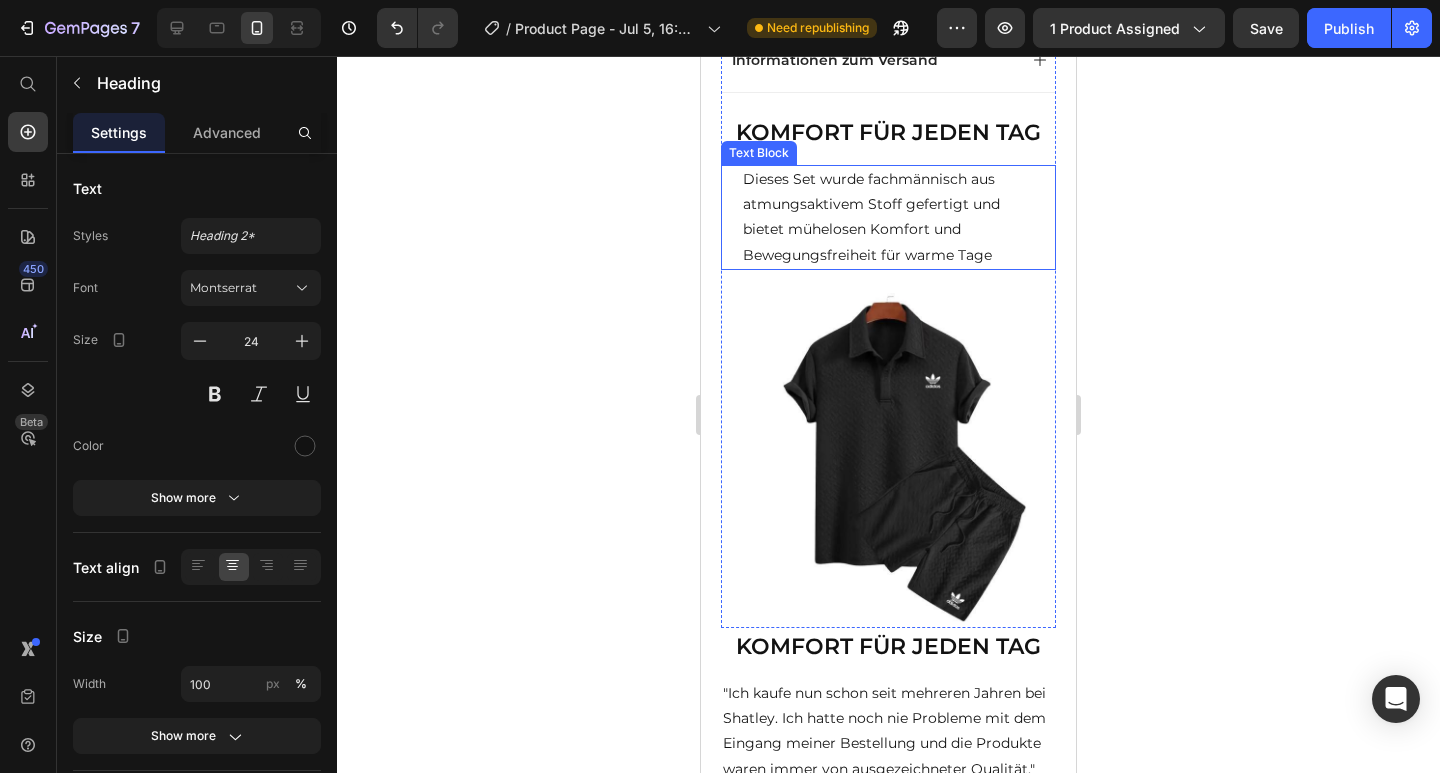 click on "Dieses Set wurde fachmännisch aus atmungsaktivem Stoff gefertigt und bietet mühelosen Komfort und Bewegungsfreiheit für warme Tage" at bounding box center [888, 217] 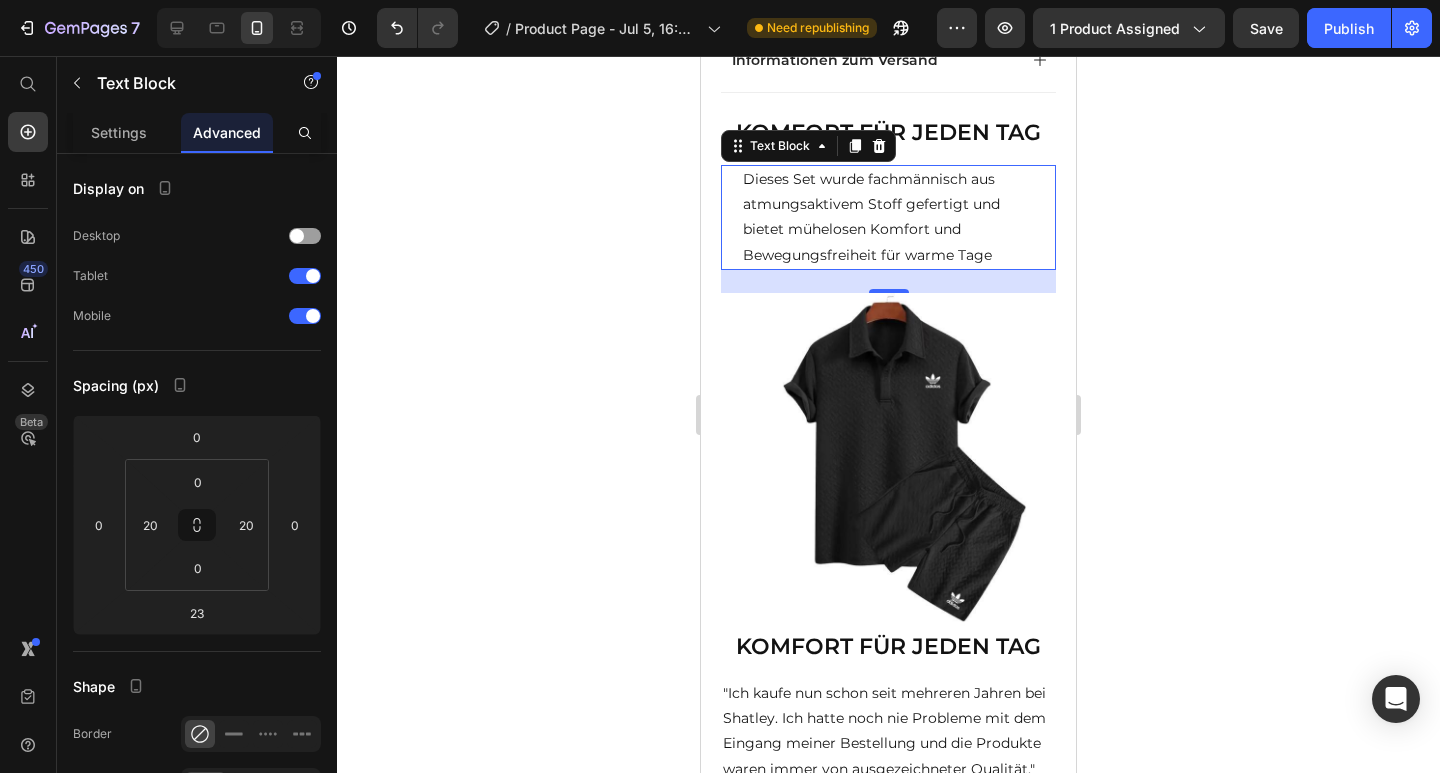 click on "Text Block" at bounding box center (808, 146) 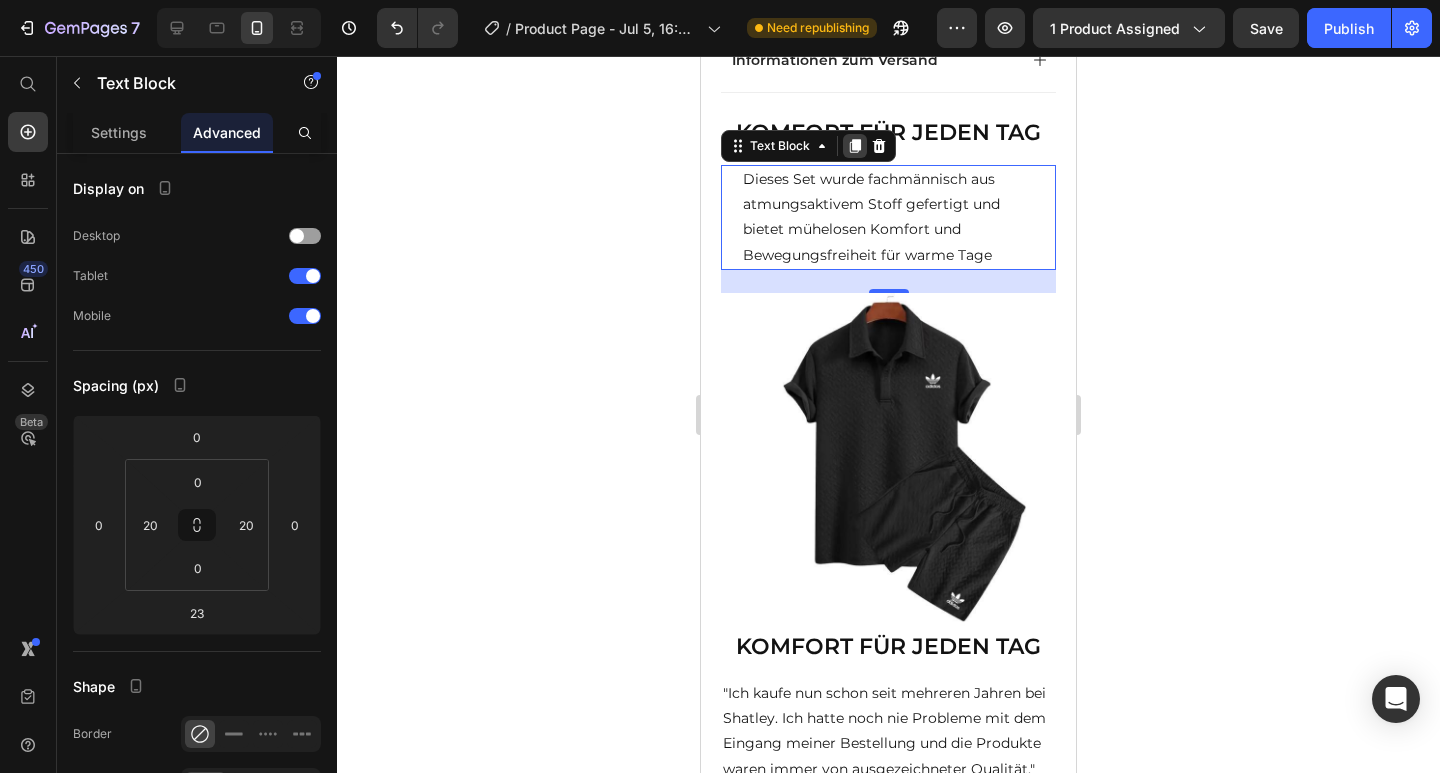 click 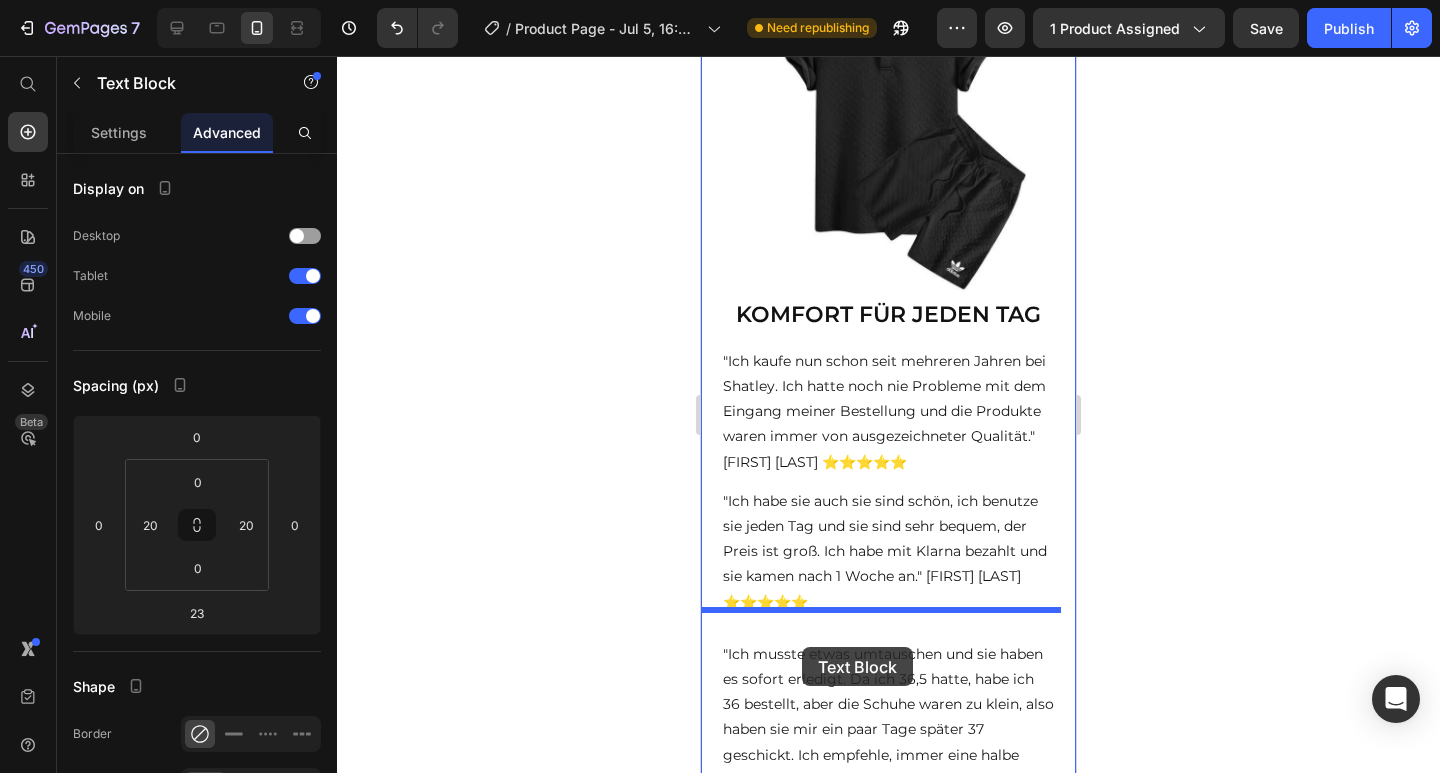 scroll, scrollTop: 1497, scrollLeft: 0, axis: vertical 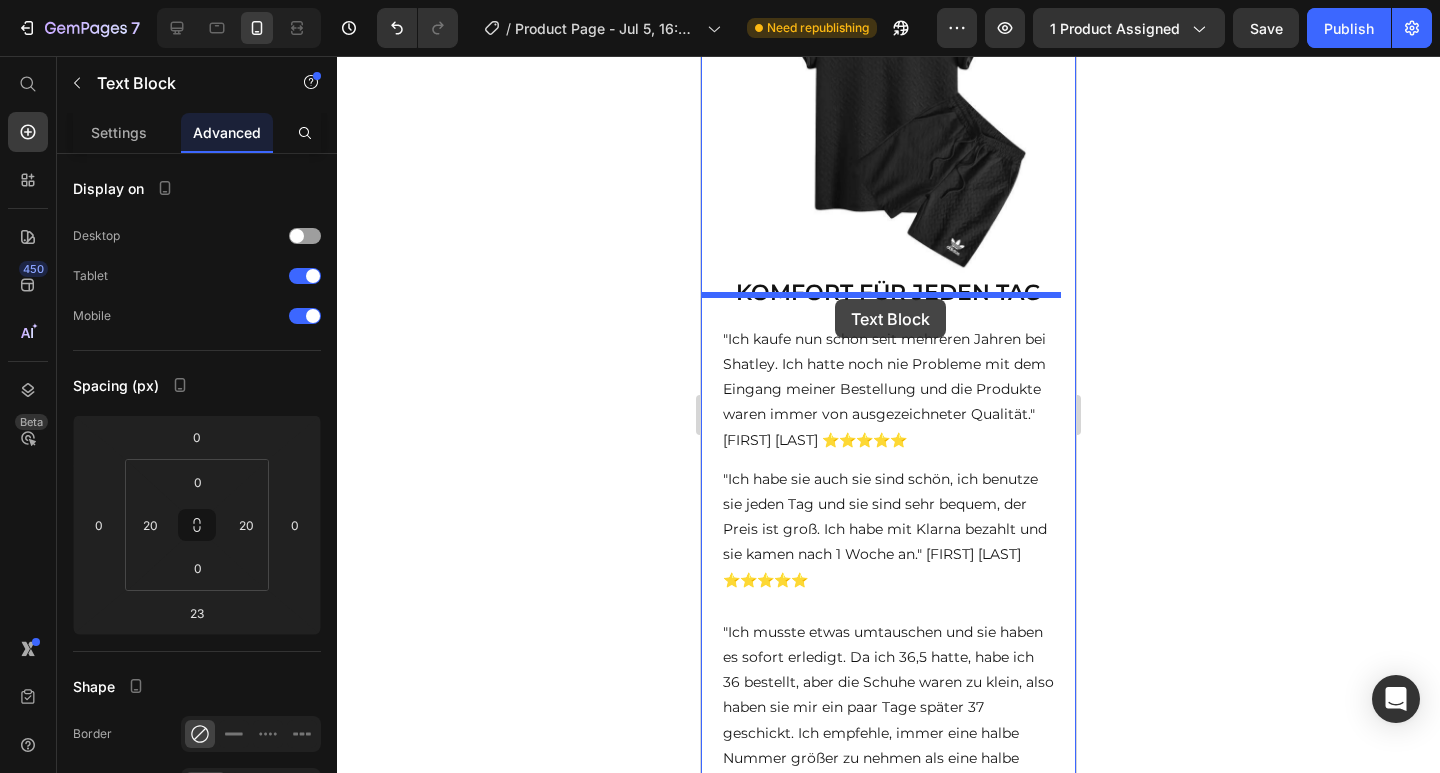 drag, startPoint x: 736, startPoint y: 257, endPoint x: 835, endPoint y: 301, distance: 108.33743 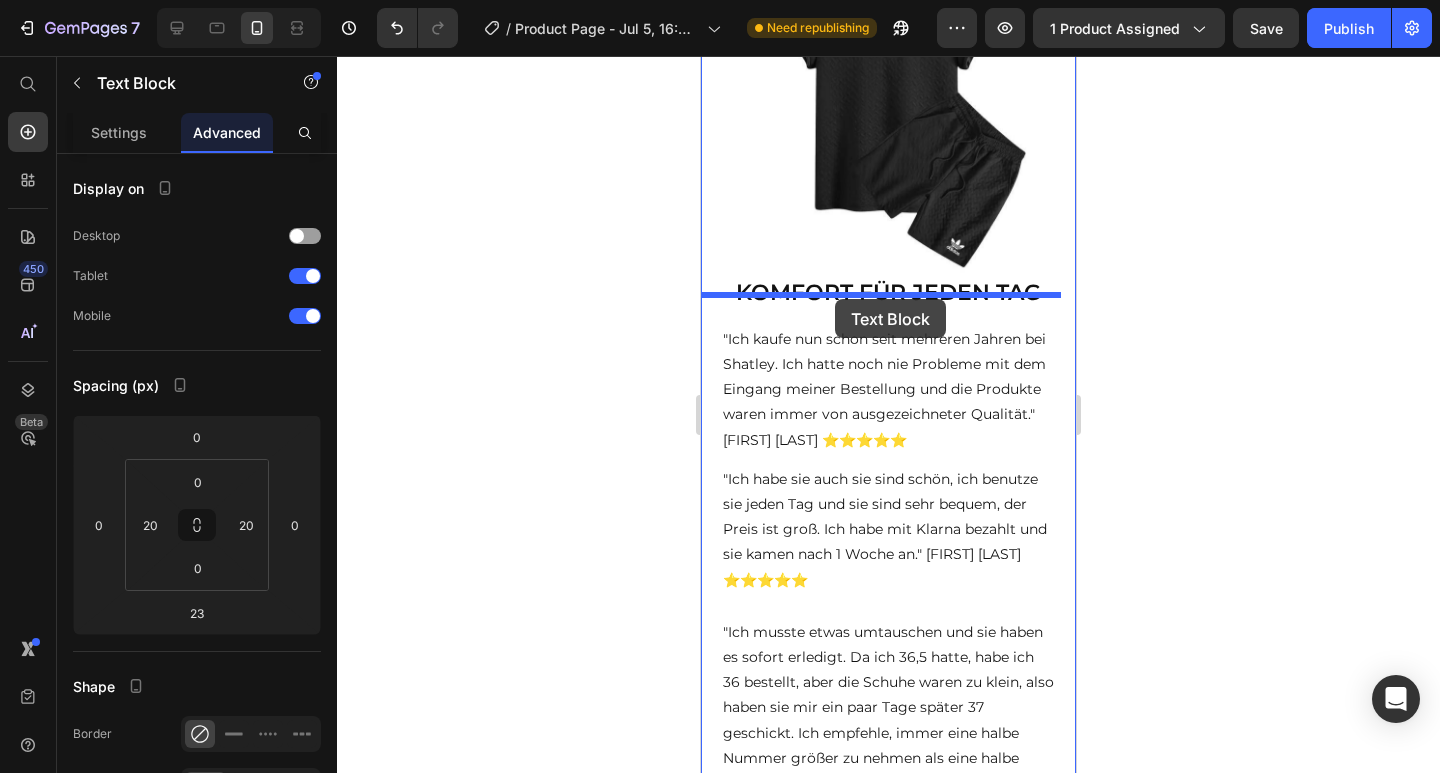 scroll, scrollTop: 1369, scrollLeft: 0, axis: vertical 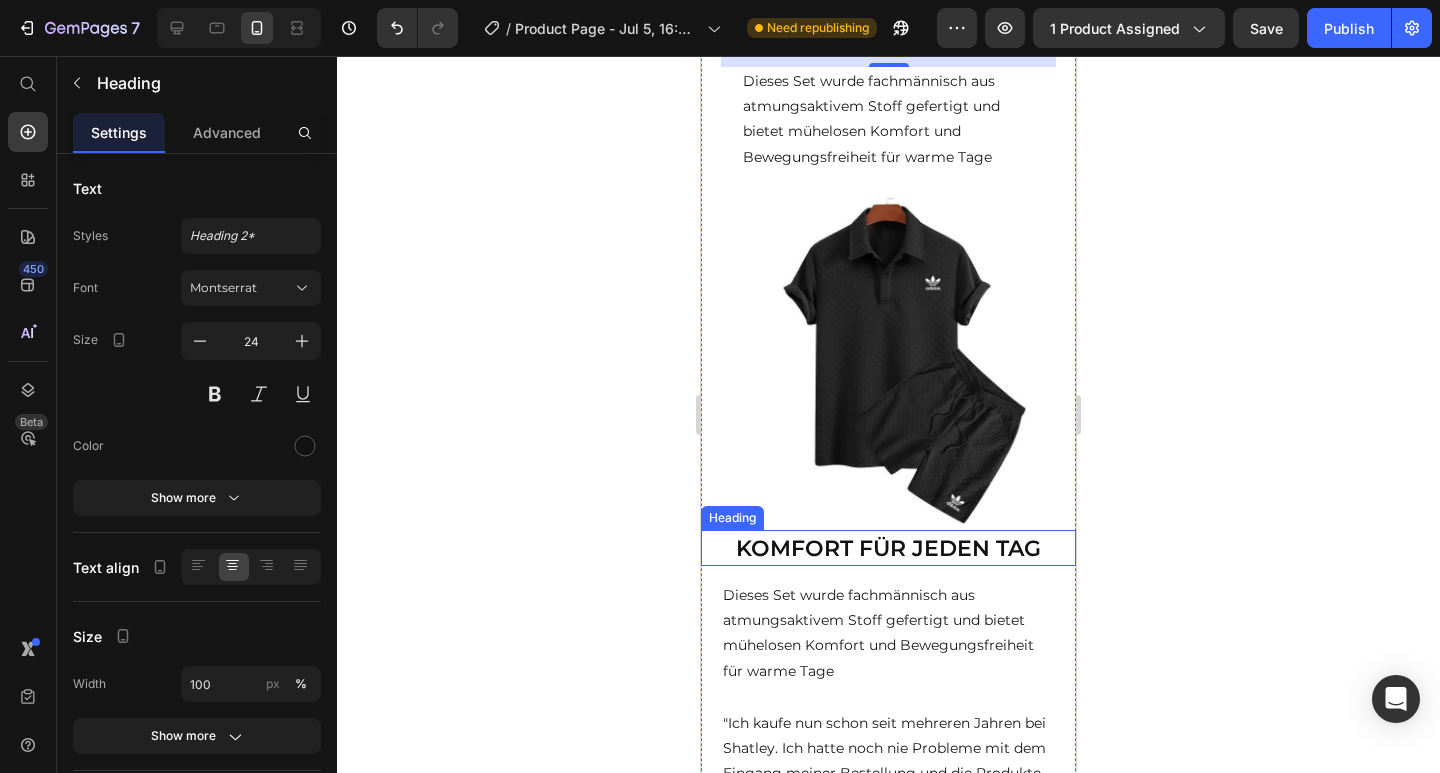 click on "KOMFORT FÜR JEDEN TAG" at bounding box center (888, 548) 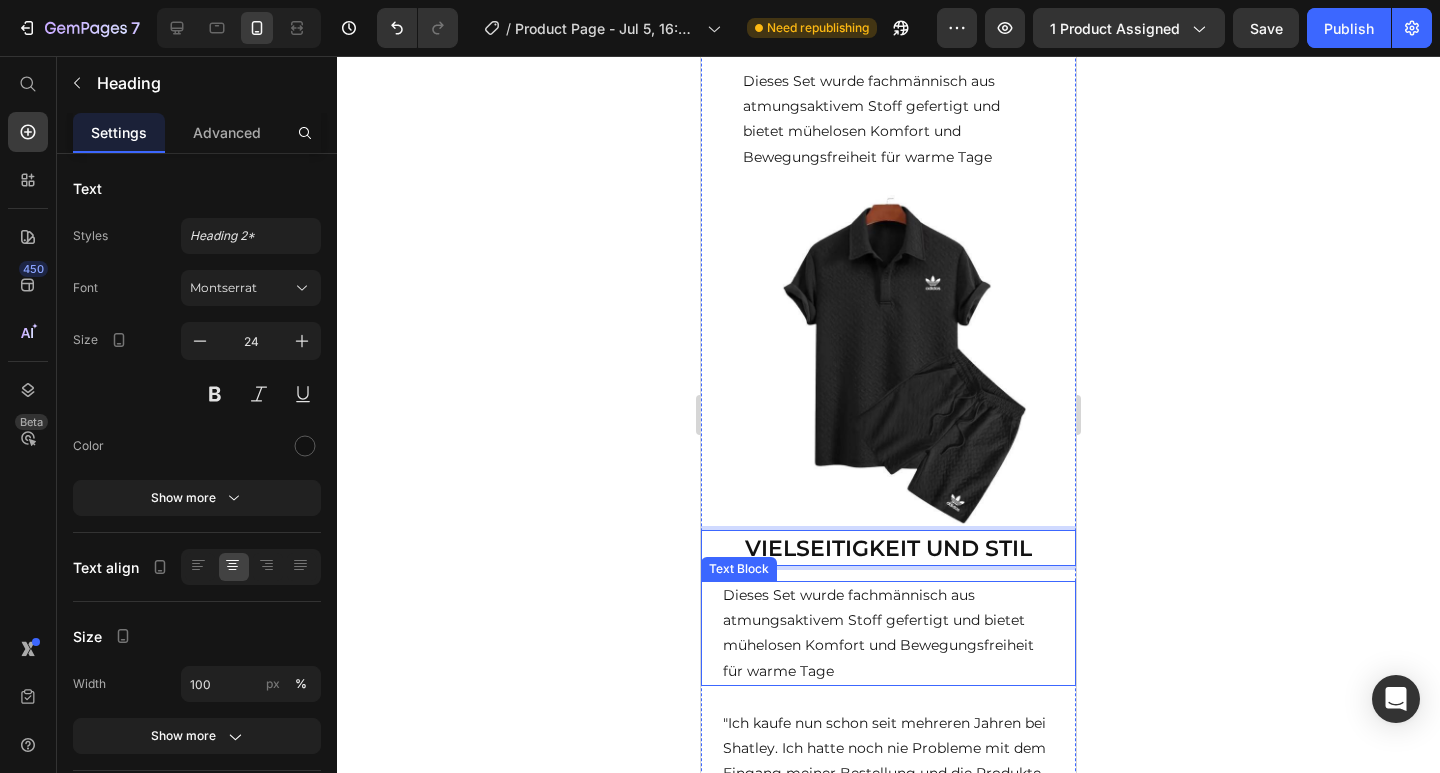 click on "Dieses Set wurde fachmännisch aus atmungsaktivem Stoff gefertigt und bietet mühelosen Komfort und Bewegungsfreiheit für warme Tage" at bounding box center [888, 633] 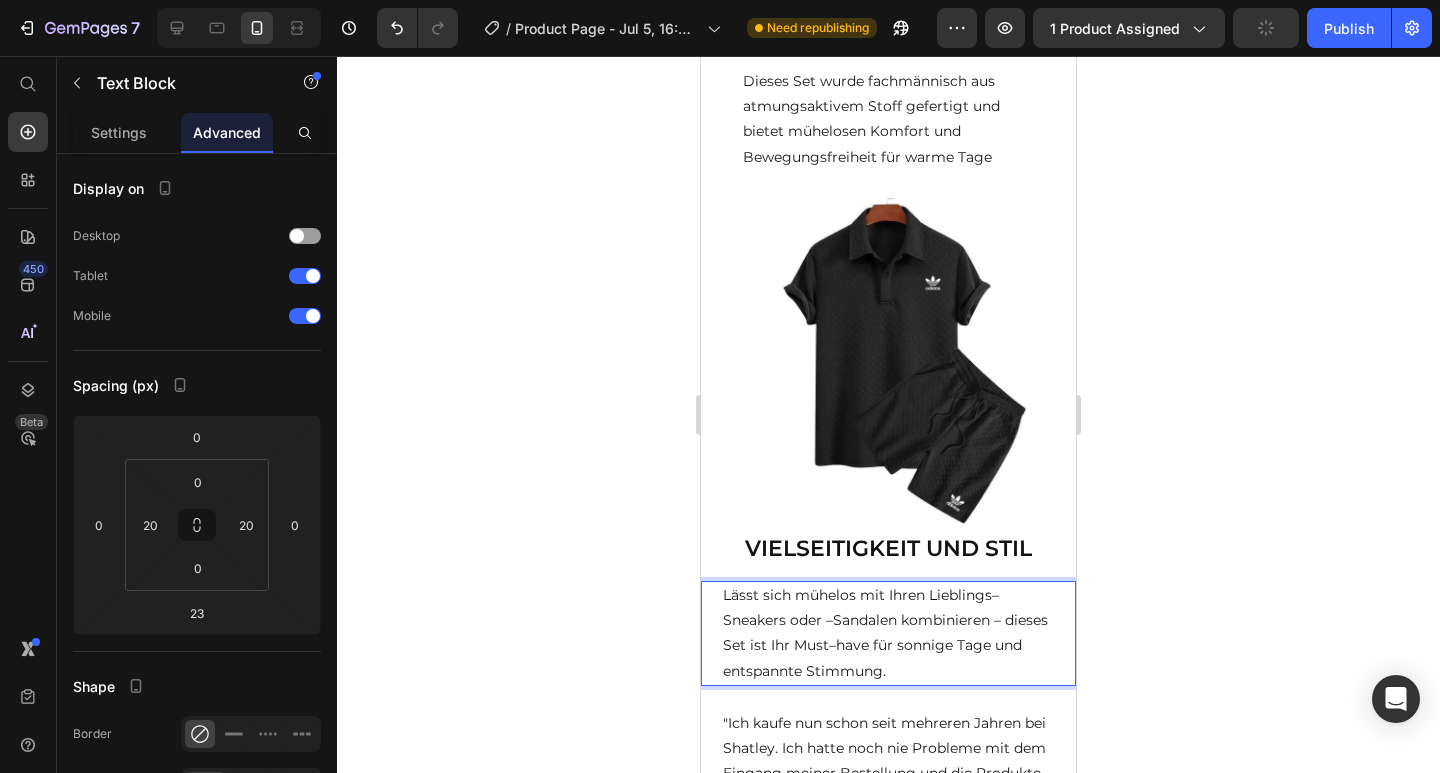 click 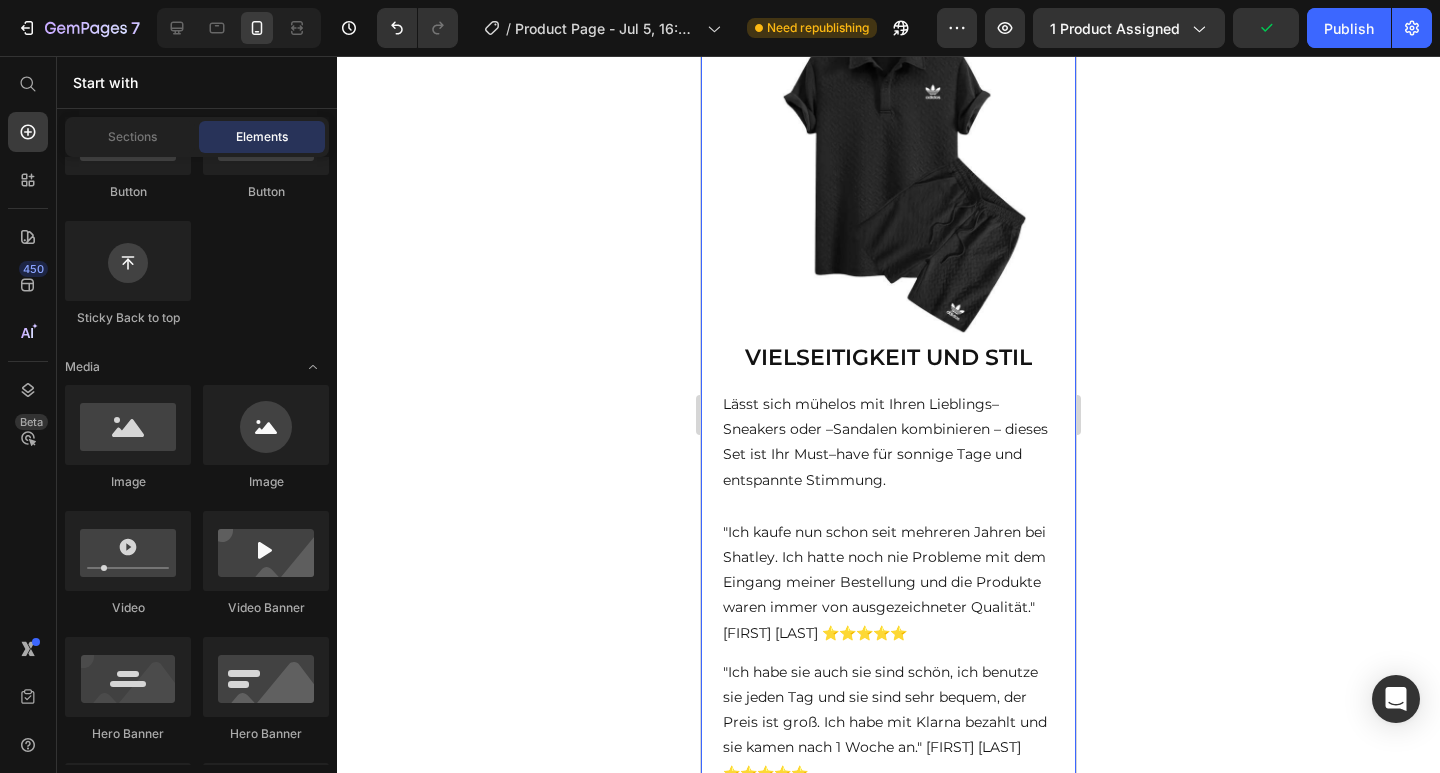 scroll, scrollTop: 1309, scrollLeft: 0, axis: vertical 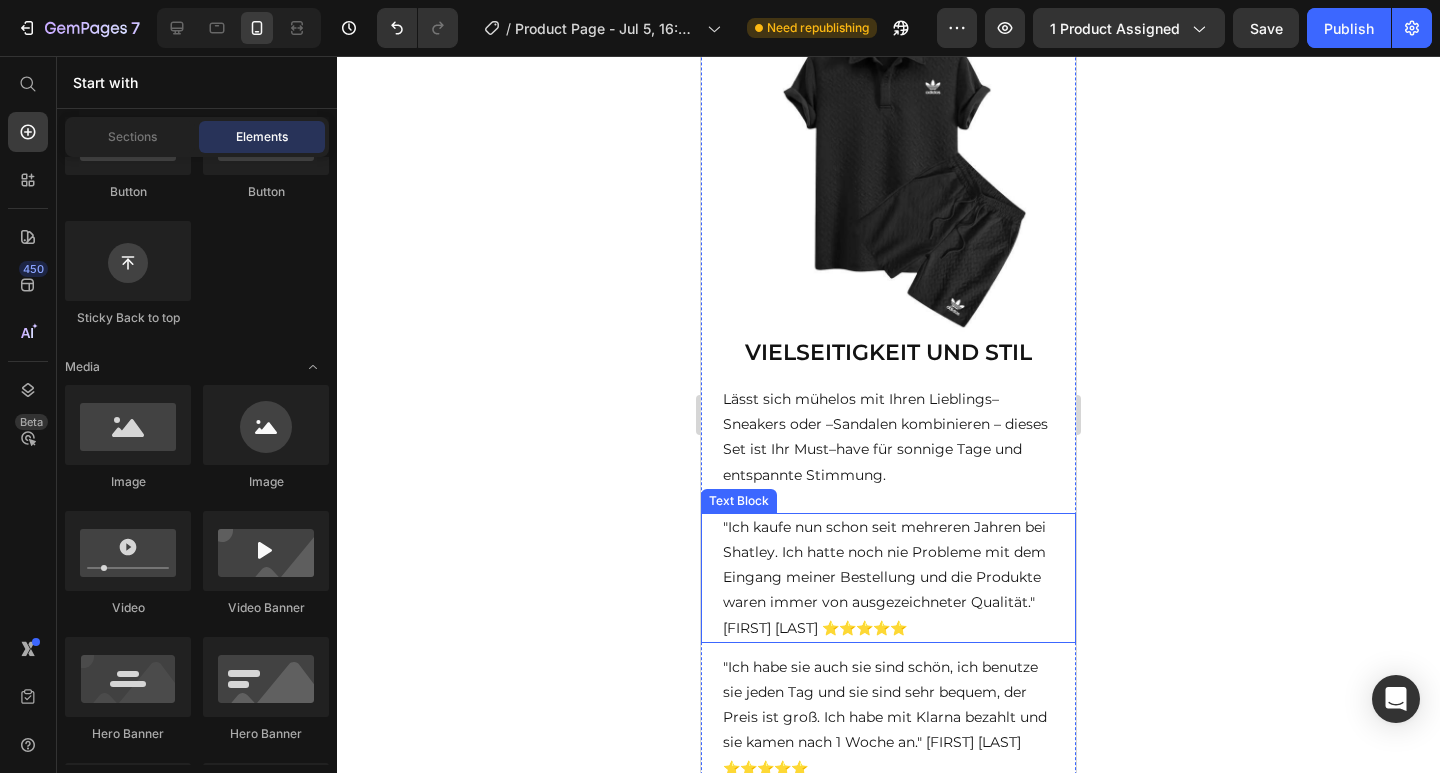 click on ""Ich kaufe nun schon seit mehreren Jahren bei Shatley. Ich hatte noch nie Probleme mit dem Eingang meiner Bestellung und die Produkte waren immer von ausgezeichneter Qualität." [FIRST] [LAST] ⭐️⭐️⭐️⭐️⭐️" at bounding box center (888, 578) 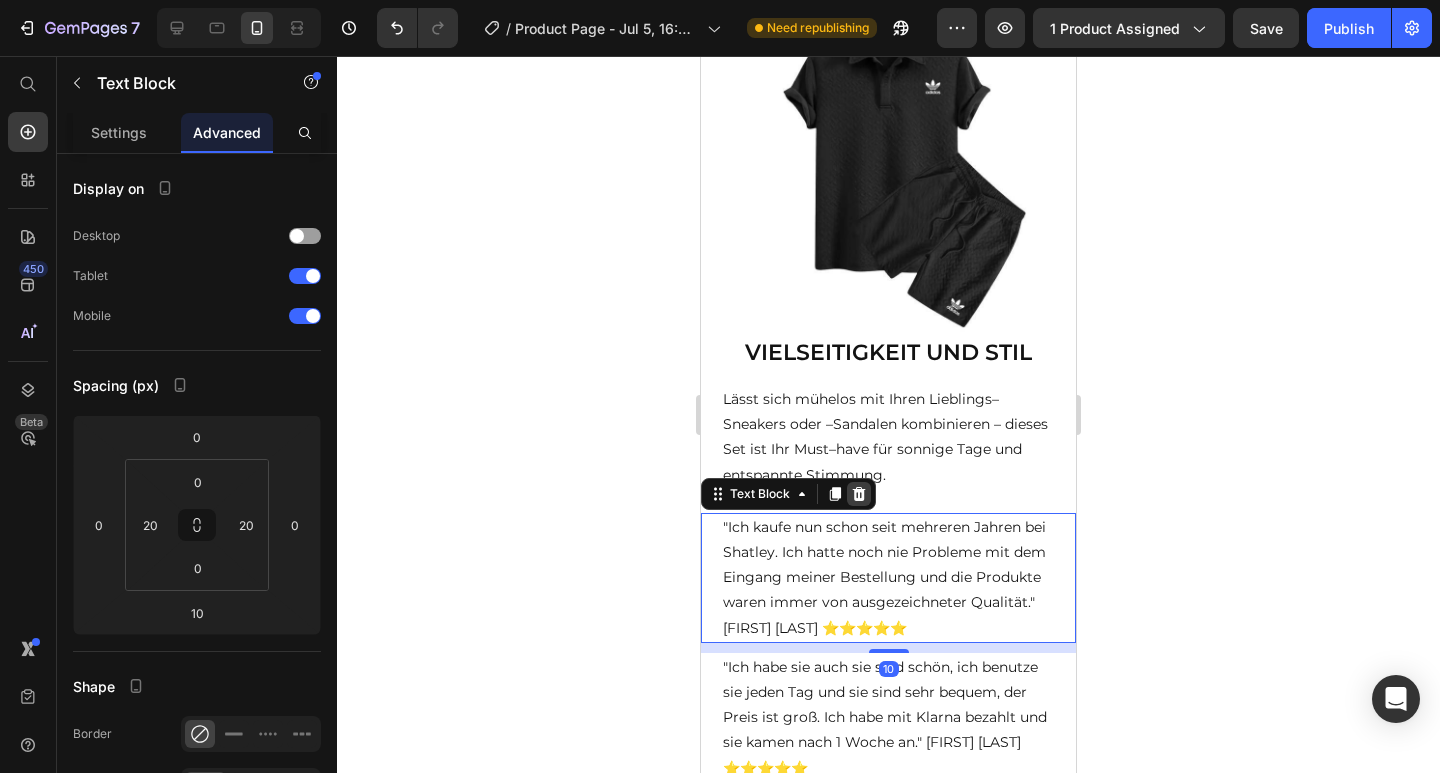 click 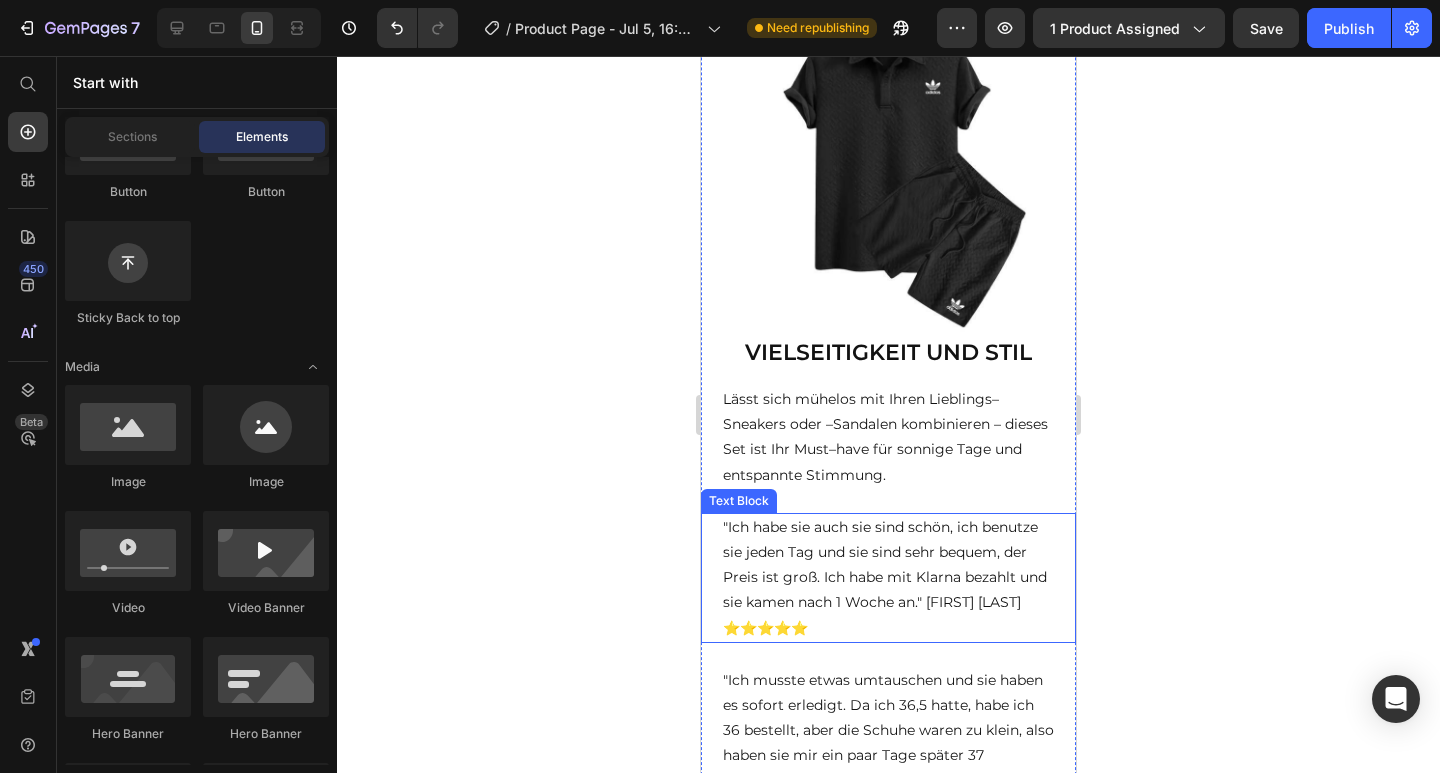 click on ""Ich habe sie auch sie sind schön, ich benutze sie jeden Tag und sie sind sehr bequem, der Preis ist groß. Ich habe mit Klarna bezahlt und sie kamen nach 1 Woche an." [FIRST] [LAST] ⭐️⭐️⭐️⭐️⭐️" at bounding box center [888, 578] 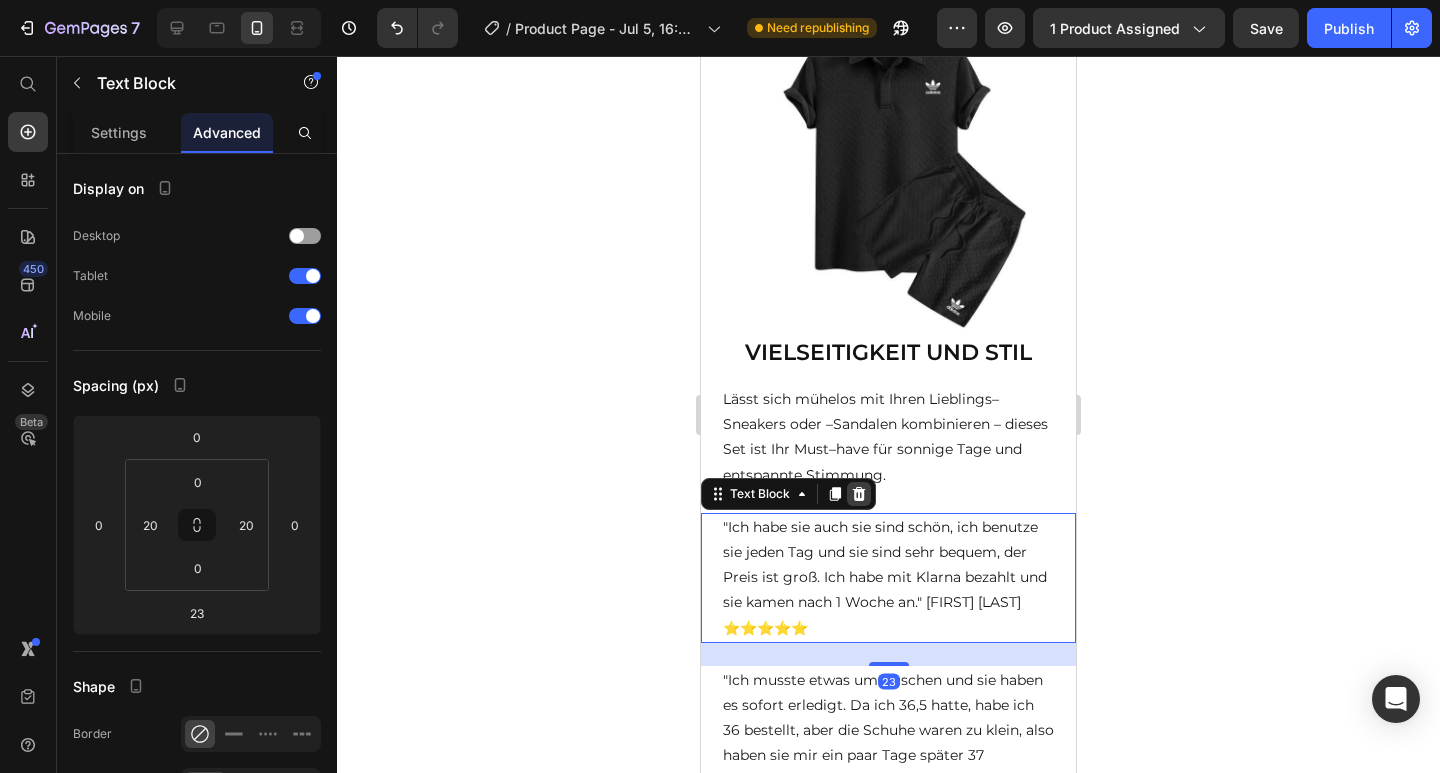 click 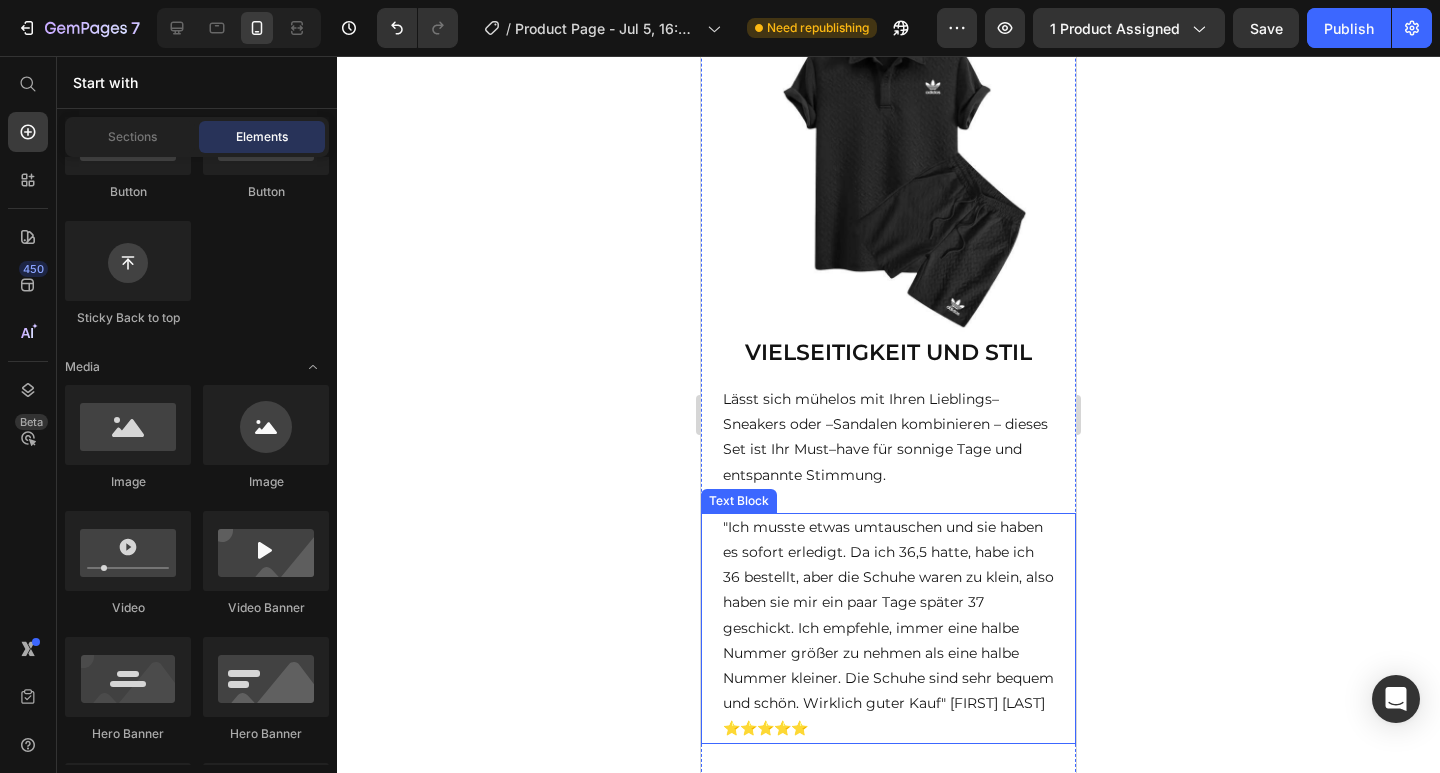 click on ""Ich musste etwas umtauschen und sie haben es sofort erledigt. Da ich 36,5 hatte, habe ich 36 bestellt, aber die Schuhe waren zu klein, also haben sie mir ein paar Tage später 37 geschickt. Ich empfehle, immer eine halbe Nummer größer zu nehmen als eine halbe Nummer kleiner. Die Schuhe sind sehr bequem und schön. Wirklich guter Kauf" [FIRST] [LAST] ⭐️⭐️⭐️⭐️⭐️" at bounding box center [888, 628] 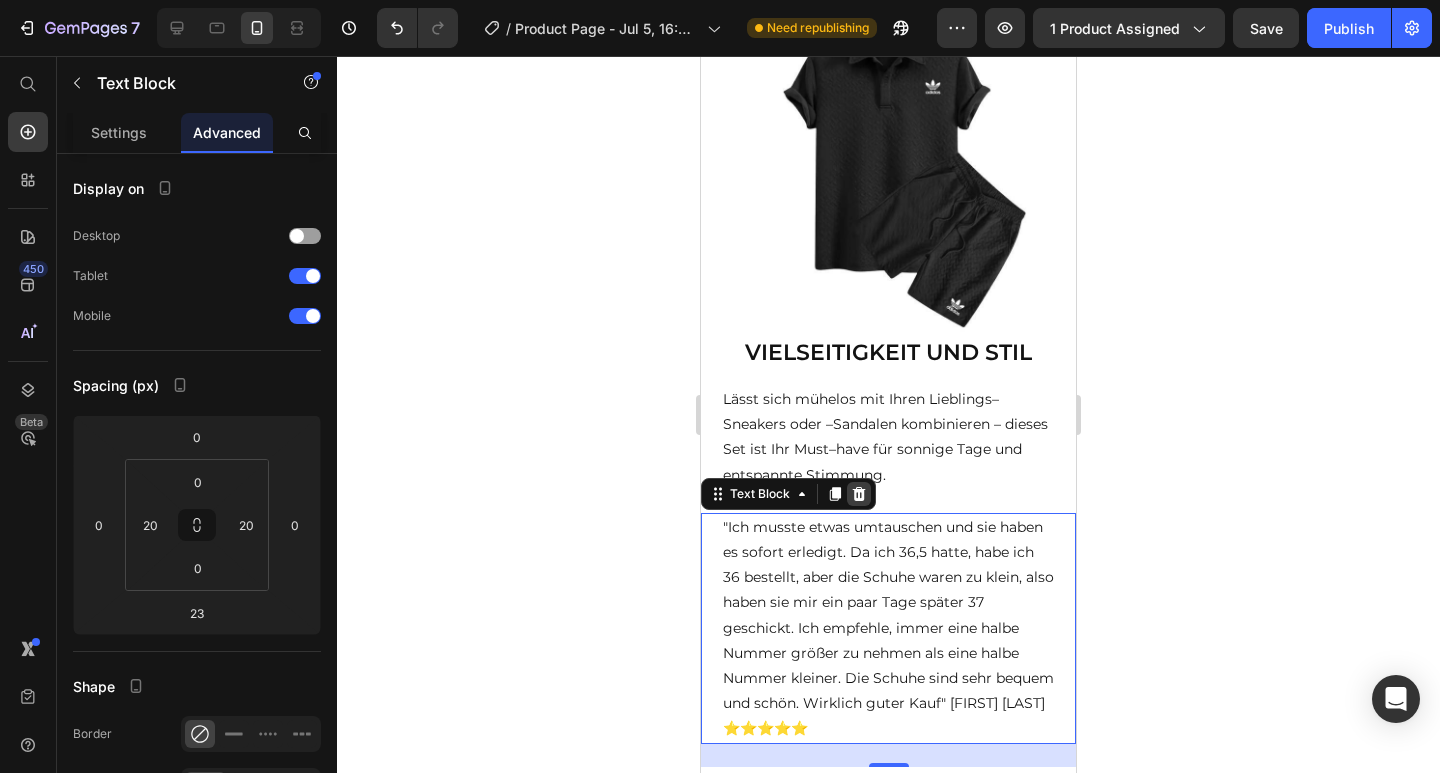 click 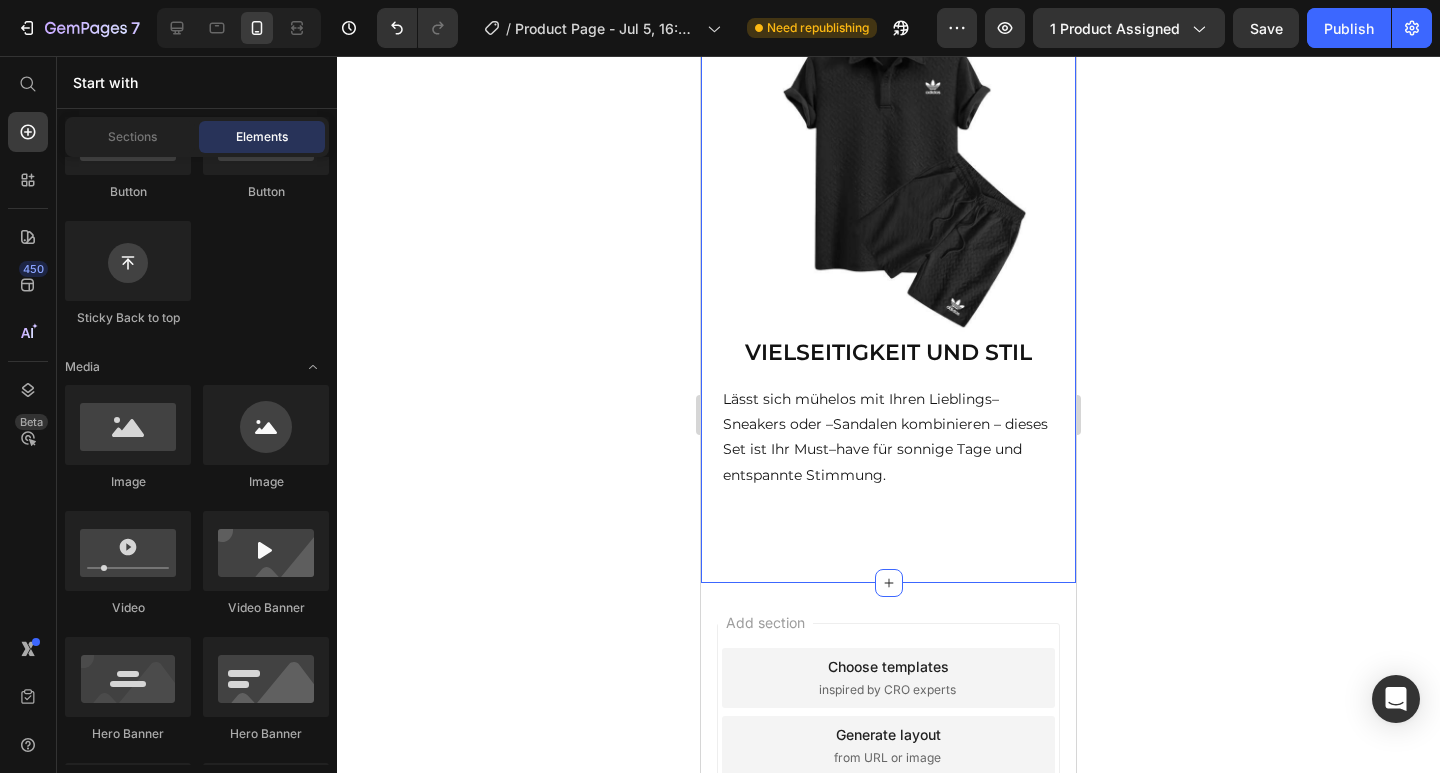 click on "Icon Kostenloser Versand Text Block Row
Icon Bezahlen mit Klarna Text Block Row
Carousel Row Product Images Image ⁠⁠⁠⁠⁠⁠⁠ ADIDAS - T-SHIRT UND SHORTS Heading Row Icon Icon Icon Icon Icon Icon List 4.8/5 (1349 Reviews) Text Block Row ⁠⁠⁠⁠⁠⁠⁠ €39,99    € 100 Heading Sneakers Product Title
Später bezahlen mit Klarna
30 Tage kostenlose Rückgabe
Kostenloser Versand nach Deutschland Item List Shoe size: 35 35 35 35 36 36 36 37 37 37 38 38 38 39 39 39 40 40 40 41 41 41 42 42 42 Product Variants & Swatches
Icon Verkauf endet in 2 Stunden | Zeitlich begrenztes Angebot Text Block Row in den warenkorb legen Add to Cart KOSTENLOSE RÜCKGABE FÜR 30 TAGE Text Block
Informationen zum Versand Accordion KOMFORT FÜR JEDEN TAG Heading Text Block Image Row Product" at bounding box center [888, -350] 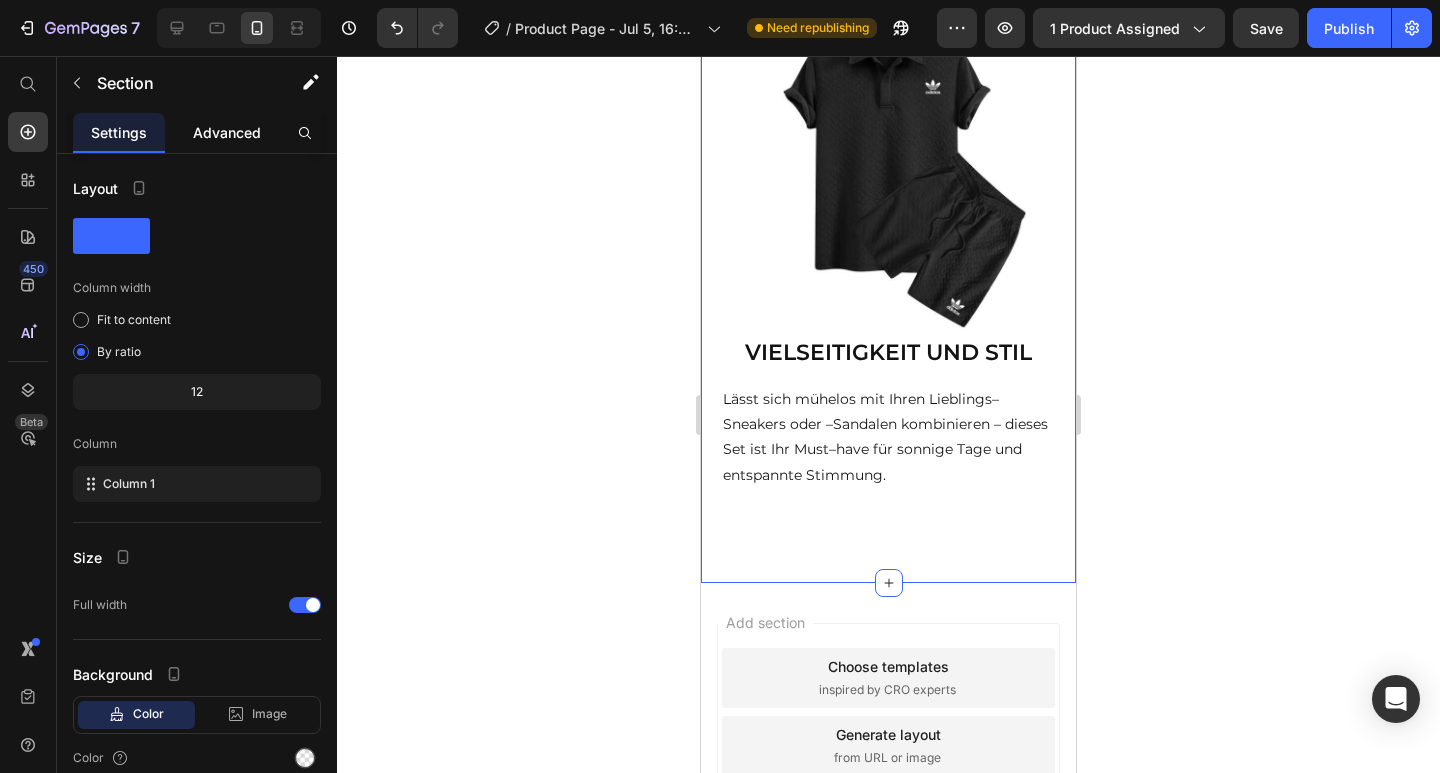 click on "Advanced" at bounding box center [227, 132] 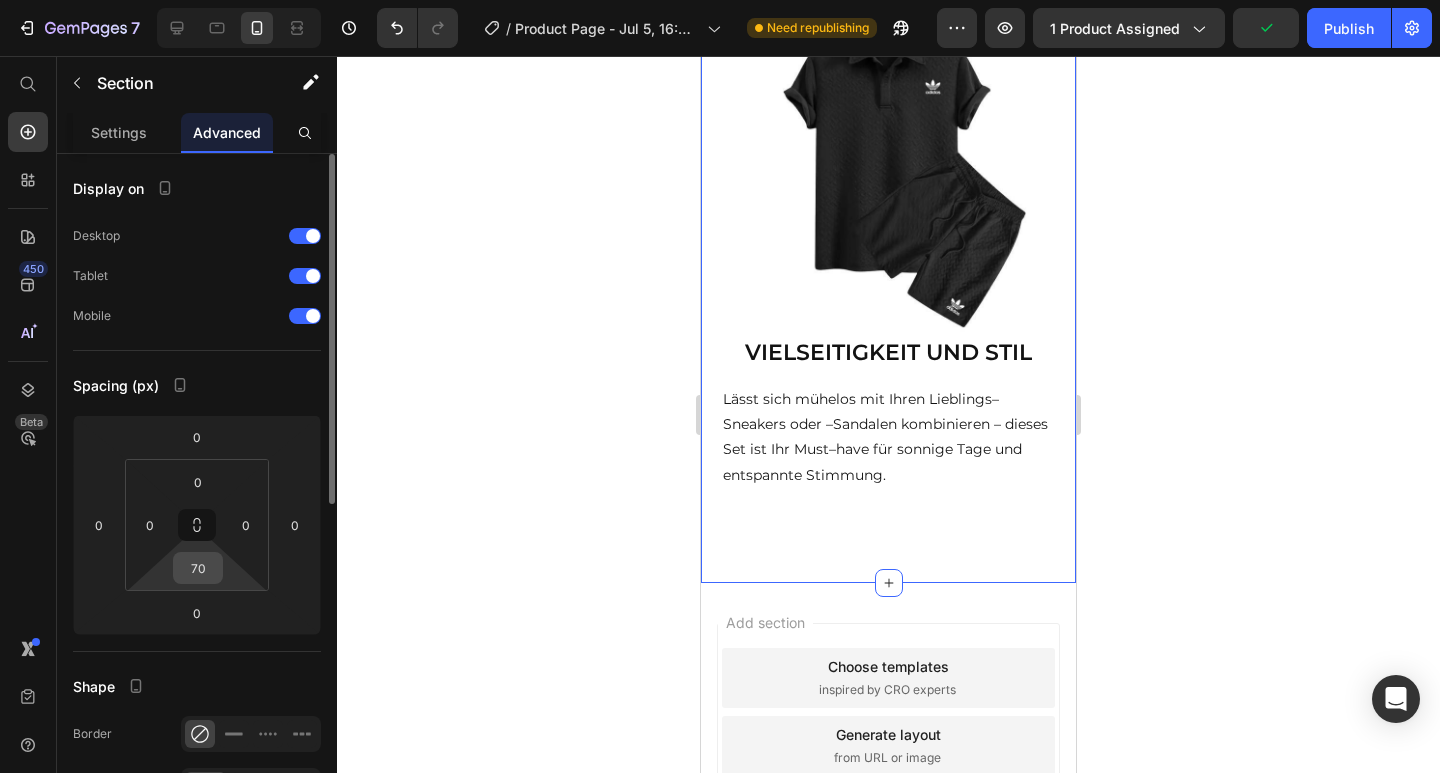 click on "70" at bounding box center (198, 568) 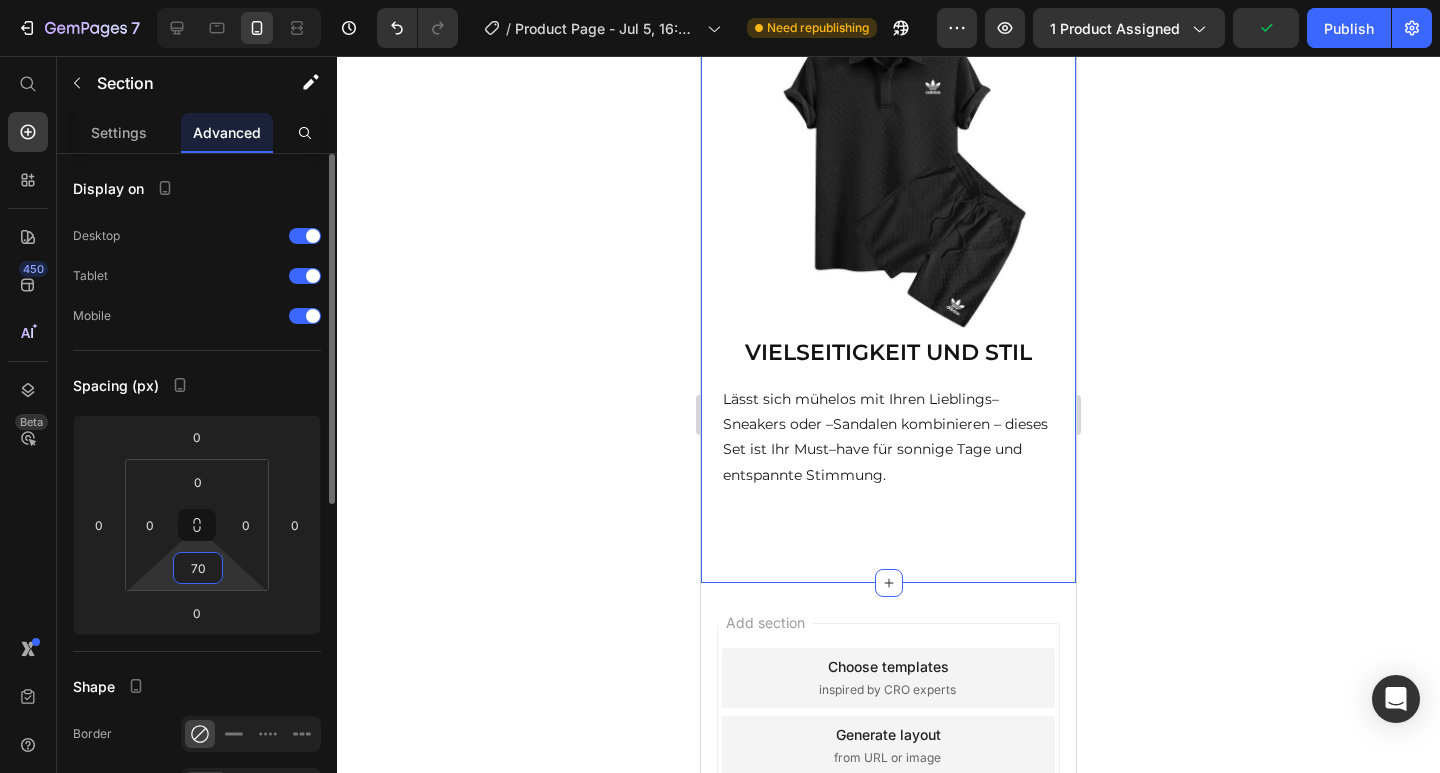 click on "70" at bounding box center (198, 568) 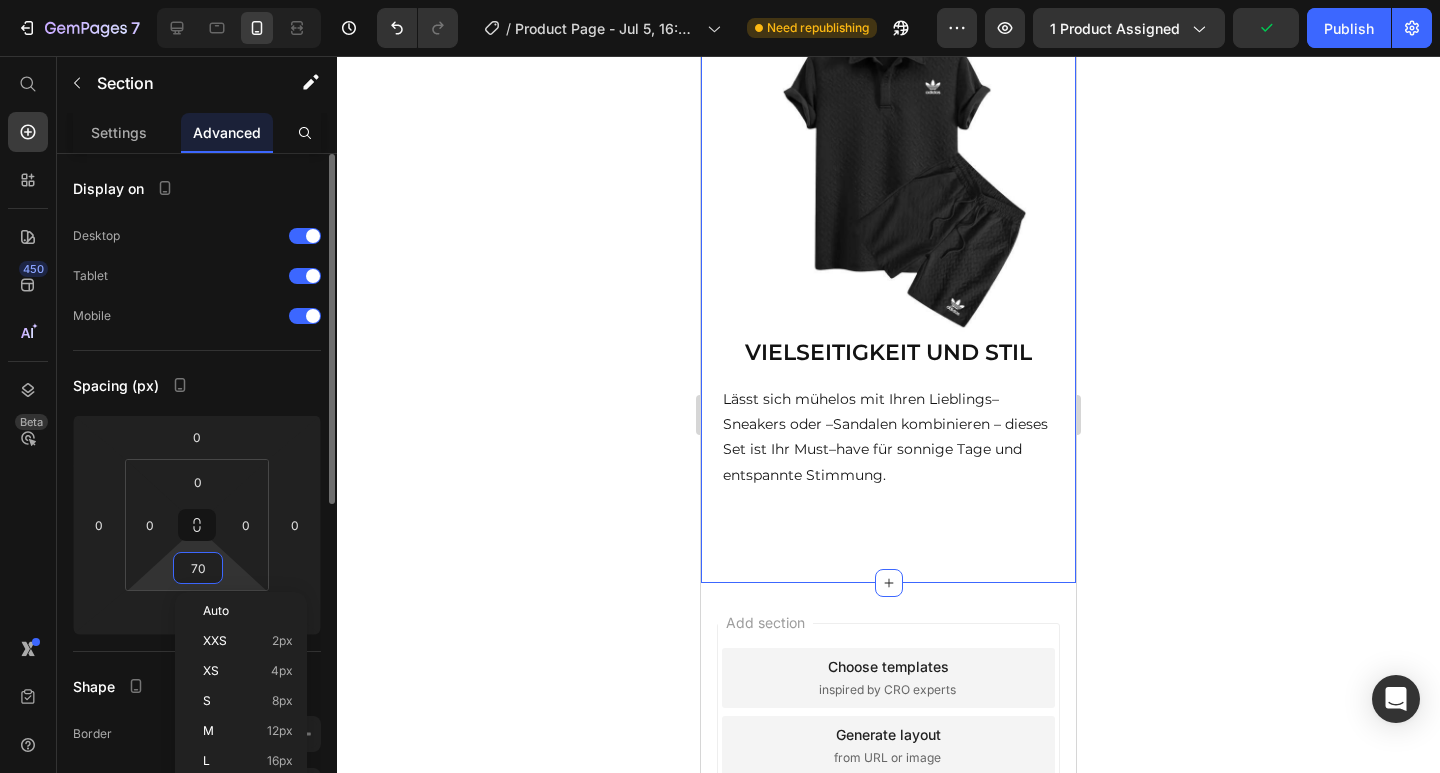 type 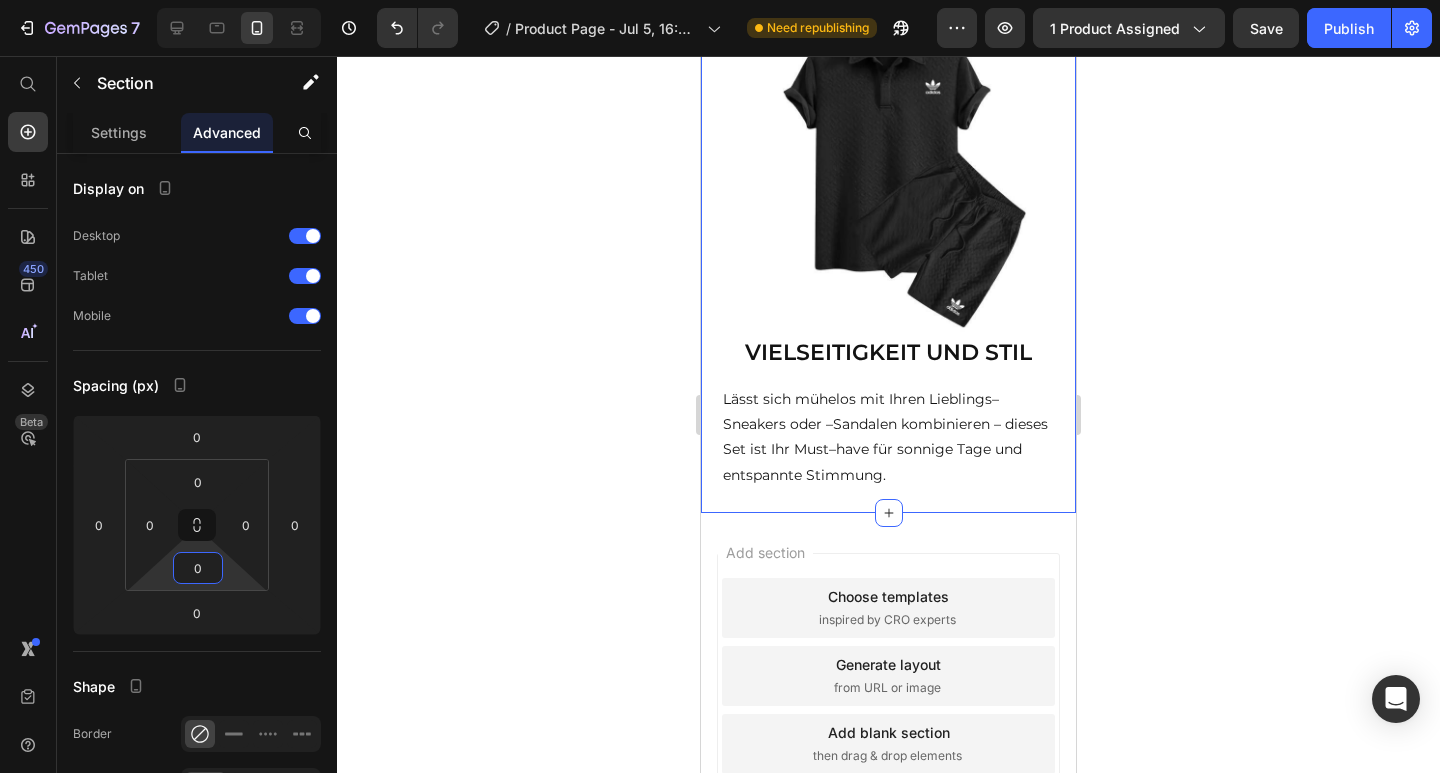 click 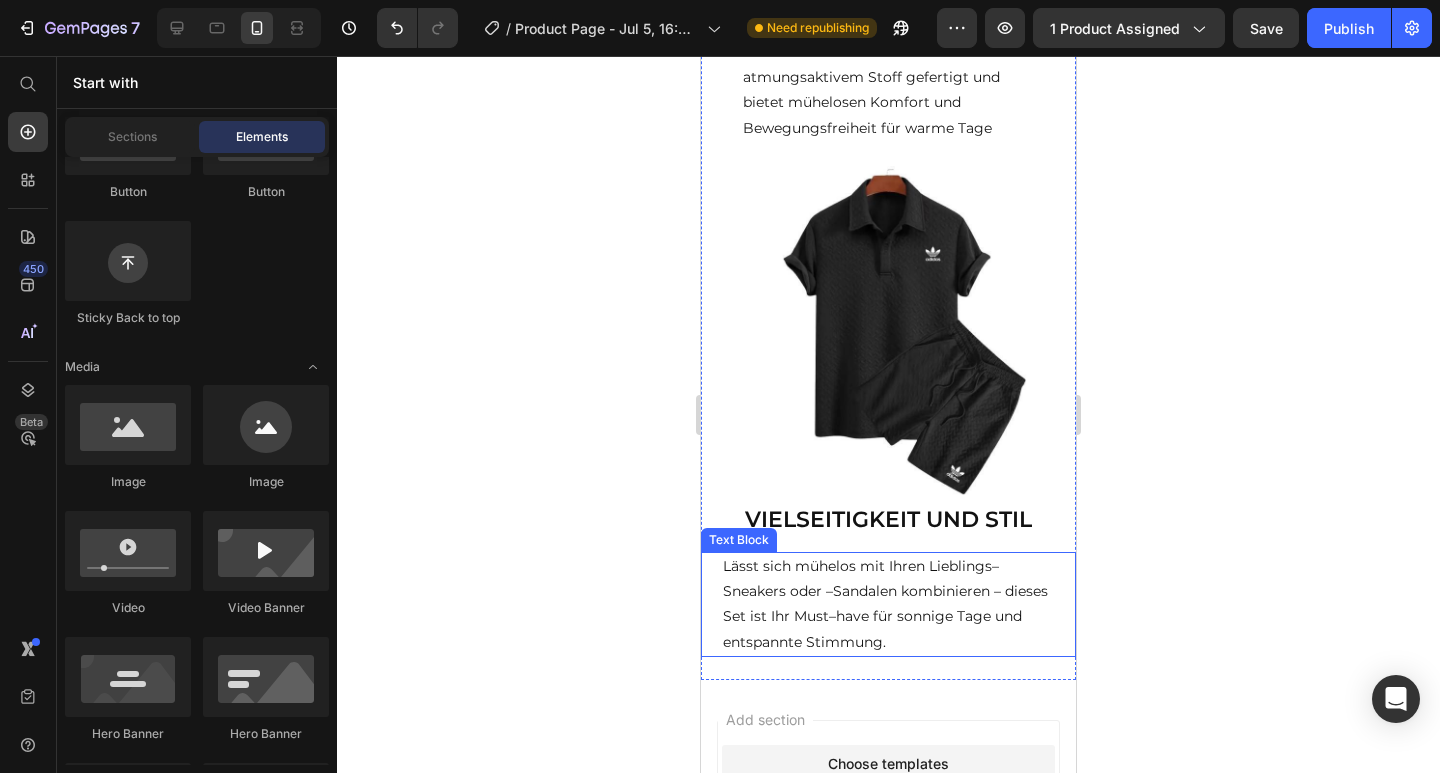scroll, scrollTop: 1122, scrollLeft: 0, axis: vertical 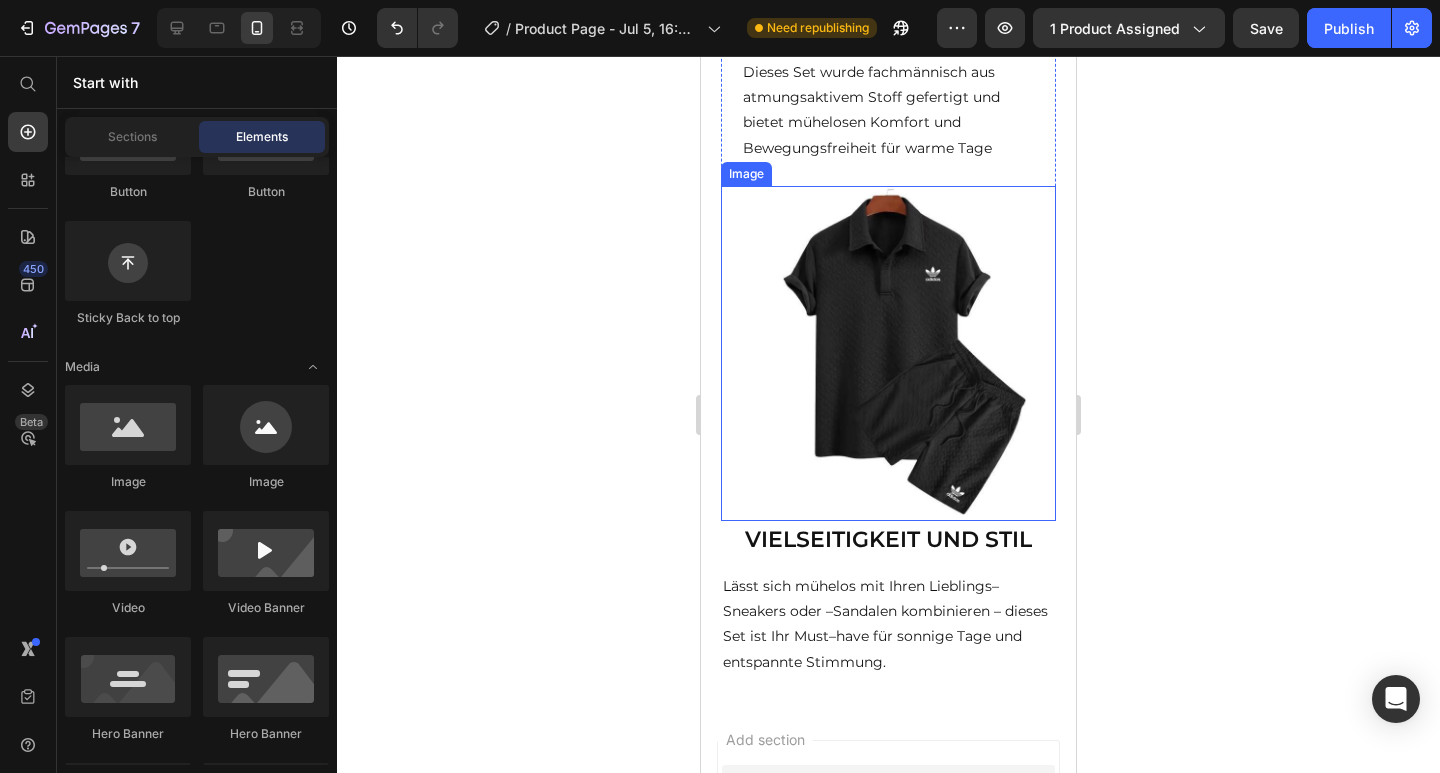 click at bounding box center (888, 353) 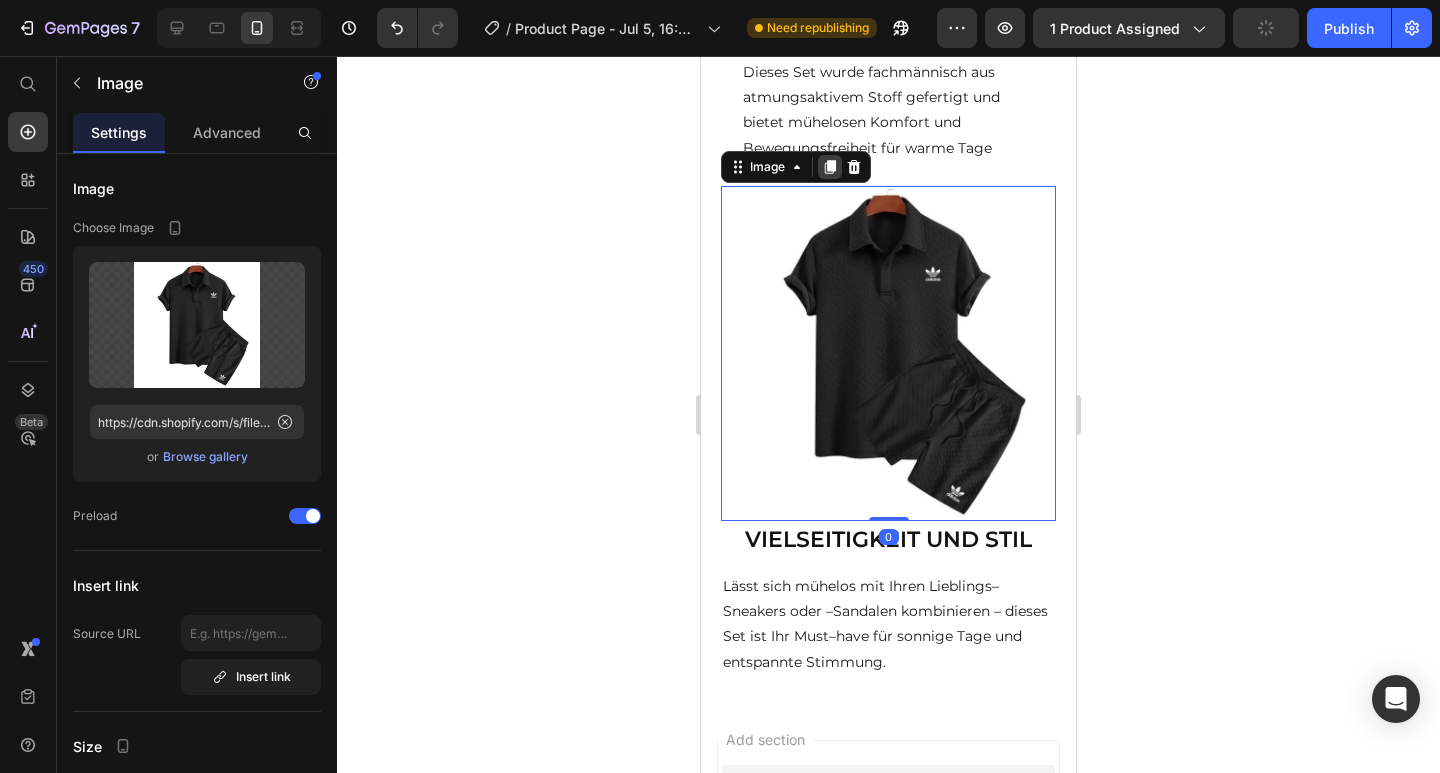 click 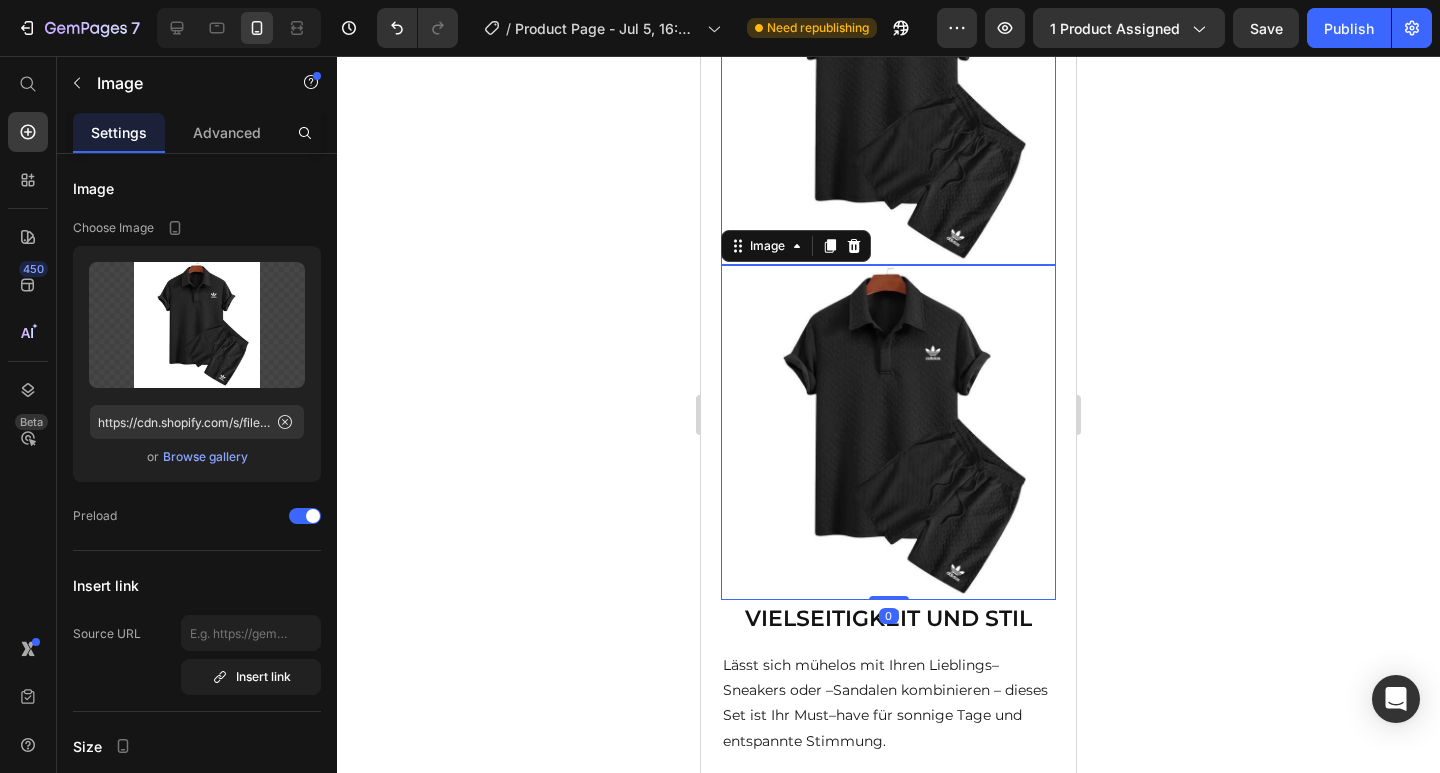 scroll, scrollTop: 1383, scrollLeft: 0, axis: vertical 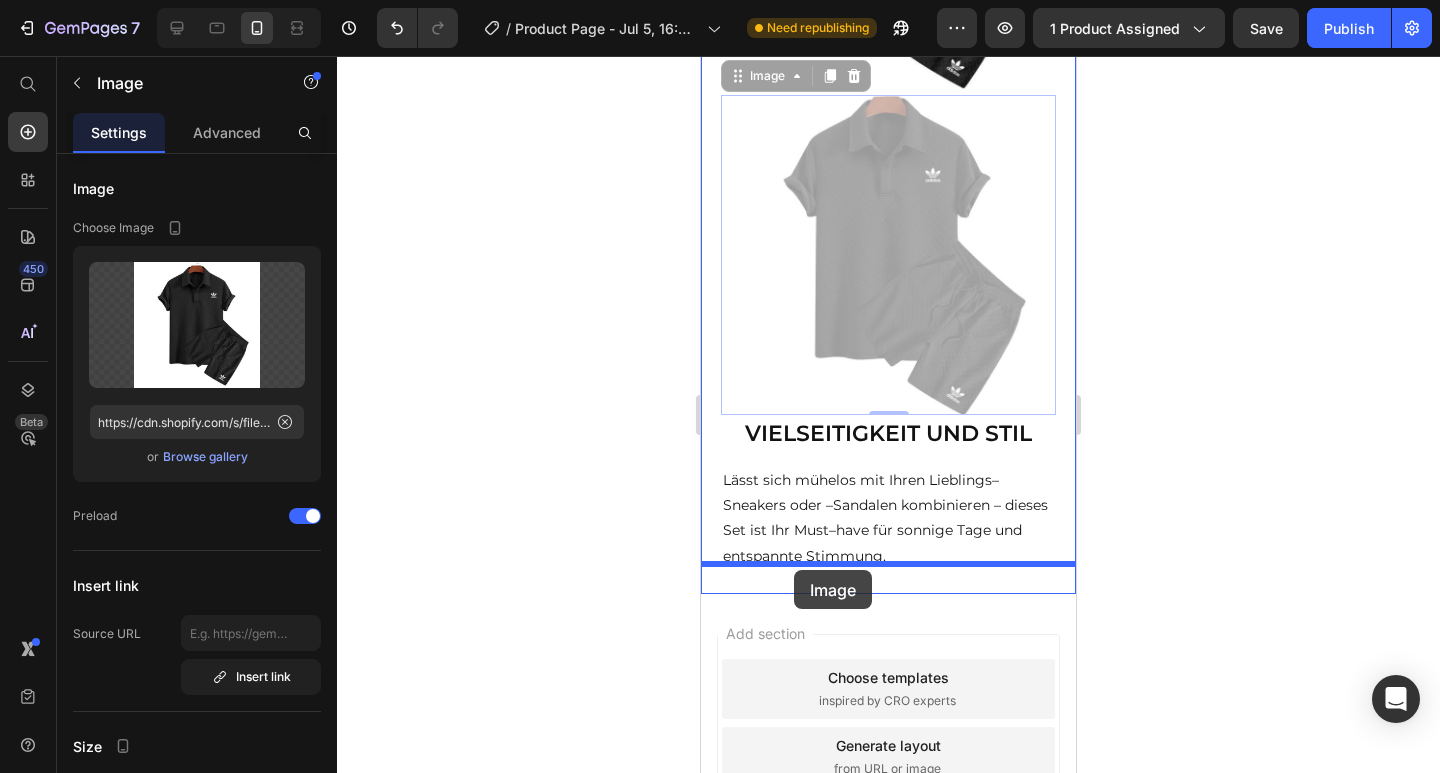 drag, startPoint x: 734, startPoint y: 210, endPoint x: 794, endPoint y: 570, distance: 364.96576 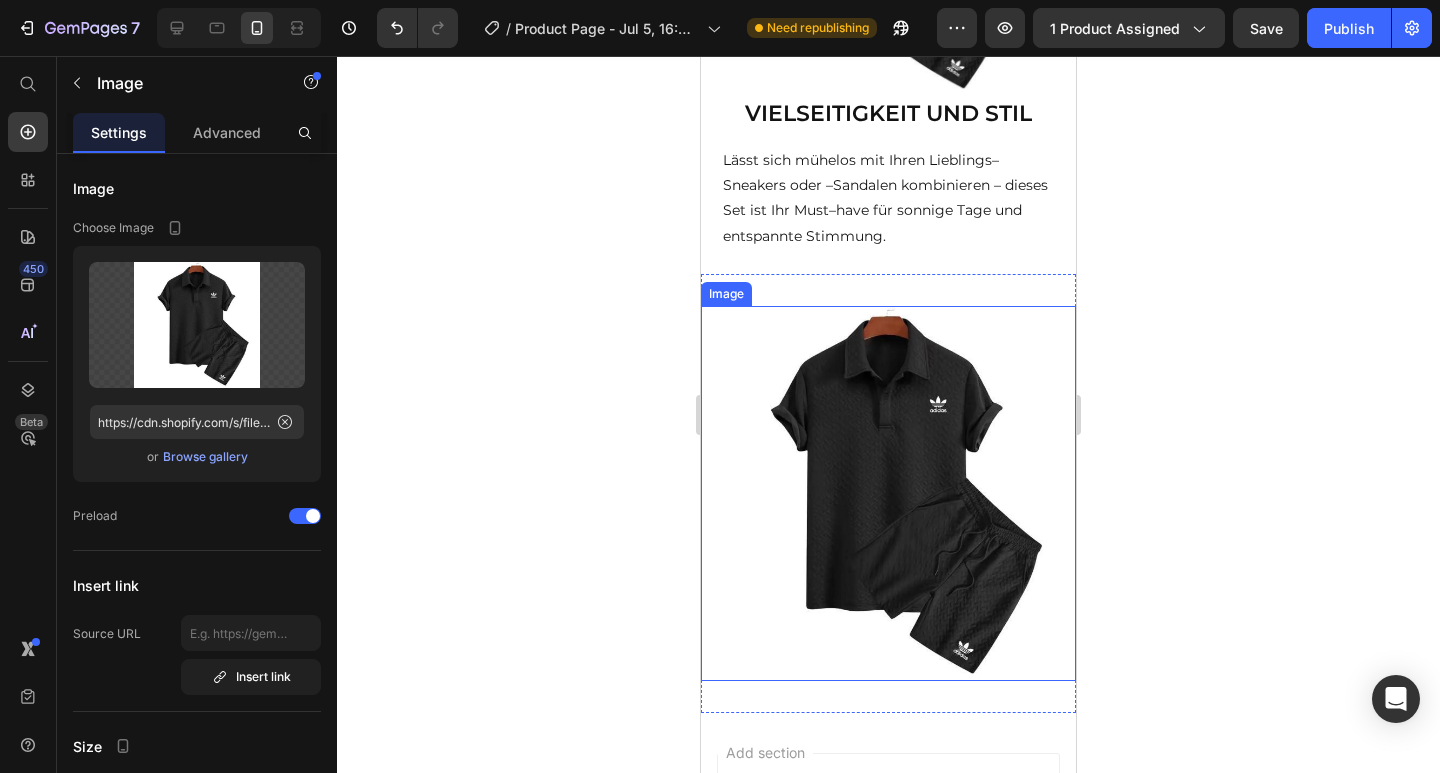 click at bounding box center [888, 493] 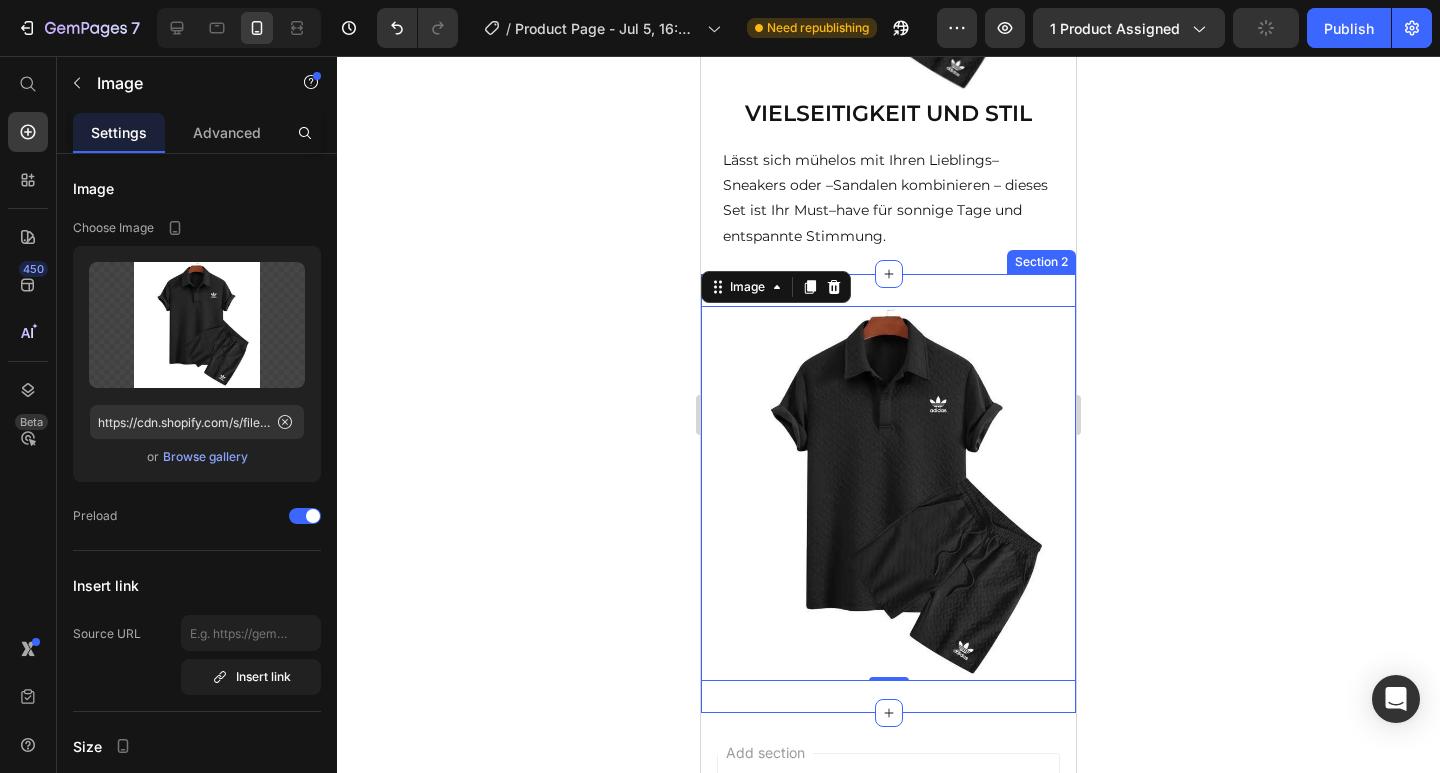 click on "Image   0 Section 2" at bounding box center [888, 493] 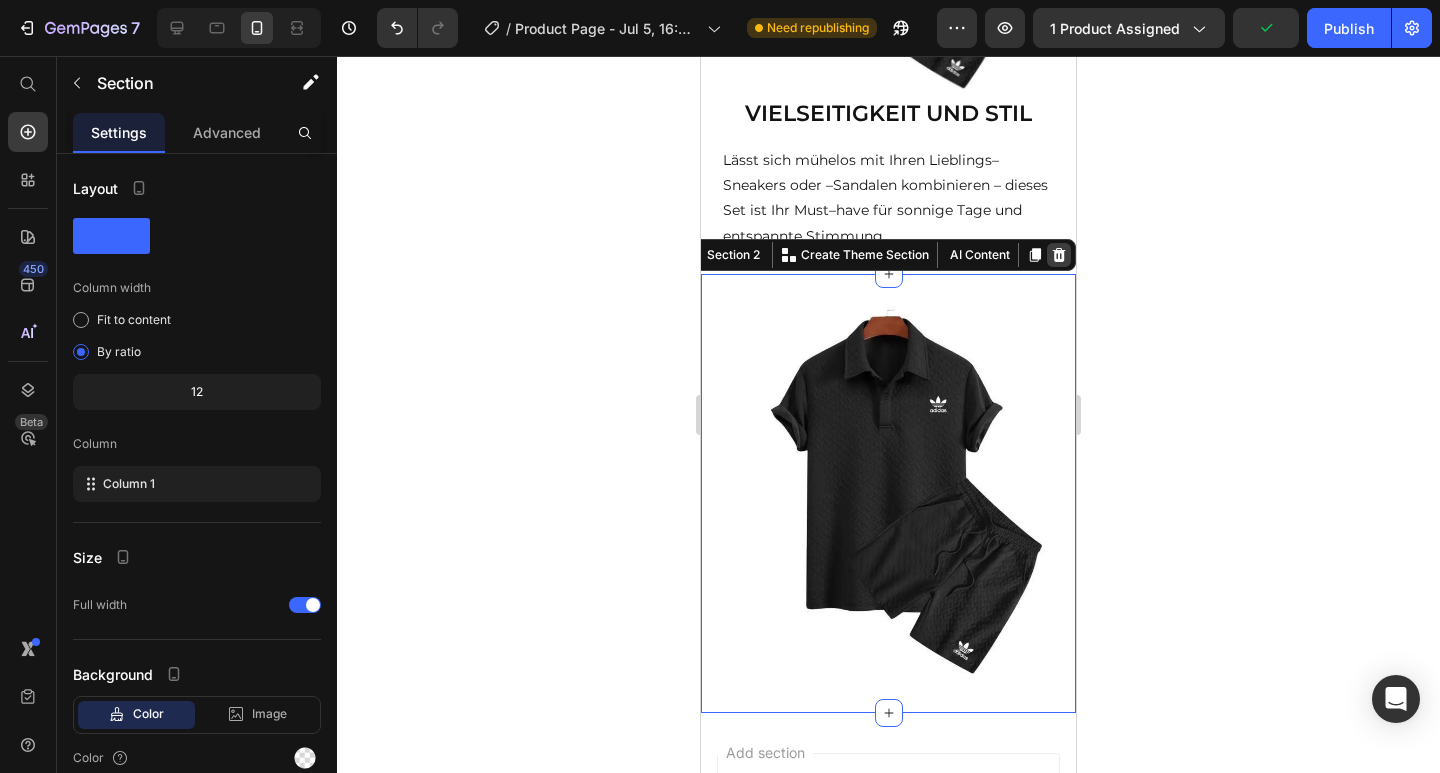 click 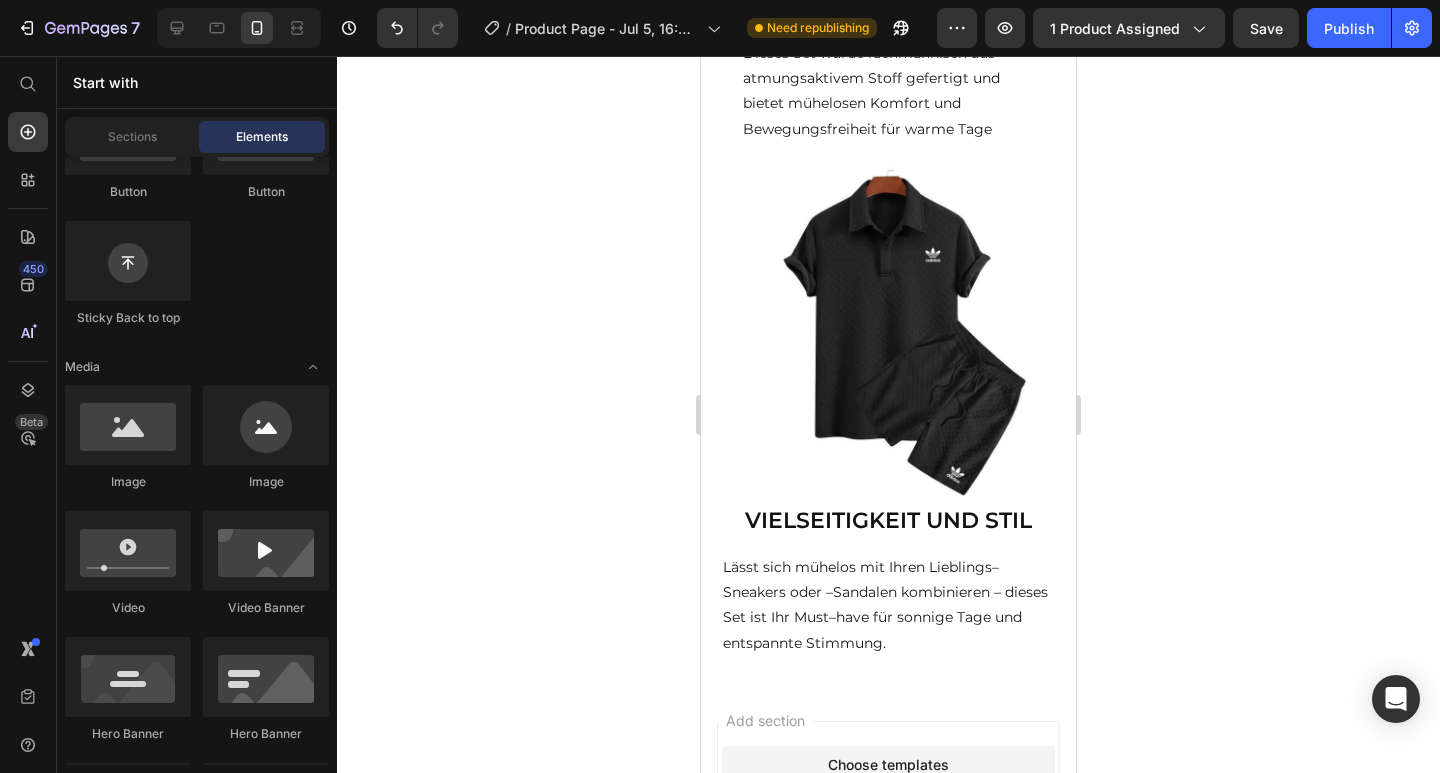 scroll, scrollTop: 1140, scrollLeft: 0, axis: vertical 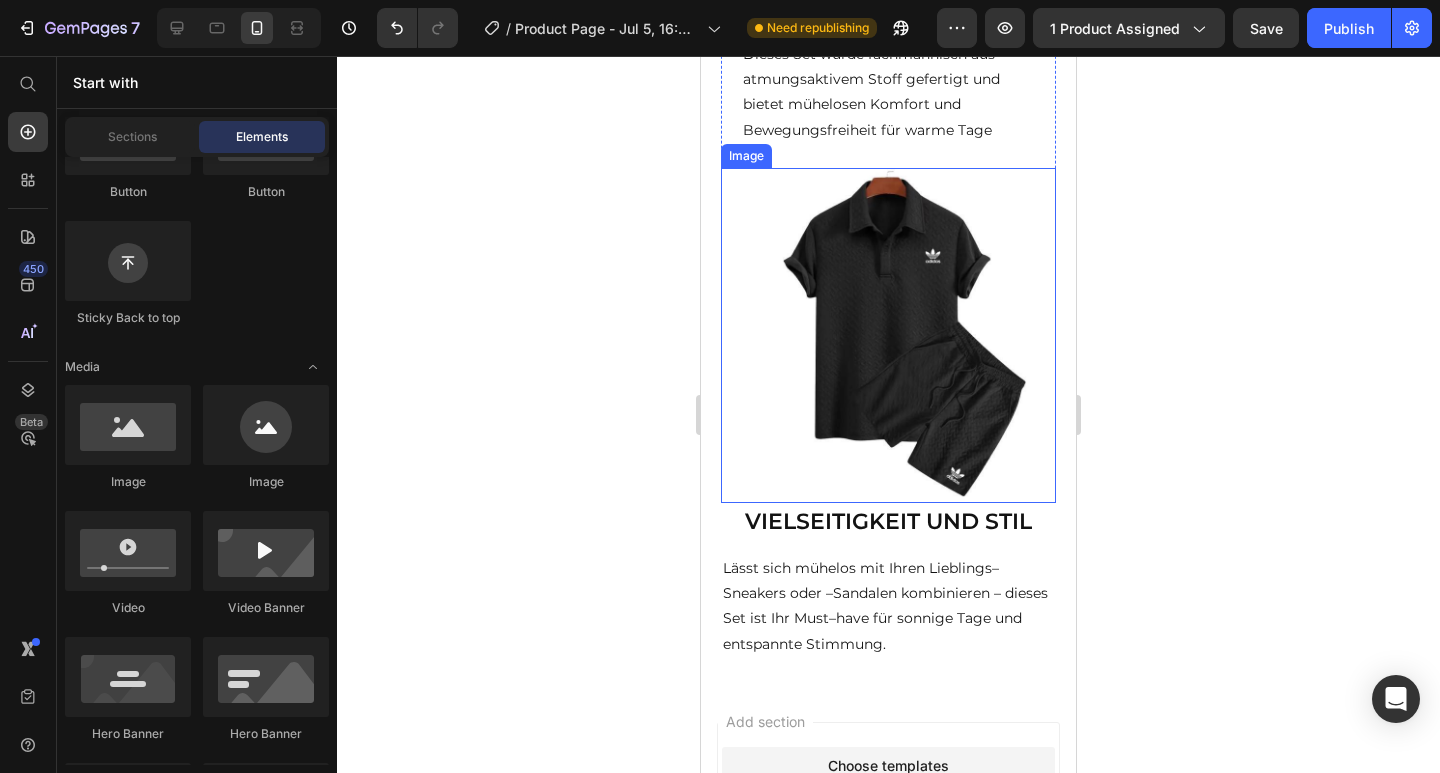 click at bounding box center (888, 335) 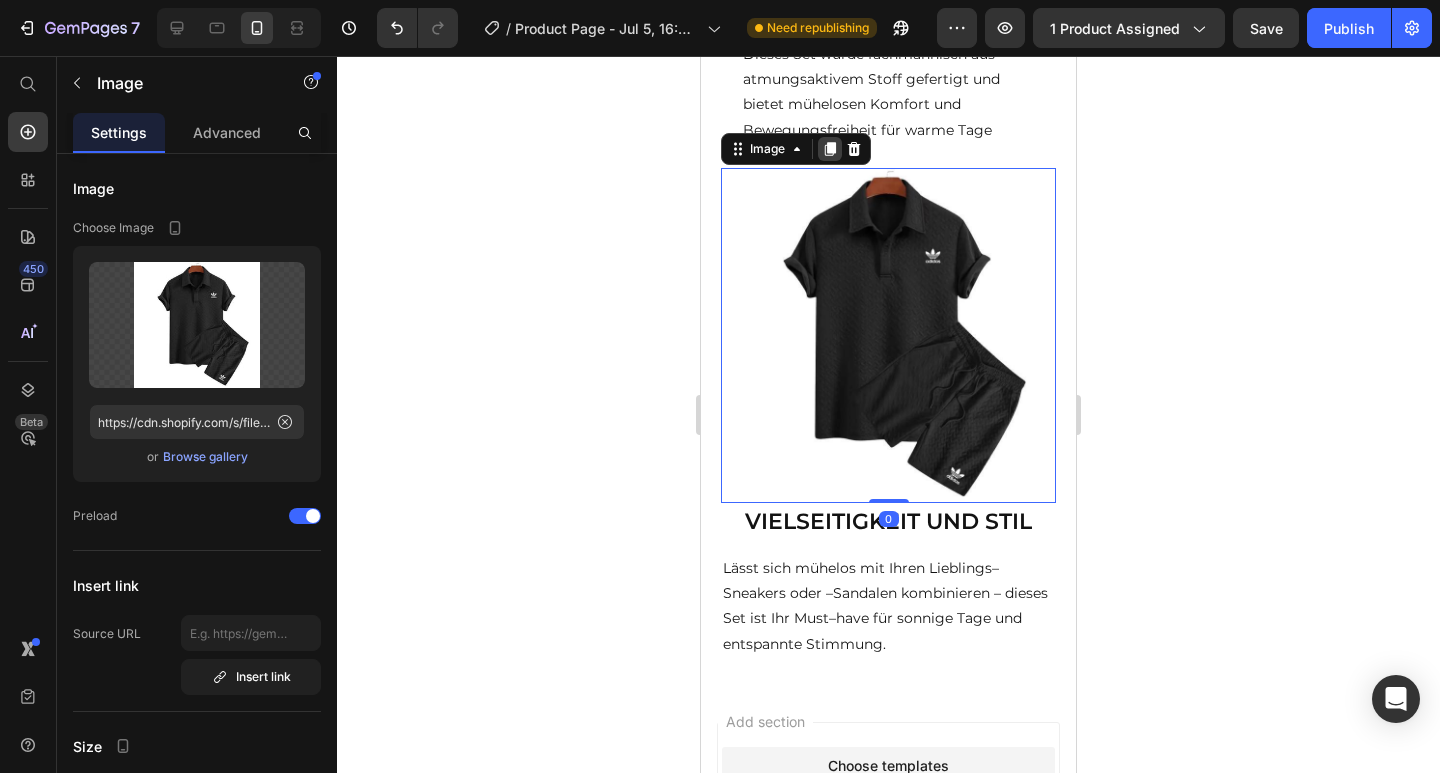 click 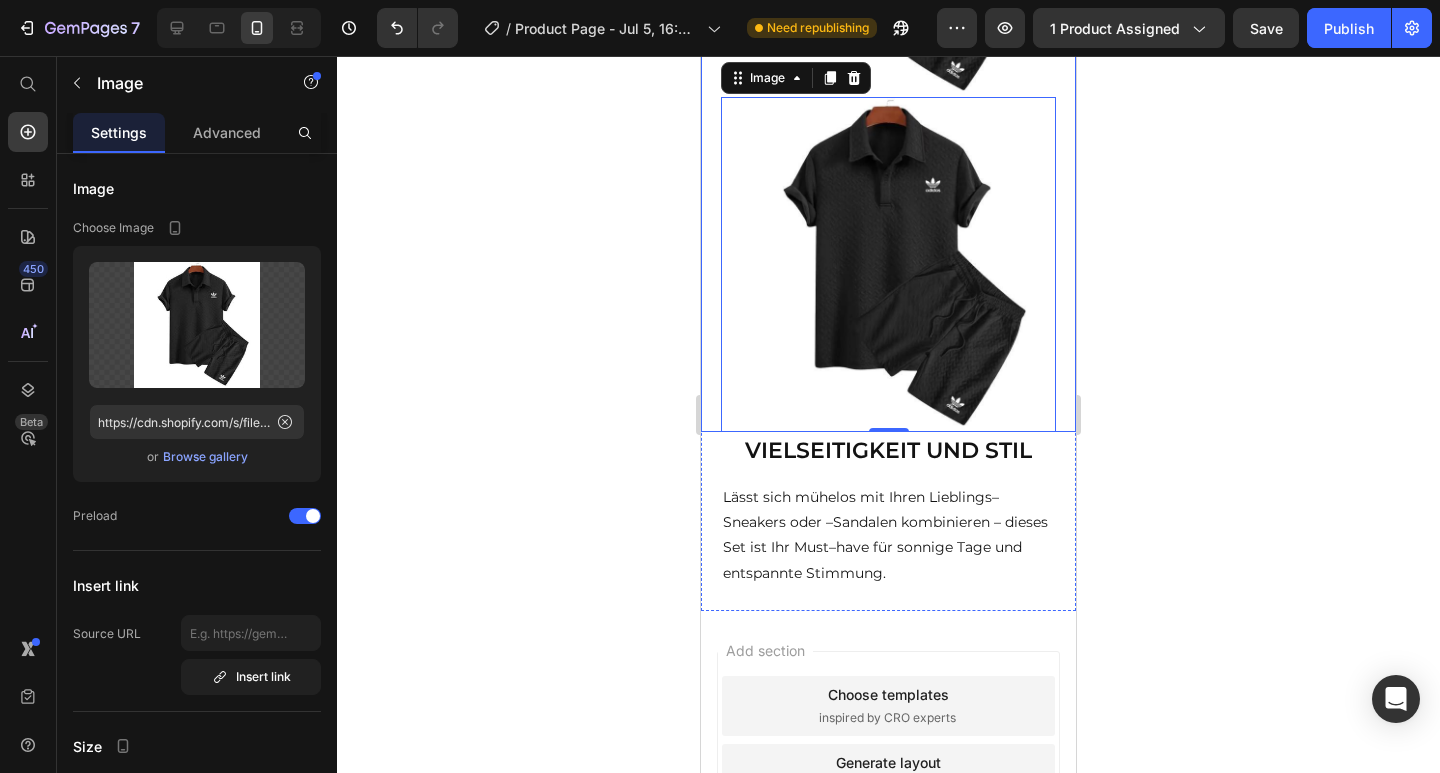 scroll, scrollTop: 1532, scrollLeft: 0, axis: vertical 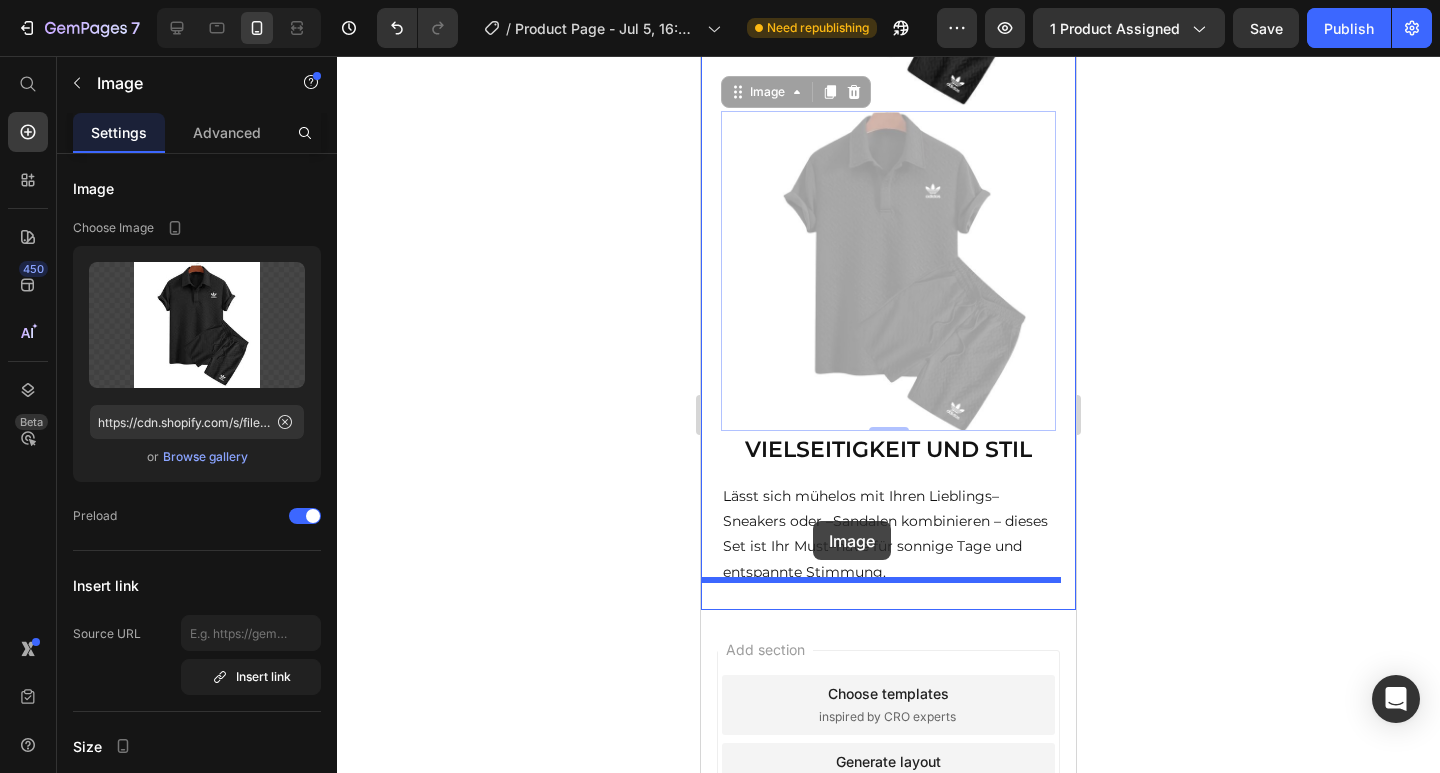 drag, startPoint x: 738, startPoint y: 64, endPoint x: 813, endPoint y: 521, distance: 463.11337 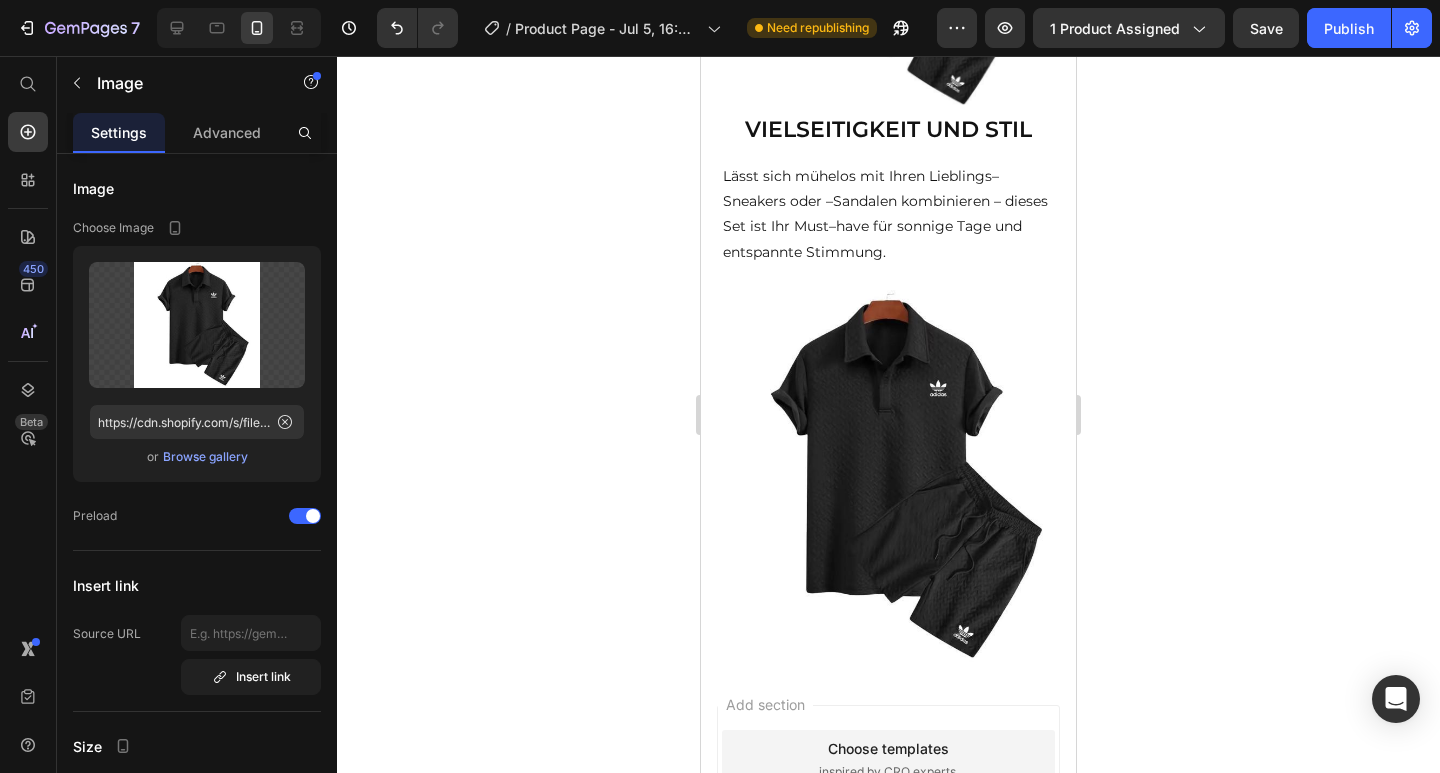 click at bounding box center [888, 477] 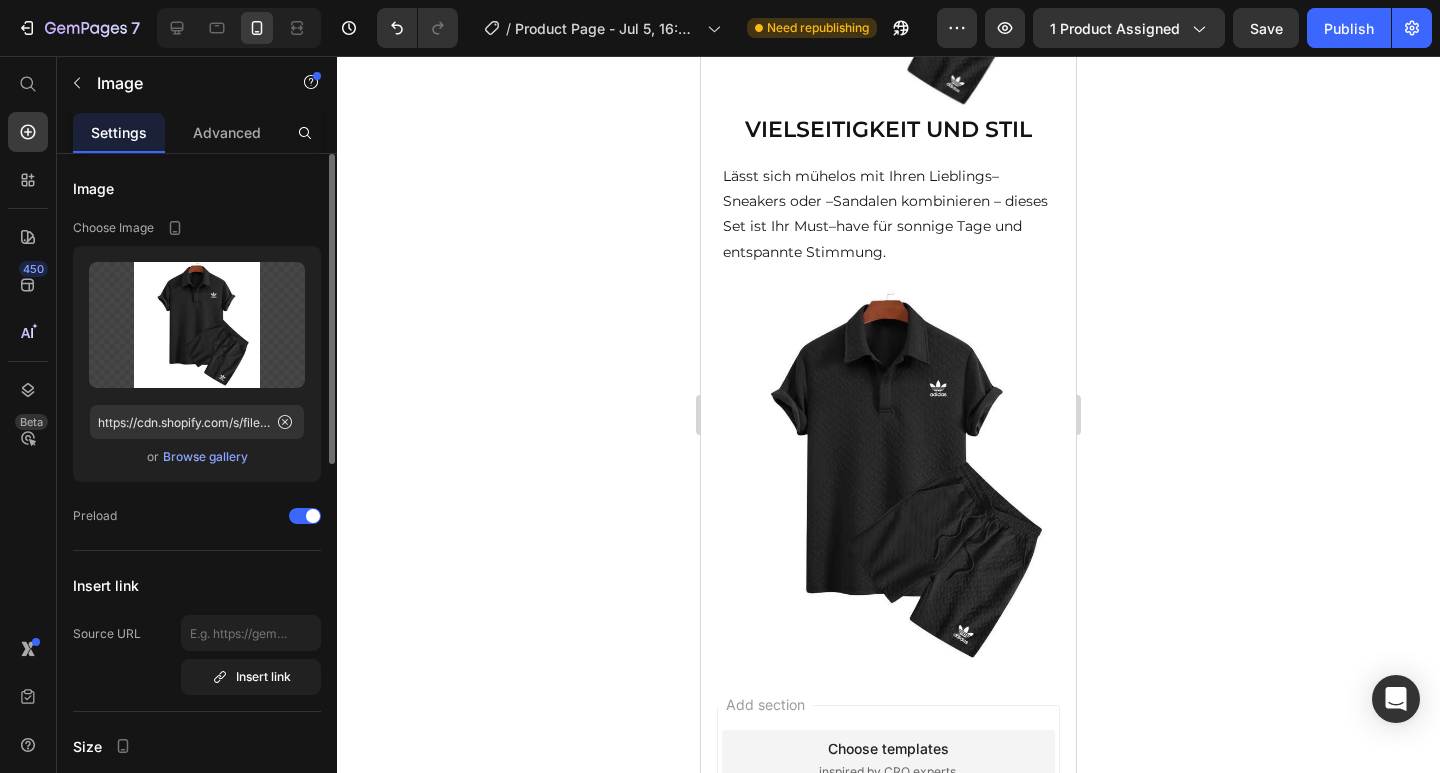 click on "Browse gallery" at bounding box center [205, 457] 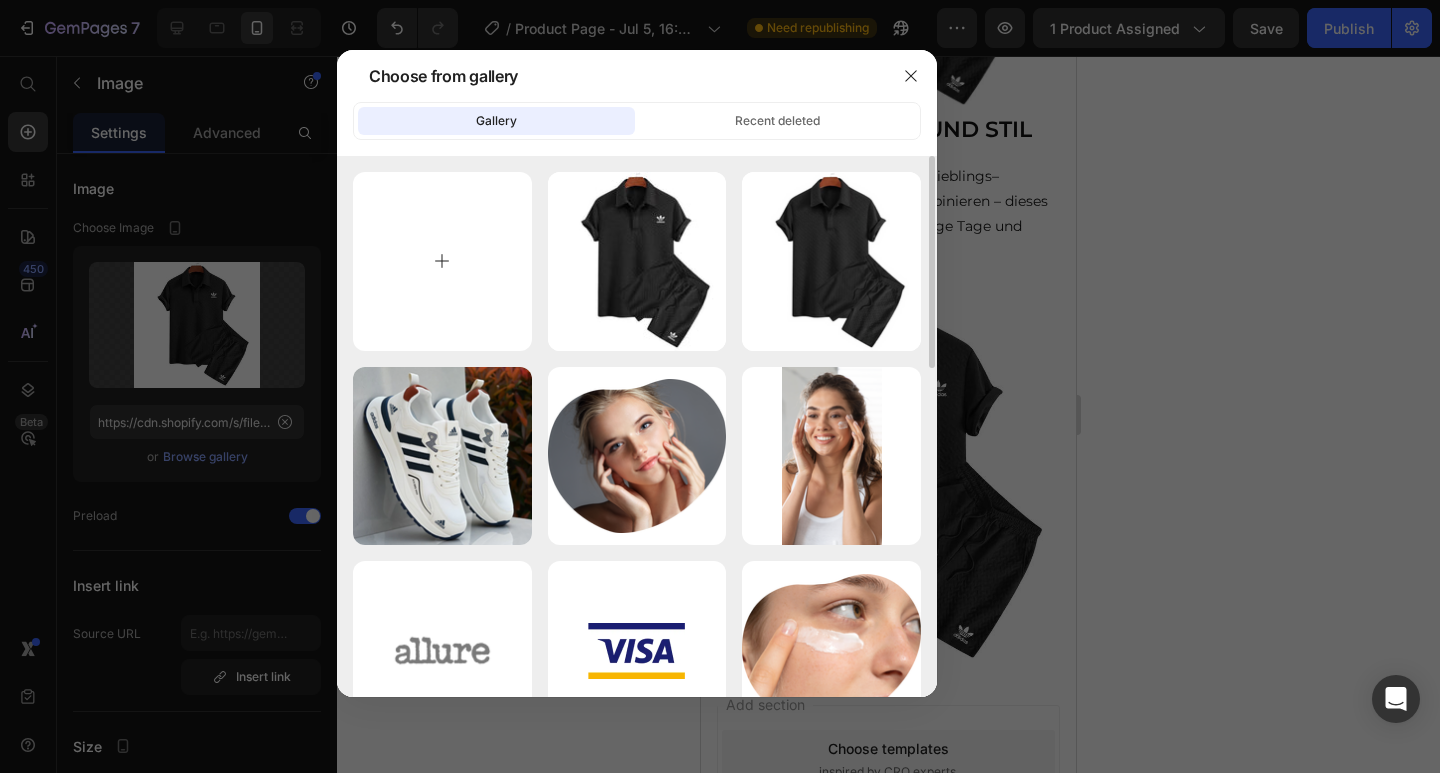 click at bounding box center [442, 261] 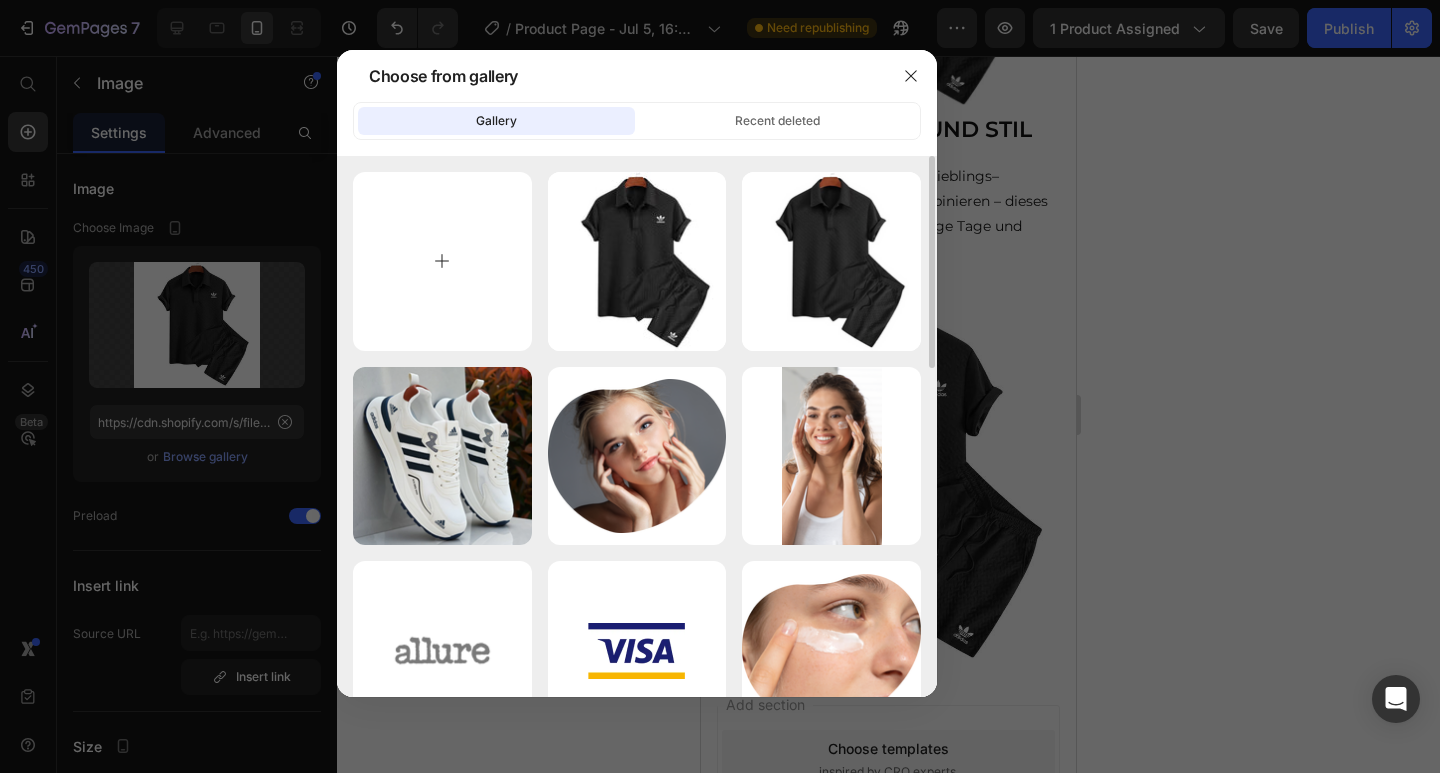 type on "C:\fakepath\photo_6014961390512623051_x.jpg" 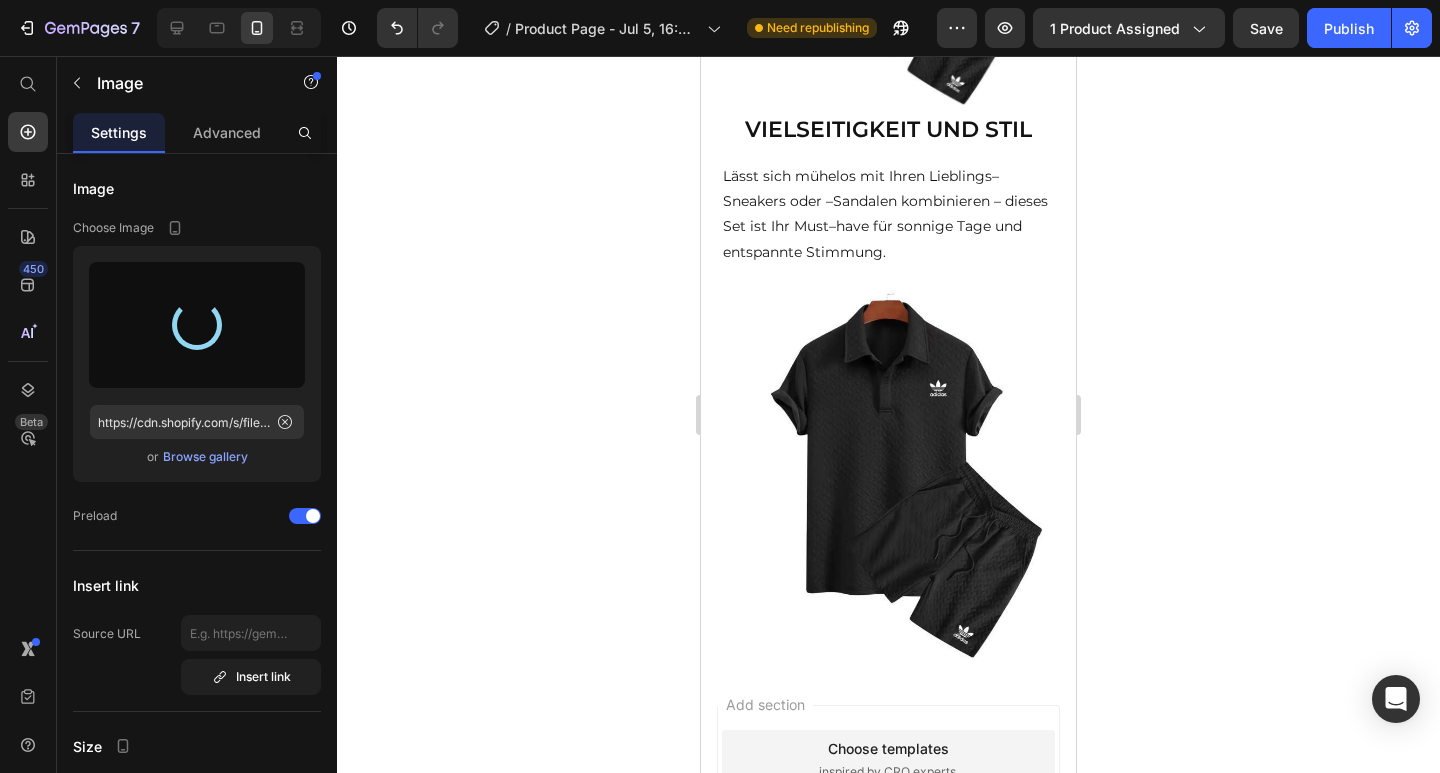 type on "https://cdn.shopify.com/s/files/1/0924/0864/3928/files/gempages_574120060541469742-0548db65-2b4d-4752-a7dd-dd9cacba6905.jpg" 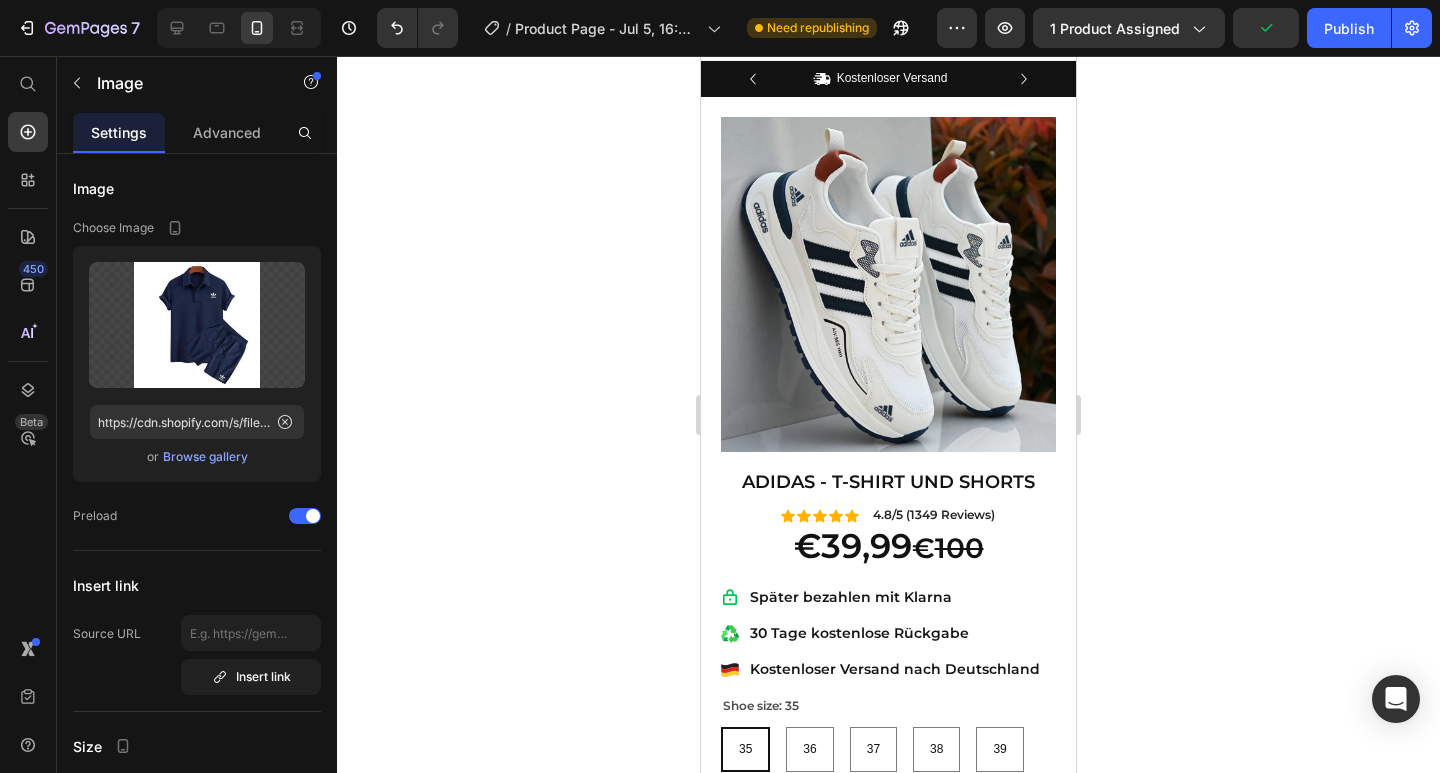 scroll, scrollTop: 0, scrollLeft: 0, axis: both 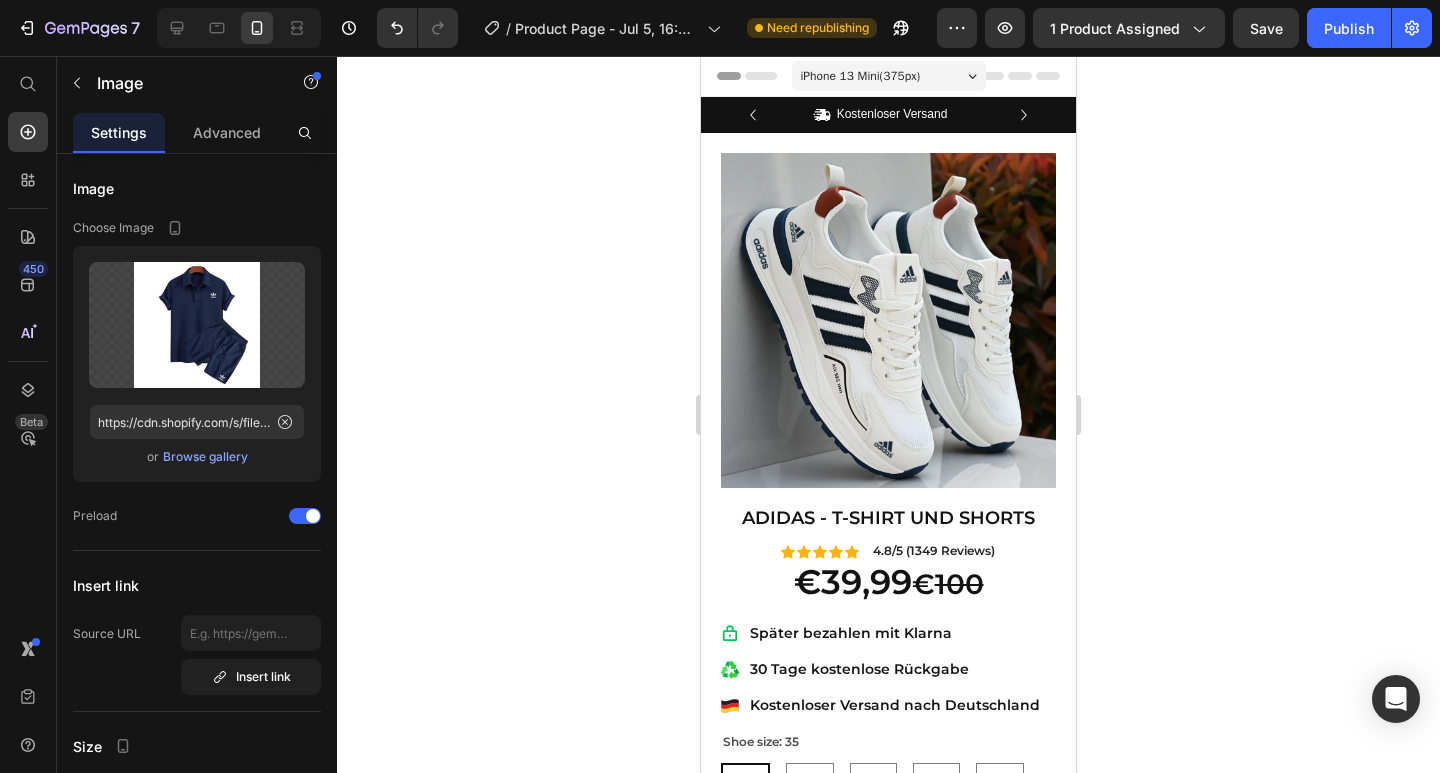 click at bounding box center (888, 320) 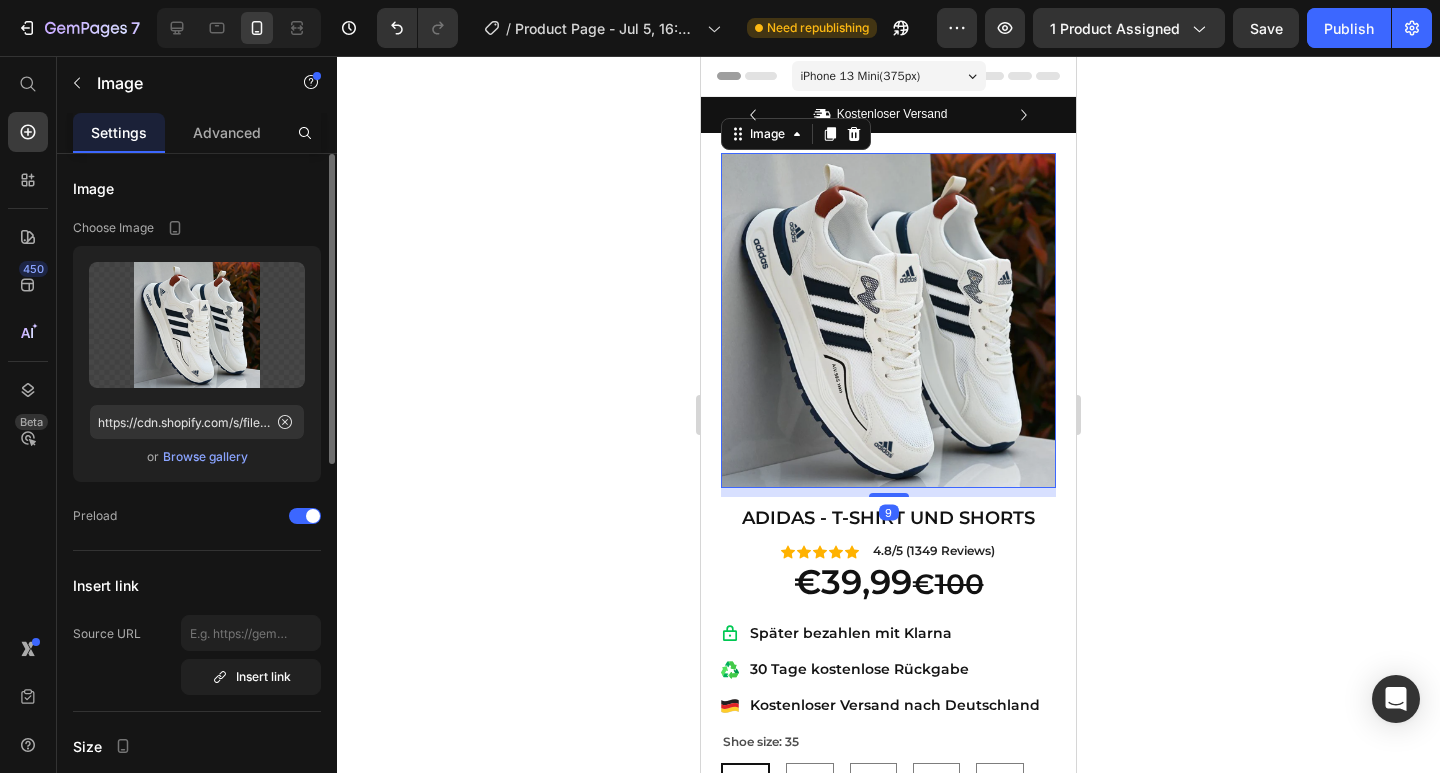 click on "Browse gallery" at bounding box center (205, 457) 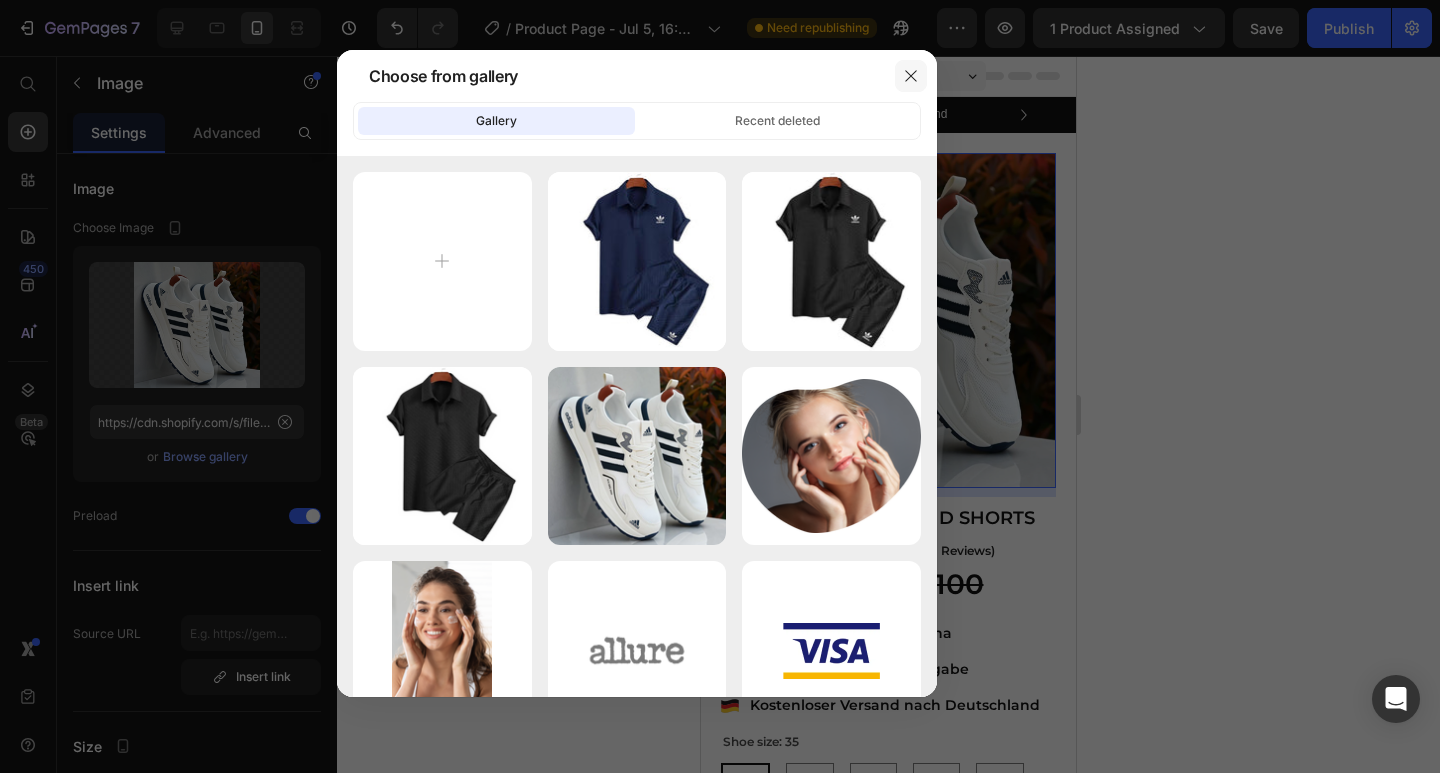 click 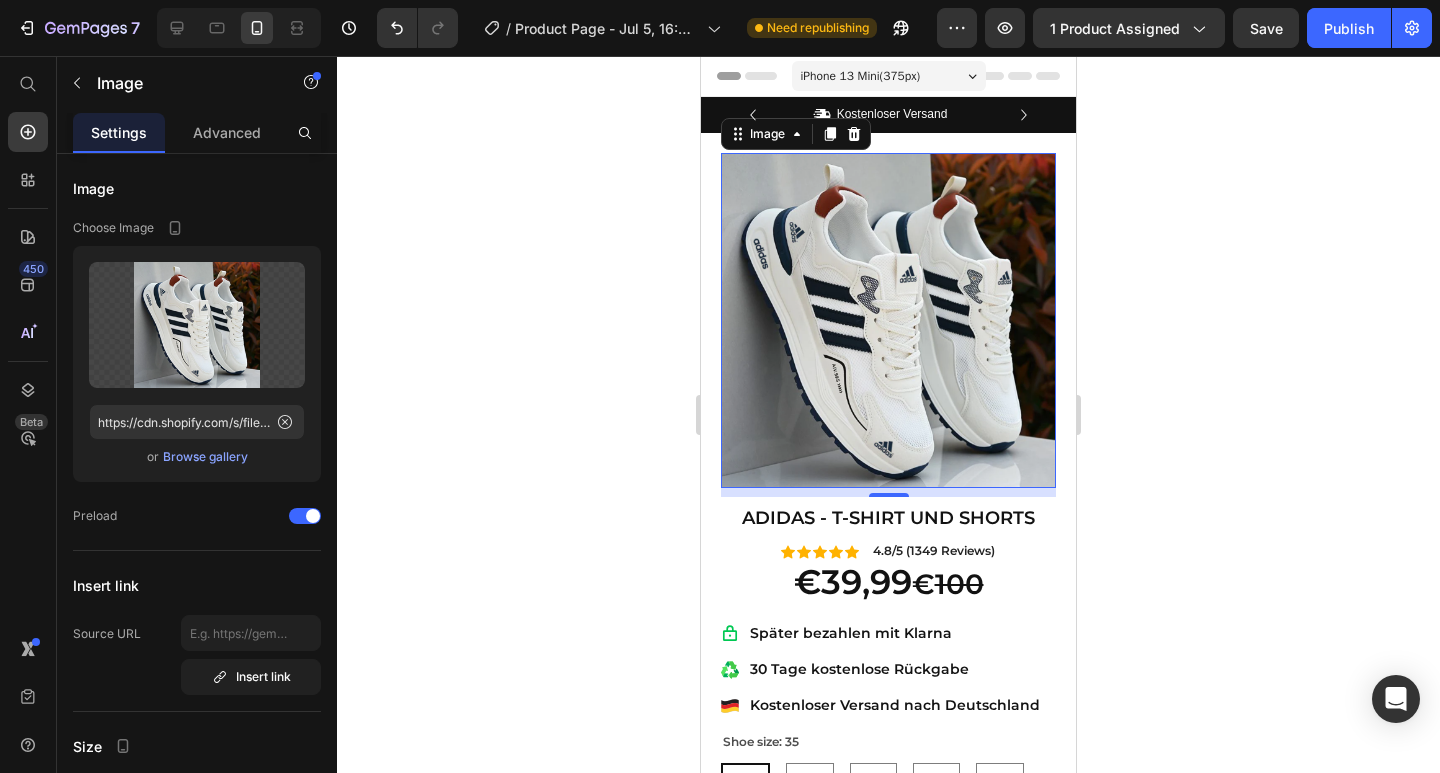 click at bounding box center (888, 320) 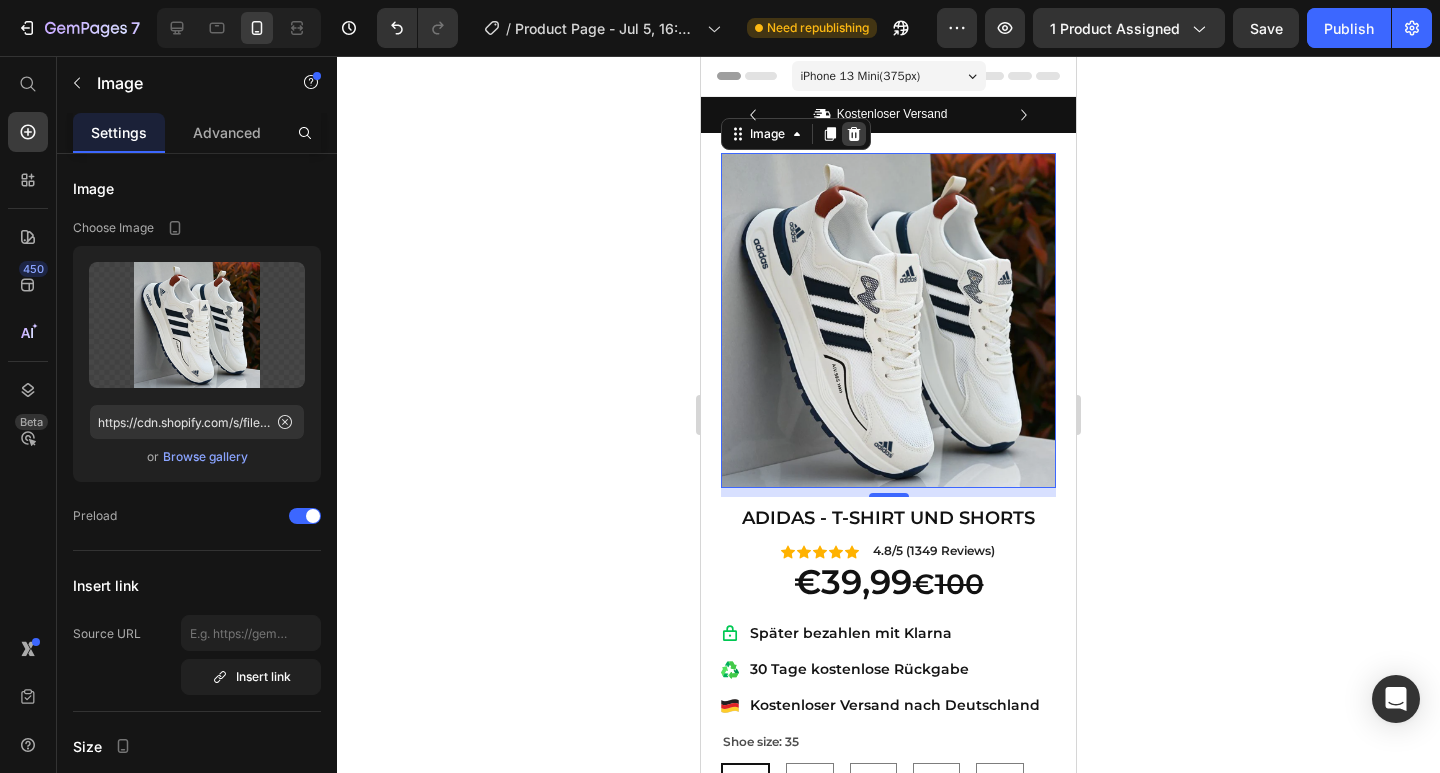 click 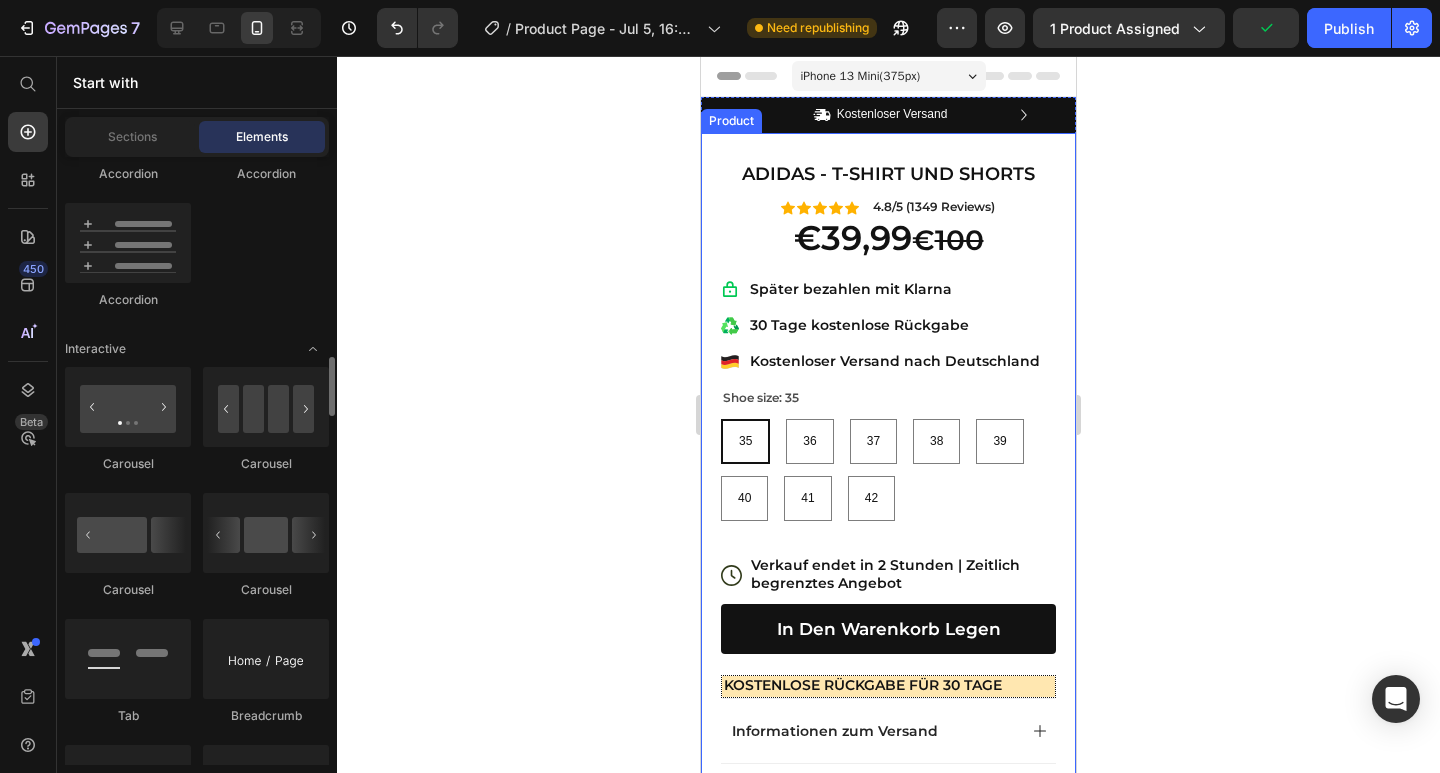 scroll, scrollTop: 1957, scrollLeft: 0, axis: vertical 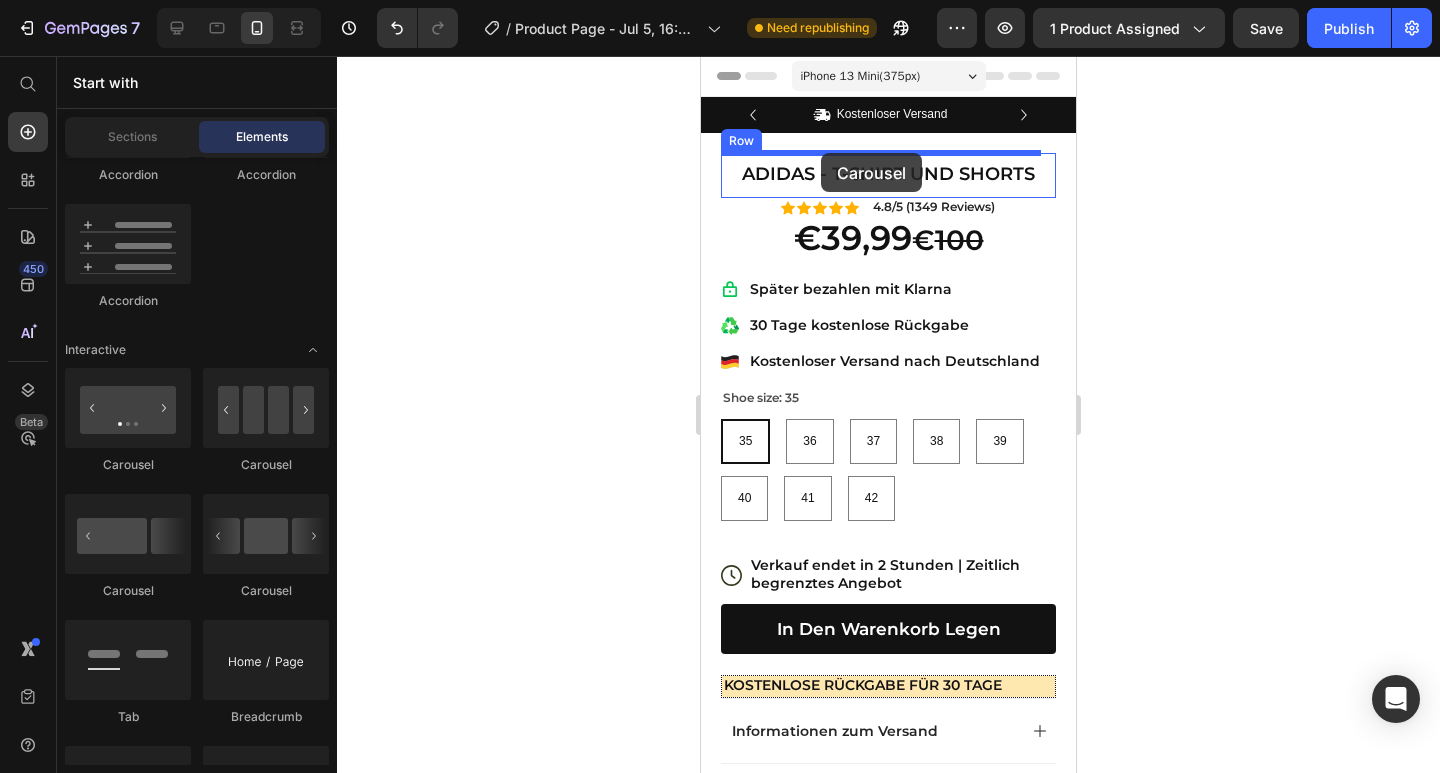 drag, startPoint x: 847, startPoint y: 494, endPoint x: 821, endPoint y: 153, distance: 341.98978 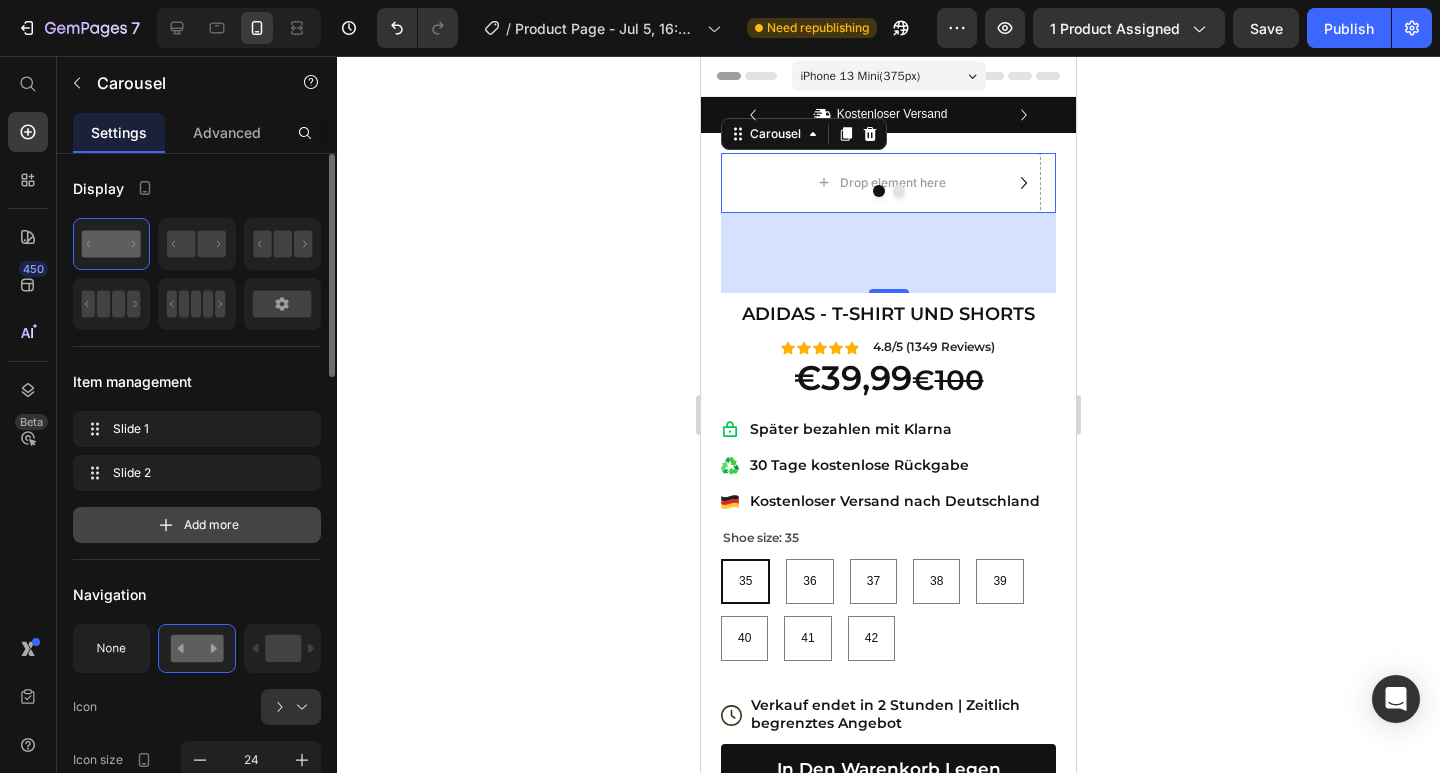 click 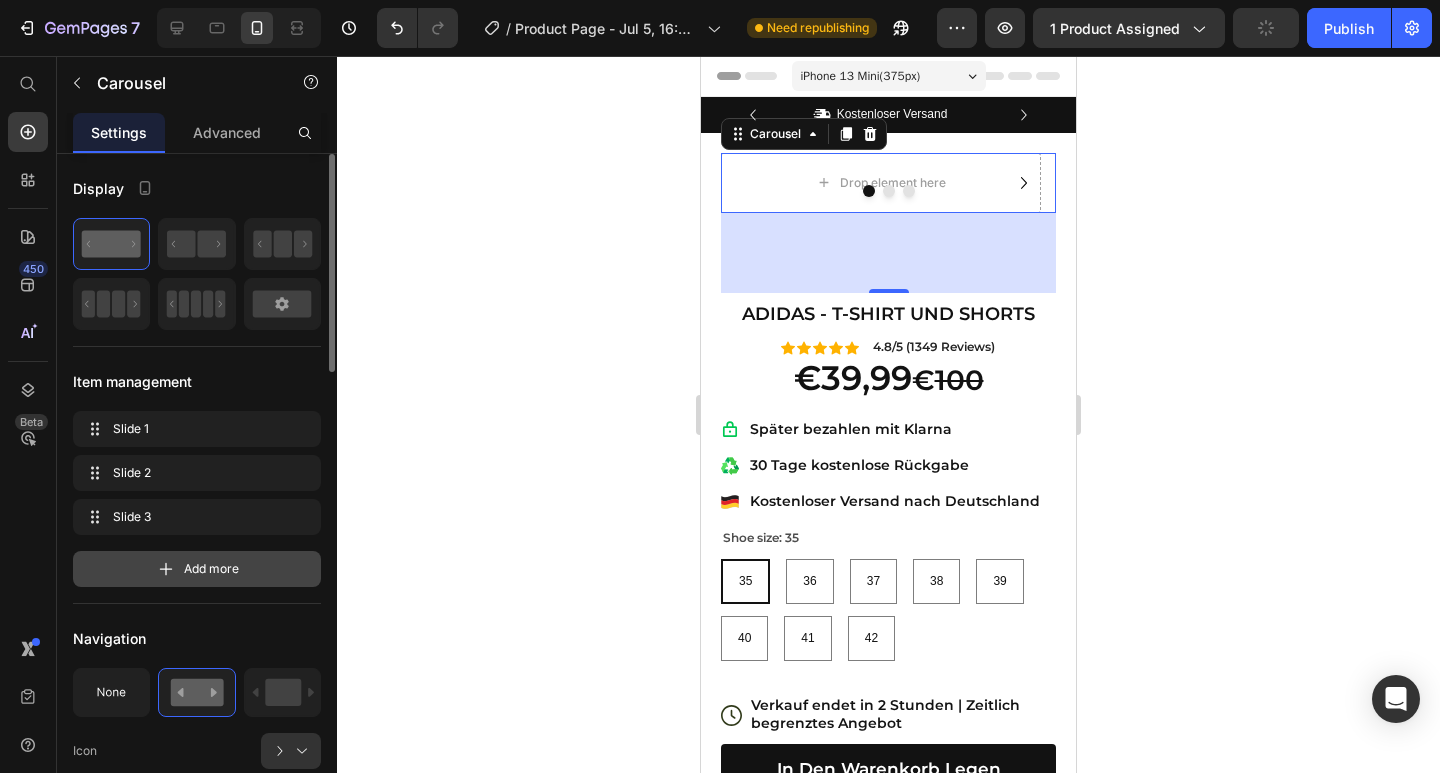 click on "Add more" at bounding box center [197, 569] 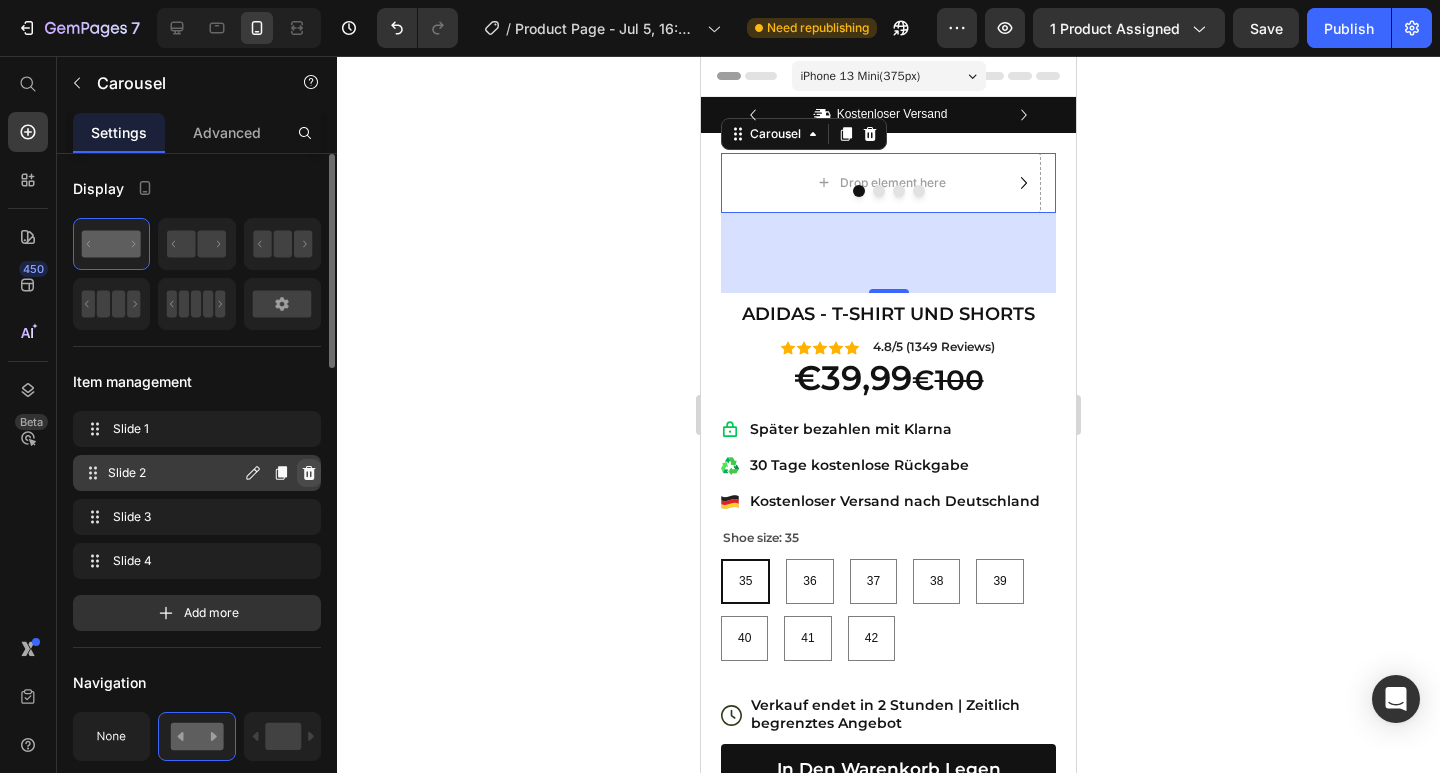 click 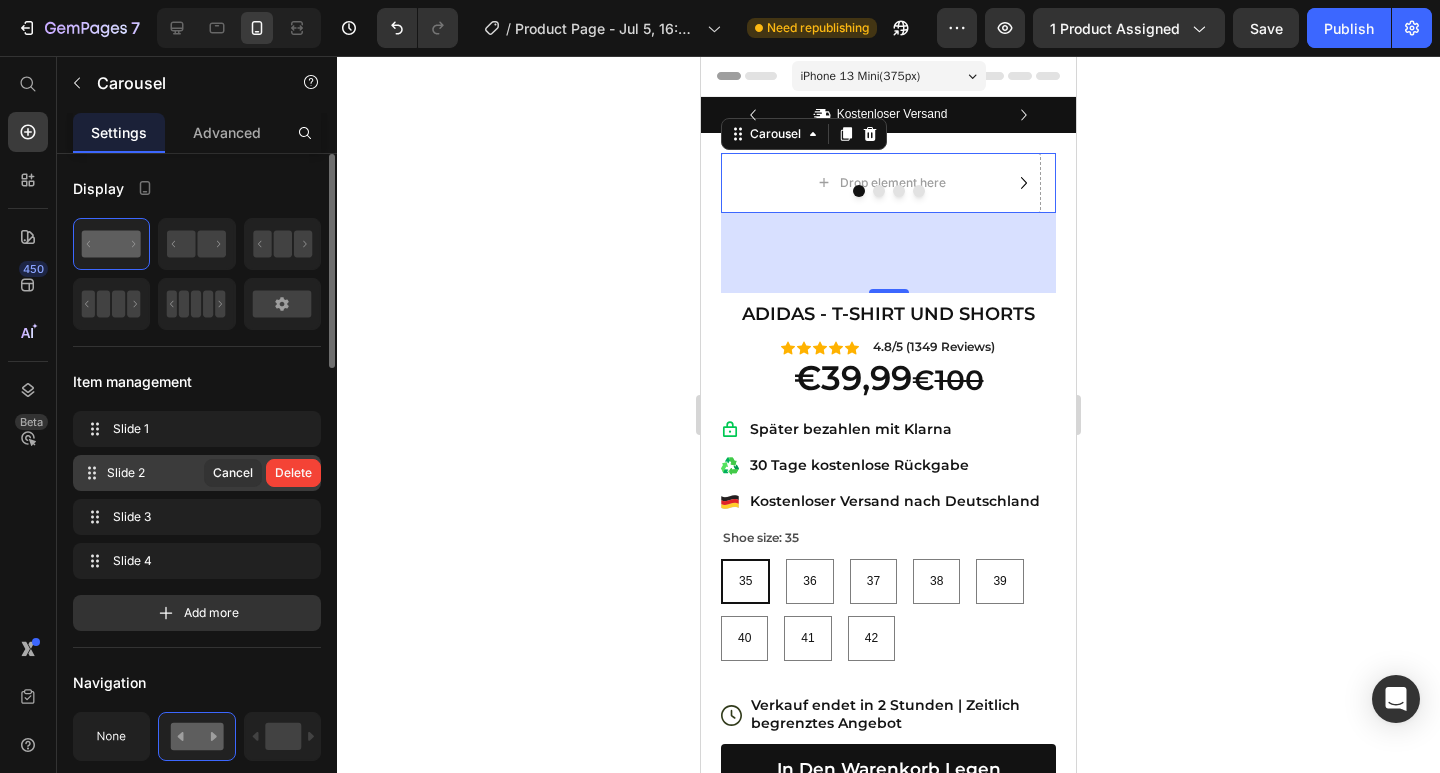 click on "Delete" at bounding box center (293, 473) 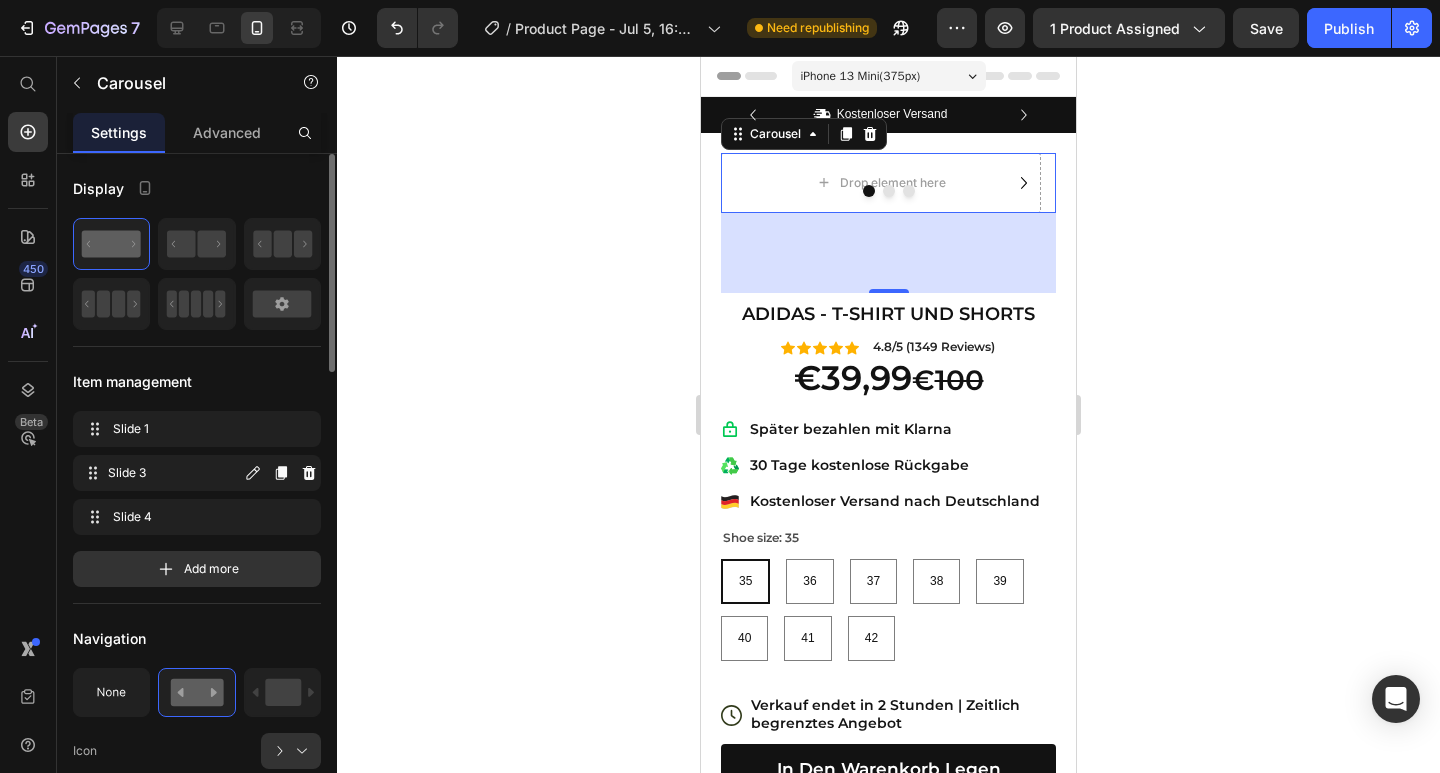 click 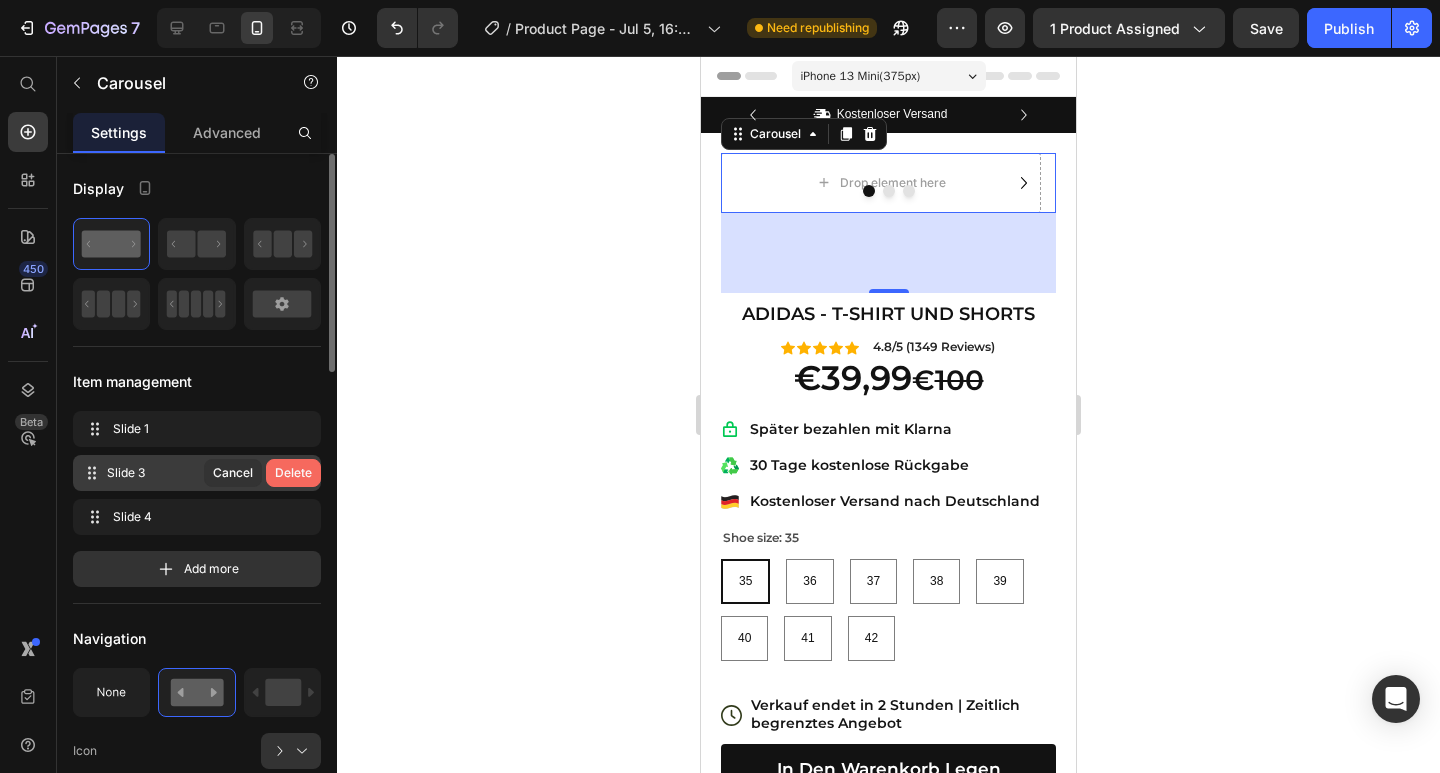 click on "Delete" at bounding box center (293, 473) 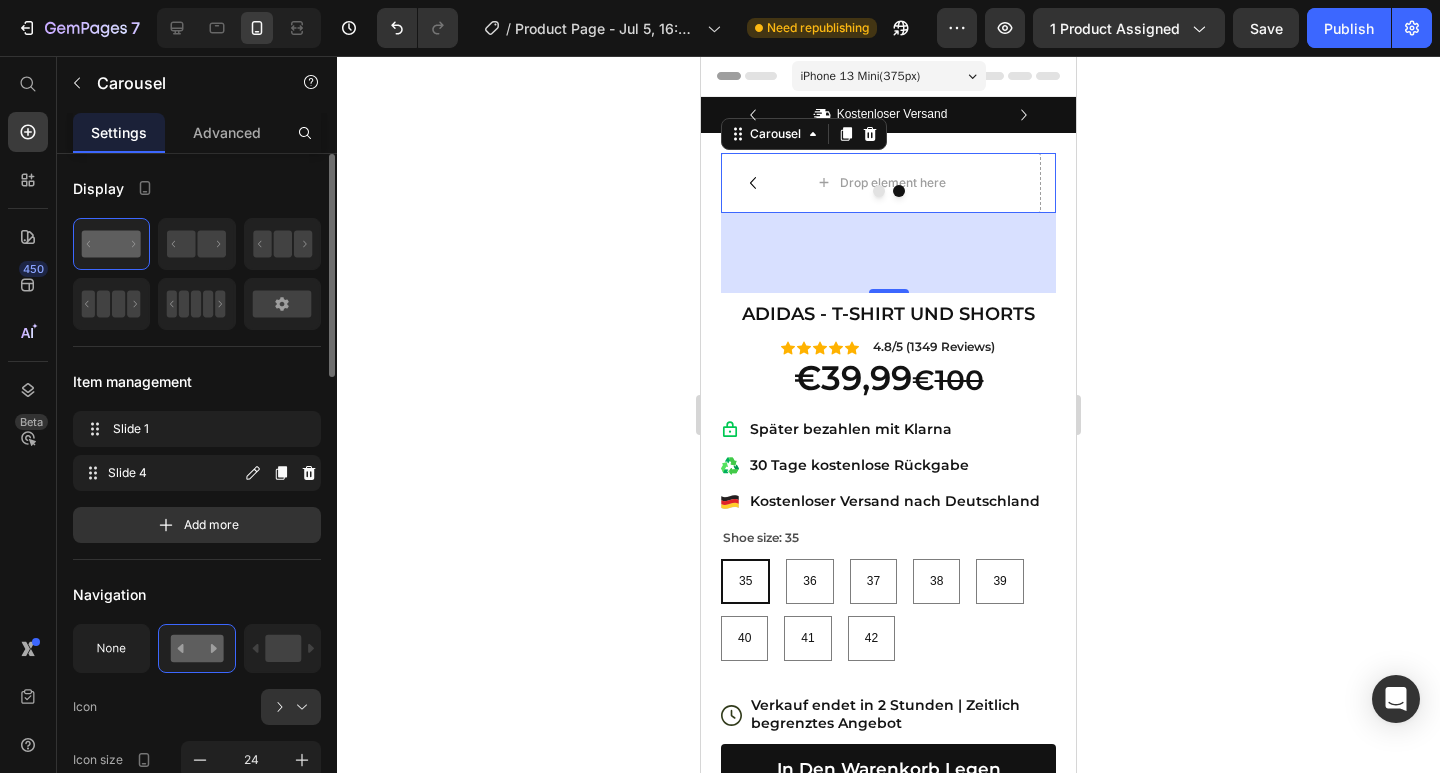 click 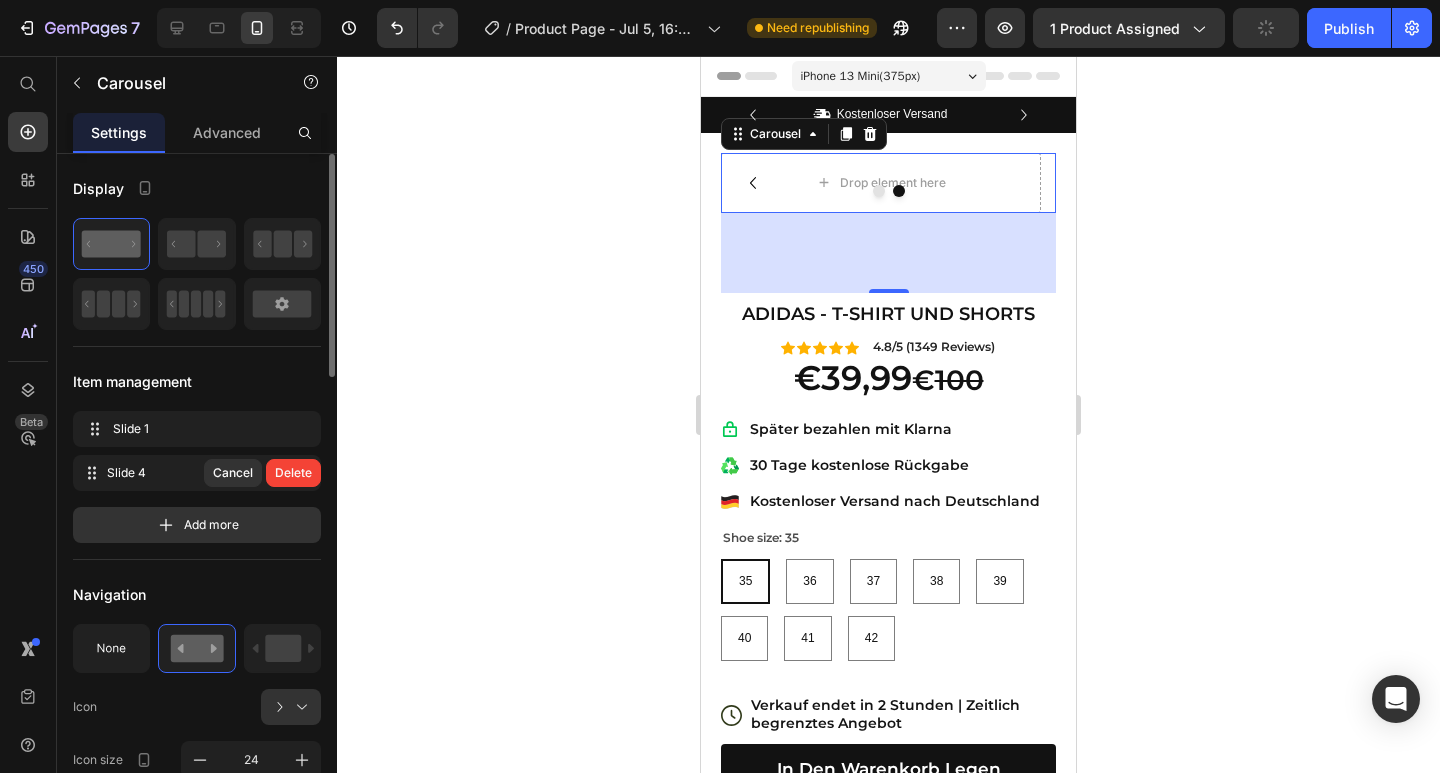 click on "Delete" at bounding box center (293, 473) 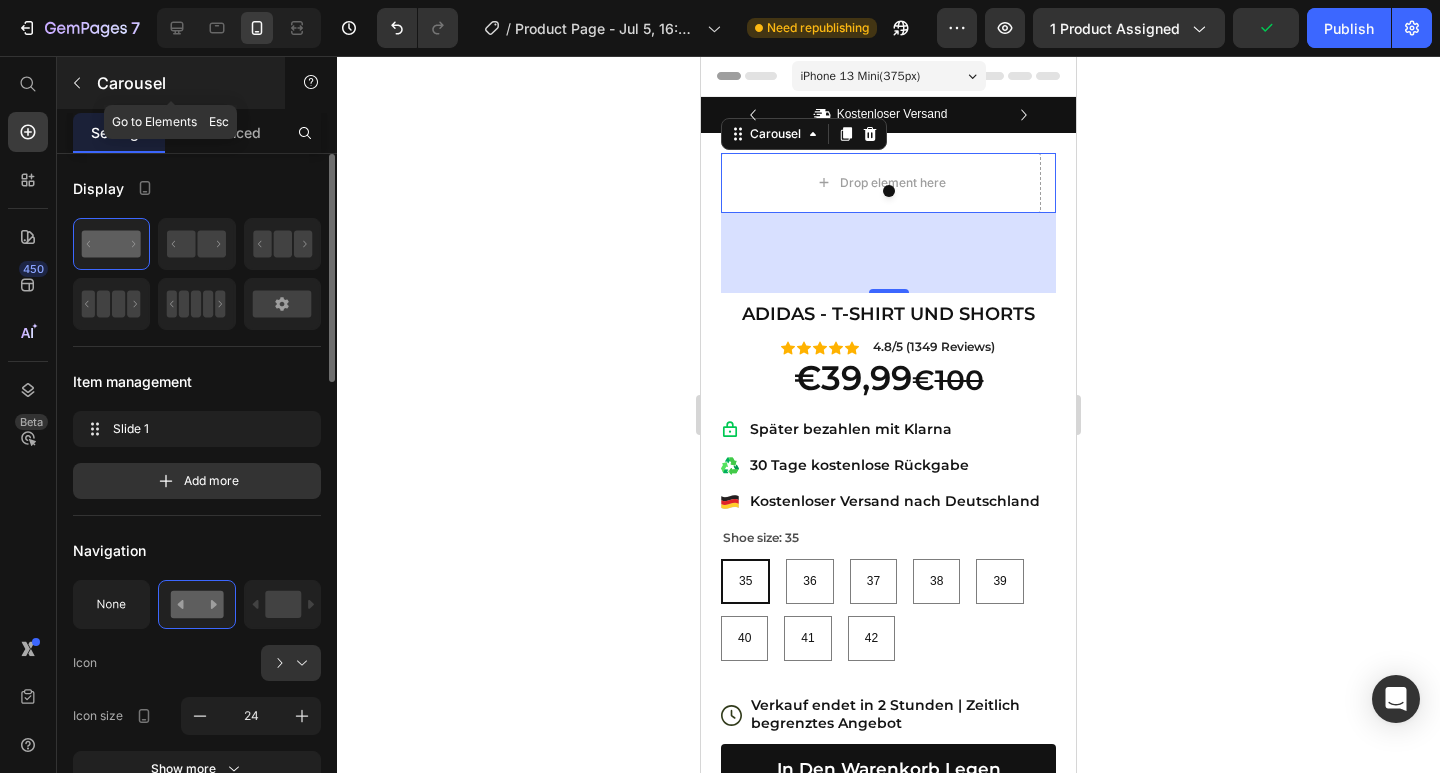 click 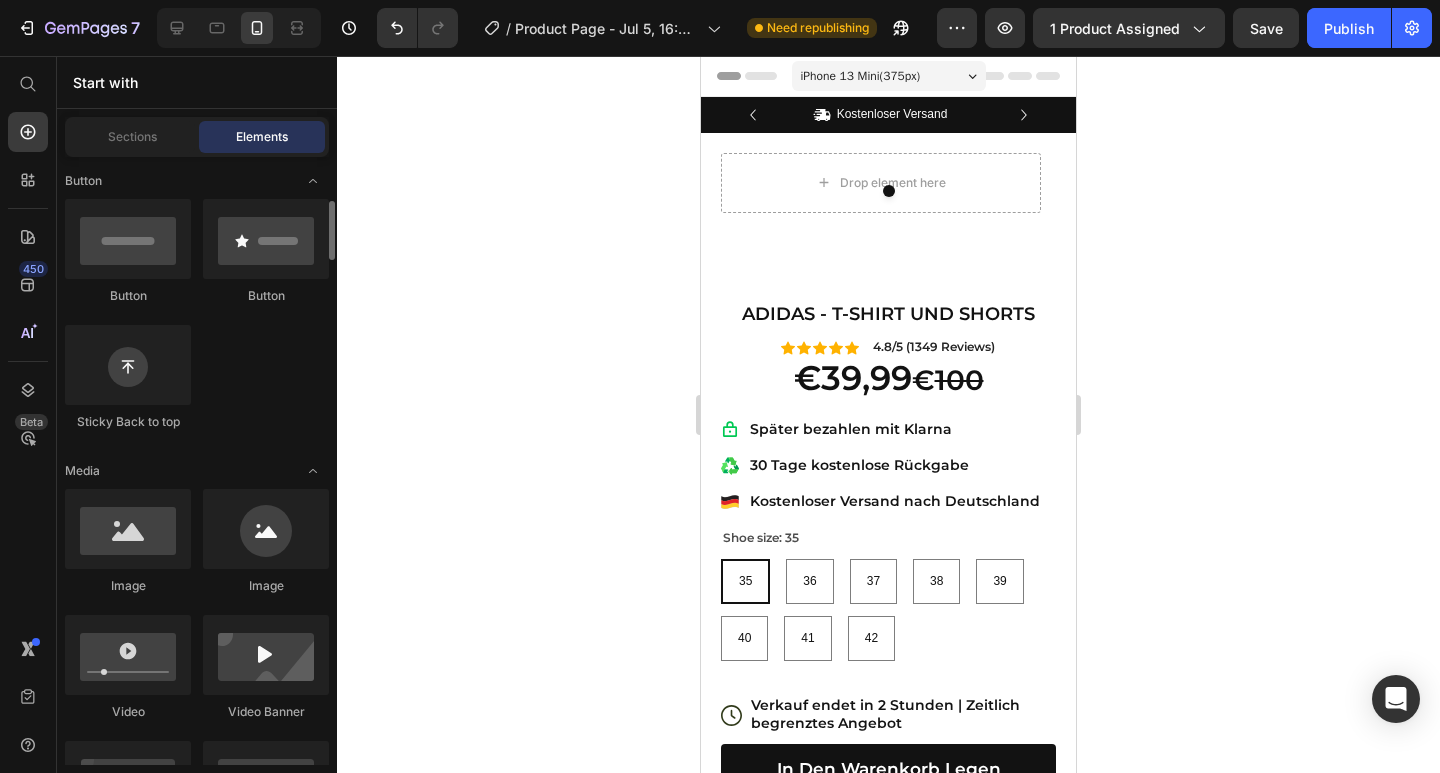 scroll, scrollTop: 460, scrollLeft: 0, axis: vertical 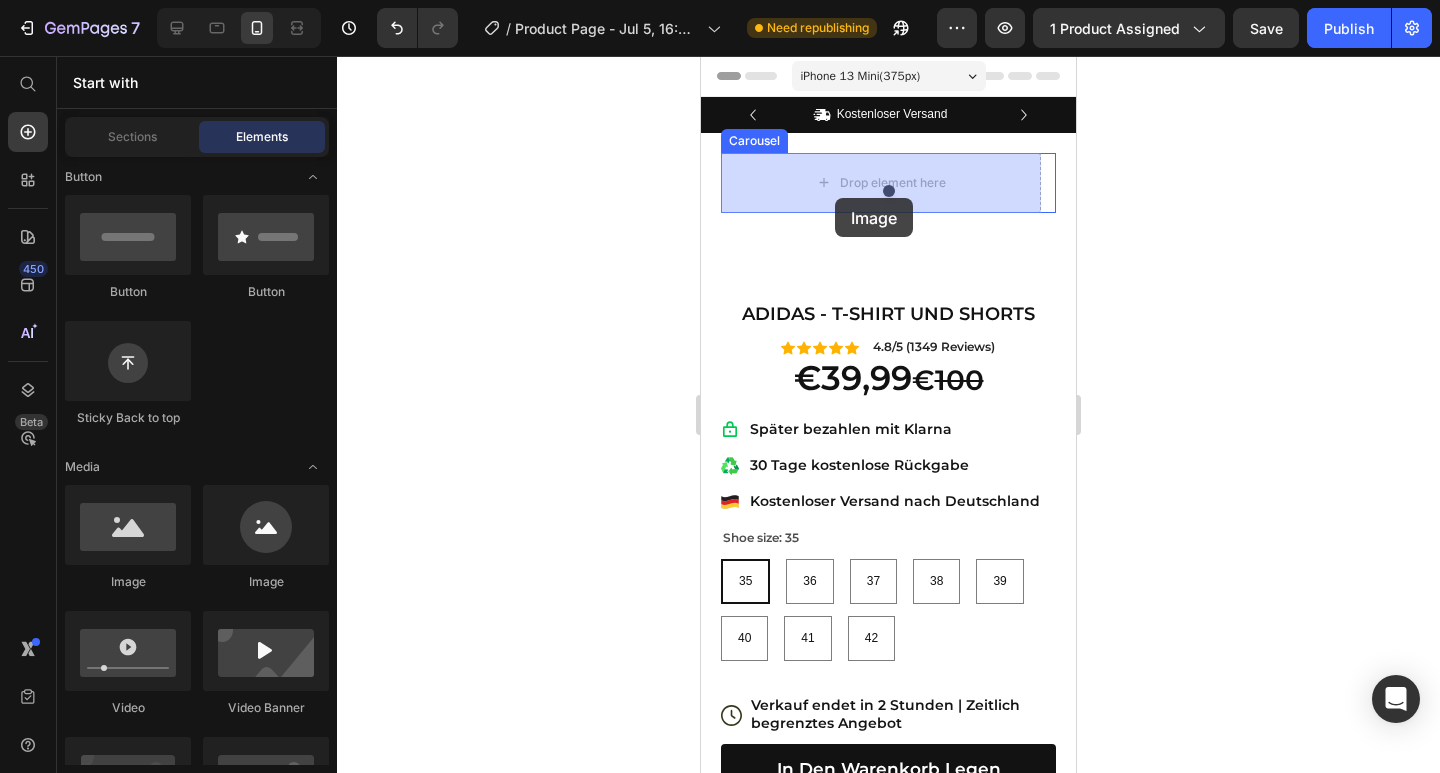 drag, startPoint x: 828, startPoint y: 597, endPoint x: 824, endPoint y: 211, distance: 386.02072 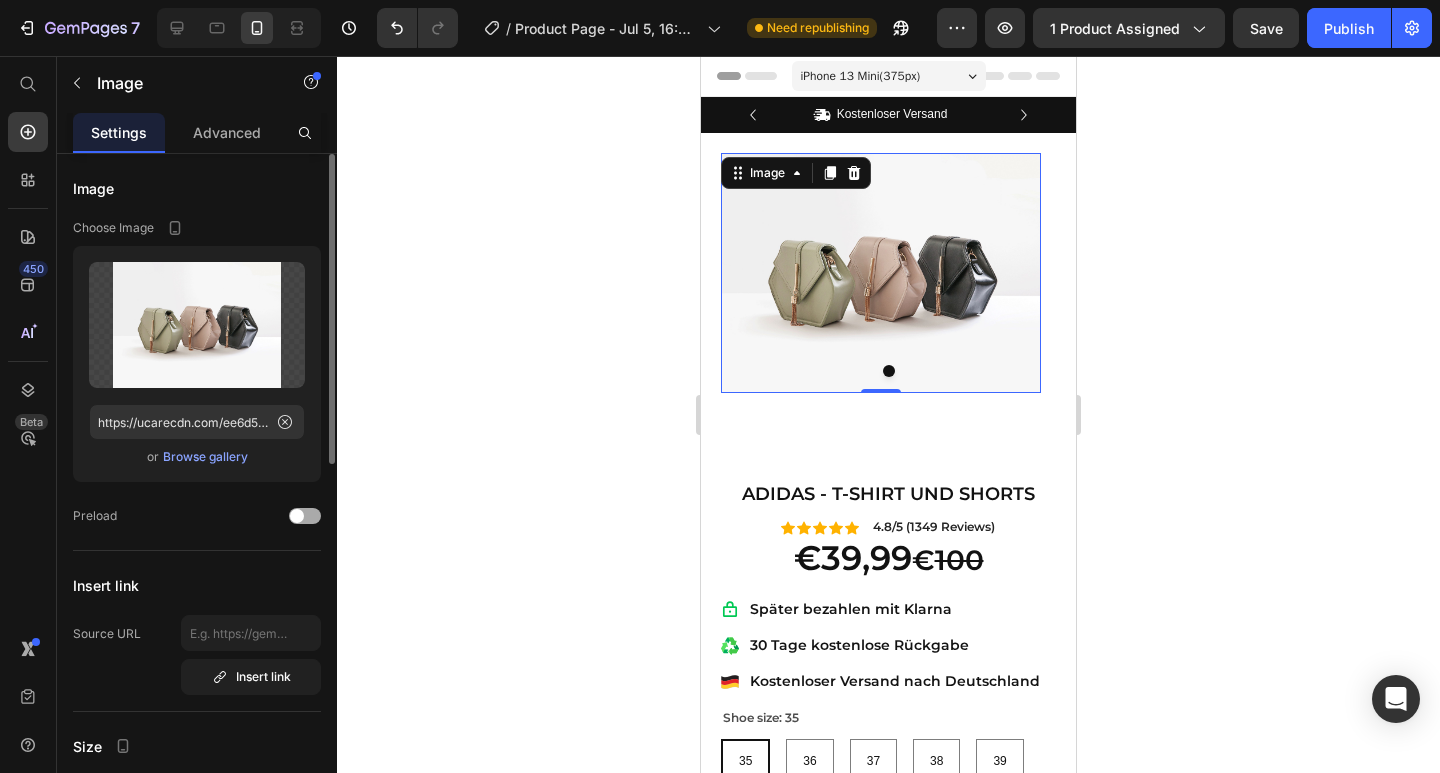 click on "Preload" 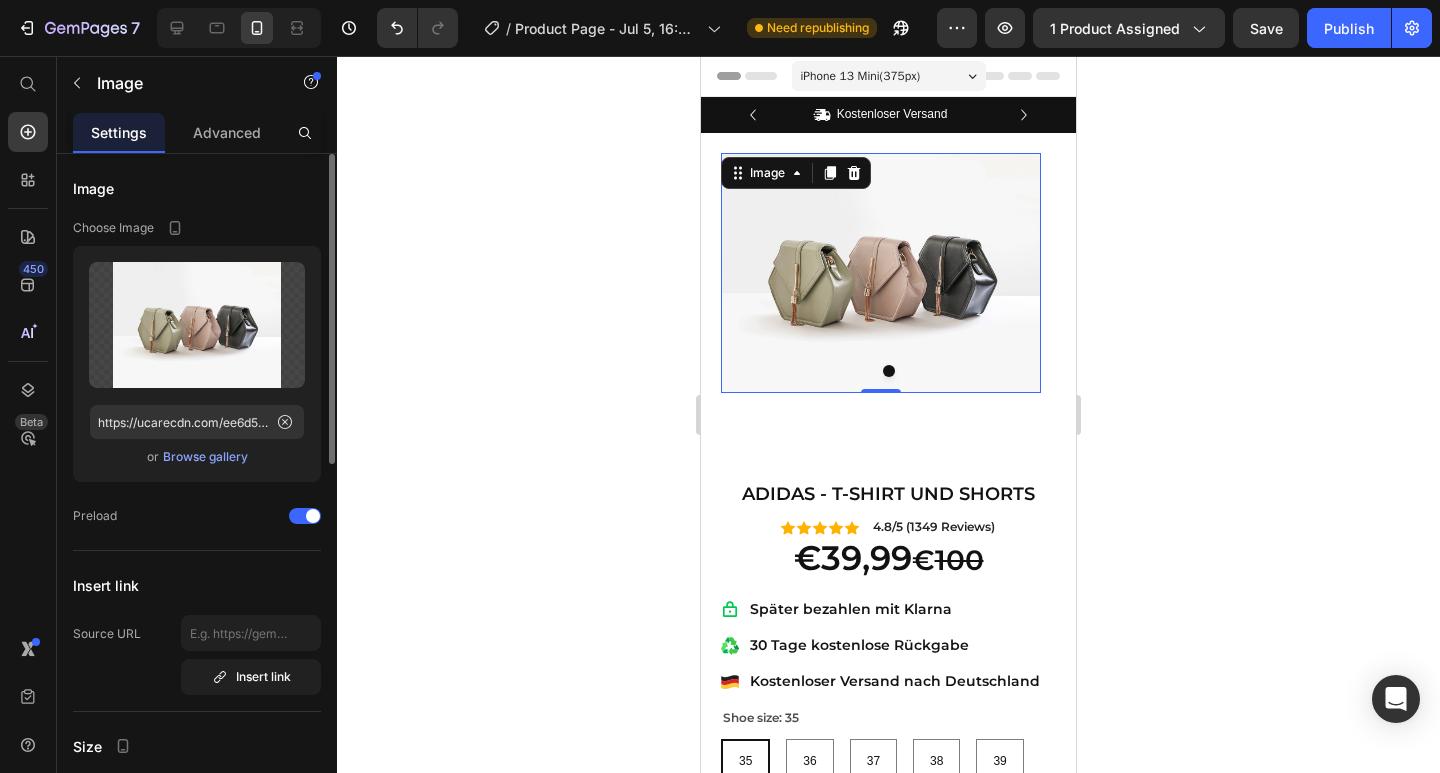 click on "Browse gallery" at bounding box center [205, 457] 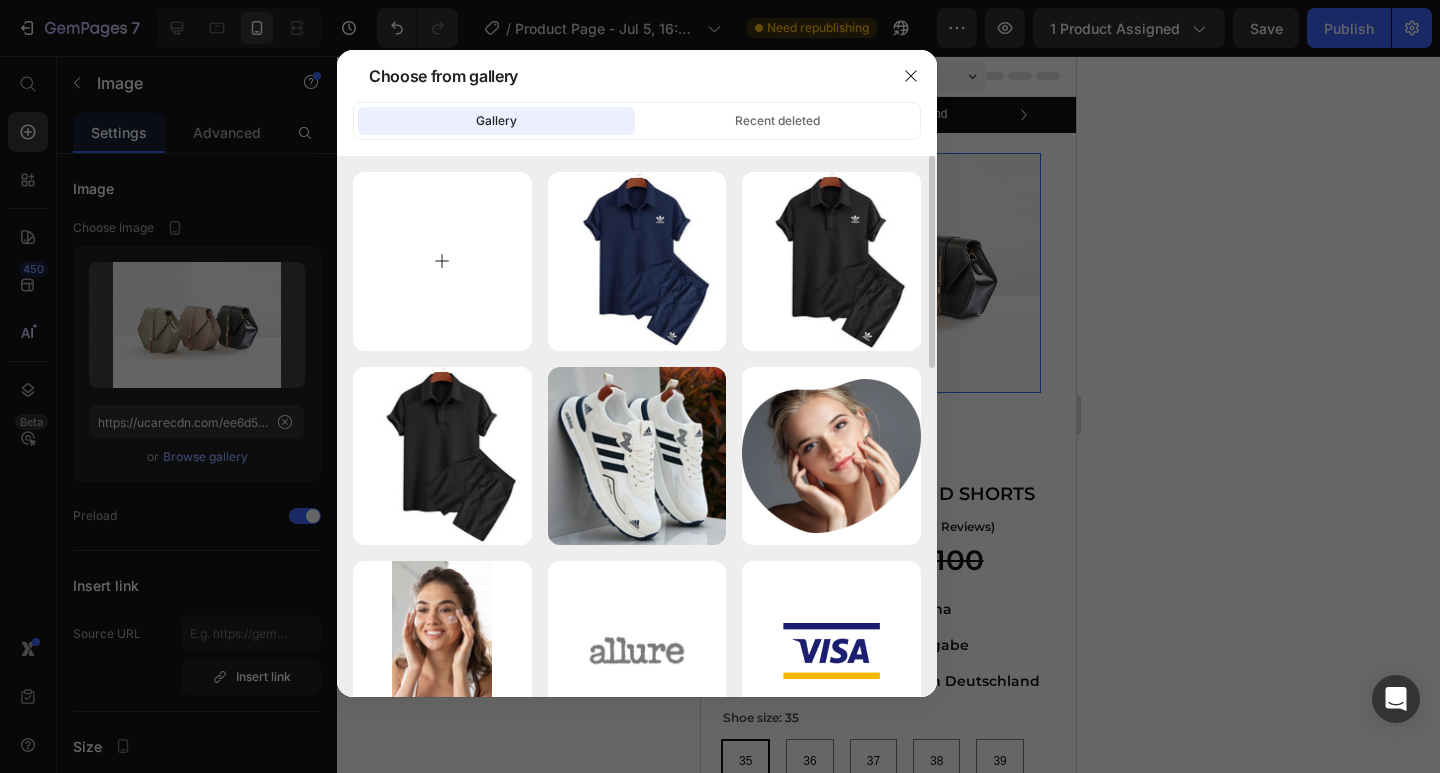 click at bounding box center (442, 261) 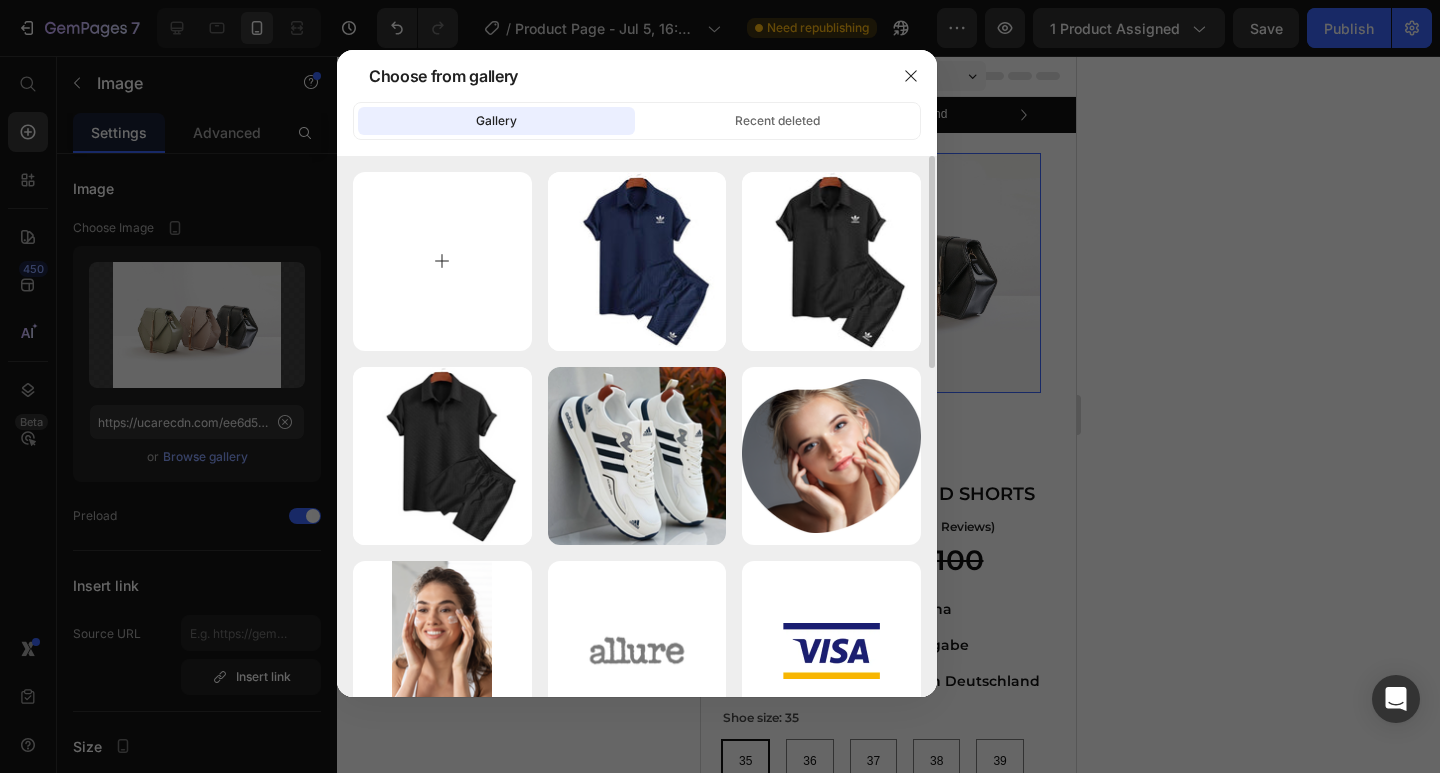 type on "C:\fakepath\Screen Shot 2025-07-12 at 12.00.59 PM.png" 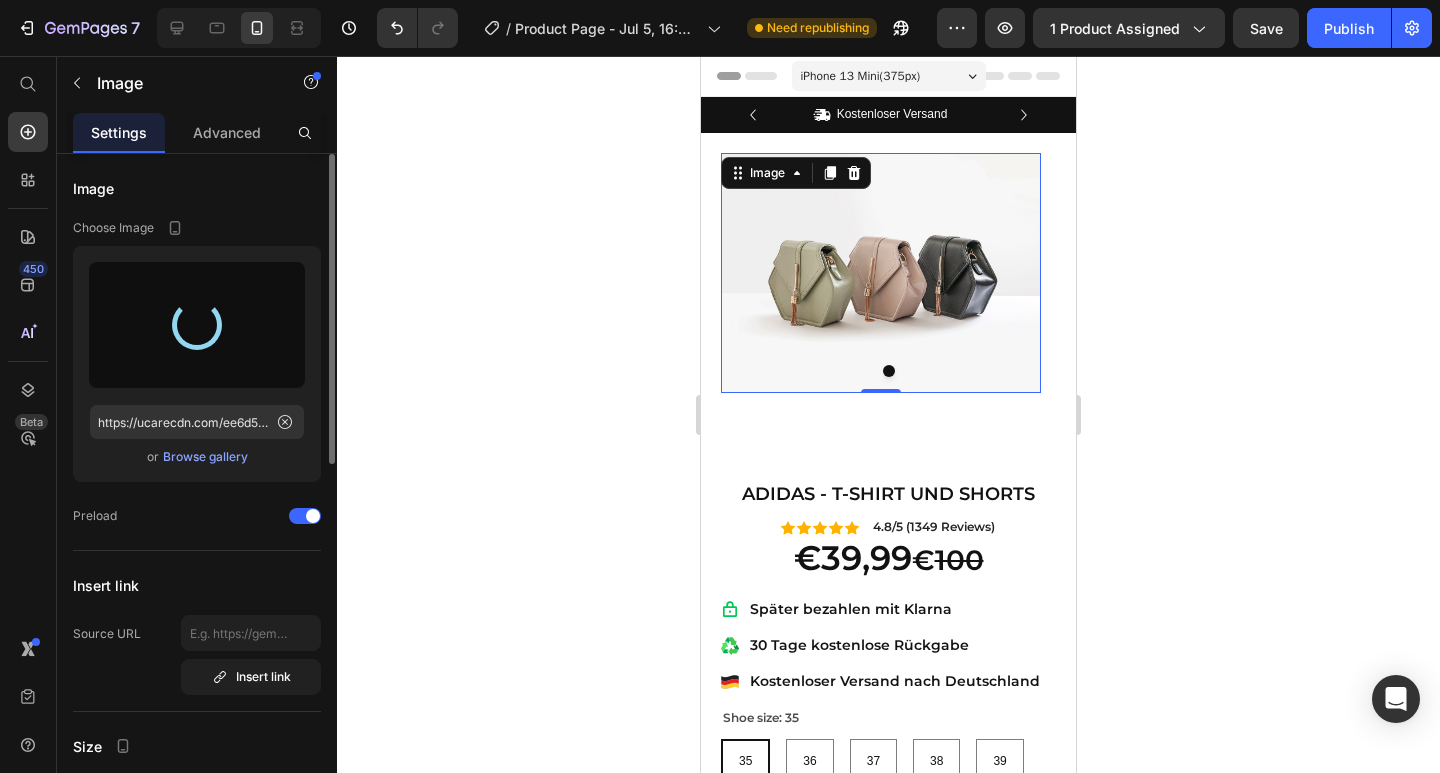 click on "Browse gallery" at bounding box center (205, 457) 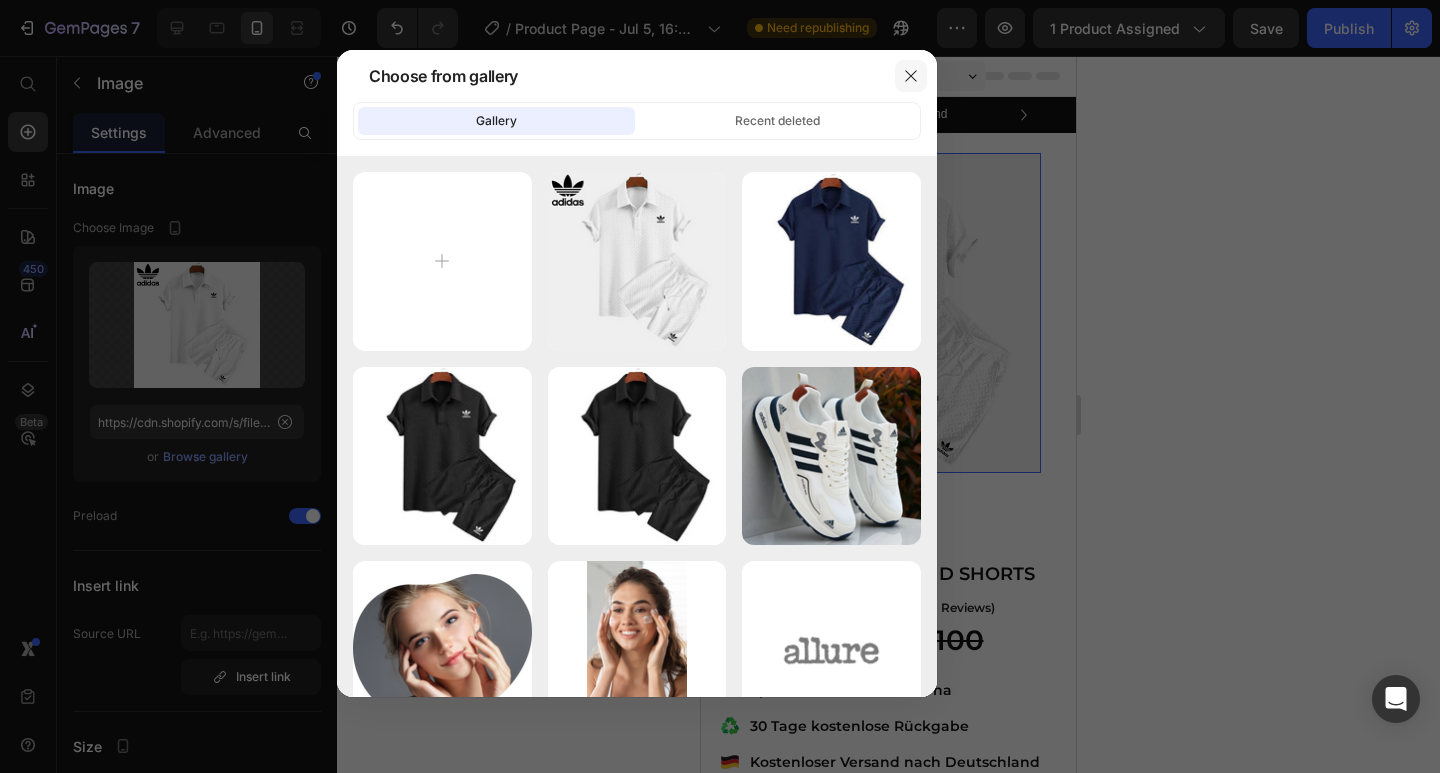 click 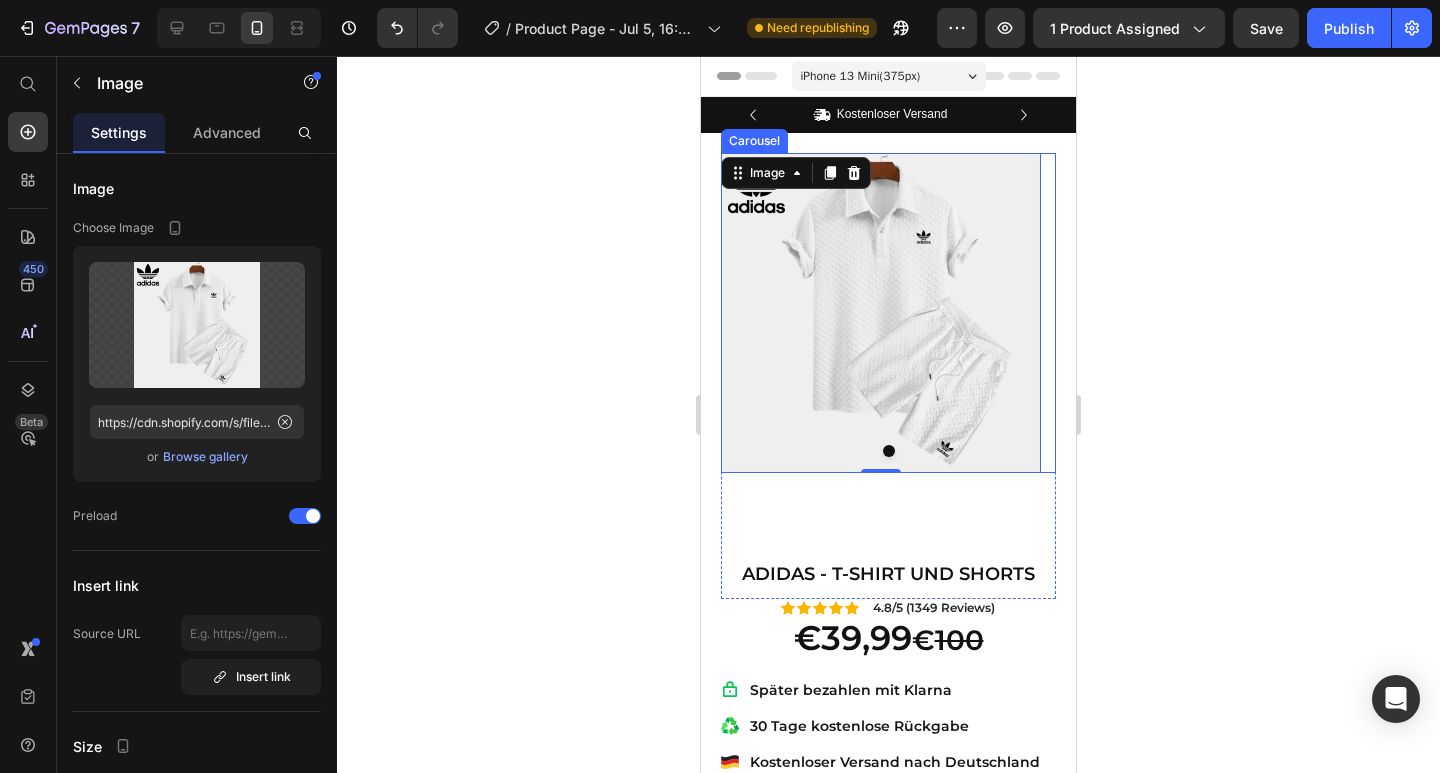 click on "Image   0
Carousel" at bounding box center [888, 353] 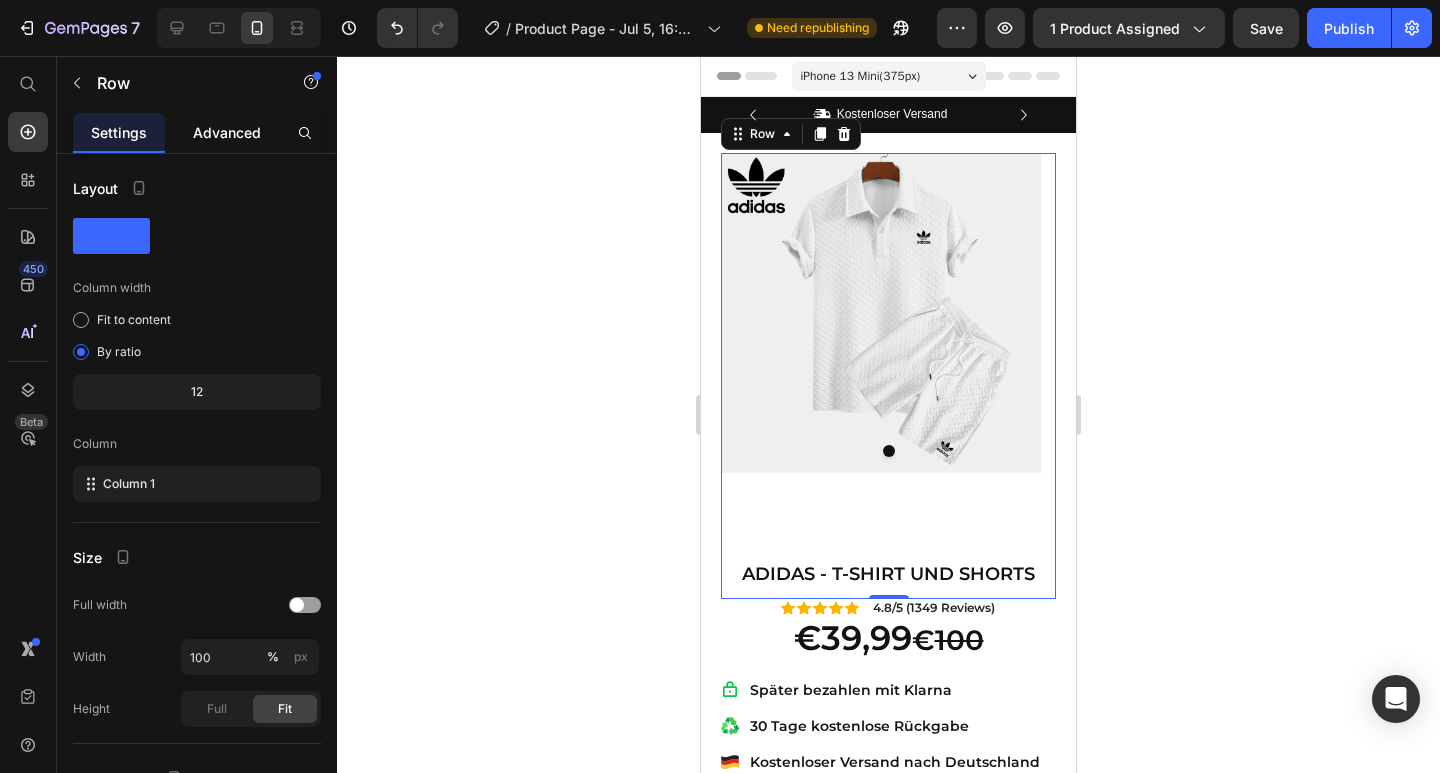 click on "Advanced" at bounding box center [227, 132] 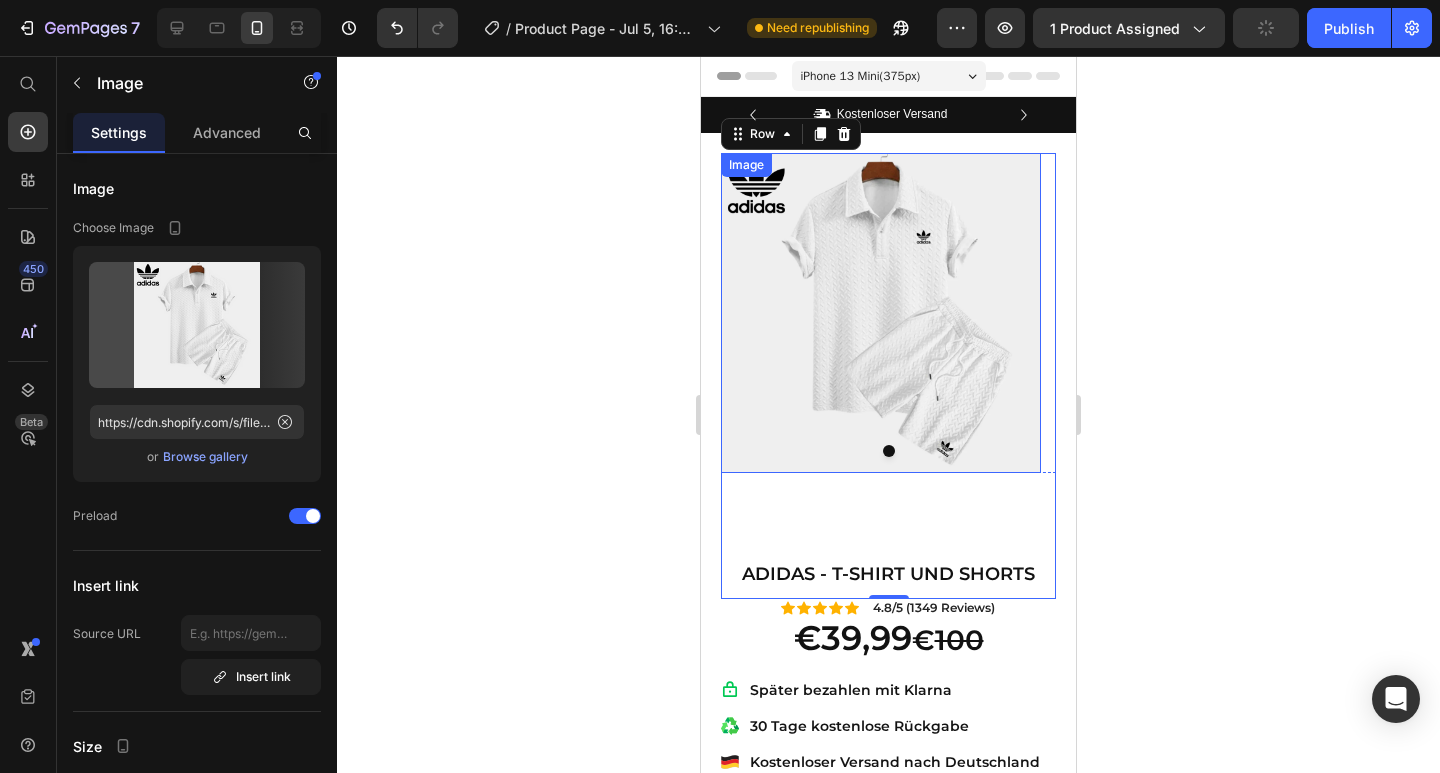 click at bounding box center (881, 313) 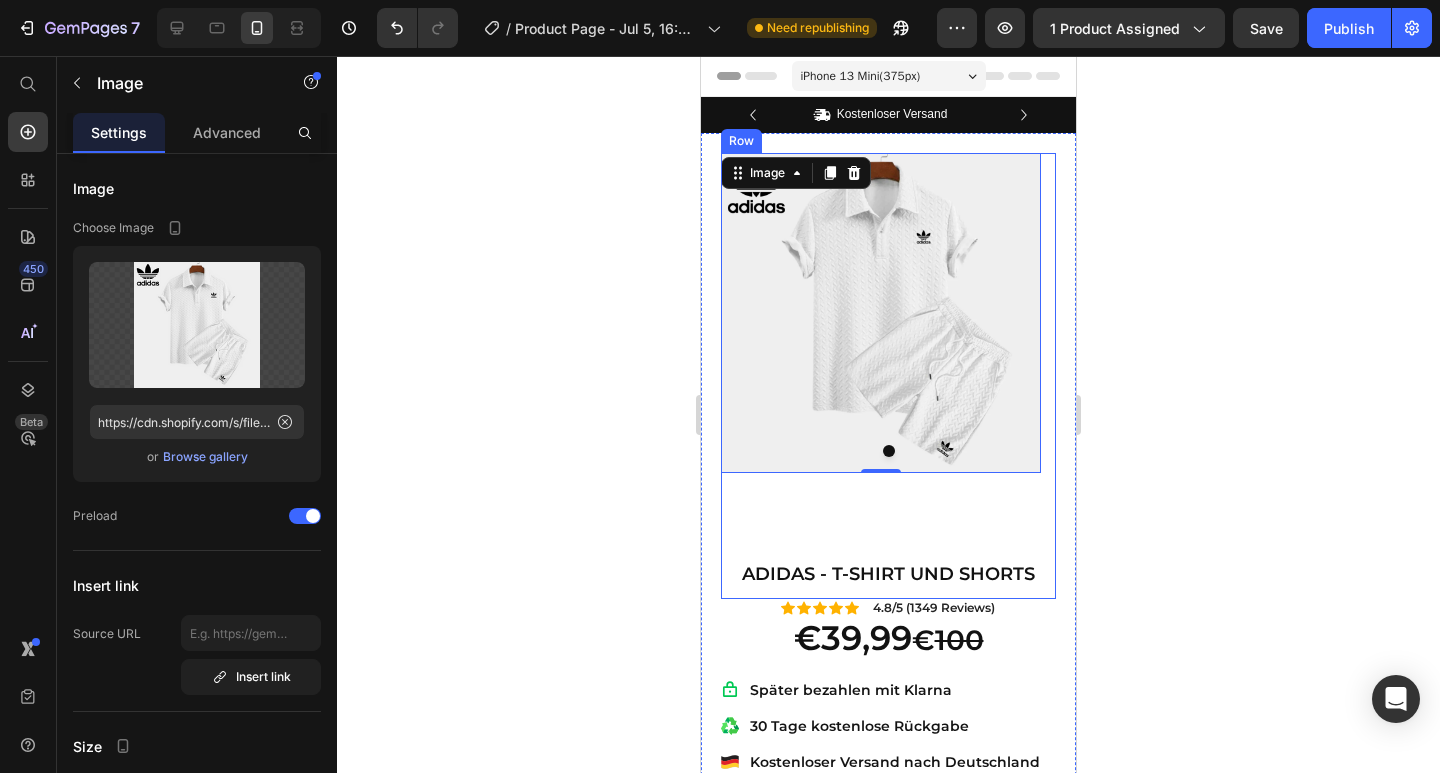 click on "Image   0
Carousel" at bounding box center (888, 353) 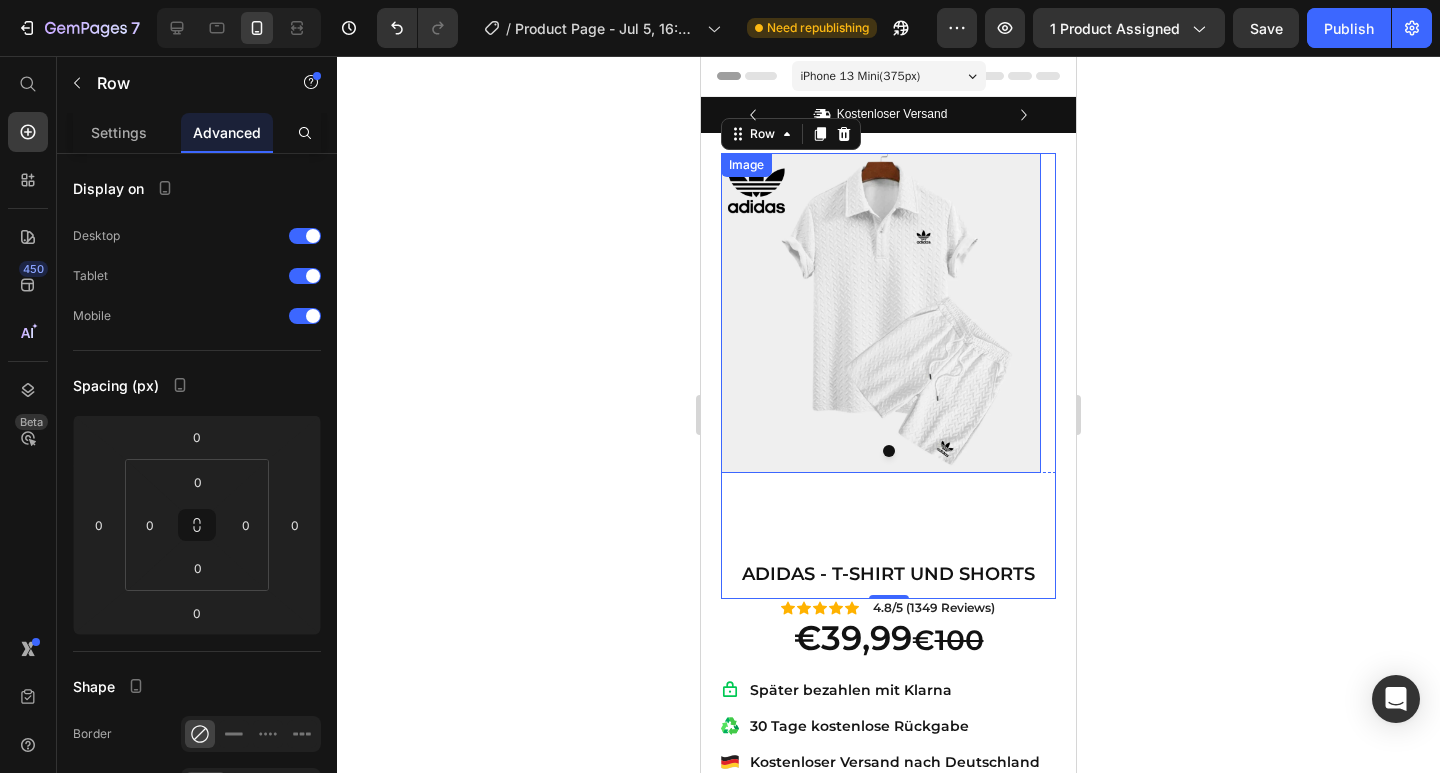 click at bounding box center [881, 313] 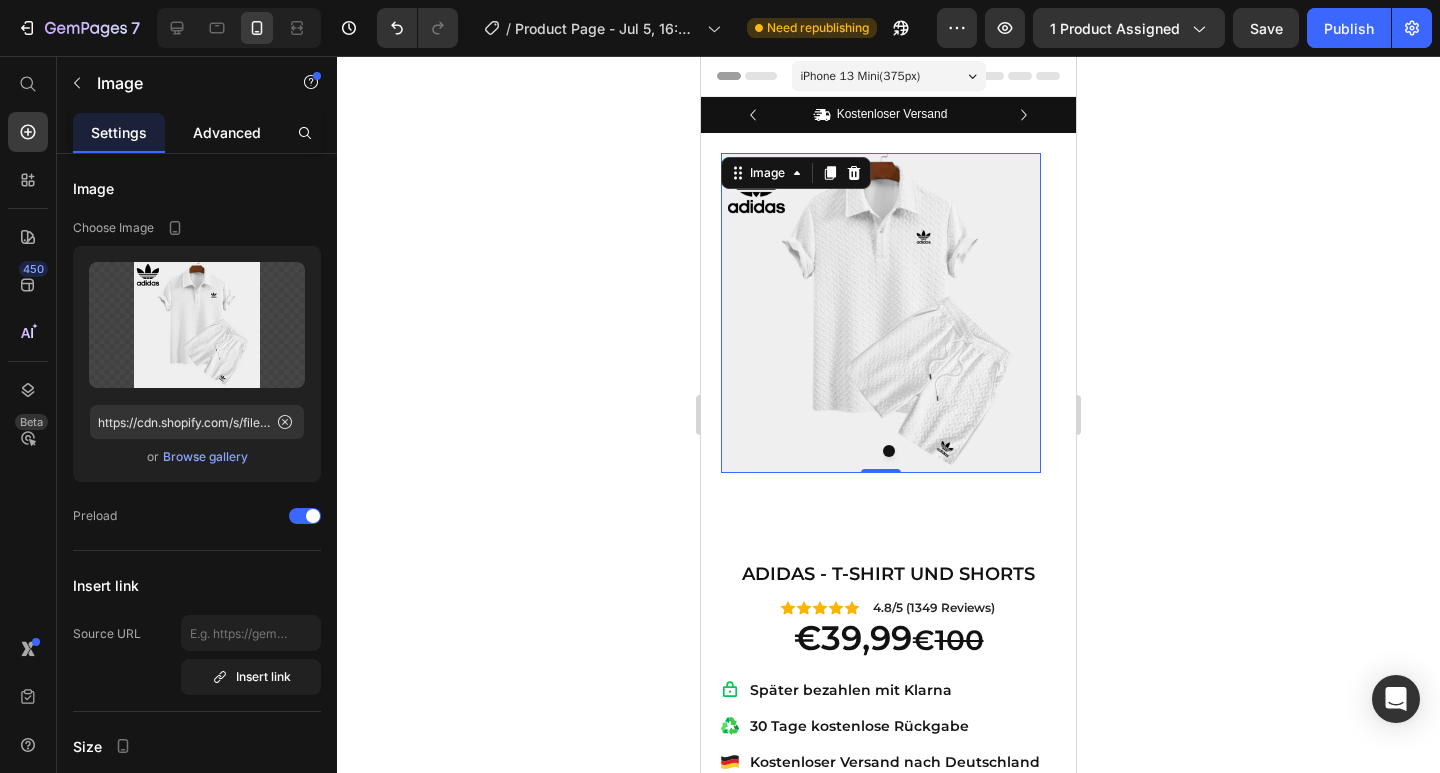 click on "Advanced" at bounding box center [227, 132] 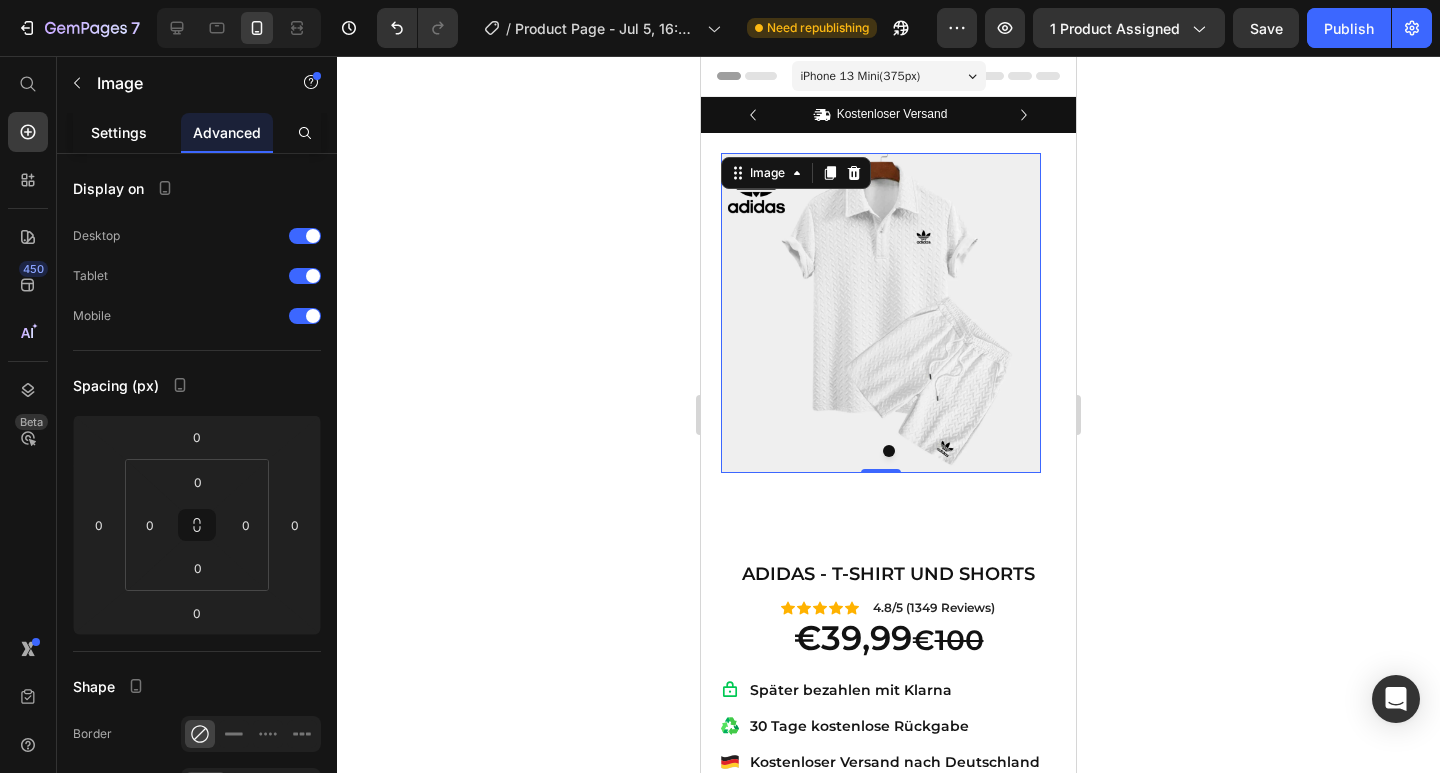click on "Settings" at bounding box center [119, 132] 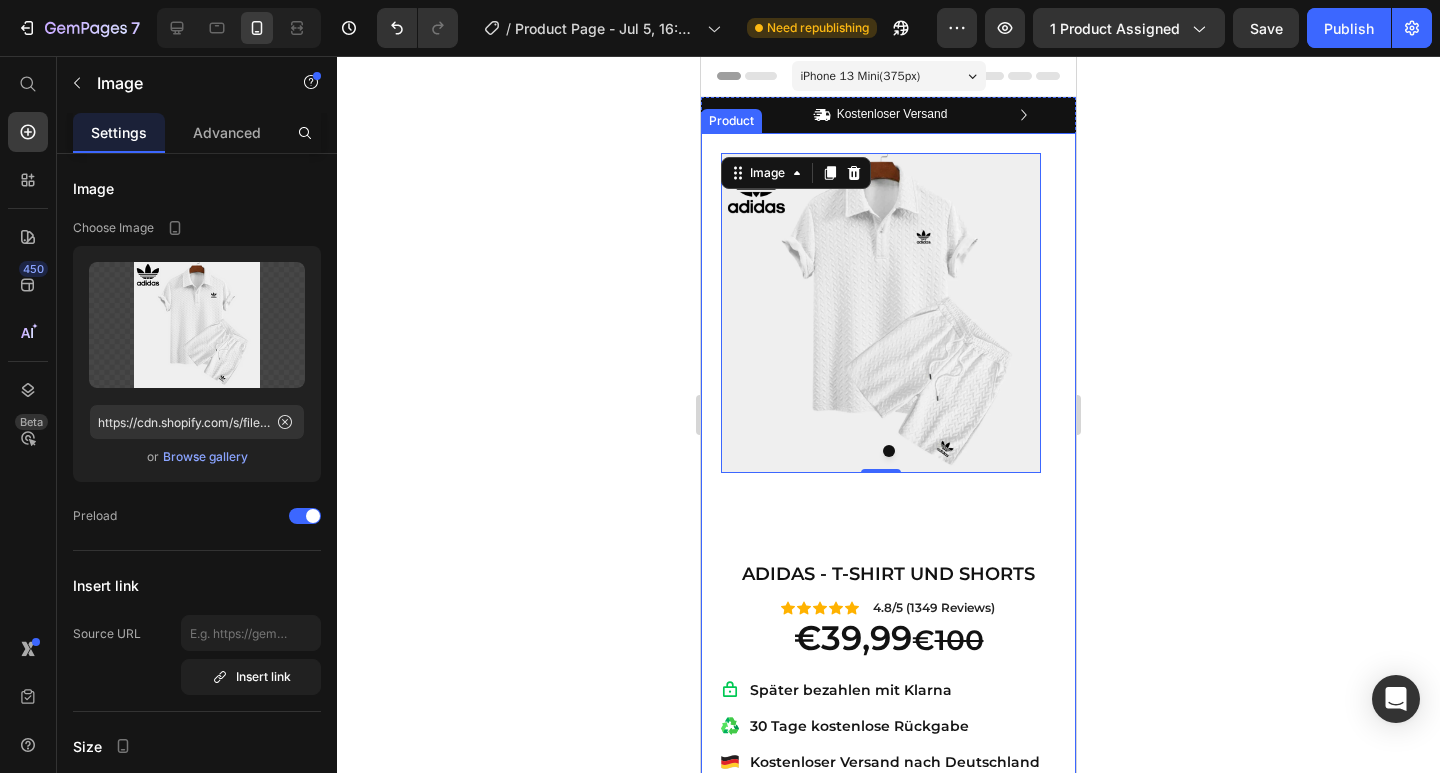 click on "Product Images
Image   0
Carousel ⁠⁠⁠⁠⁠⁠⁠ ADIDAS - T-SHIRT UND SHORTS Heading Row Icon Icon Icon Icon Icon Icon List 4.8/5 (1349 Reviews) Text Block Row ⁠⁠⁠⁠⁠⁠⁠ €39,99    € 100 Heading Sneakers Product Title
Später bezahlen mit Klarna
30 Tage kostenlose Rückgabe
Kostenloser Versand nach Deutschland Item List Shoe size: 35 35 35 35 36 36 36 37 37 37 38 38 38 39 39 39 40 40 40 41 41 41 42 42 42 Product Variants & Swatches
Icon Verkauf endet in 2 Stunden | Zeitlich begrenztes Angebot Text Block Row in den warenkorb legen Add to Cart KOSTENLOSE RÜCKGABE FÜR 30 TAGE Text Block
Informationen zum Versand Accordion KOMFORT FÜR JEDEN TAG Heading Text Block Image Row Product" at bounding box center (888, 916) 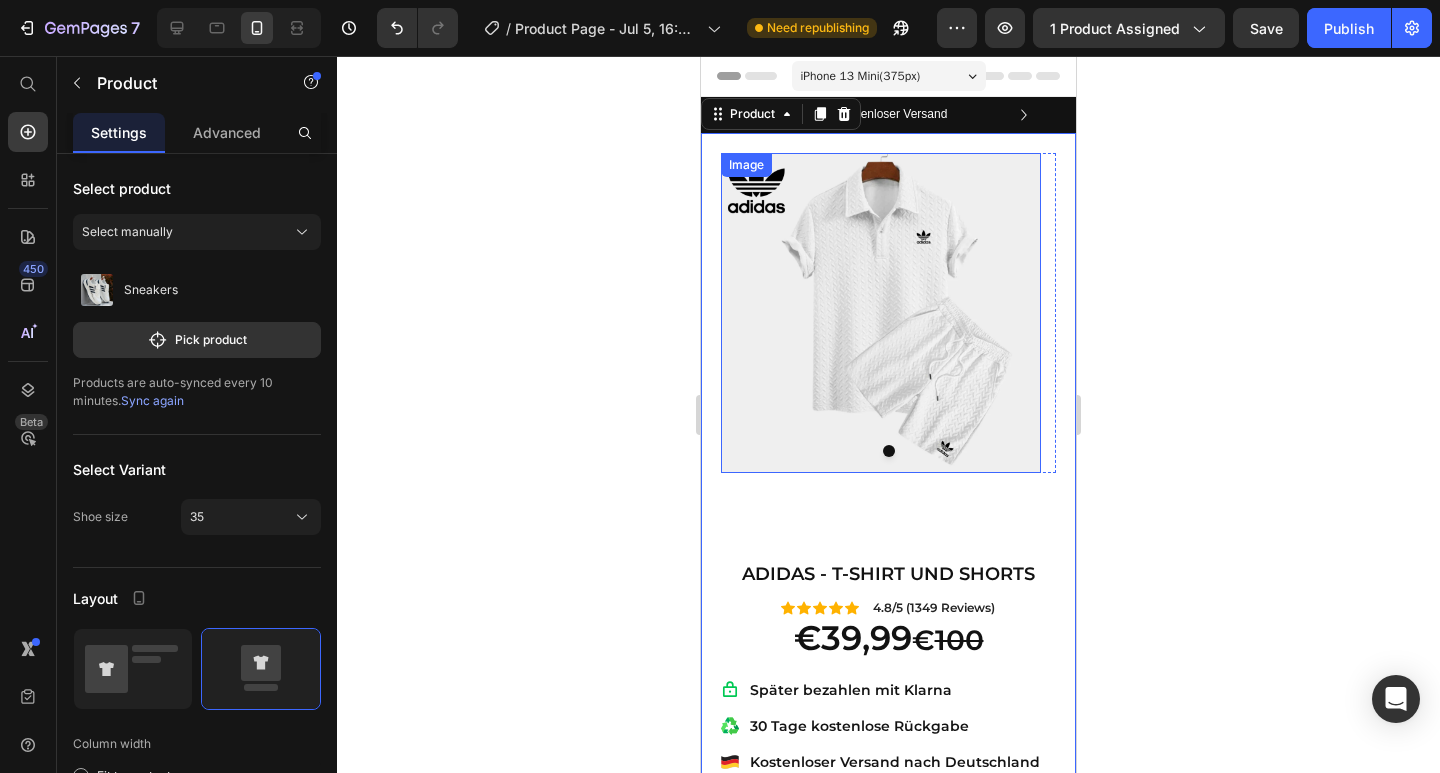 click at bounding box center [881, 313] 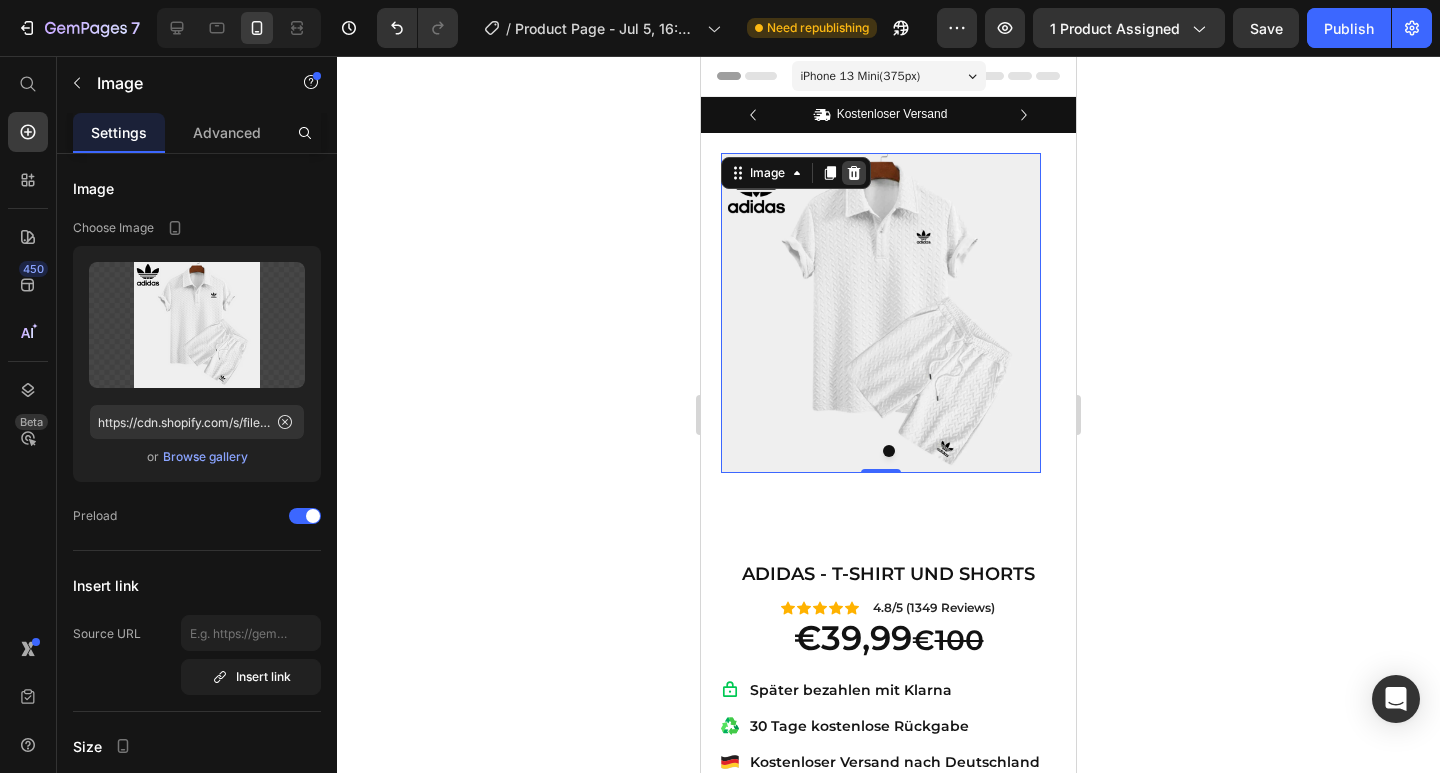 click 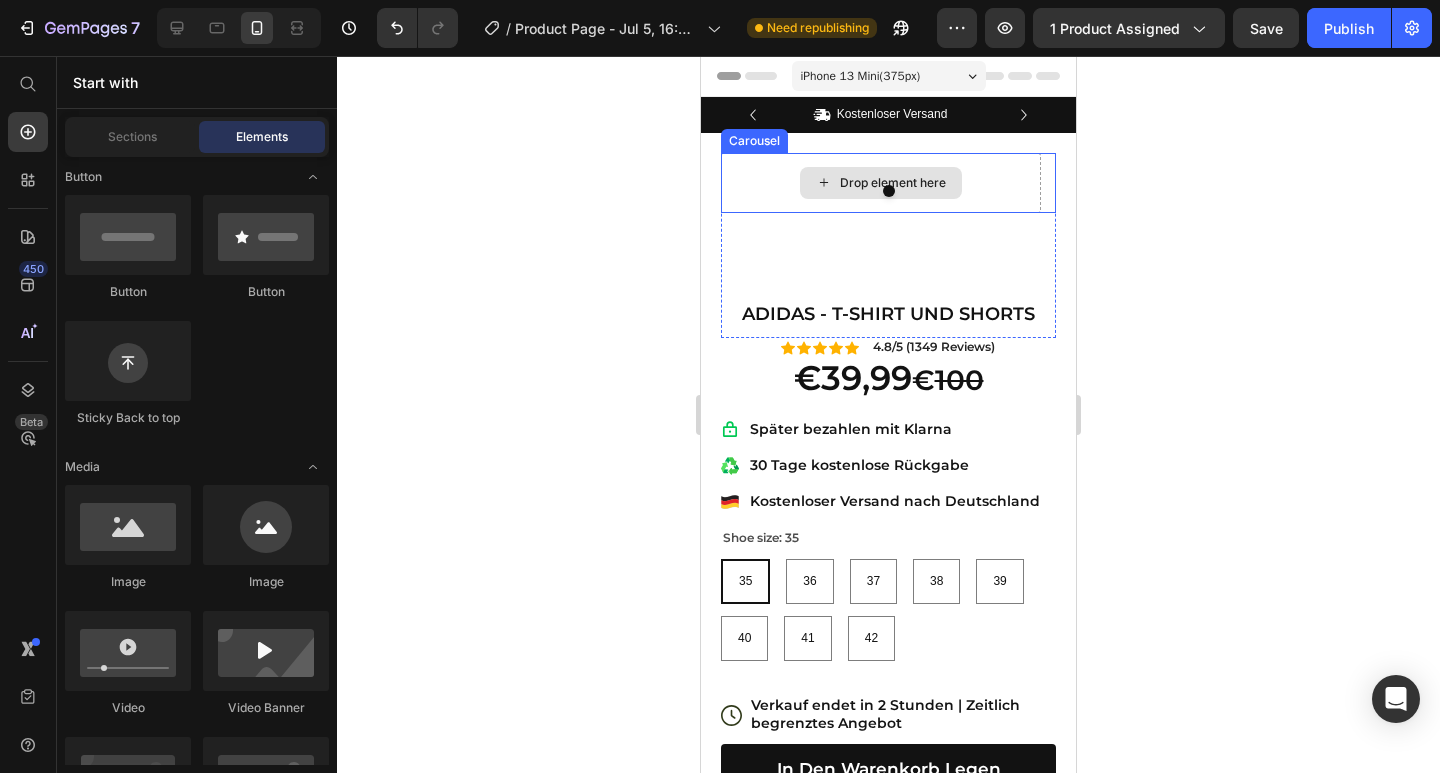 click on "Drop element here" at bounding box center (881, 183) 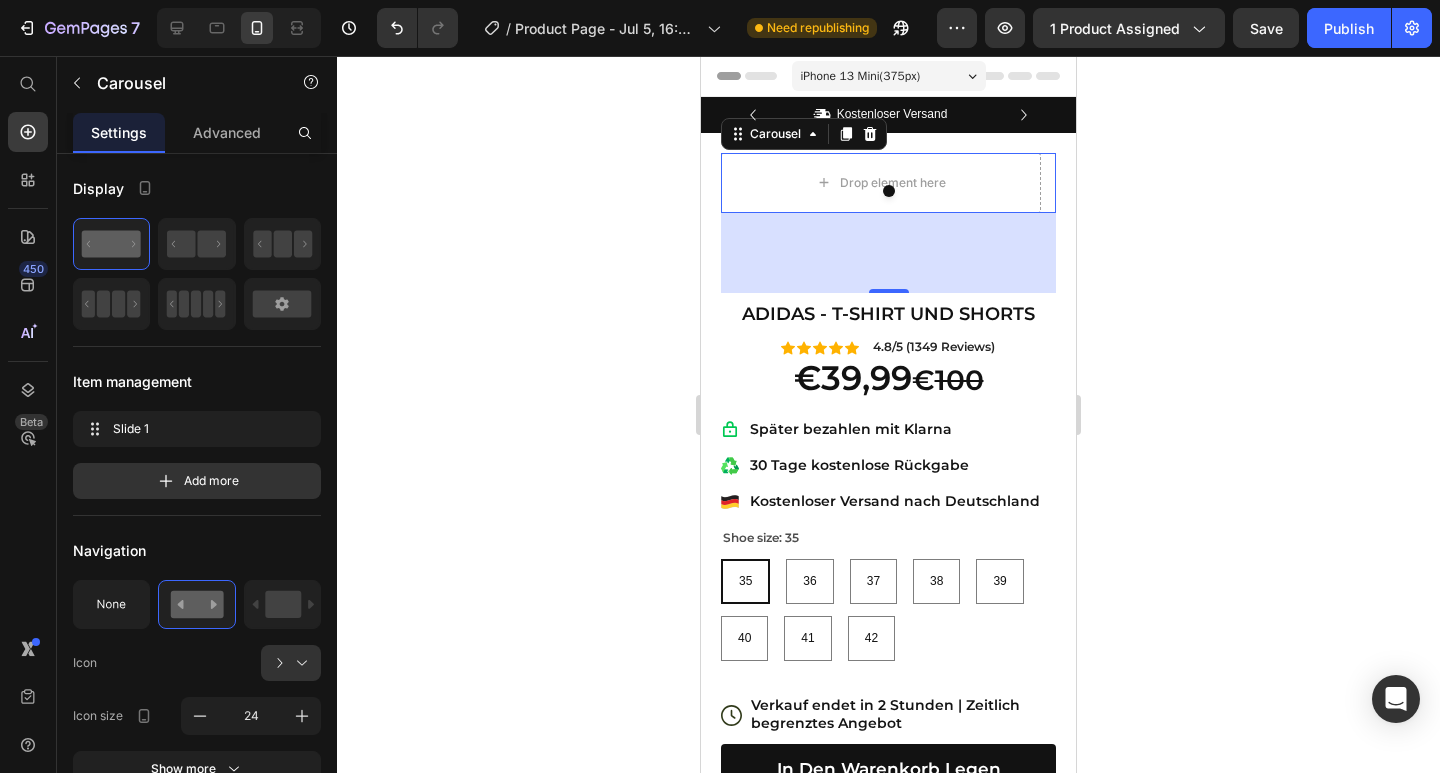 drag, startPoint x: 889, startPoint y: 285, endPoint x: 891, endPoint y: 228, distance: 57.035076 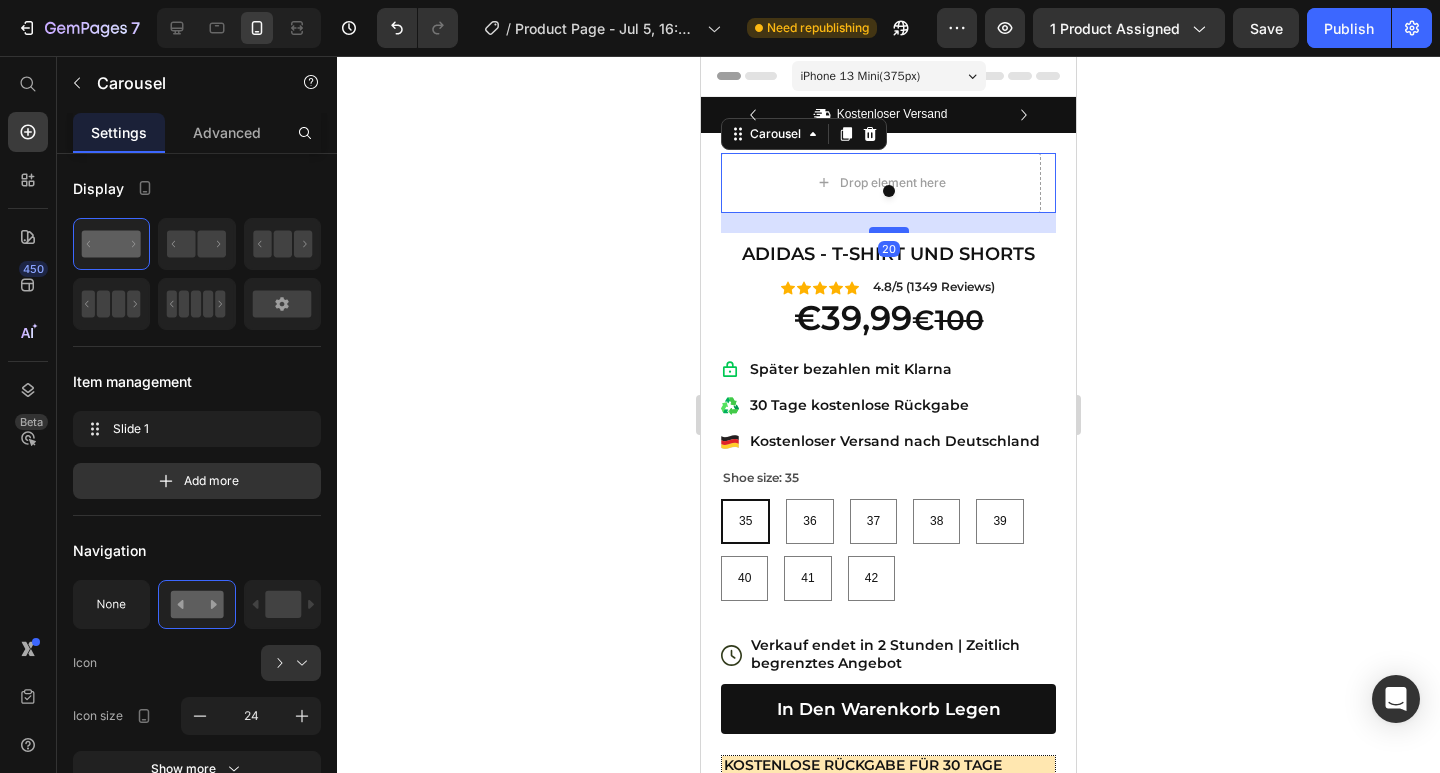 drag, startPoint x: 874, startPoint y: 289, endPoint x: 985, endPoint y: 298, distance: 111.364265 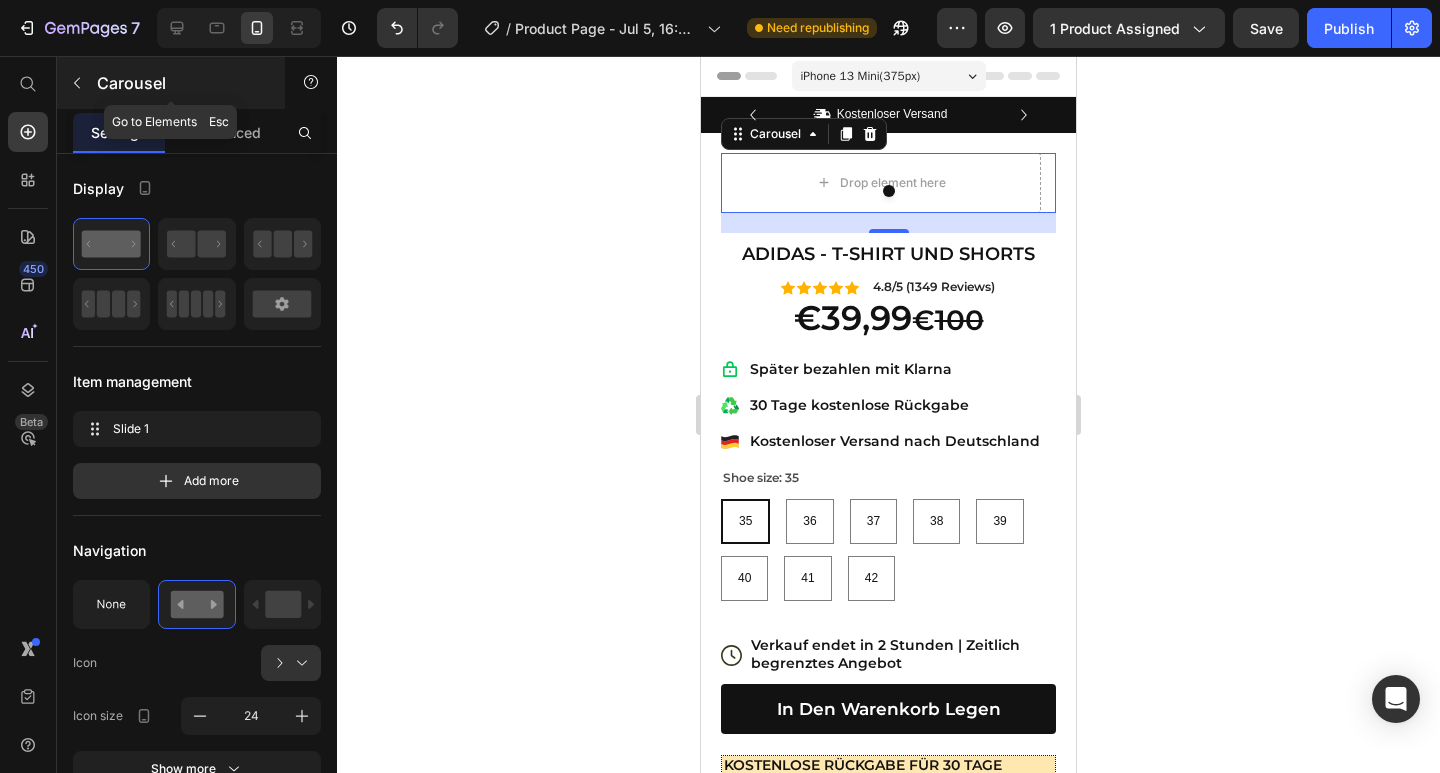 click 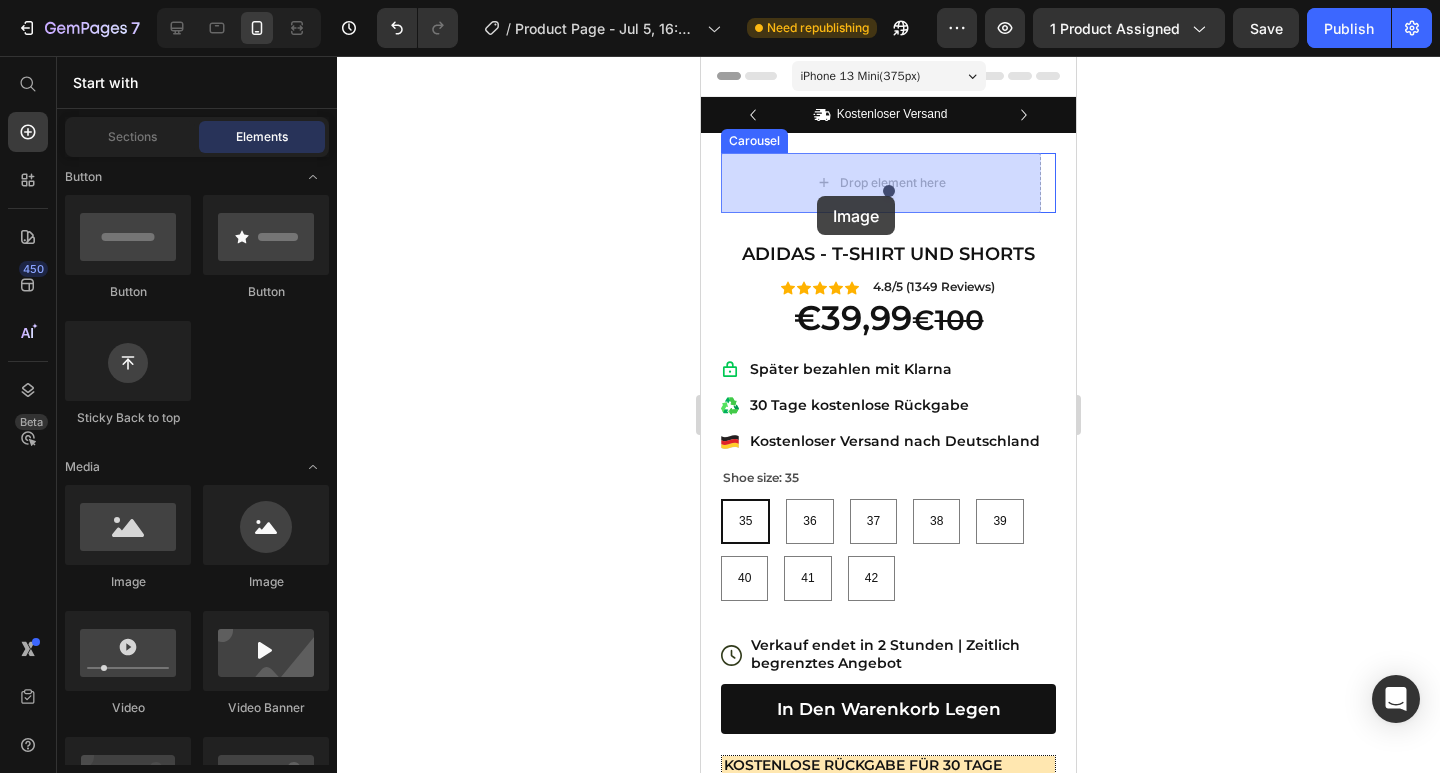 drag, startPoint x: 825, startPoint y: 603, endPoint x: 817, endPoint y: 196, distance: 407.0786 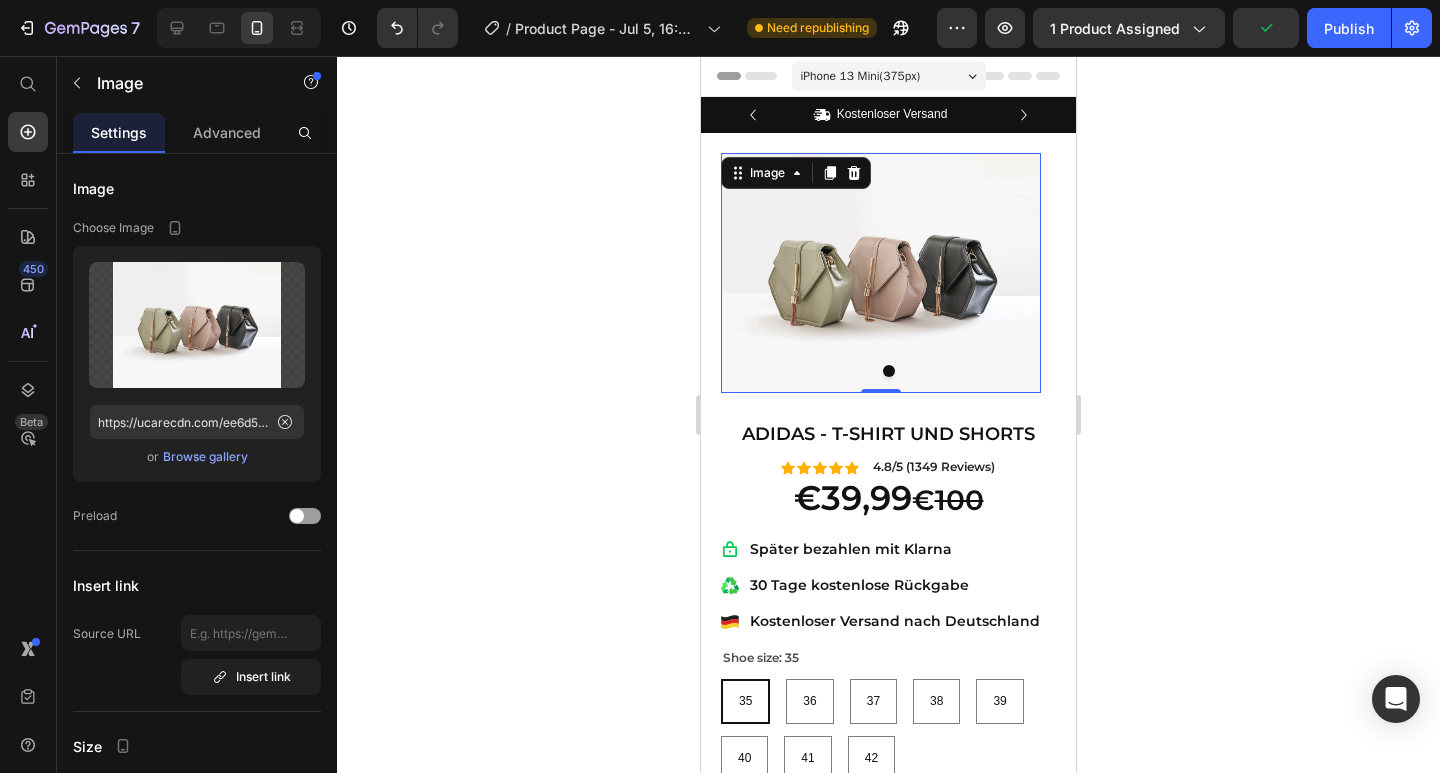 click at bounding box center [881, 273] 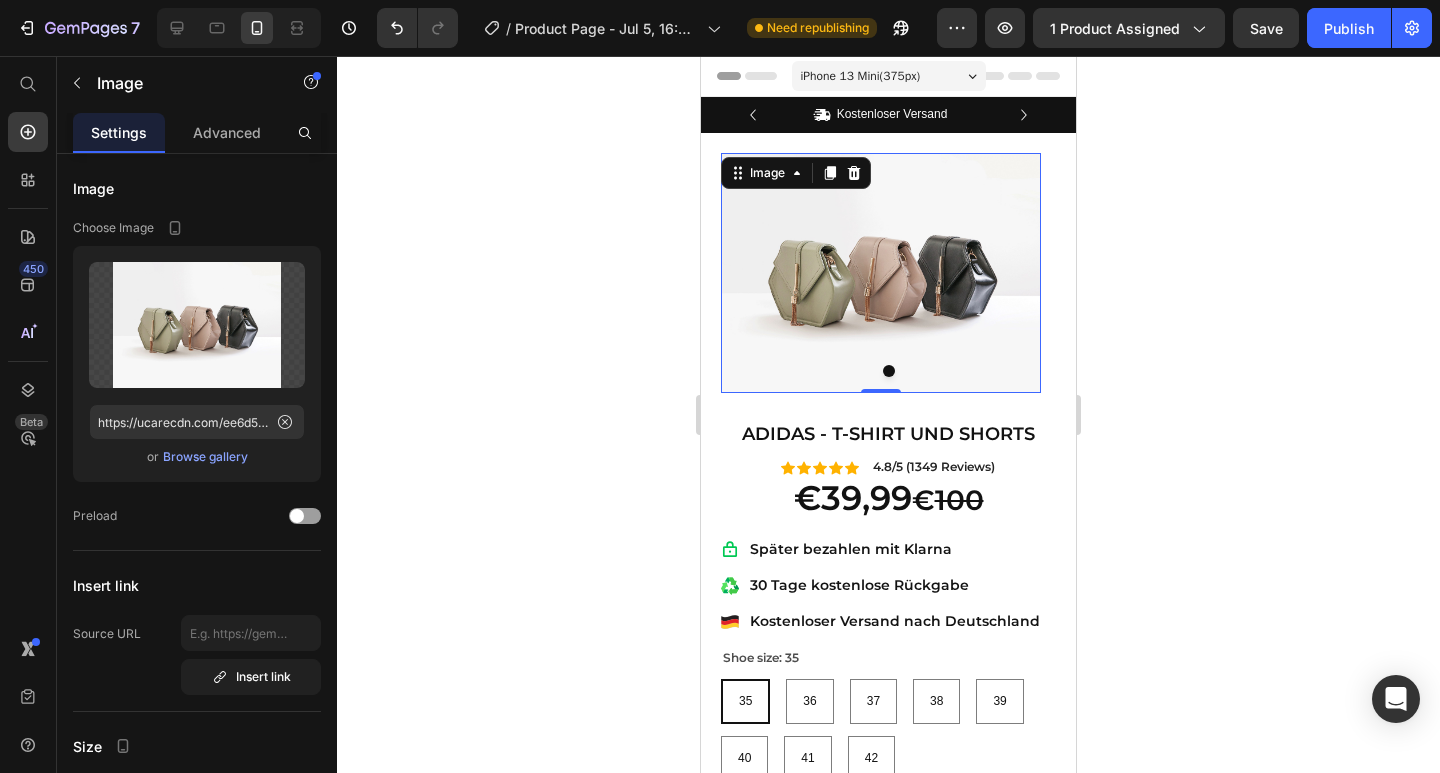 click at bounding box center (881, 273) 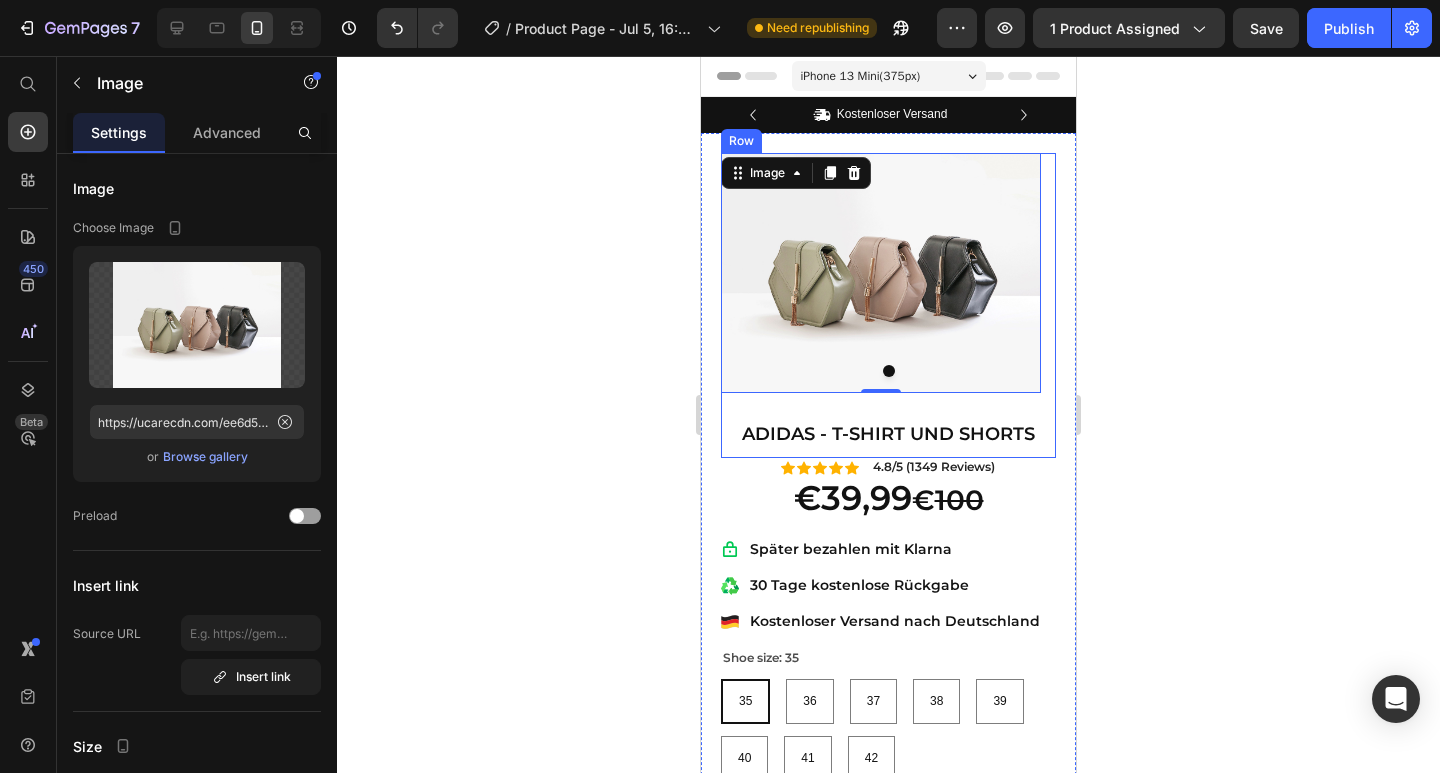 click on "Image   0
Carousel" at bounding box center [888, 283] 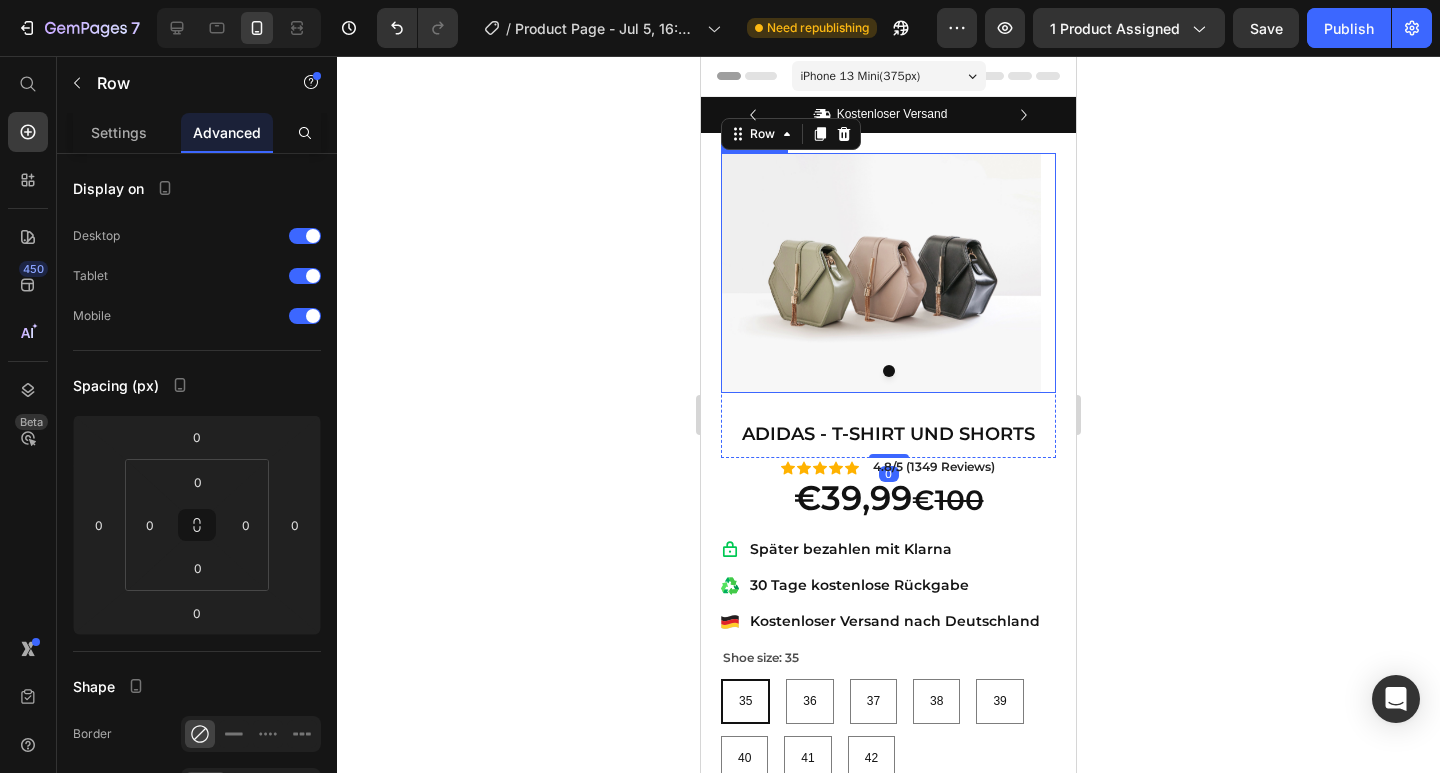click at bounding box center [881, 273] 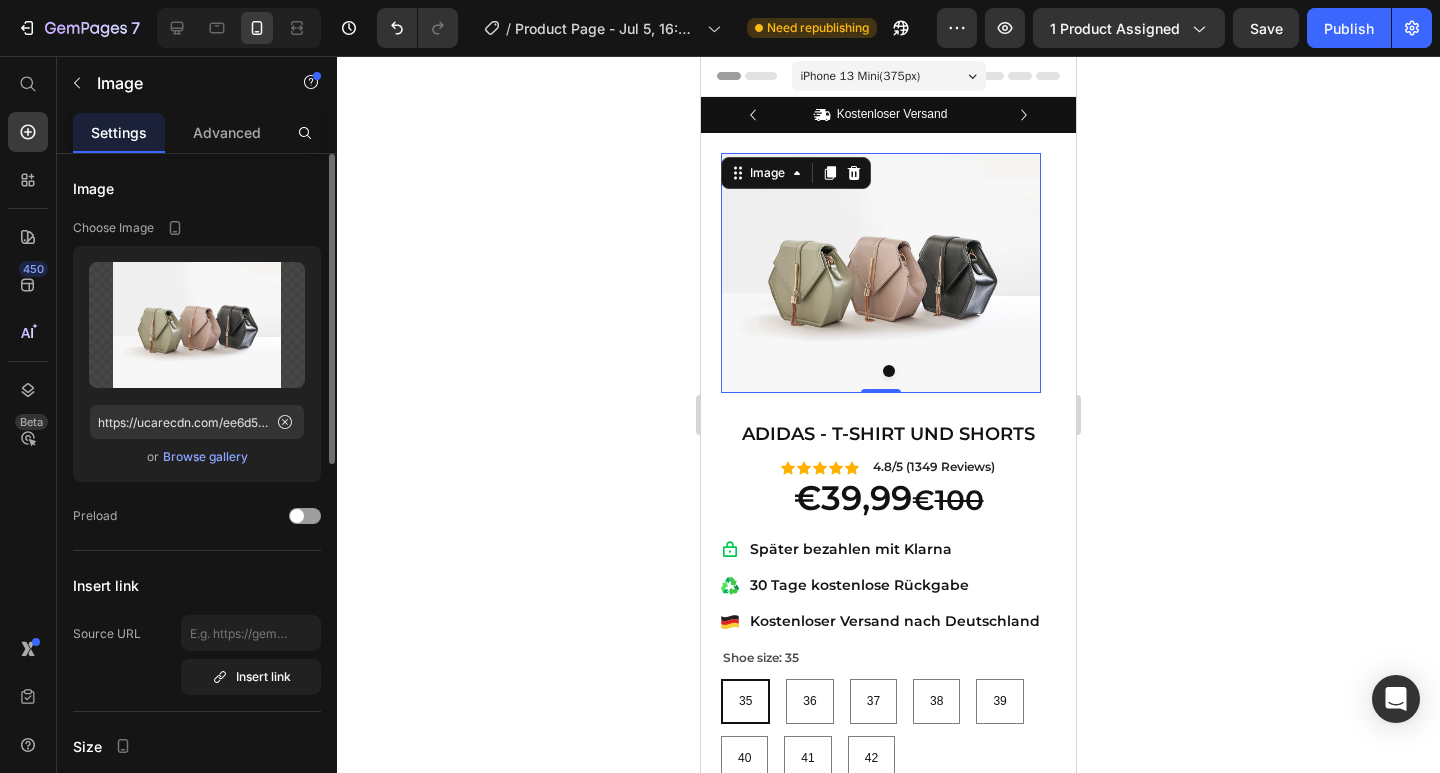 click on "Browse gallery" at bounding box center [205, 457] 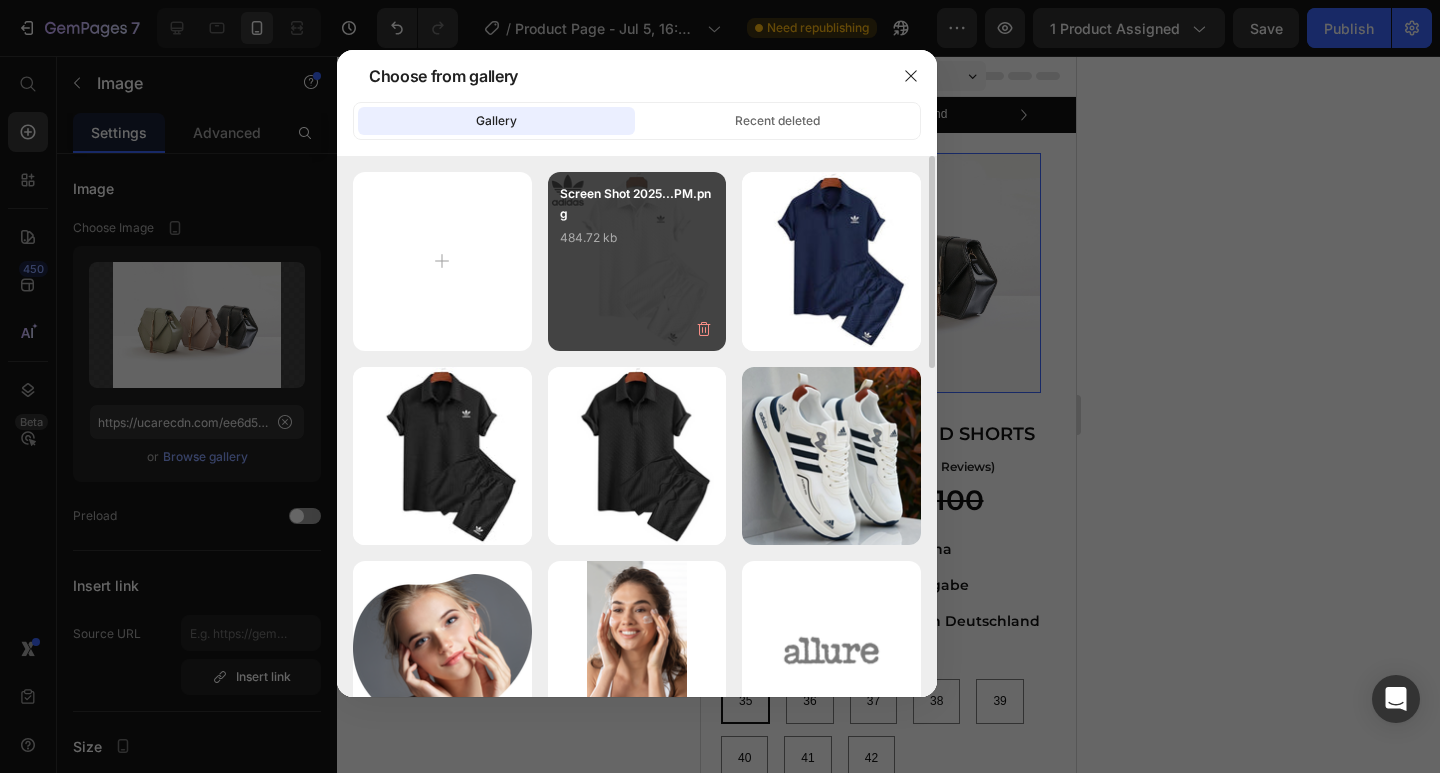 click on "Screen Shot 2025...PM.png 484.72 kb" at bounding box center (637, 224) 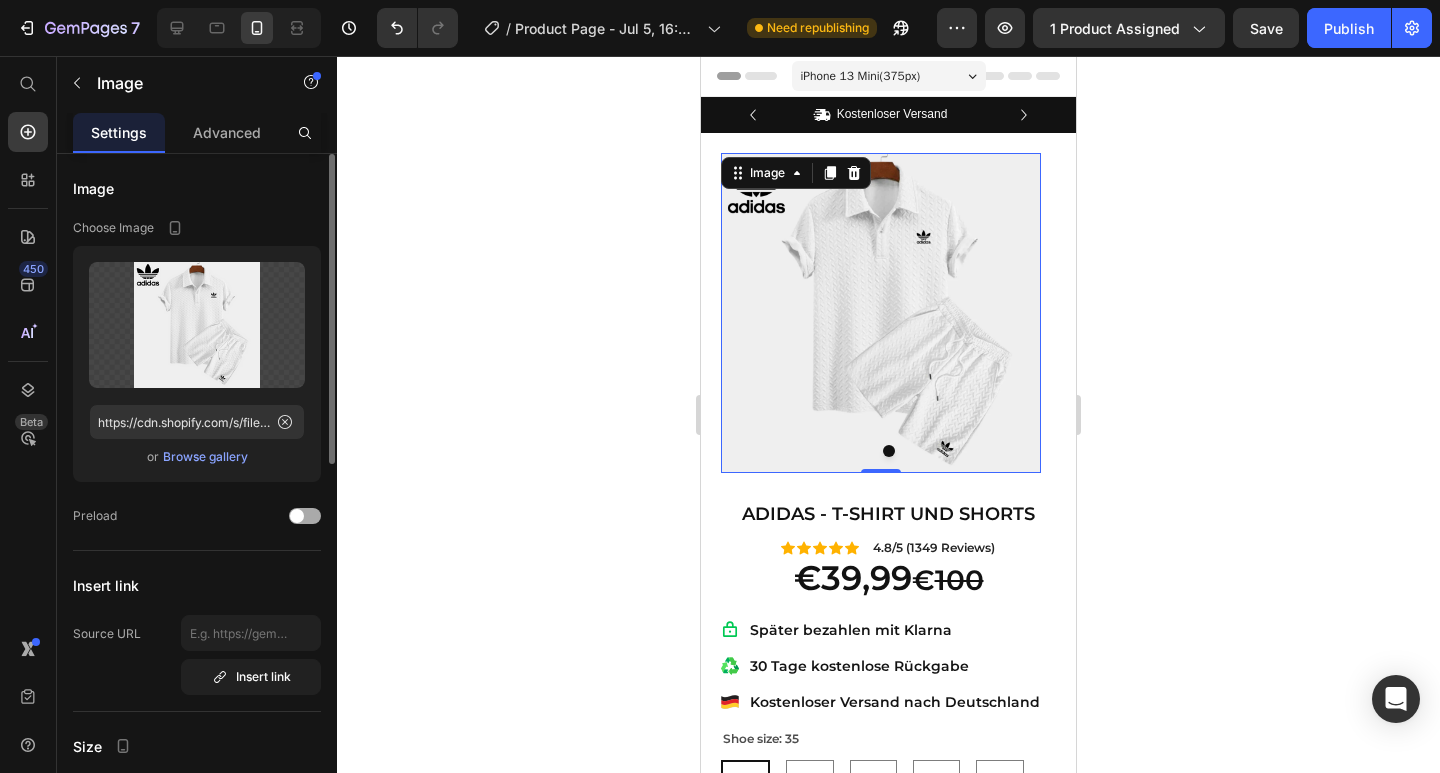 click at bounding box center (297, 516) 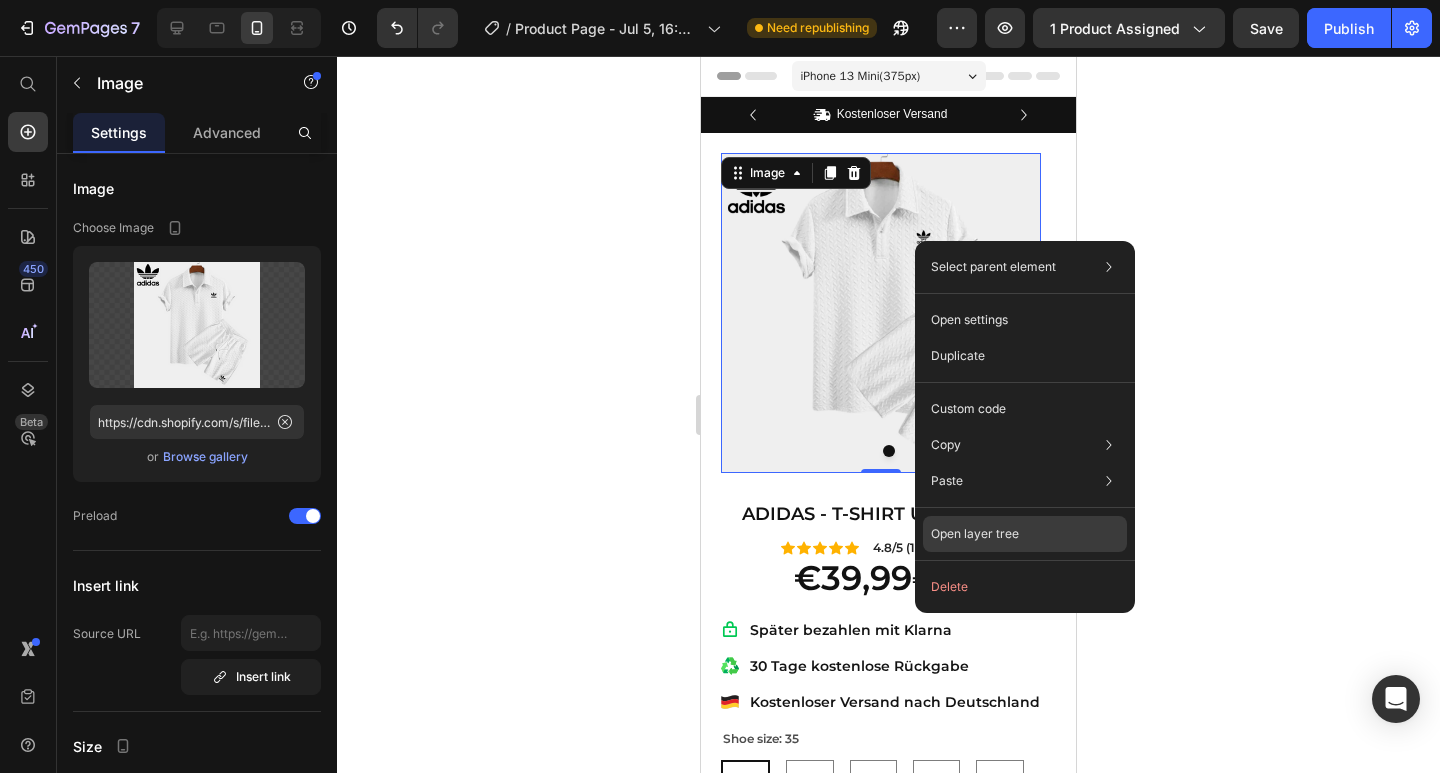 click on "Open layer tree" 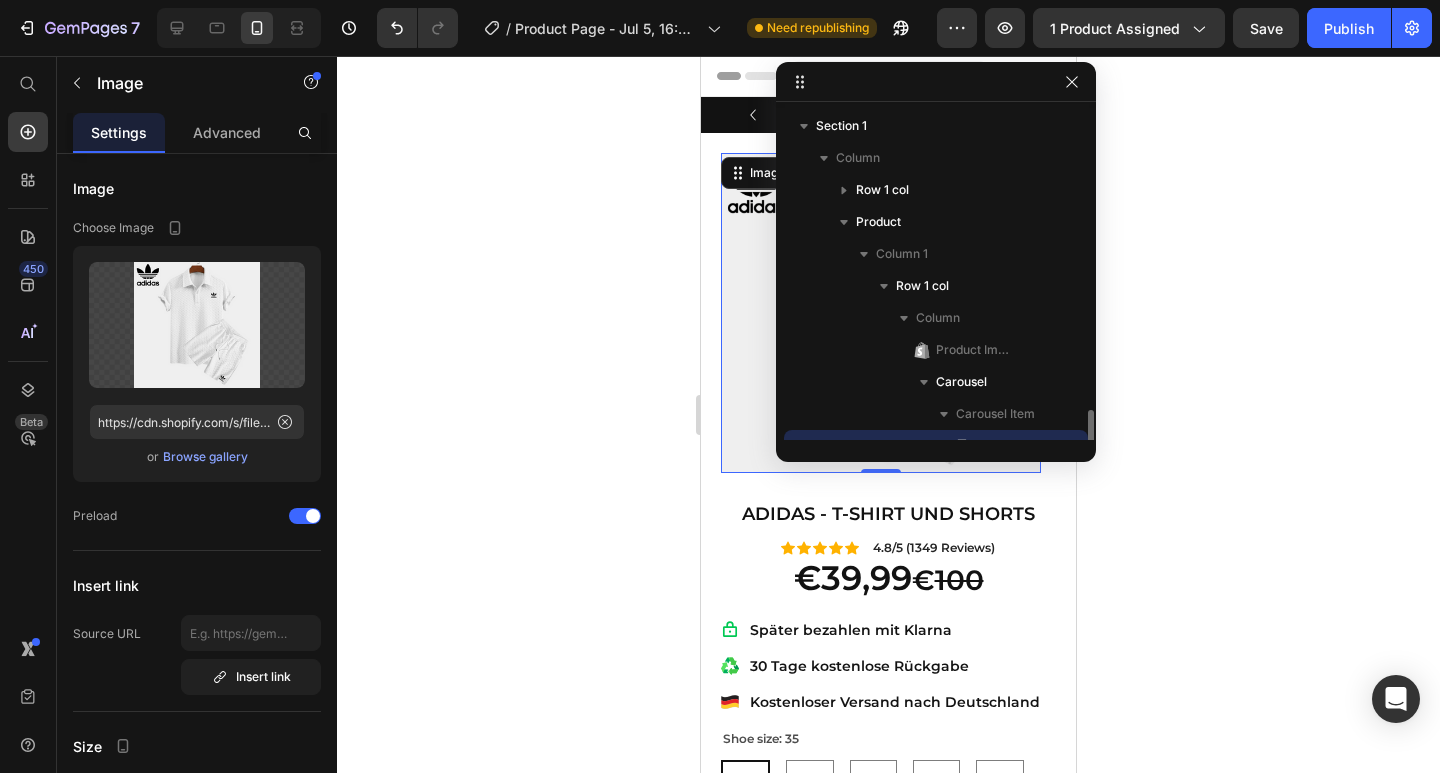 scroll, scrollTop: 187, scrollLeft: 0, axis: vertical 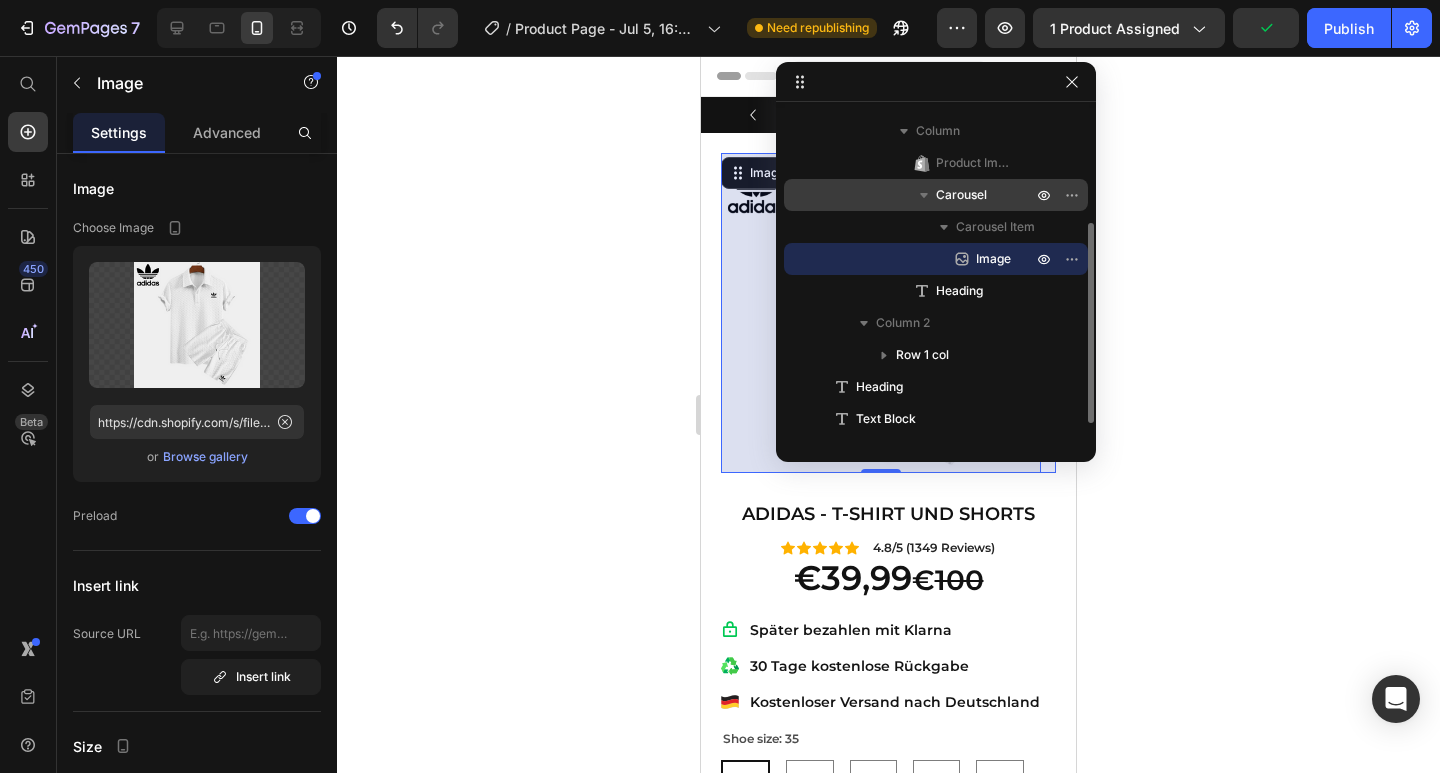 click on "Carousel" at bounding box center (961, 195) 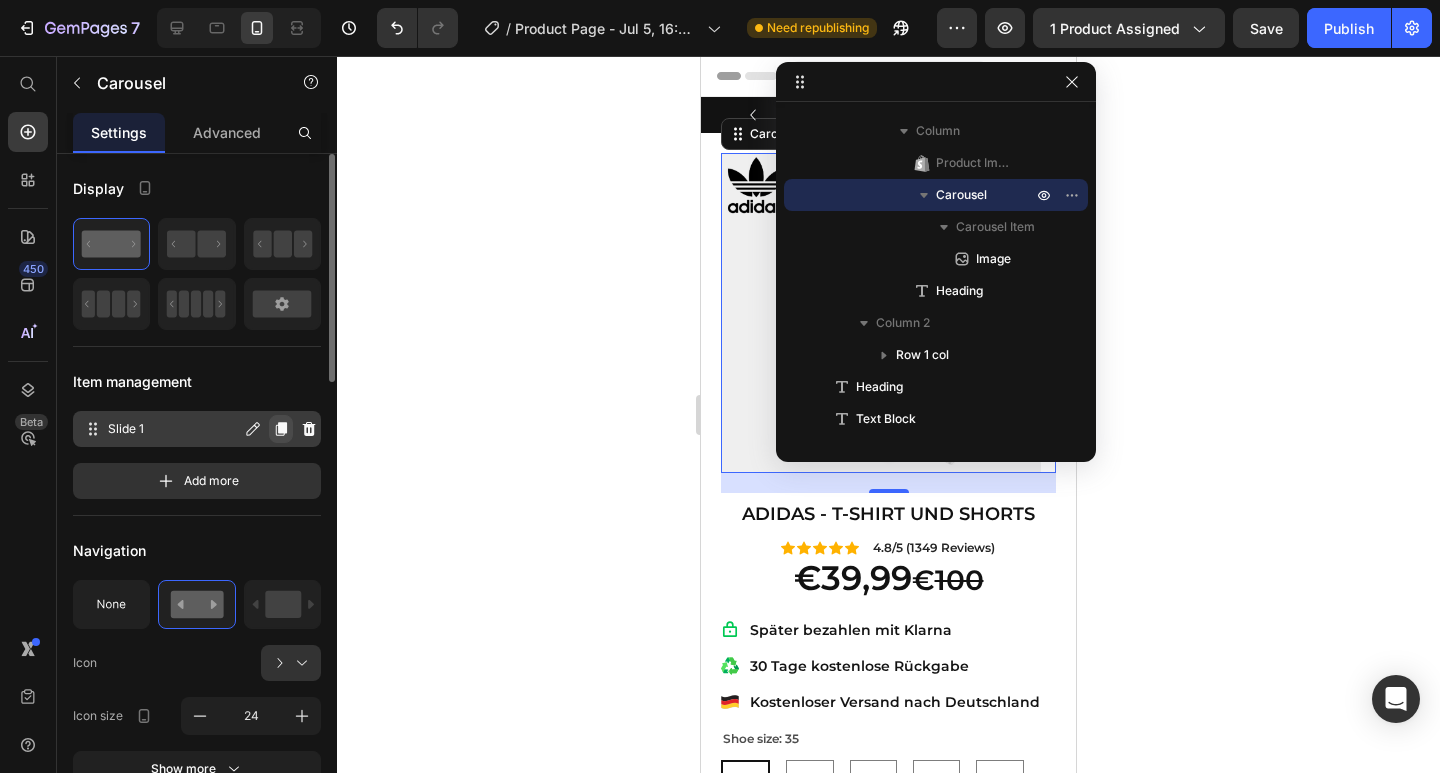 click 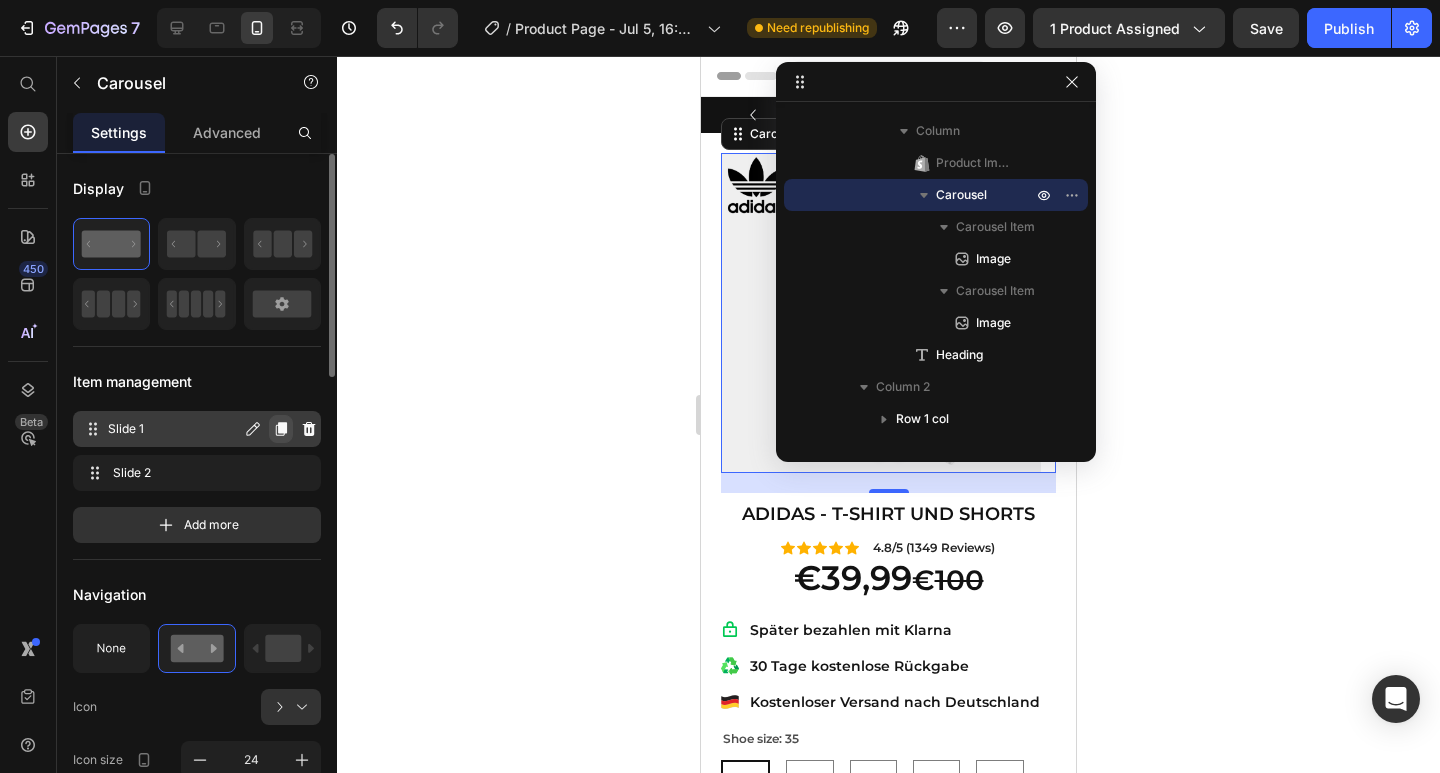 click 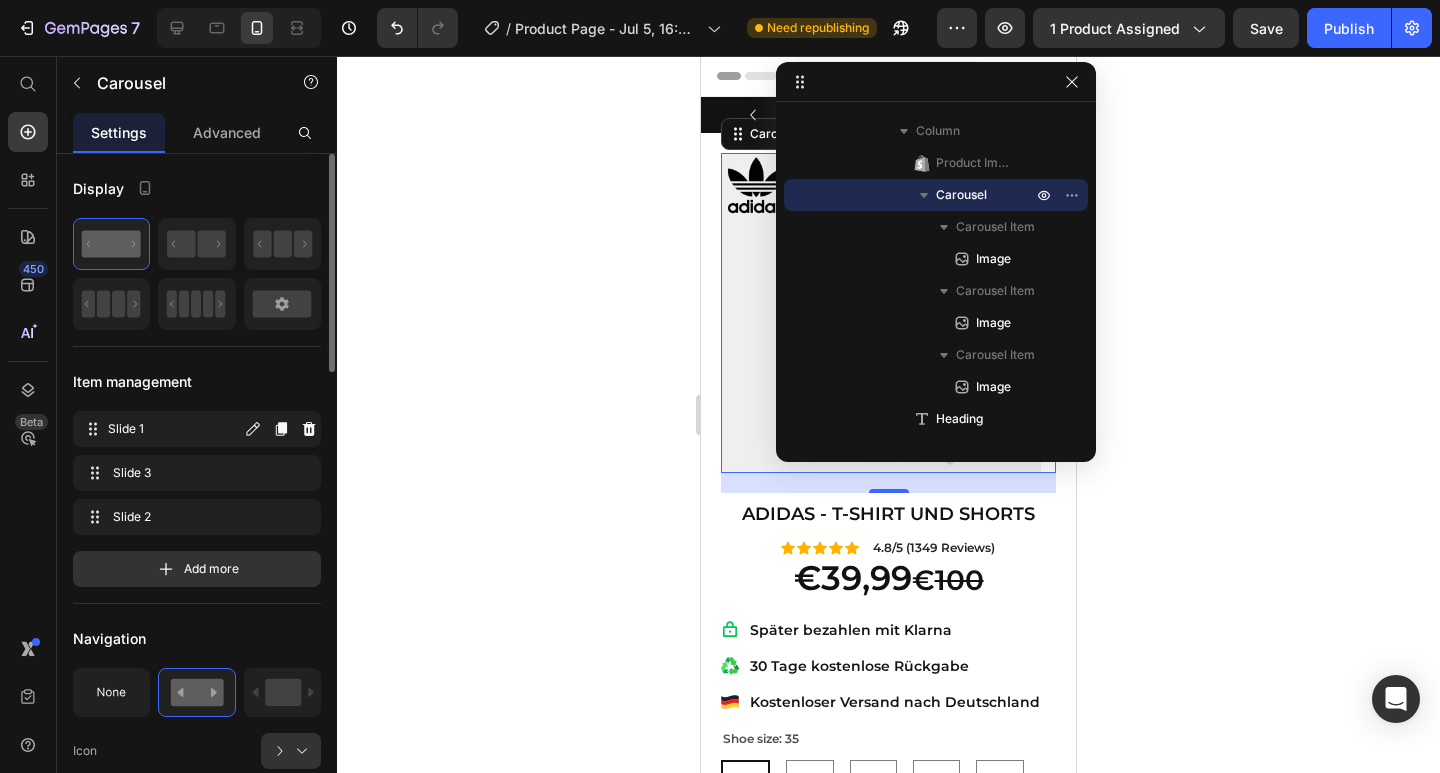 click 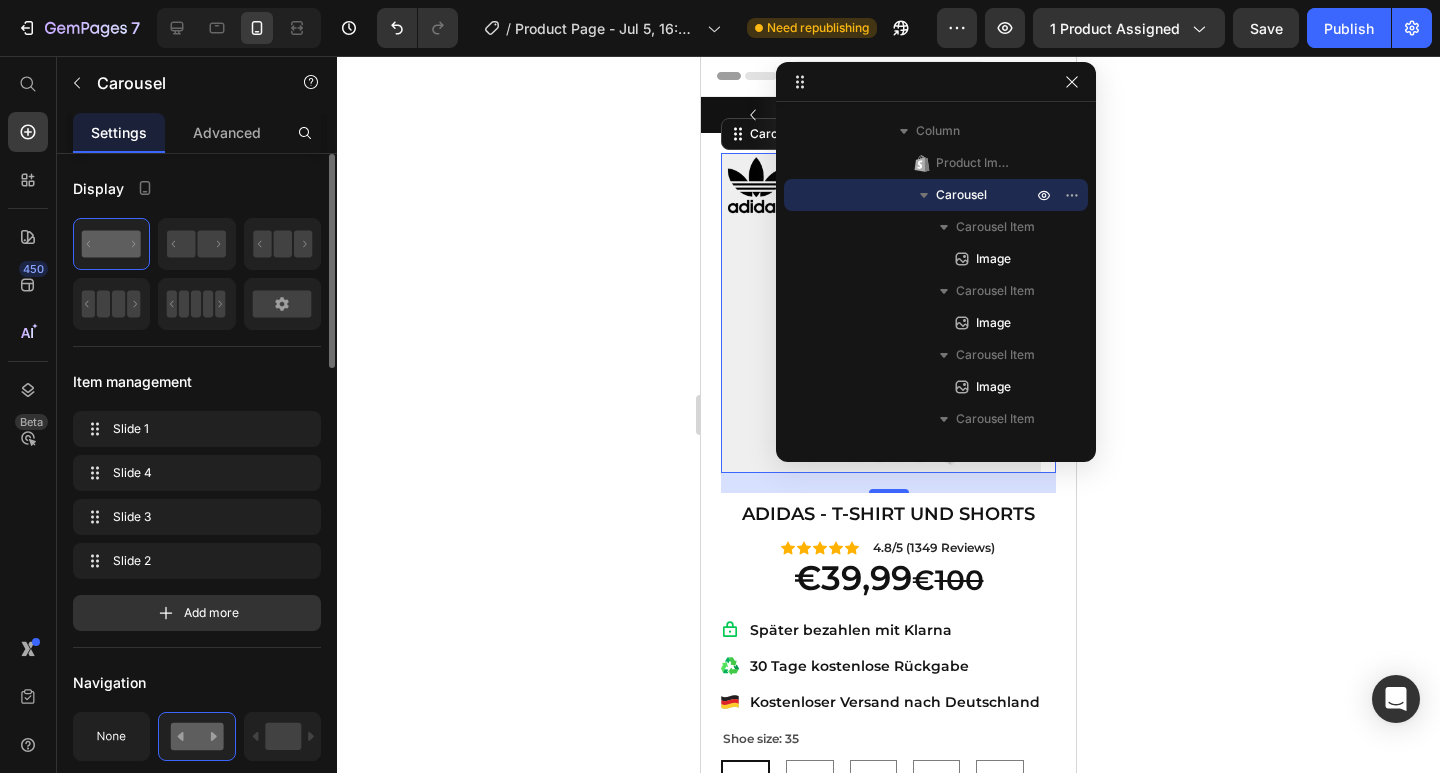 click 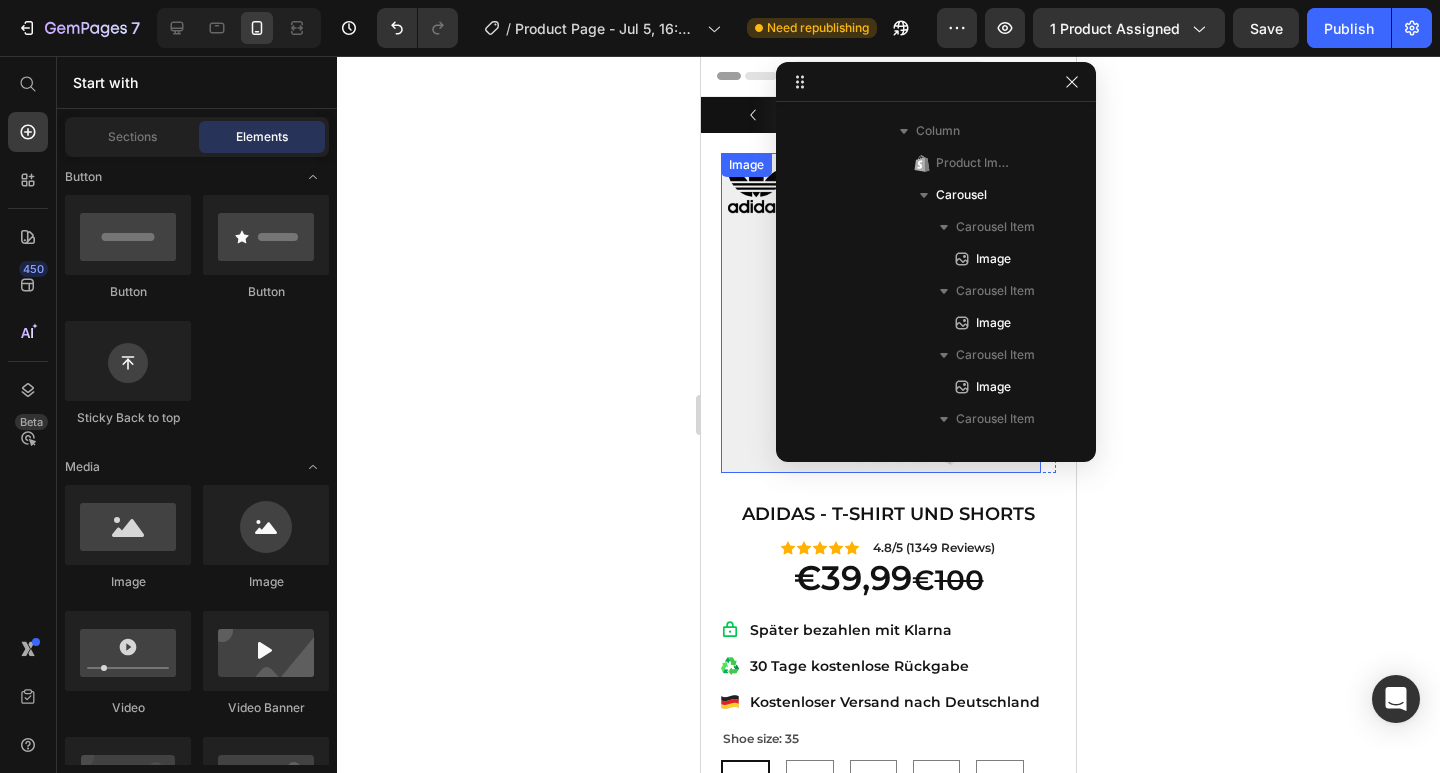 click at bounding box center [881, 313] 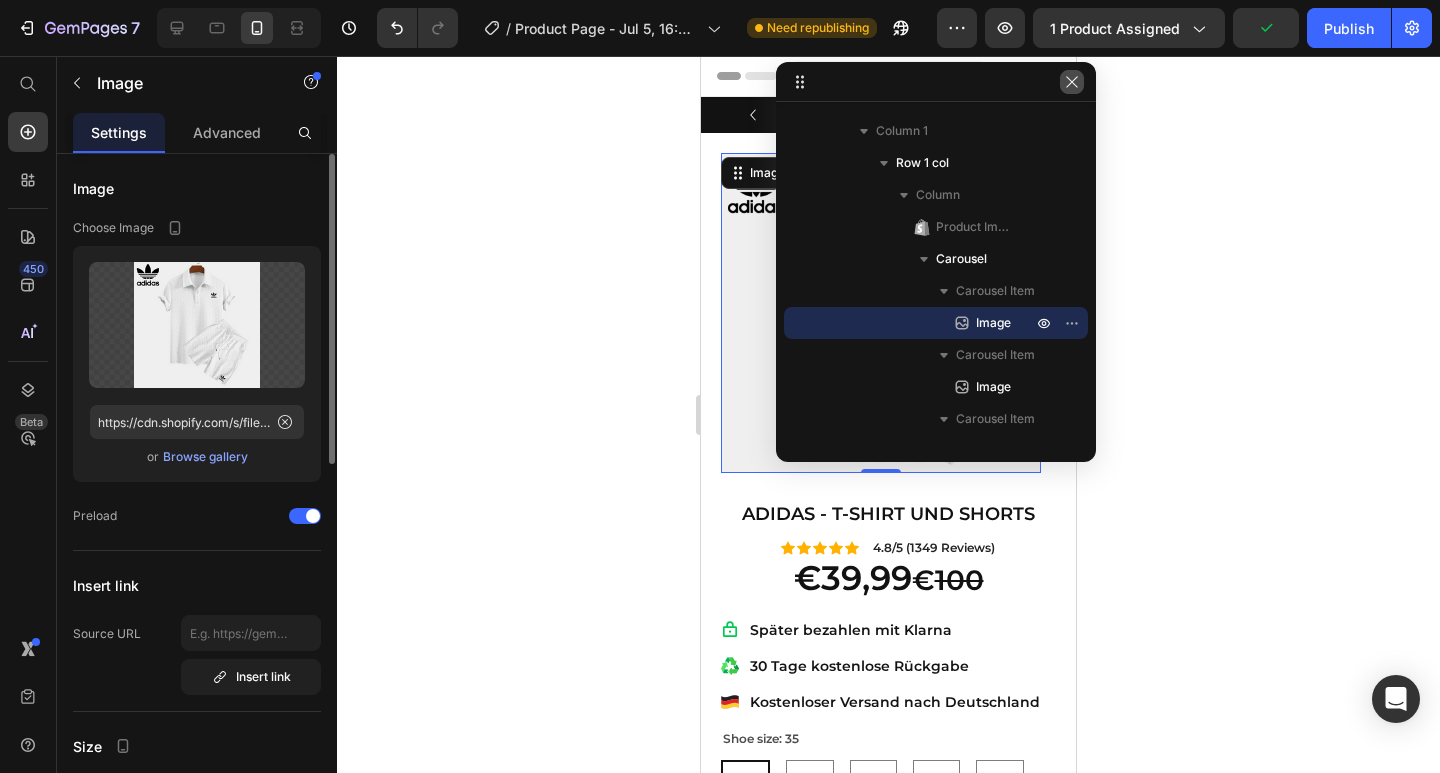 click 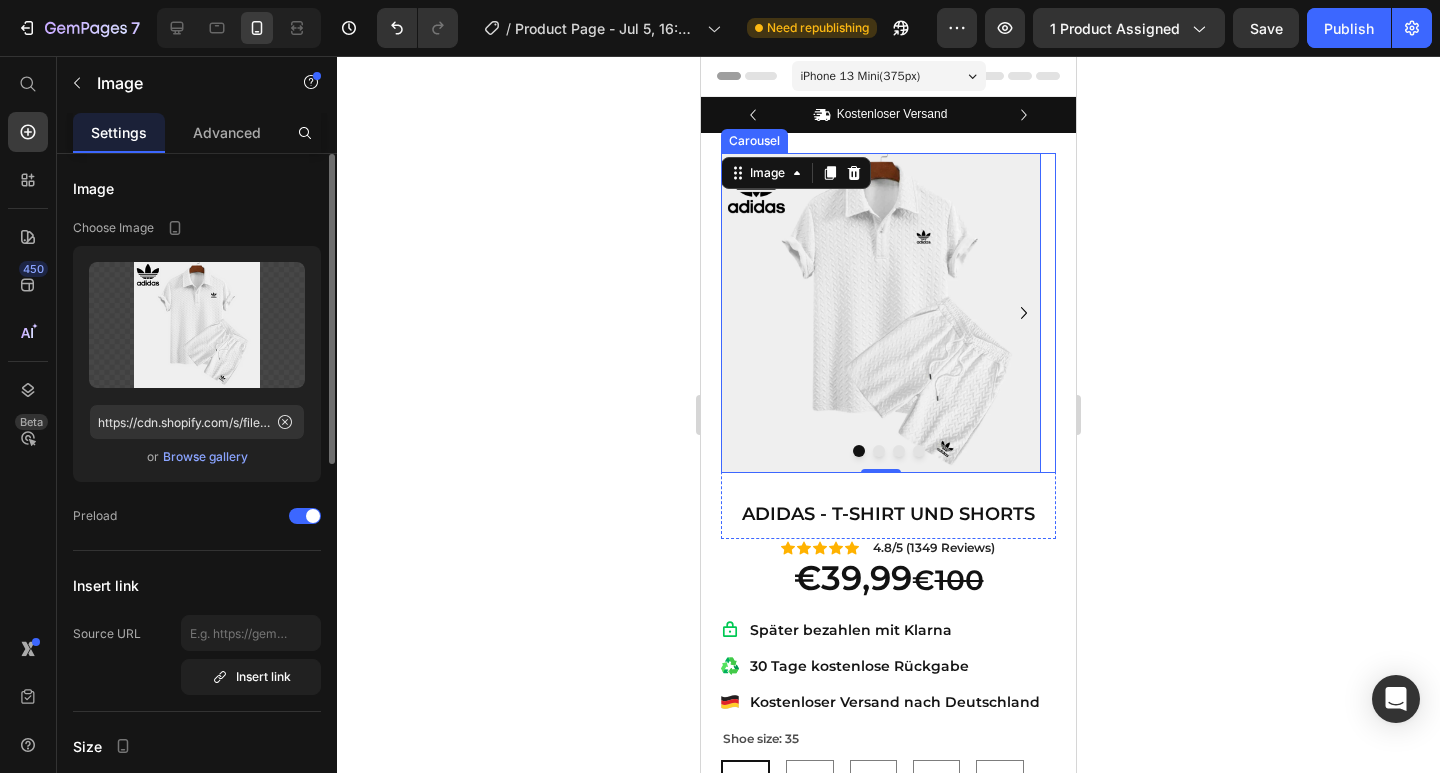 click at bounding box center [879, 451] 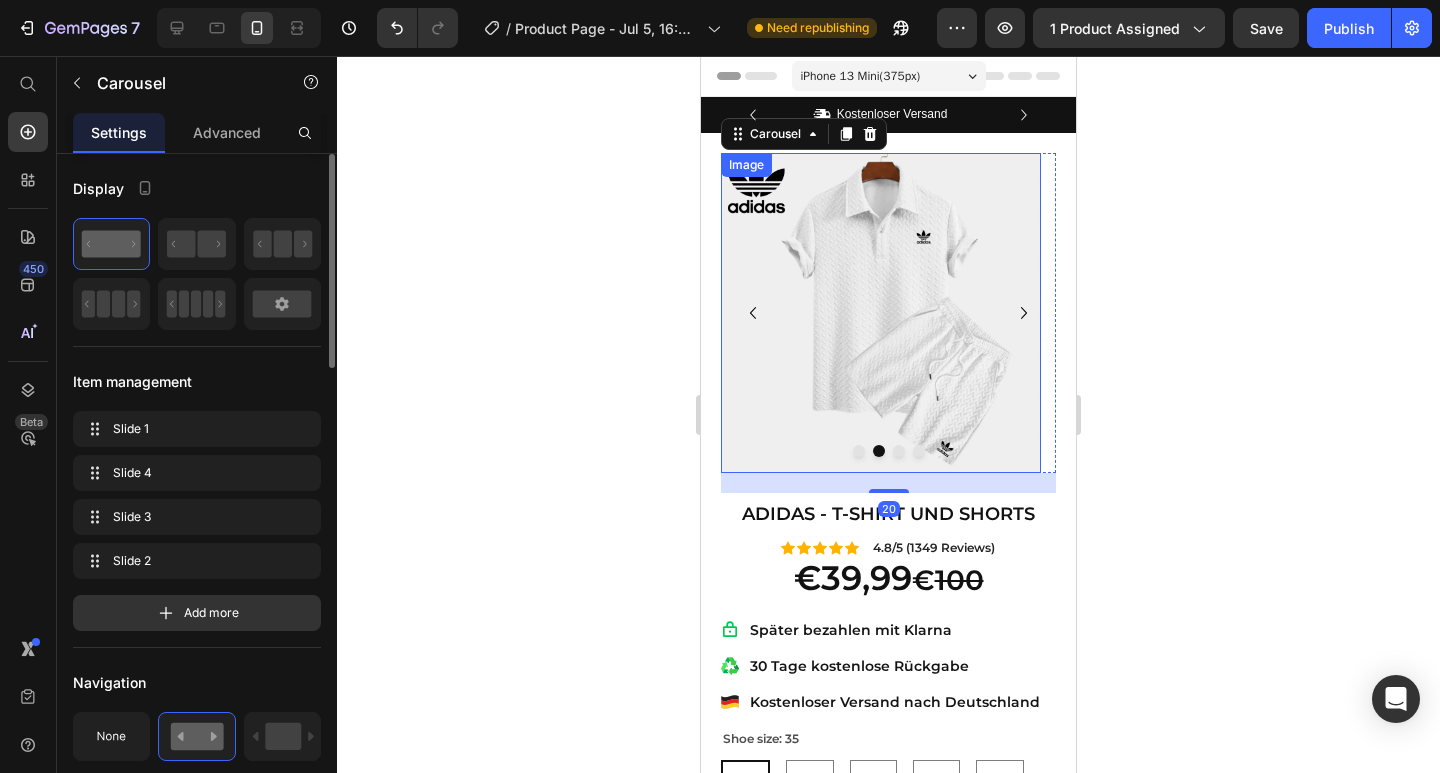 click at bounding box center (881, 313) 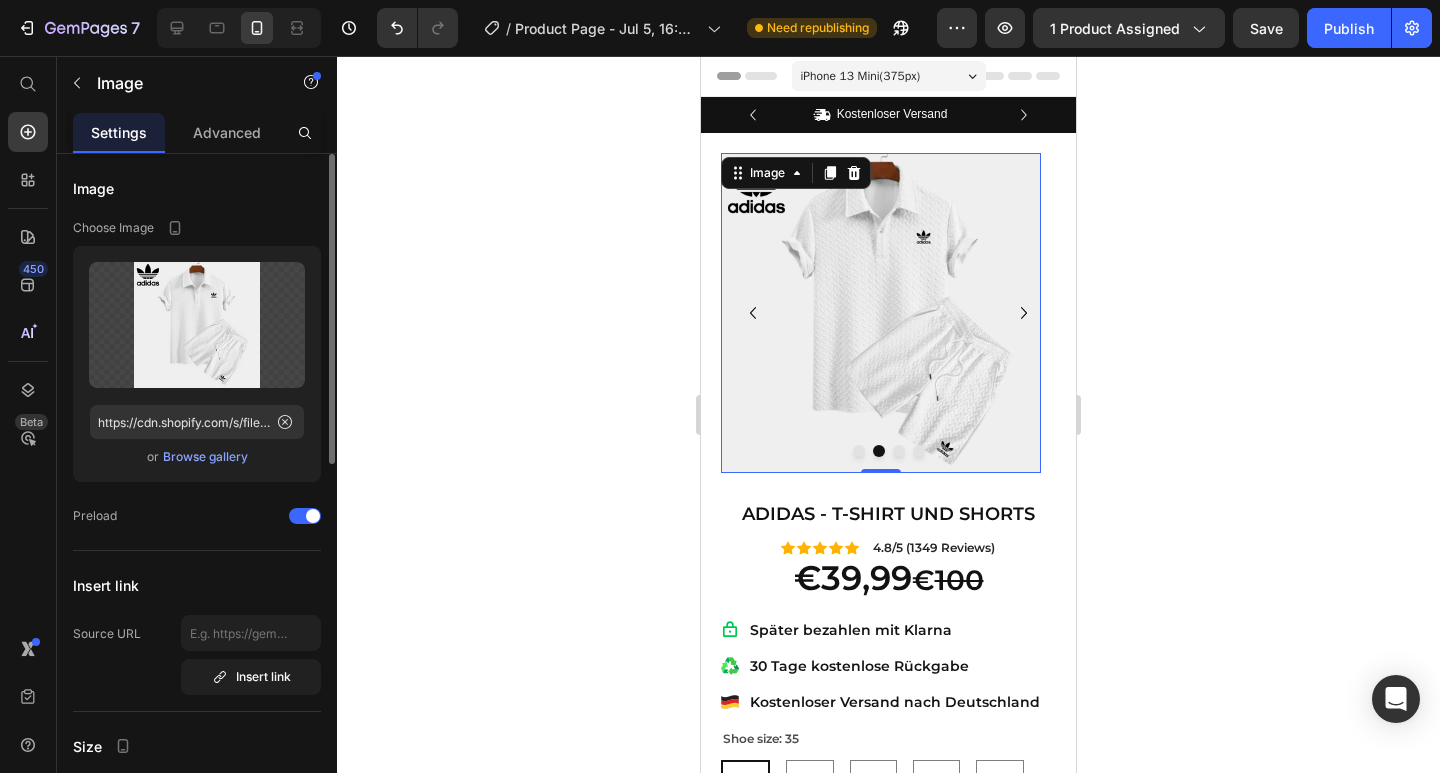 click on "Browse gallery" at bounding box center (205, 457) 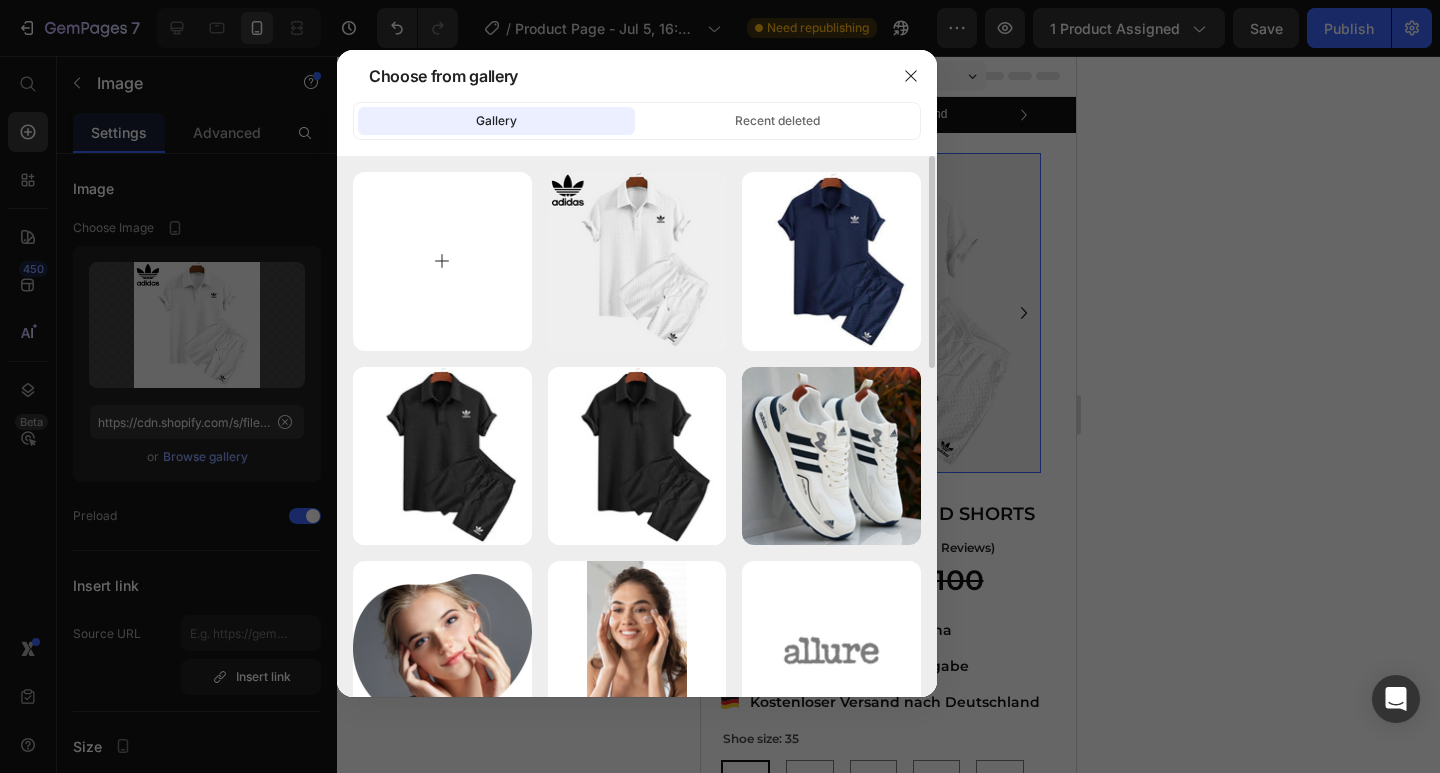 click at bounding box center (442, 261) 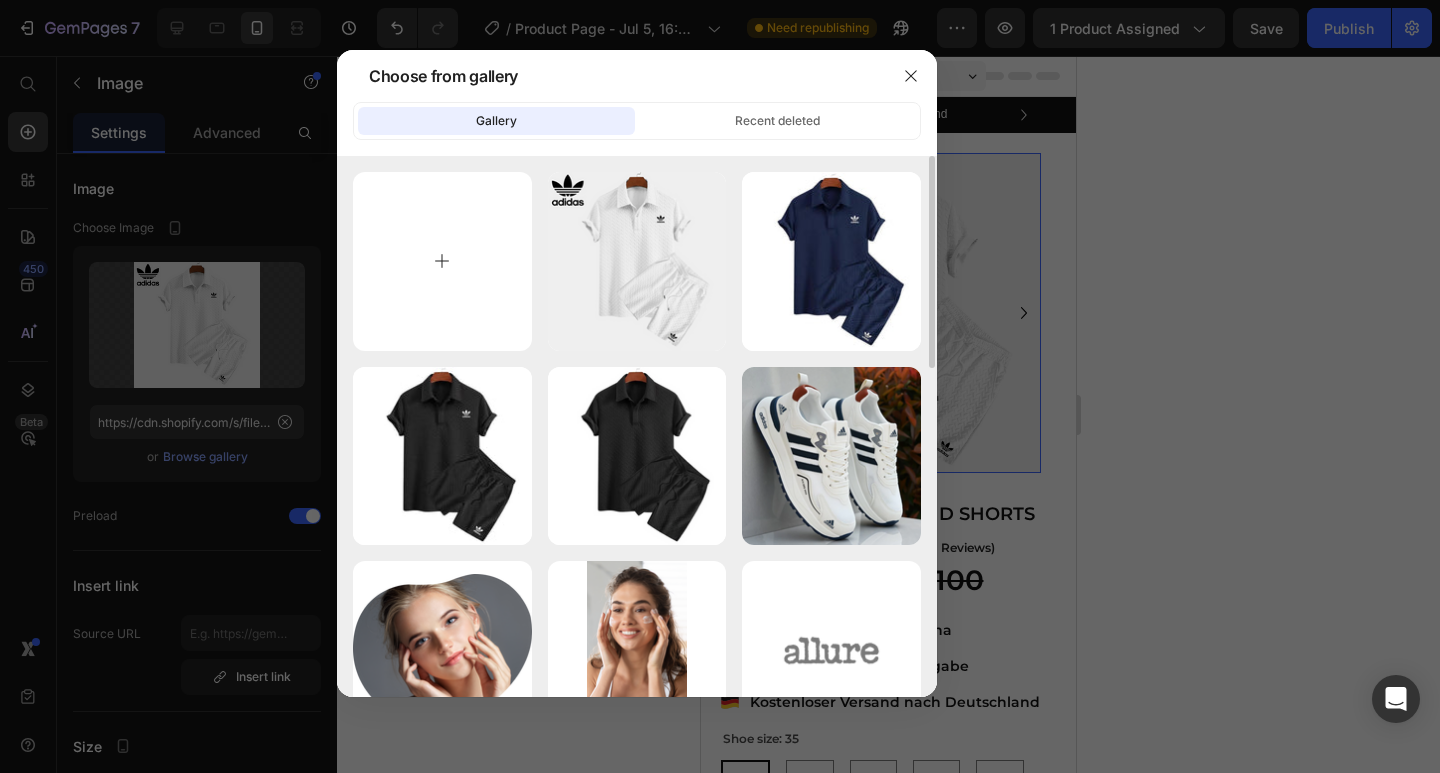 type on "C:\fakepath\photo_6014961390512623050_x.jpg" 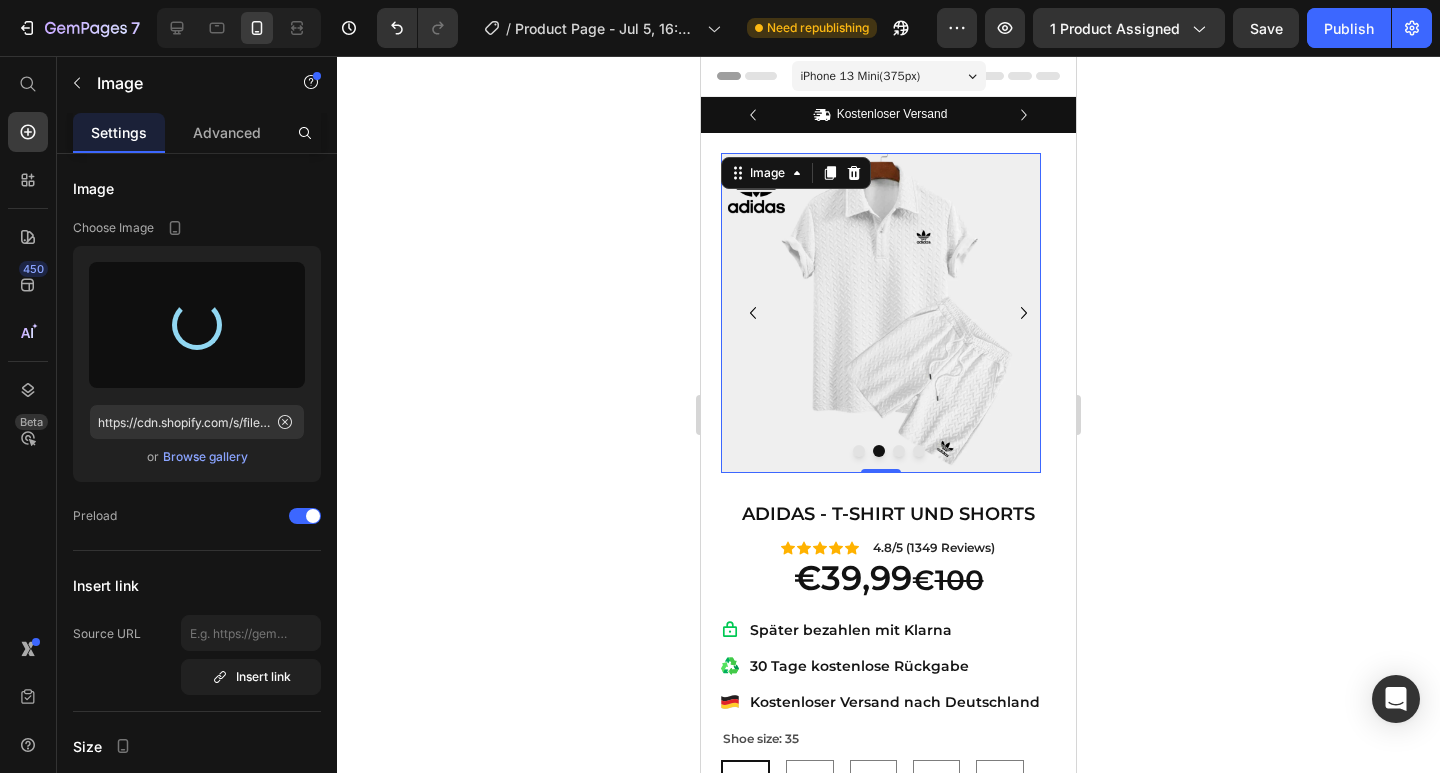 type on "https://cdn.shopify.com/s/files/1/0924/0864/3928/files/gempages_574120060541469742-74c3b0ce-fb23-47e6-831e-1d55a34f8e47.jpg" 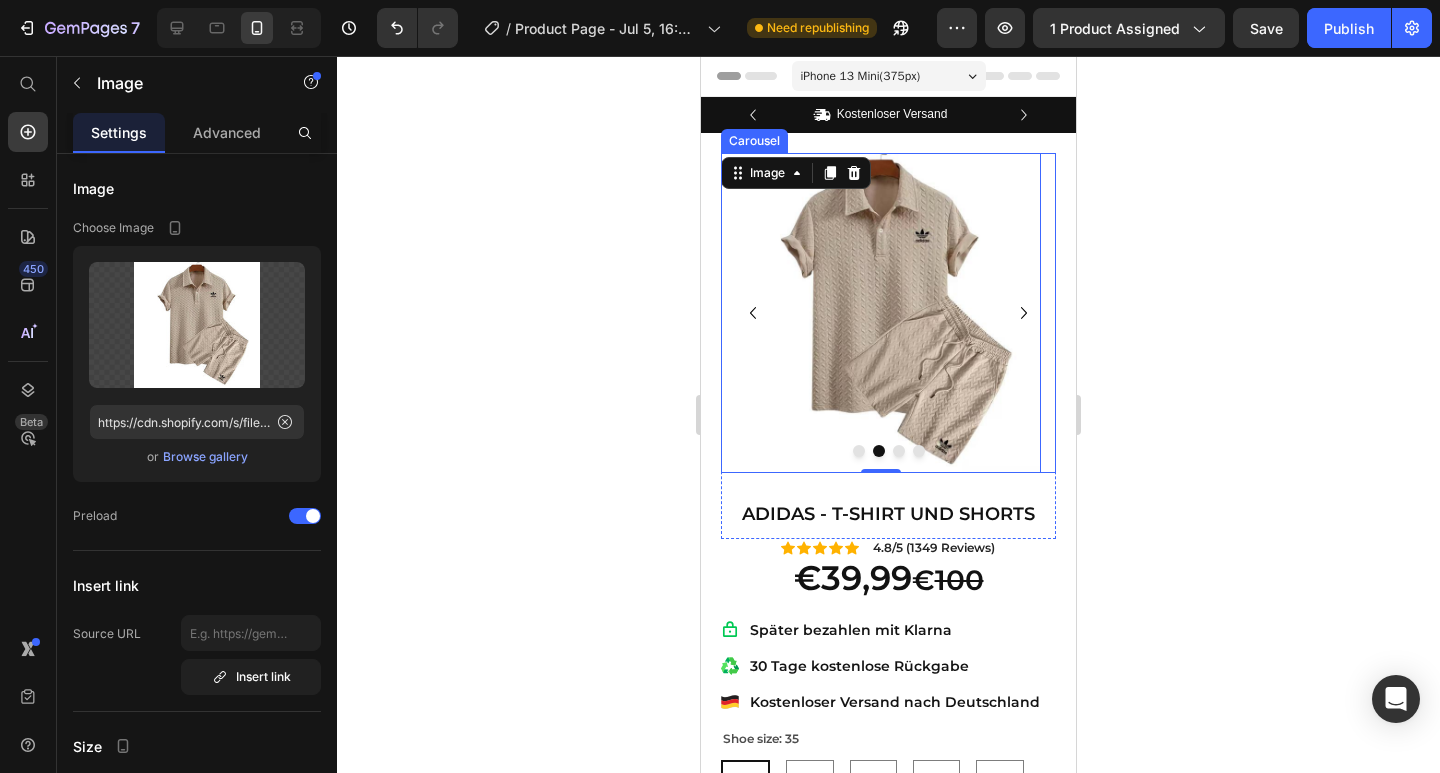 click at bounding box center (899, 451) 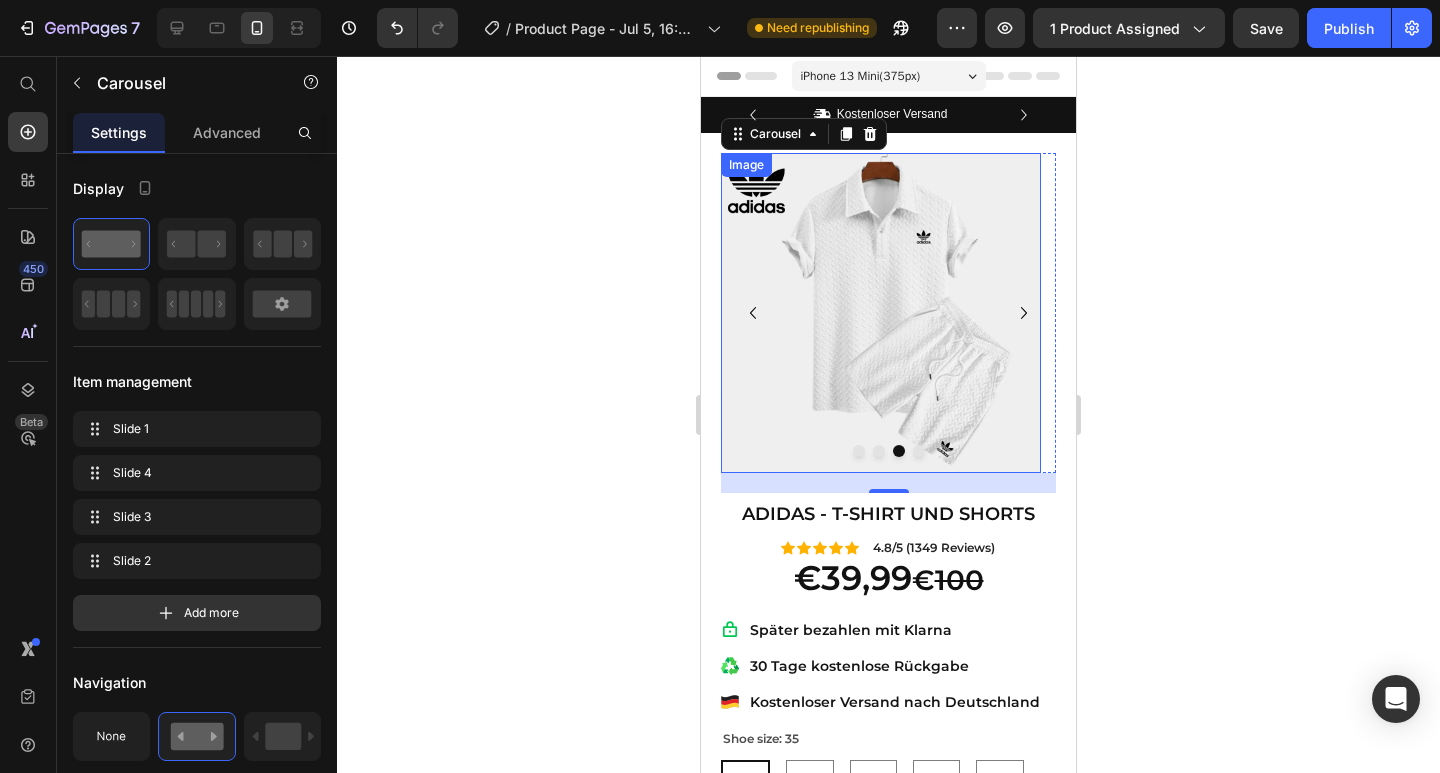 click at bounding box center [881, 313] 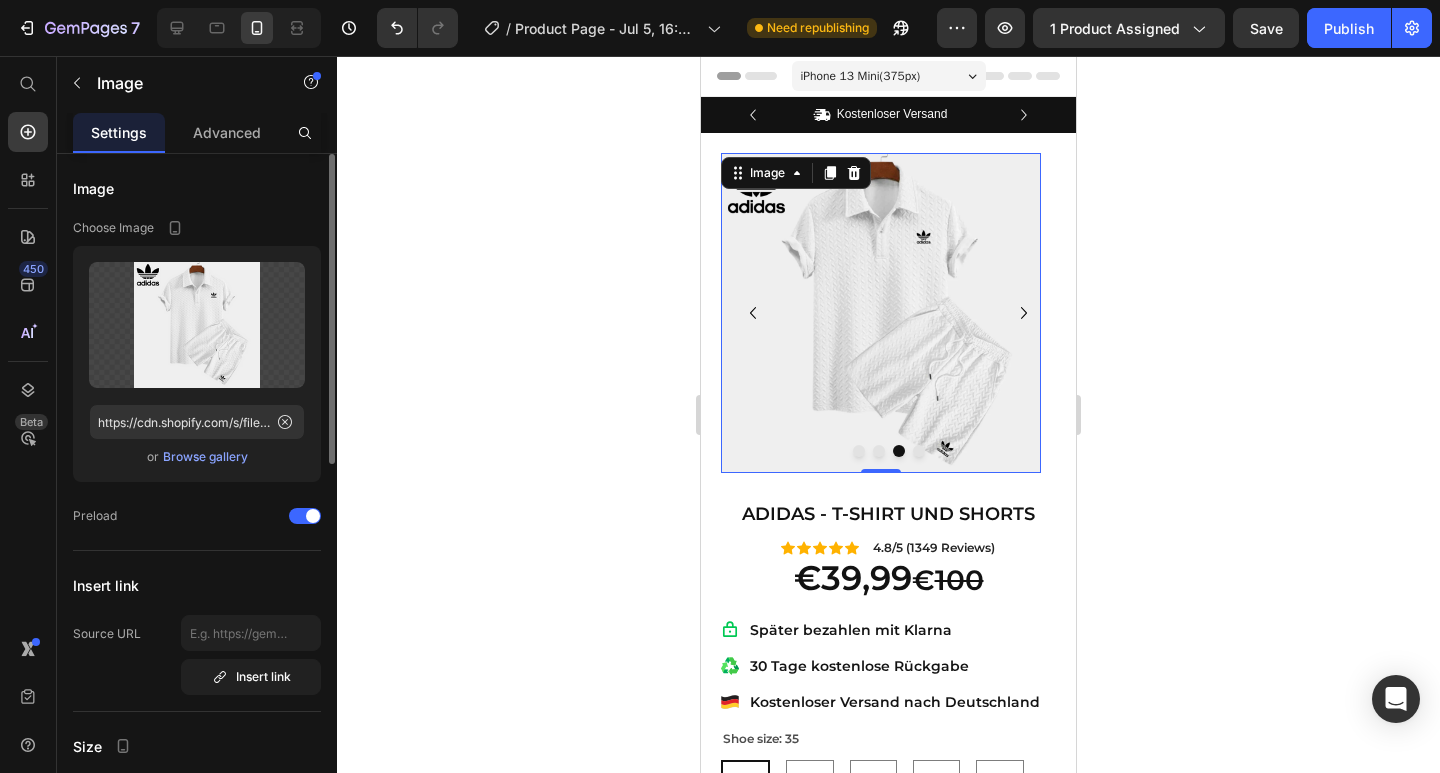 click on "Browse gallery" at bounding box center [205, 457] 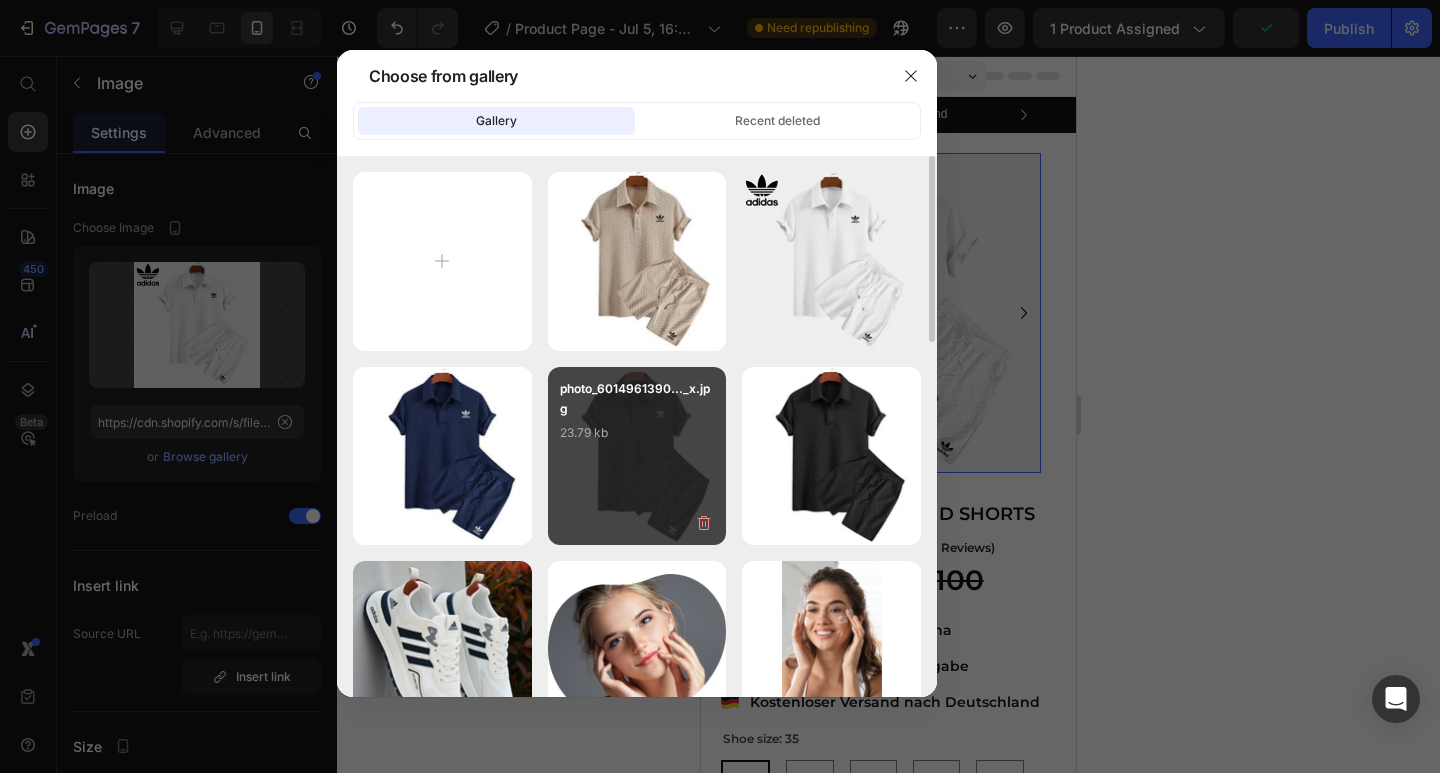 click on "photo_6014961390..._x.jpg" at bounding box center (637, 399) 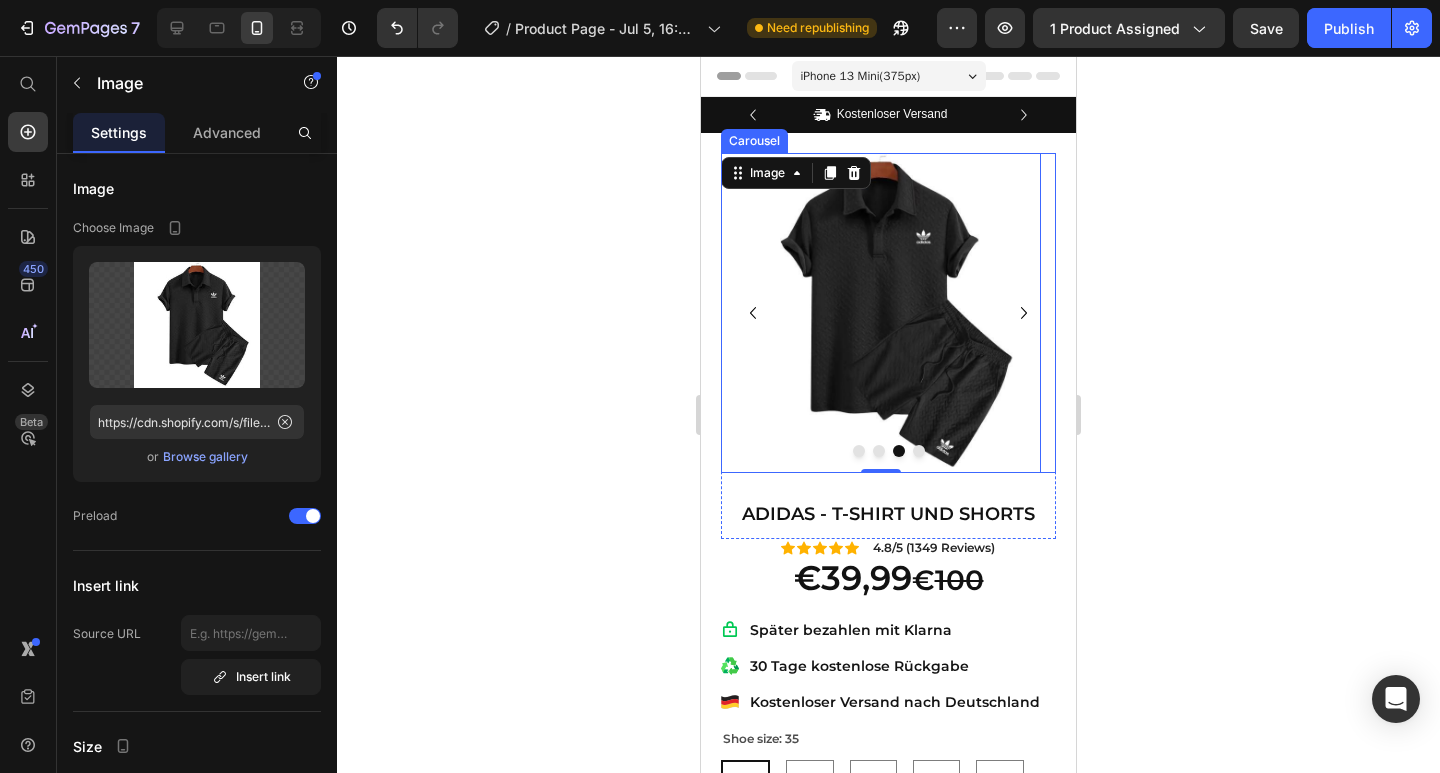 click at bounding box center [919, 451] 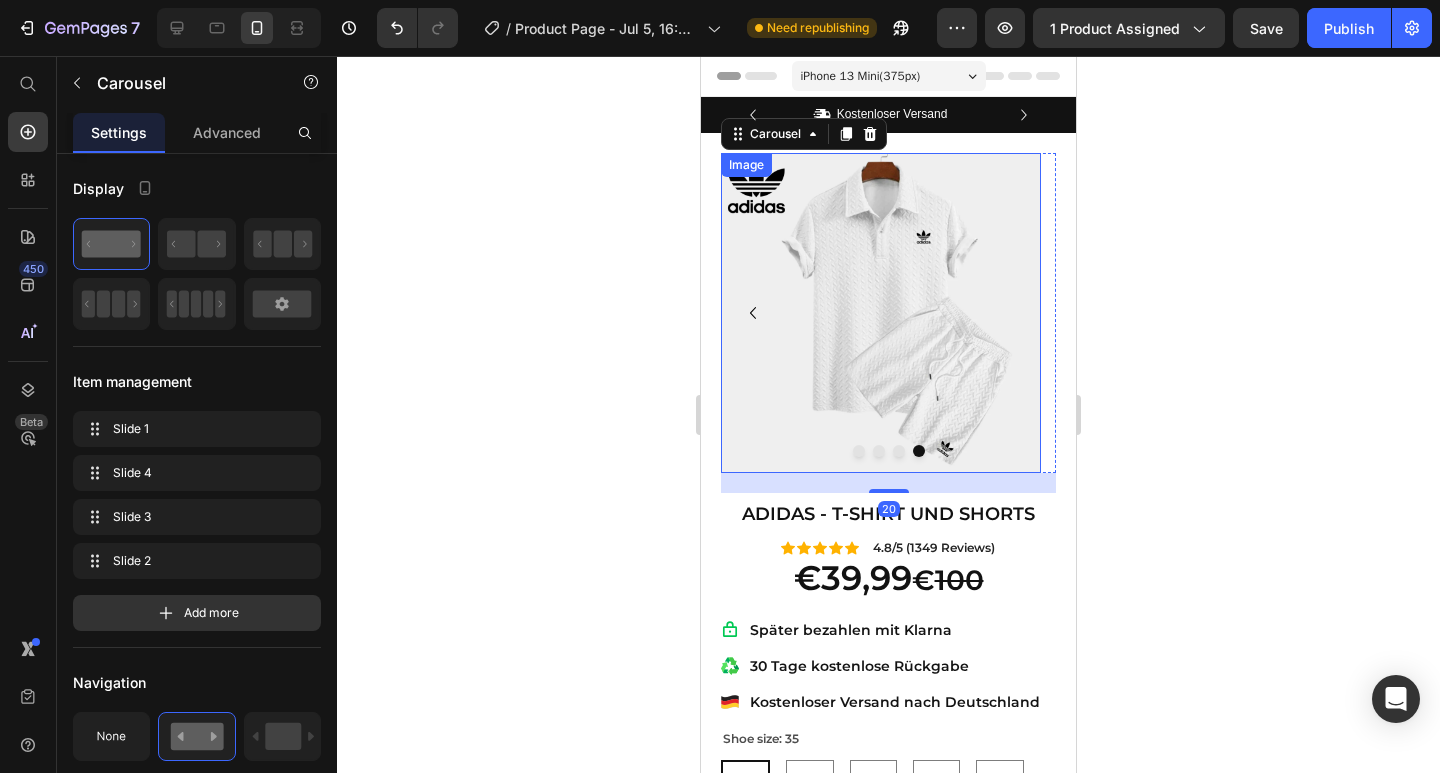 click at bounding box center (881, 313) 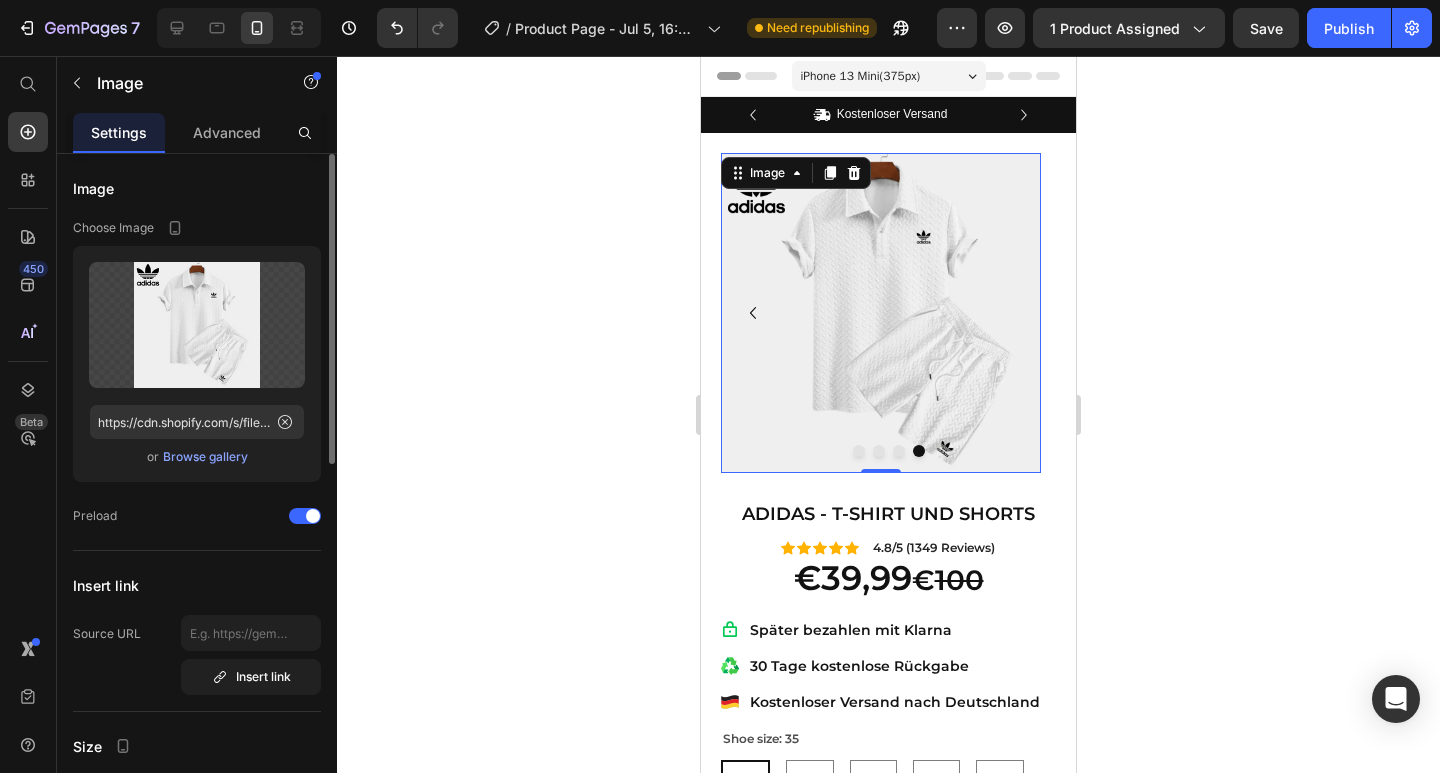 click on "Upload Image https://cdn.shopify.com/s/files/1/0924/0864/3928/files/gempages_574120060541469742-469d75b3-d7bb-46f1-a7b2-da2fb8a37253.png  or   Browse gallery" at bounding box center [197, 364] 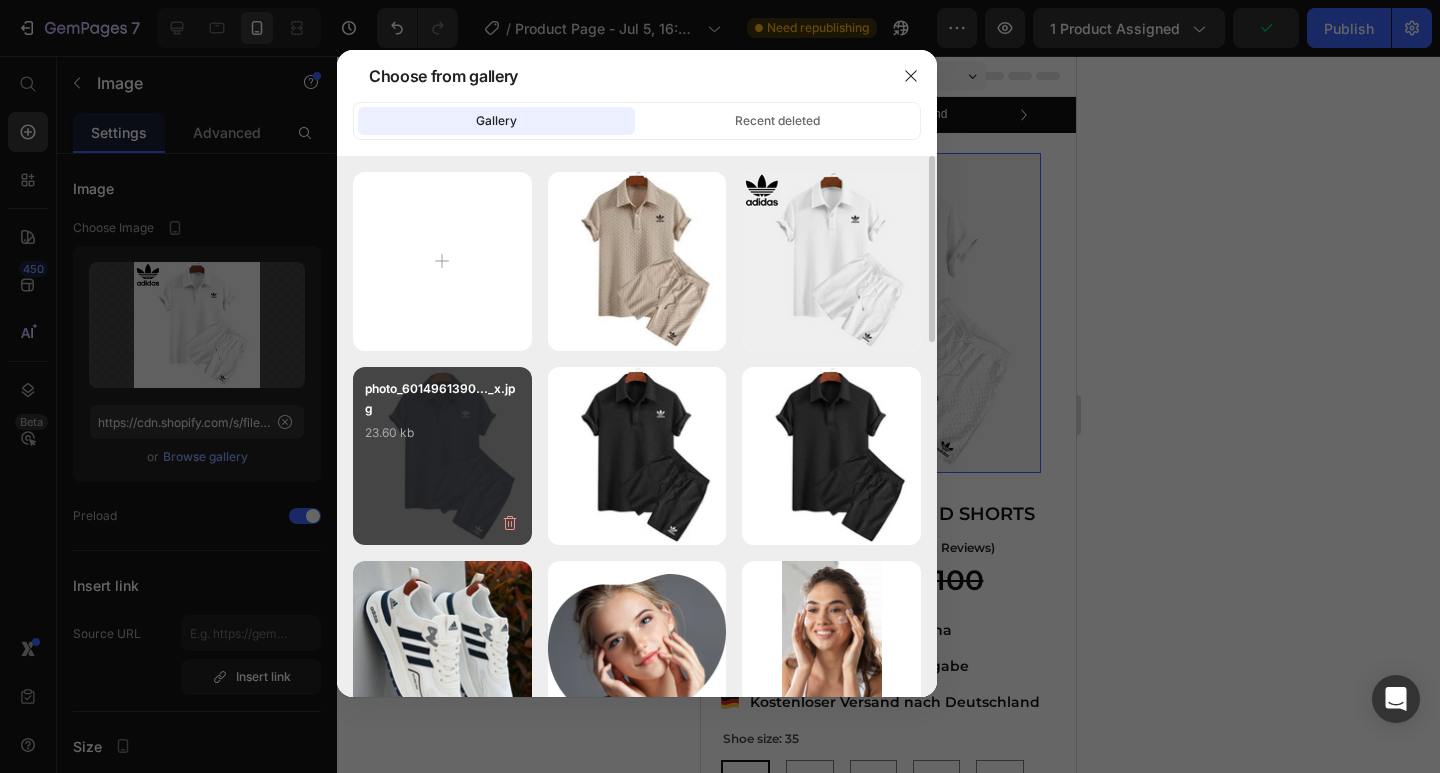 click on "23.60 kb" at bounding box center (442, 433) 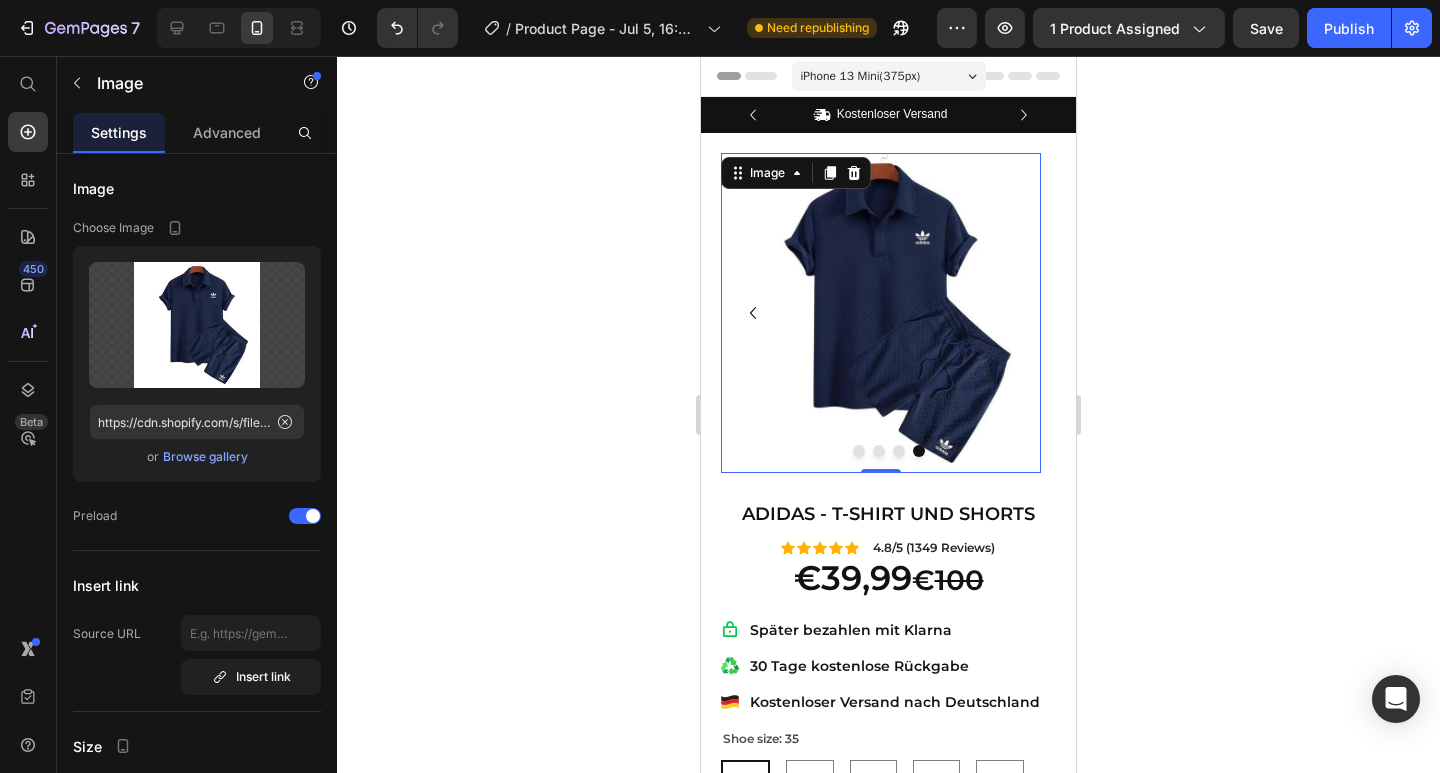 click 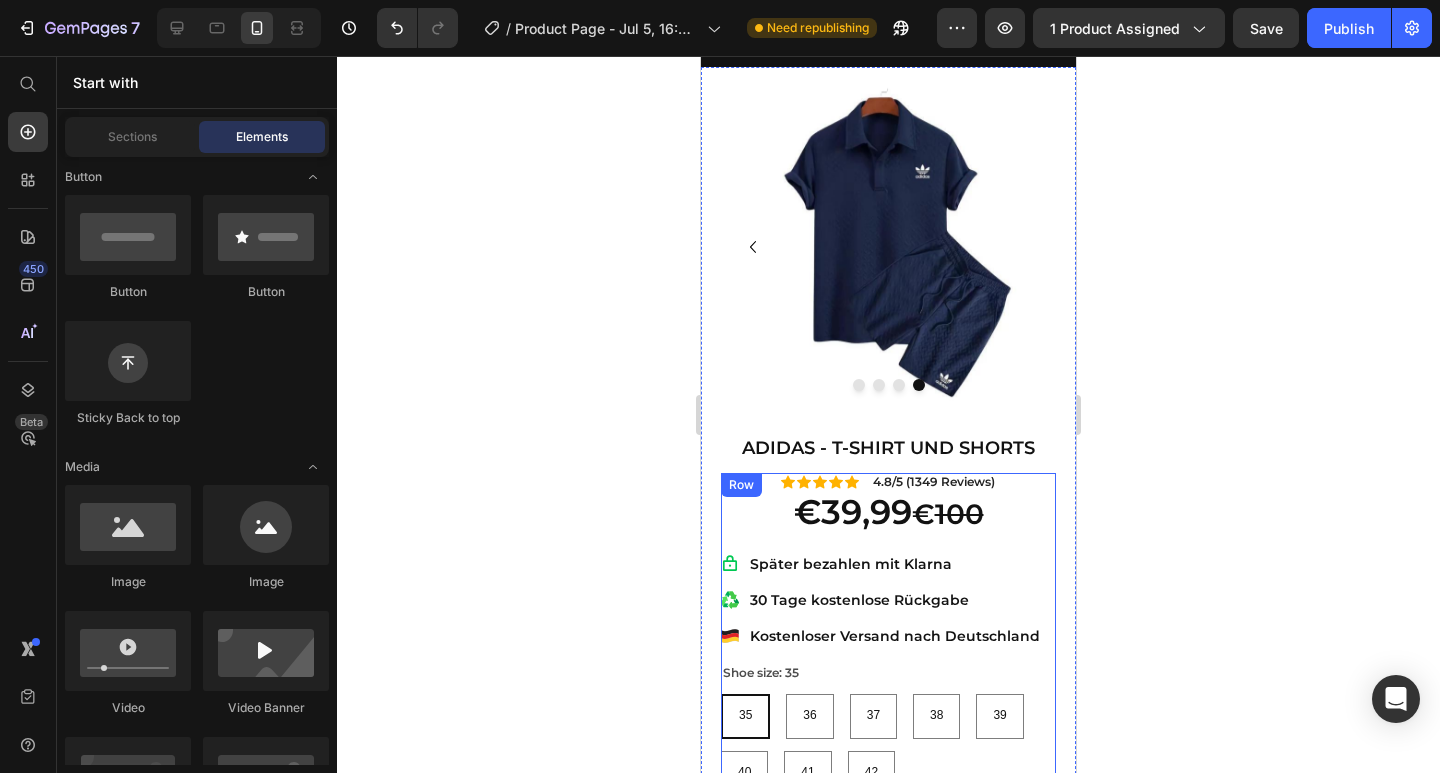 scroll, scrollTop: 0, scrollLeft: 0, axis: both 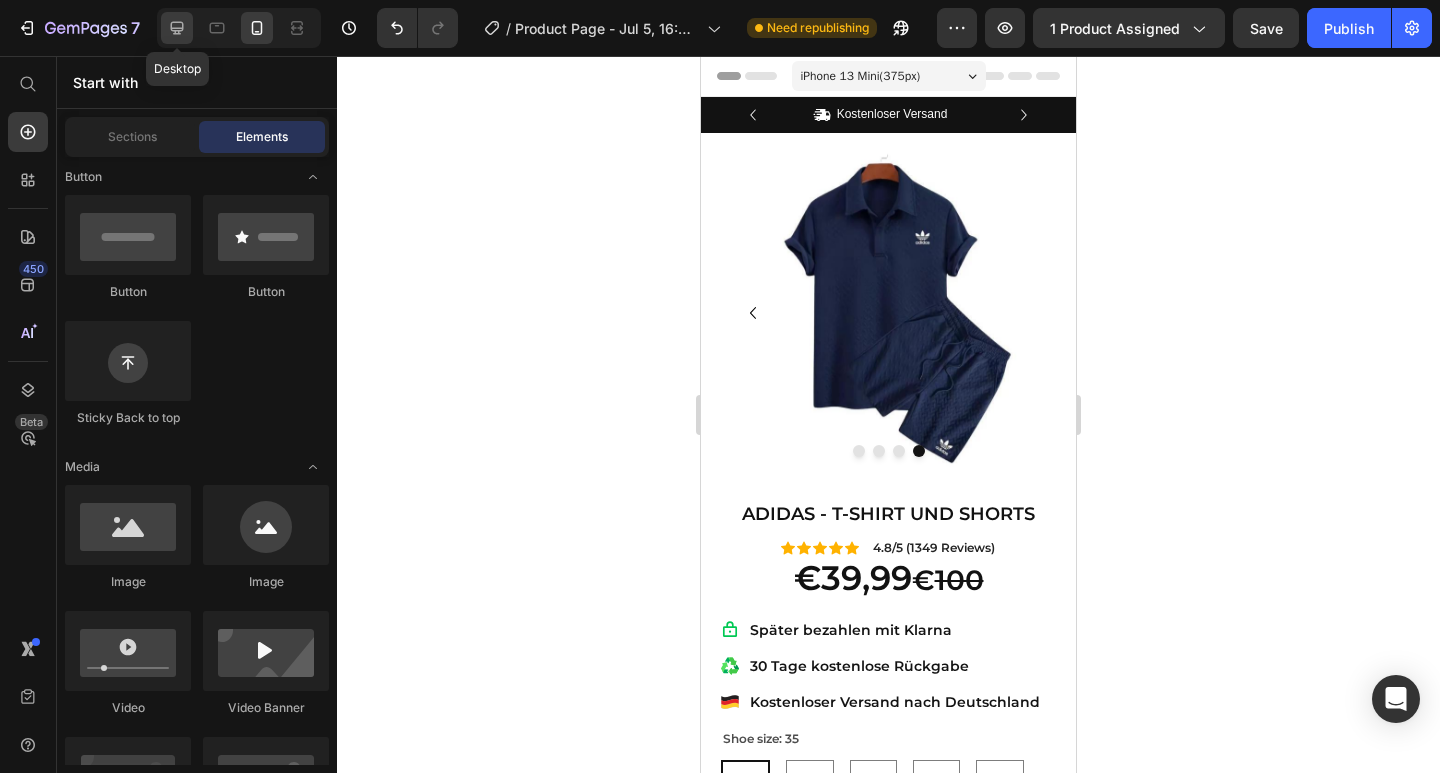 click 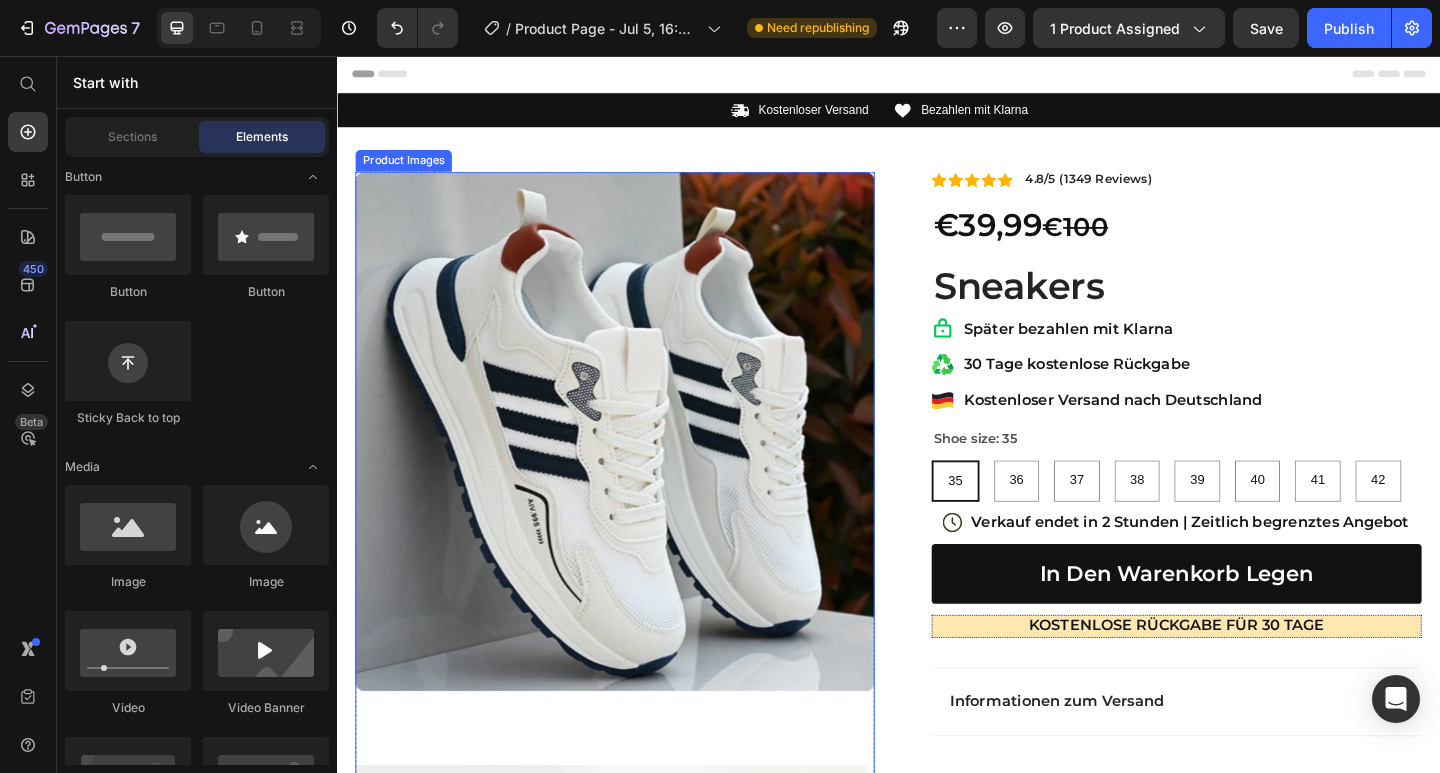 click at bounding box center (639, 464) 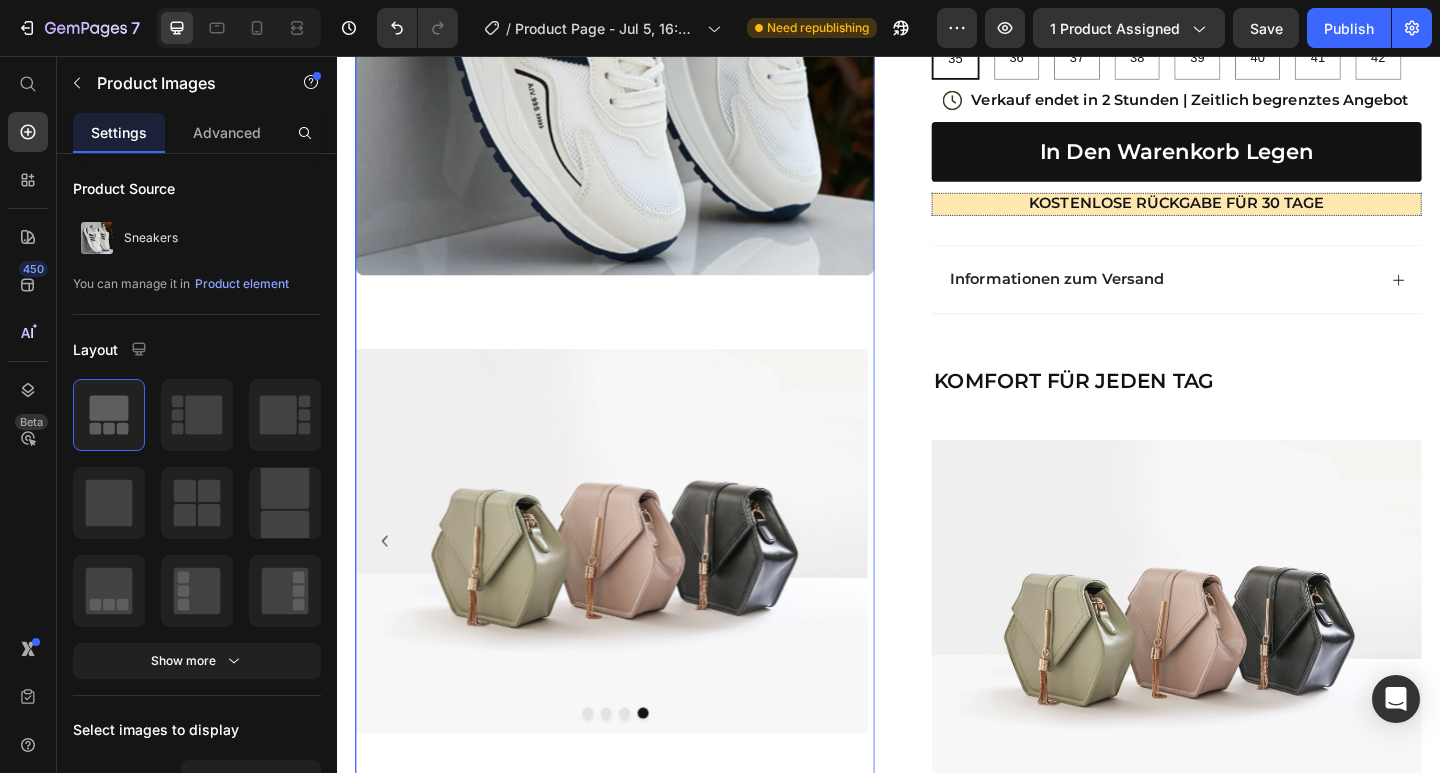 scroll, scrollTop: 473, scrollLeft: 0, axis: vertical 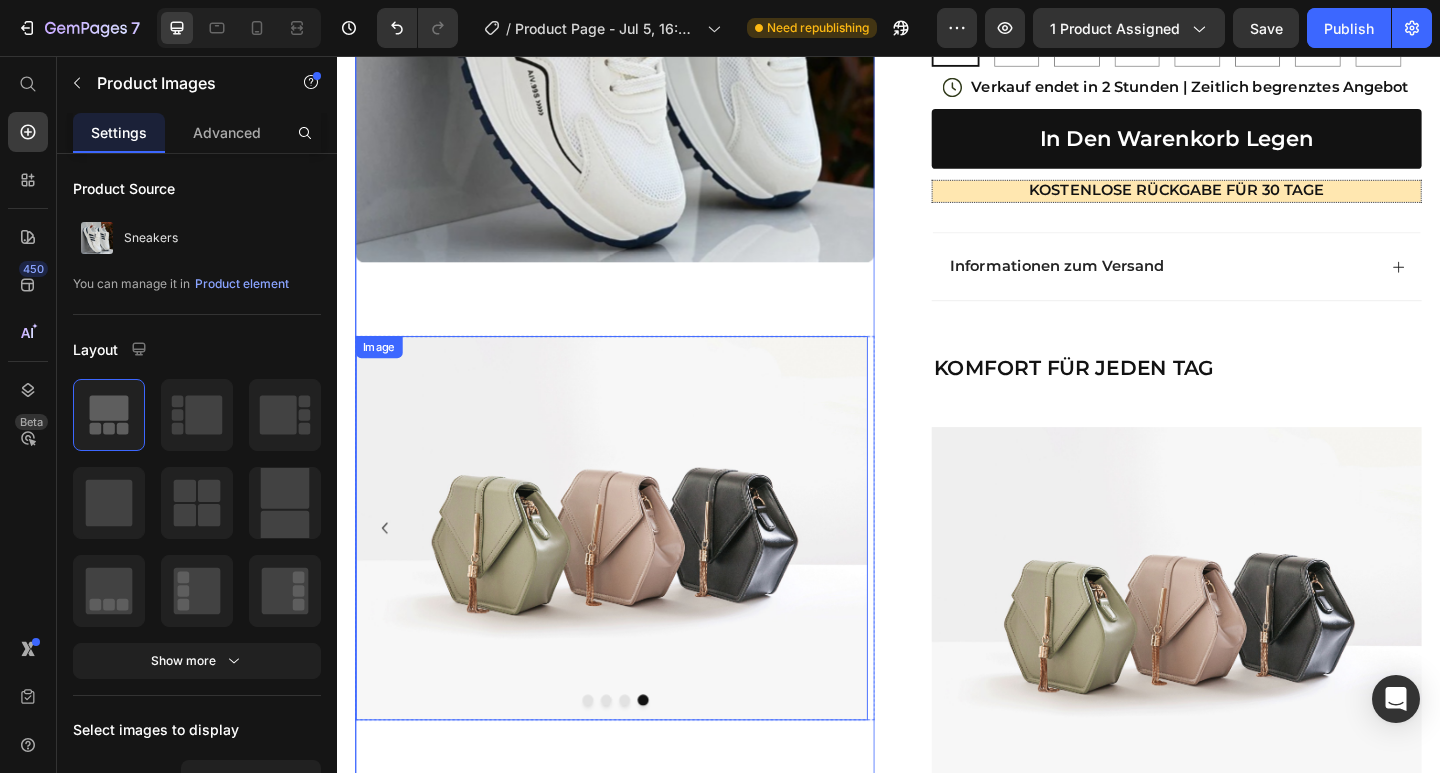 click at bounding box center (636, 570) 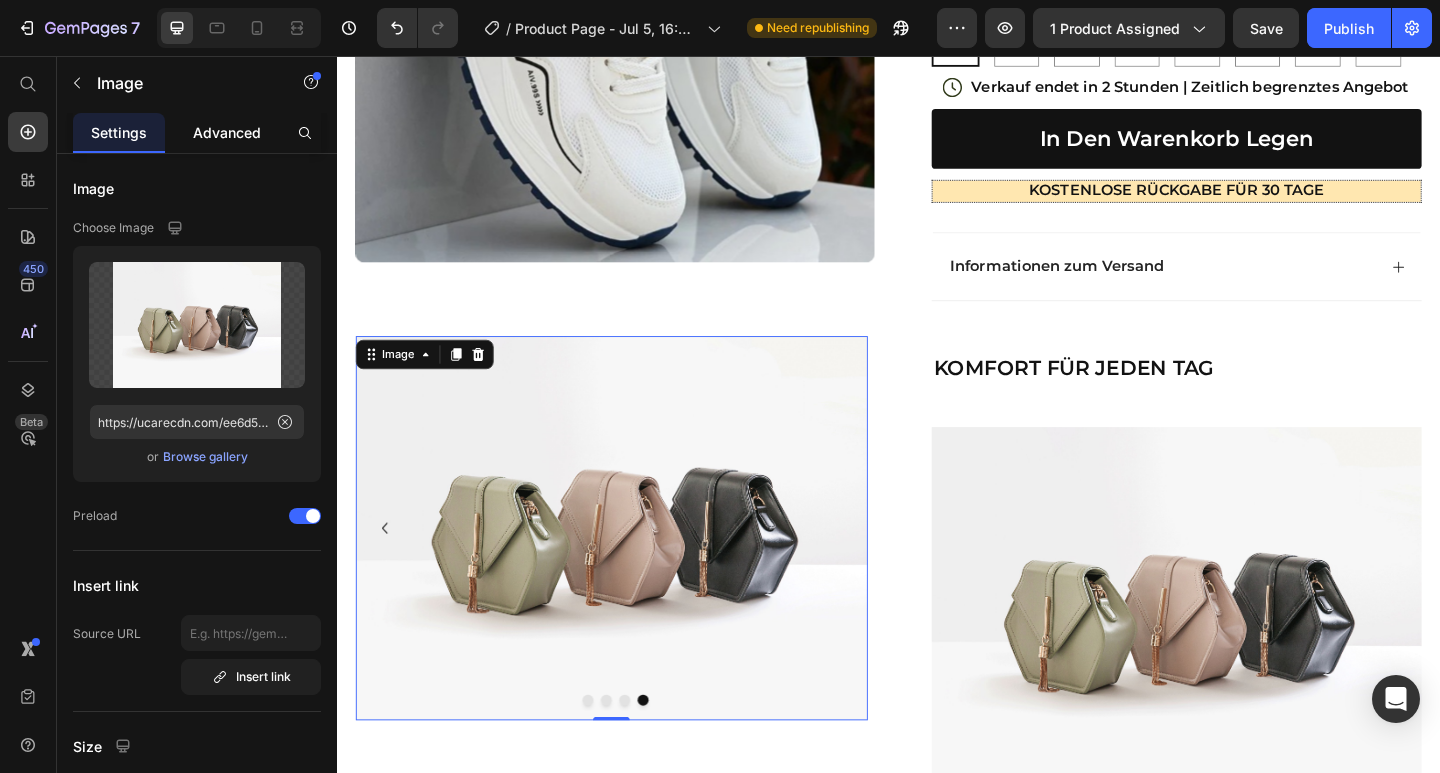 click on "Advanced" at bounding box center (227, 132) 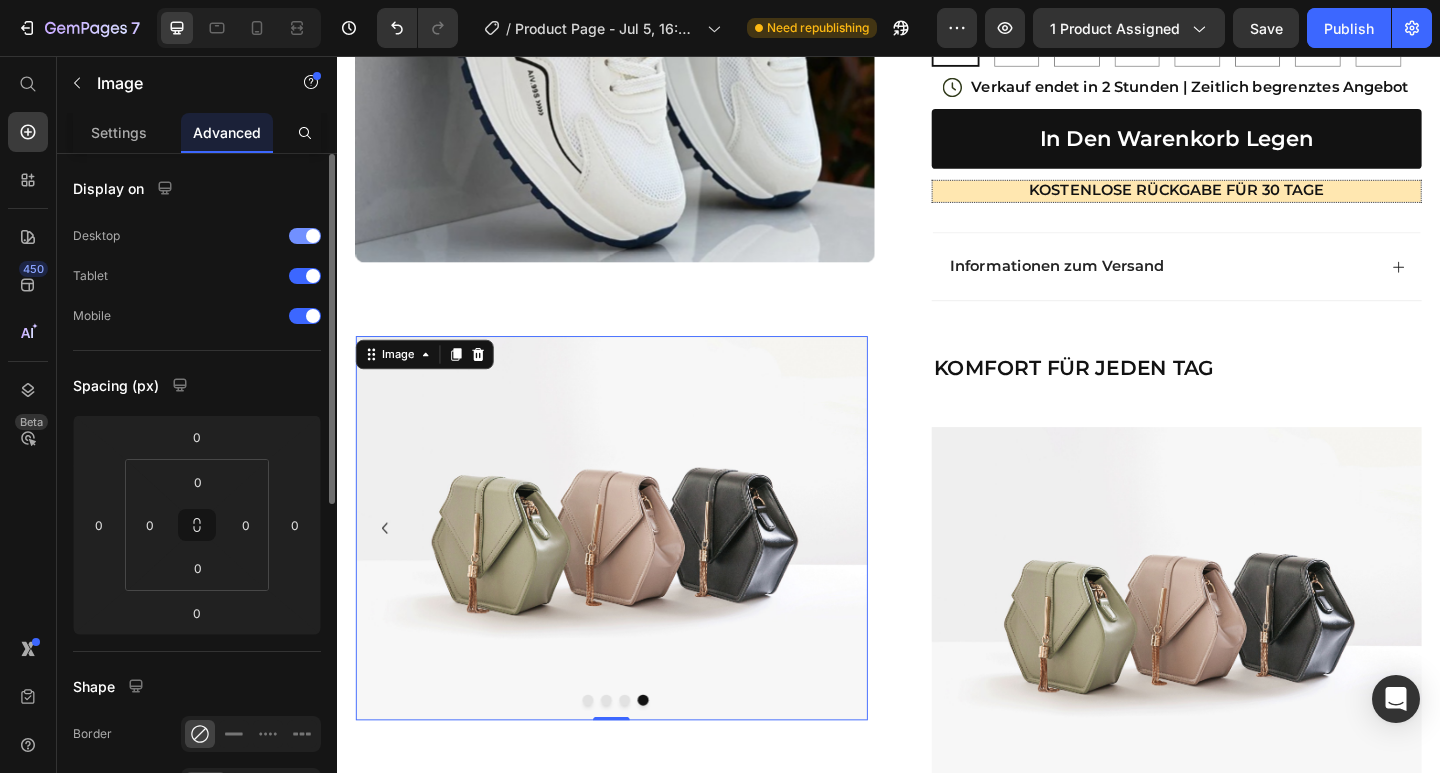 click at bounding box center (313, 236) 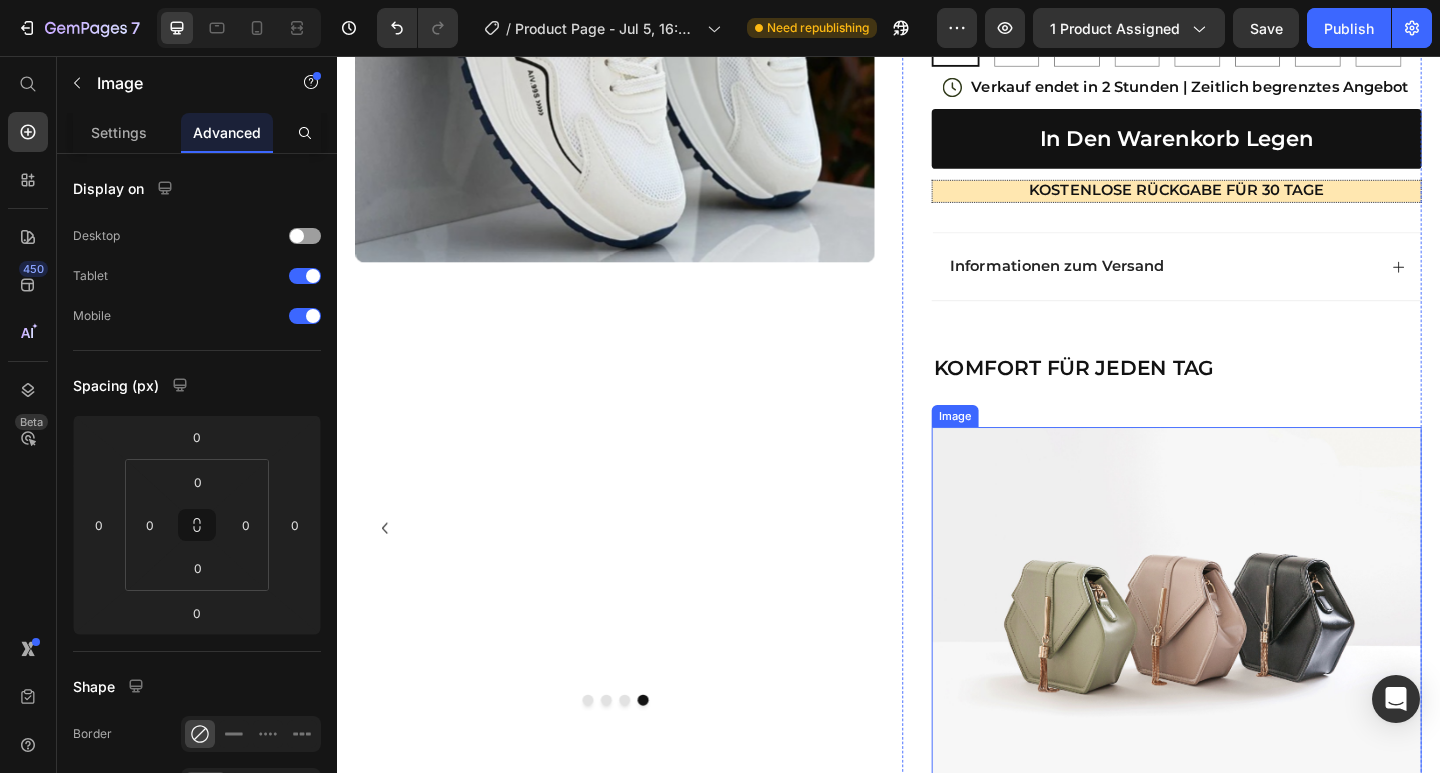 click at bounding box center (1250, 660) 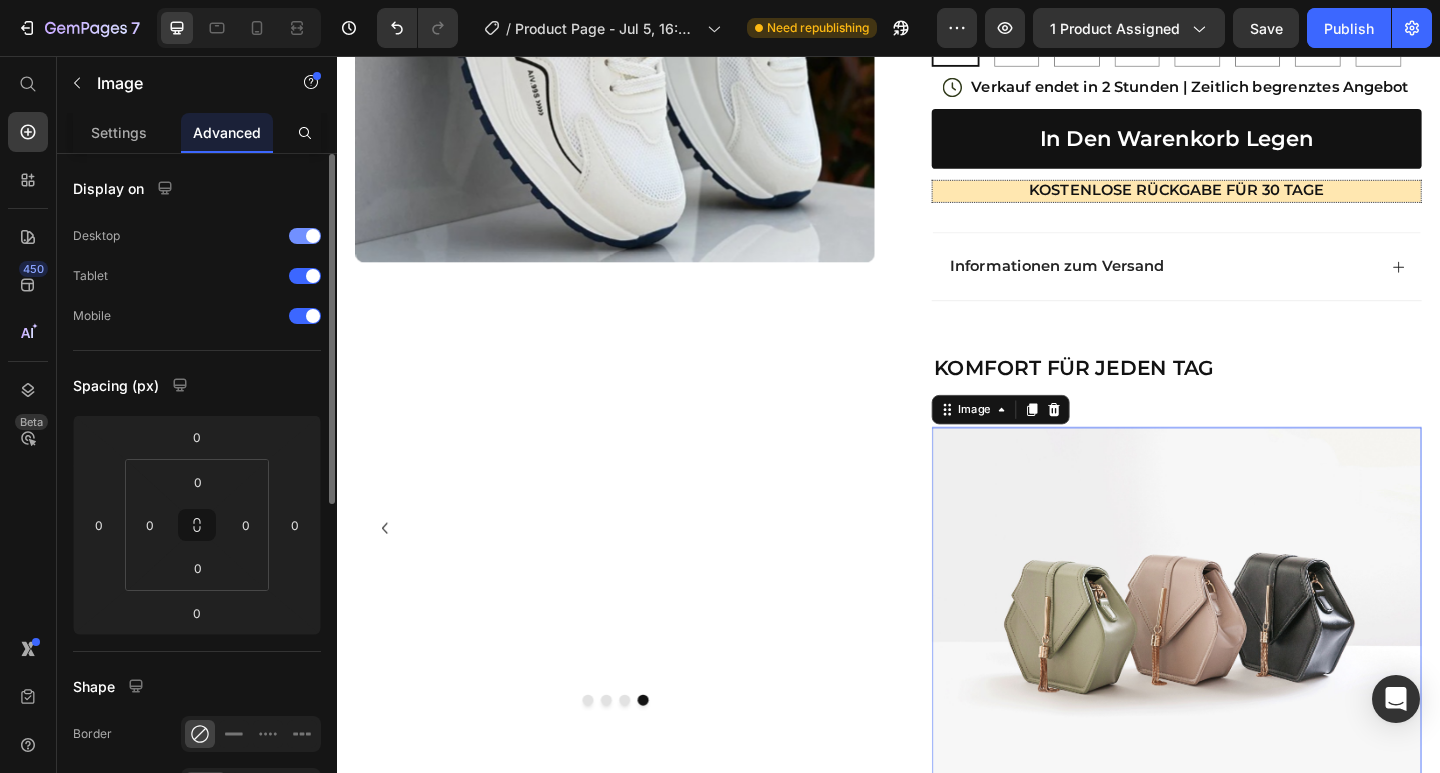 click at bounding box center (313, 236) 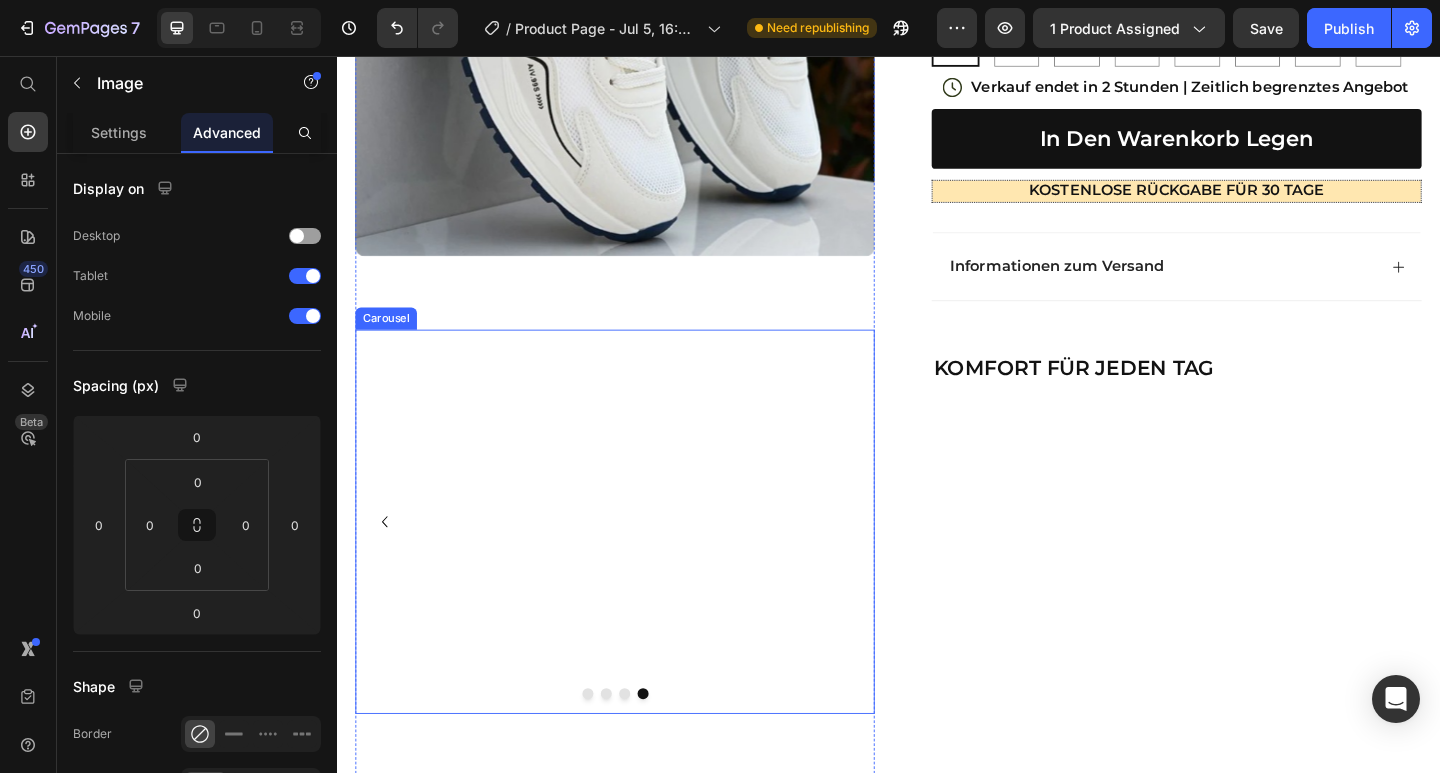 click on "Image" at bounding box center [636, 563] 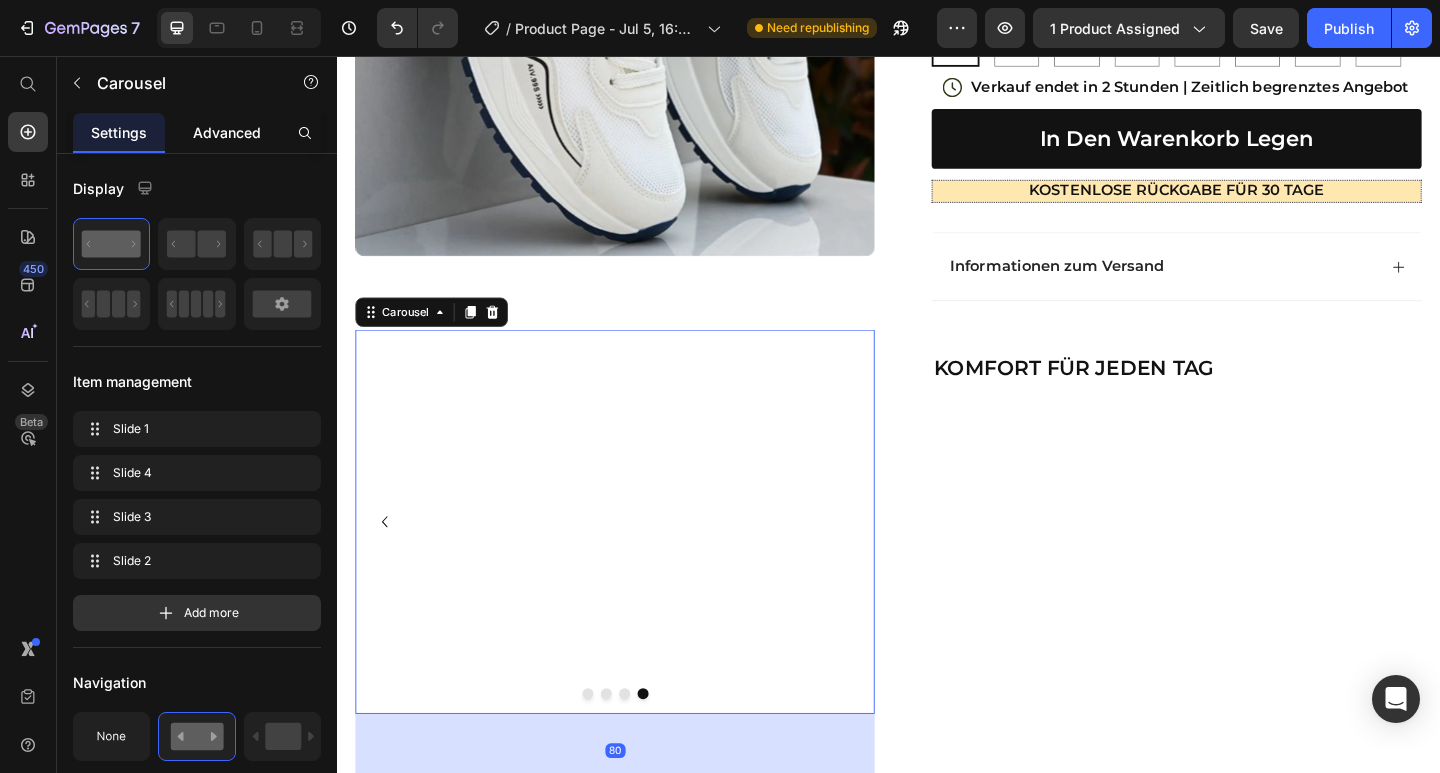click on "Advanced" at bounding box center [227, 132] 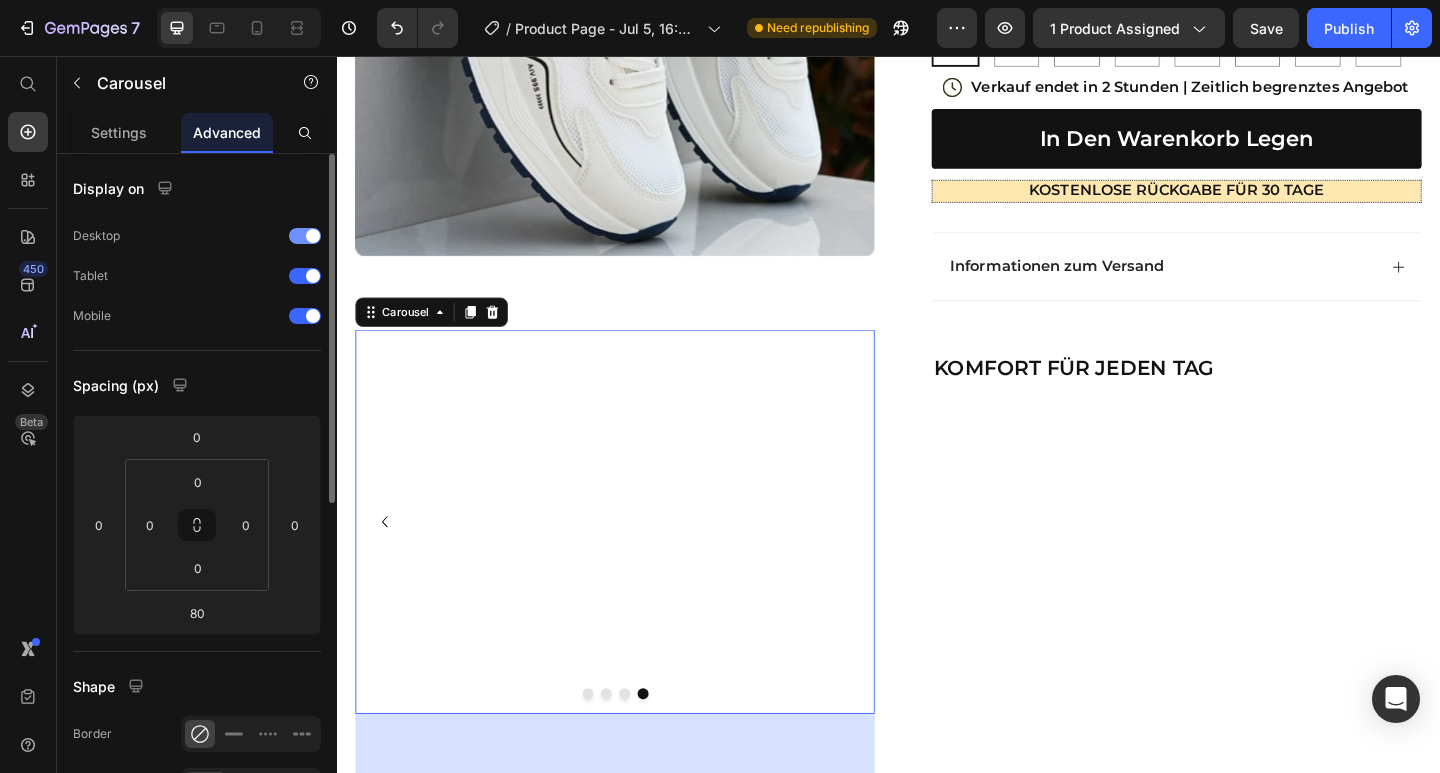 click at bounding box center [305, 236] 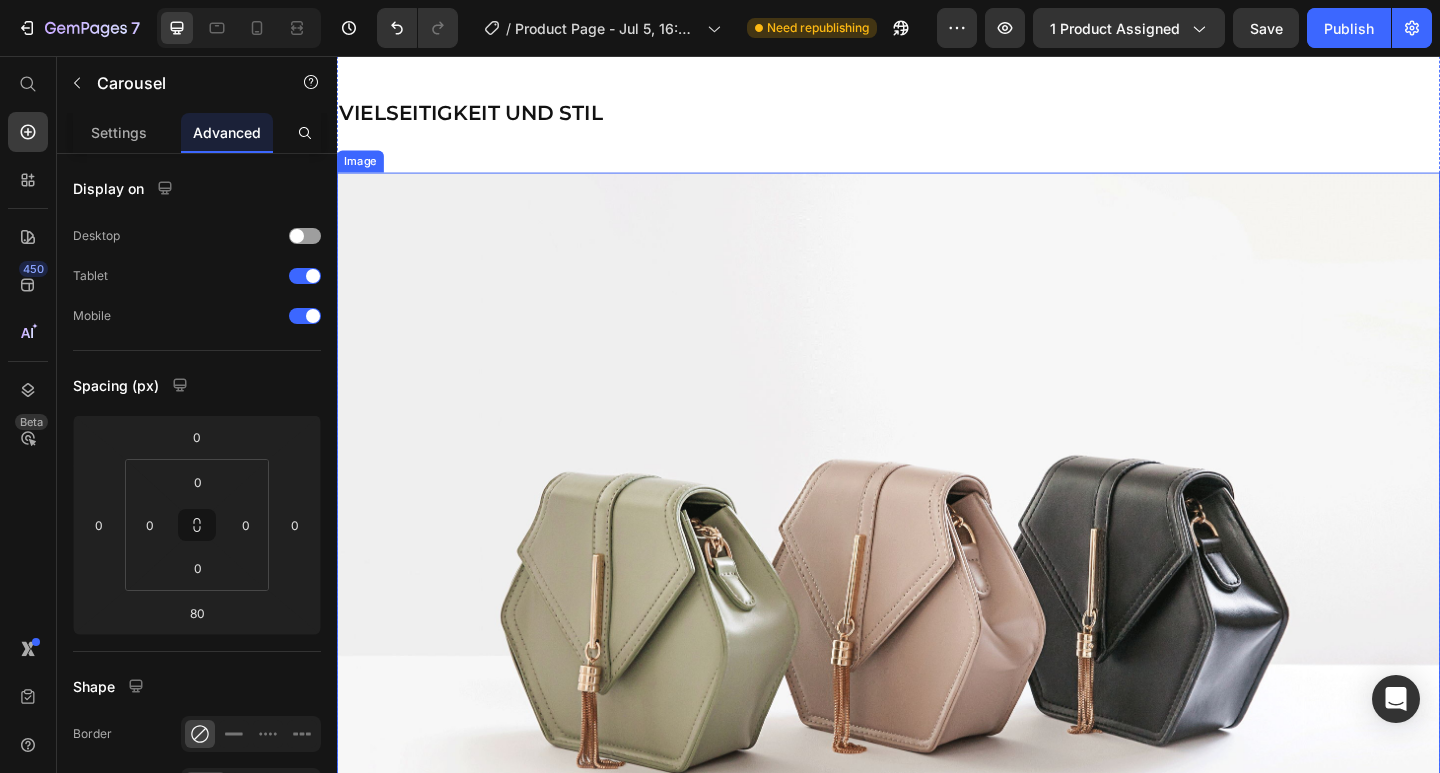 scroll, scrollTop: 857, scrollLeft: 0, axis: vertical 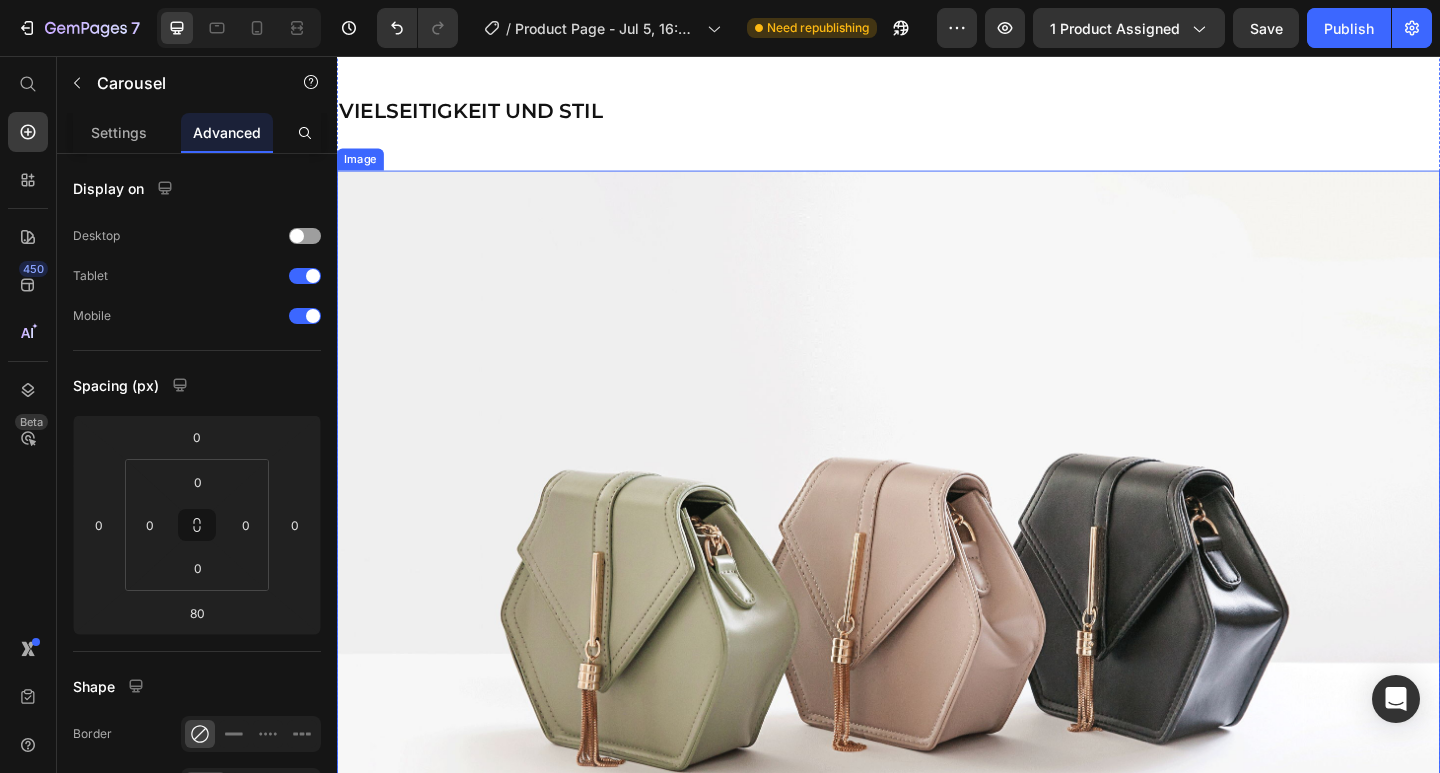 click at bounding box center (937, 631) 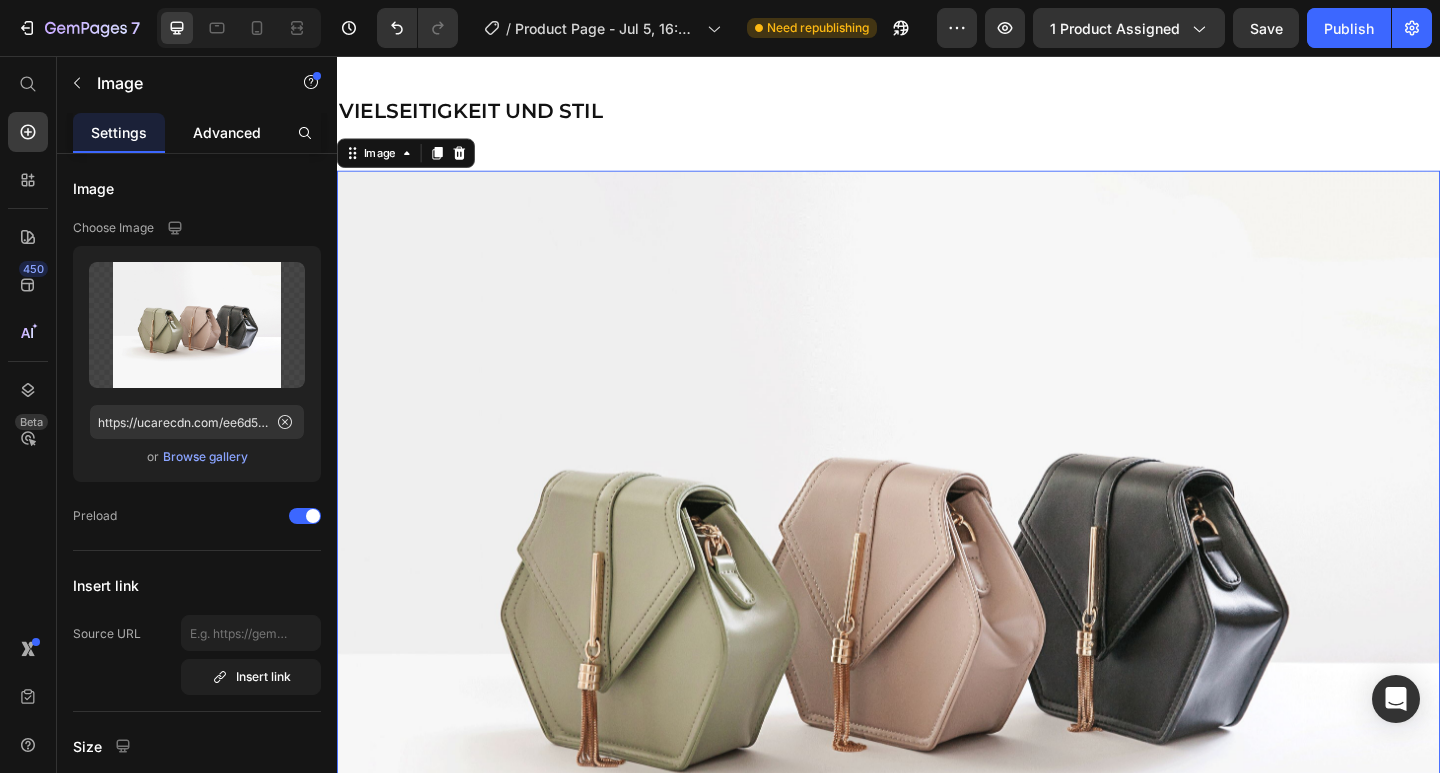 click on "Advanced" at bounding box center [227, 132] 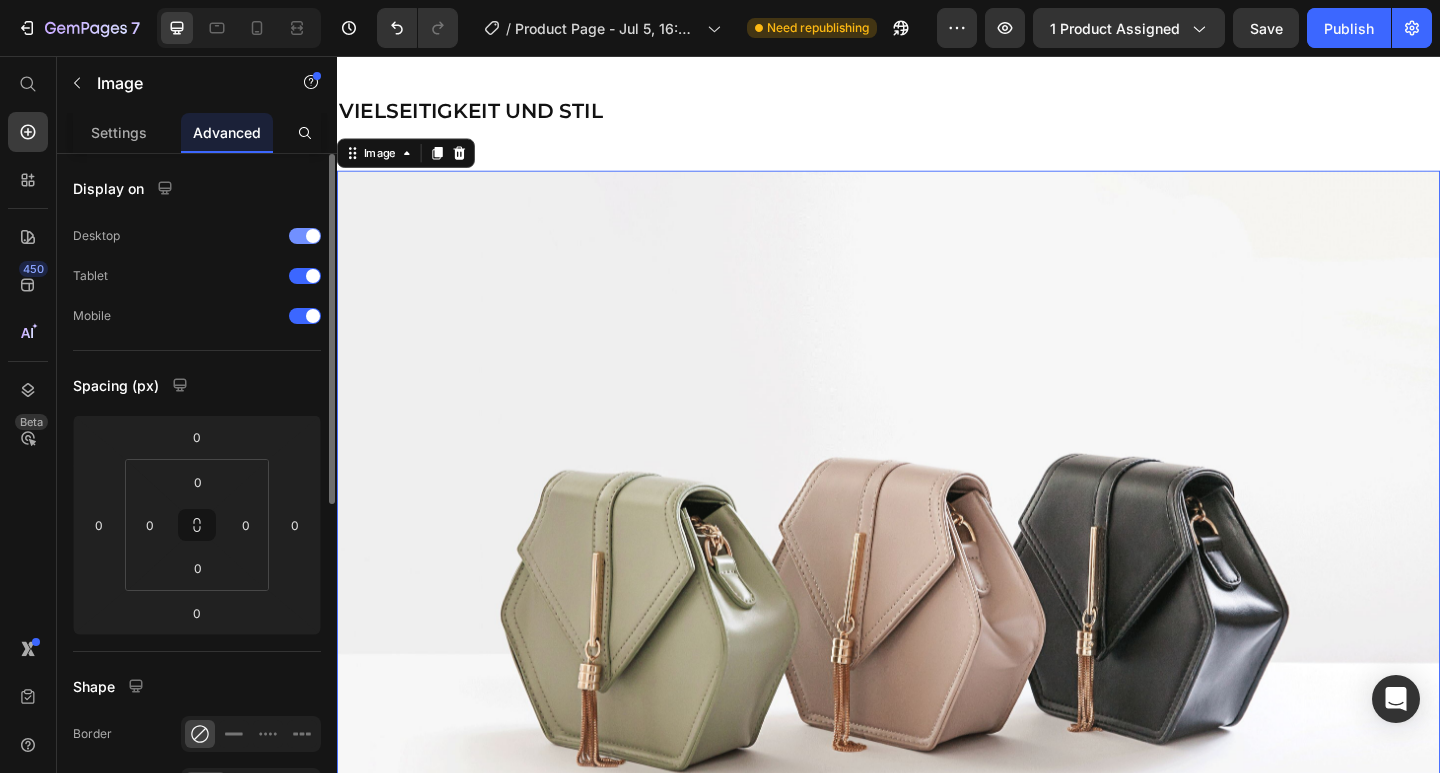 click at bounding box center [305, 236] 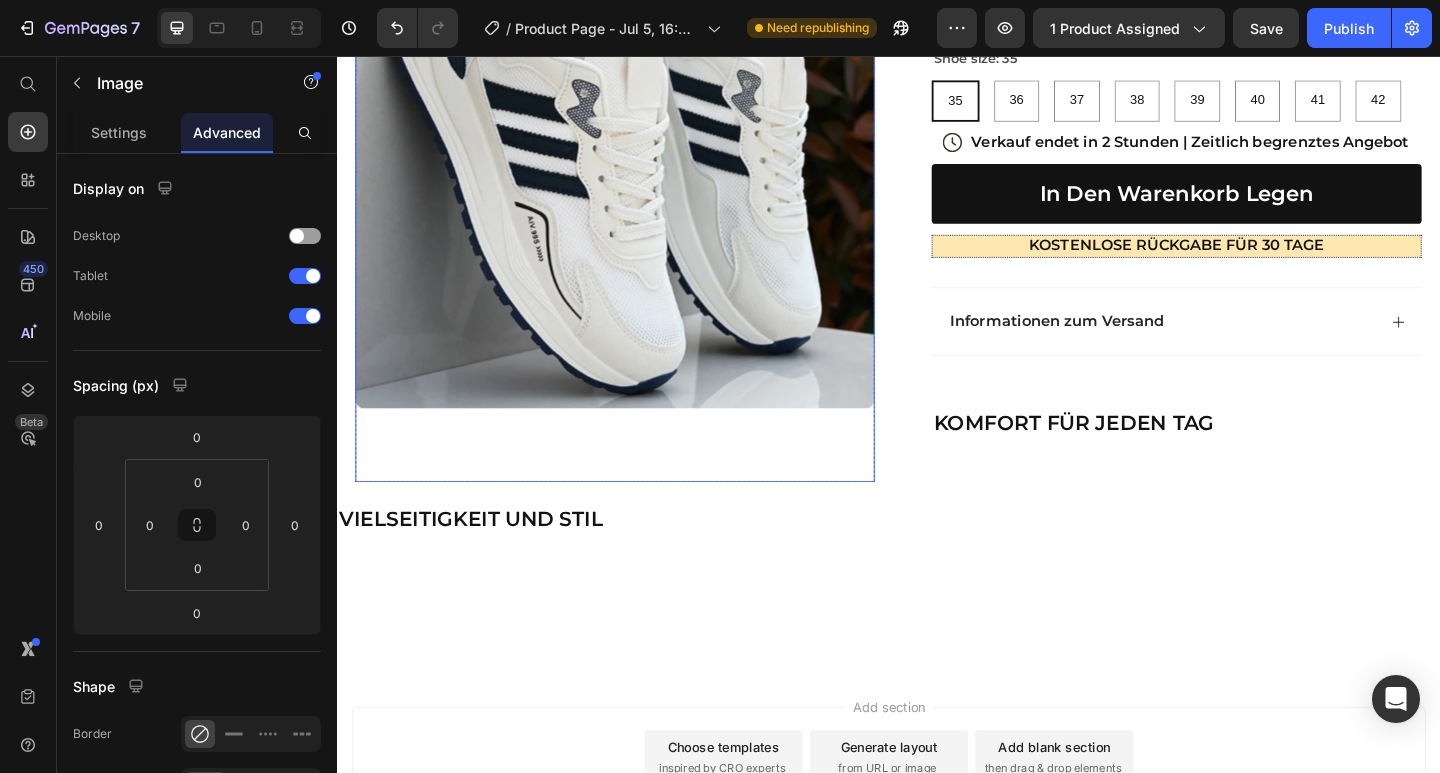 scroll, scrollTop: 0, scrollLeft: 0, axis: both 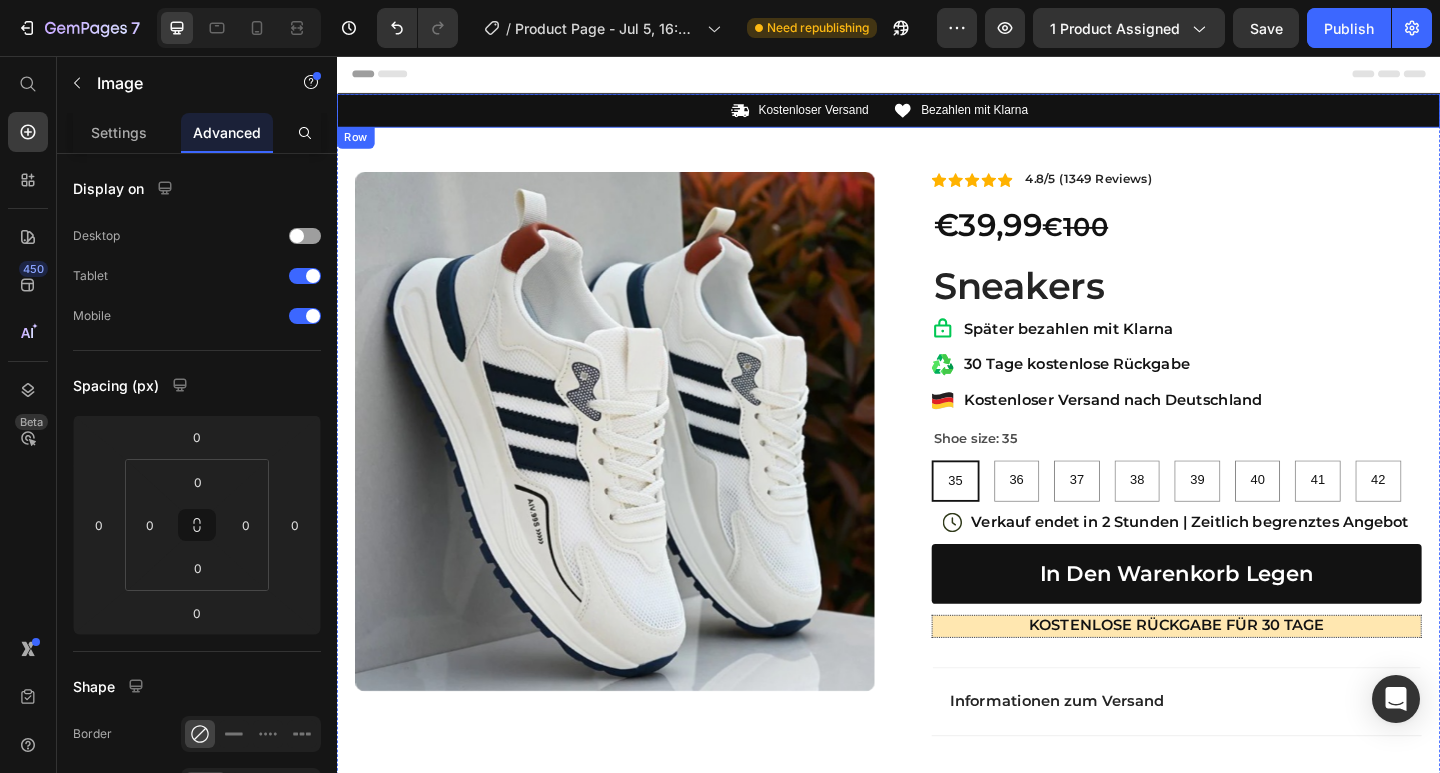 click on "Icon Kostenloser Versand Text Block Row
Icon Bezahlen mit Klarna Text Block Row Carousel Row" at bounding box center [937, 115] 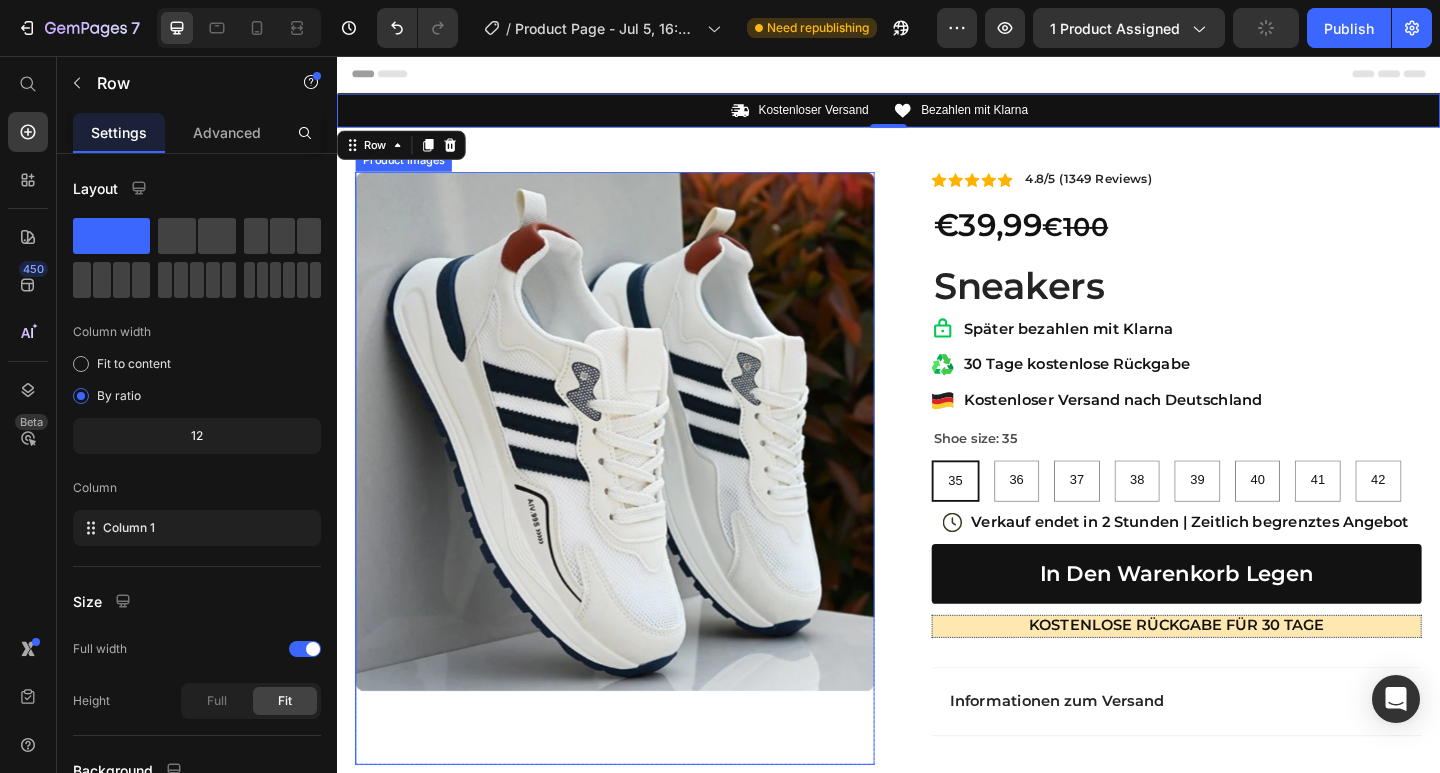 click at bounding box center [639, 464] 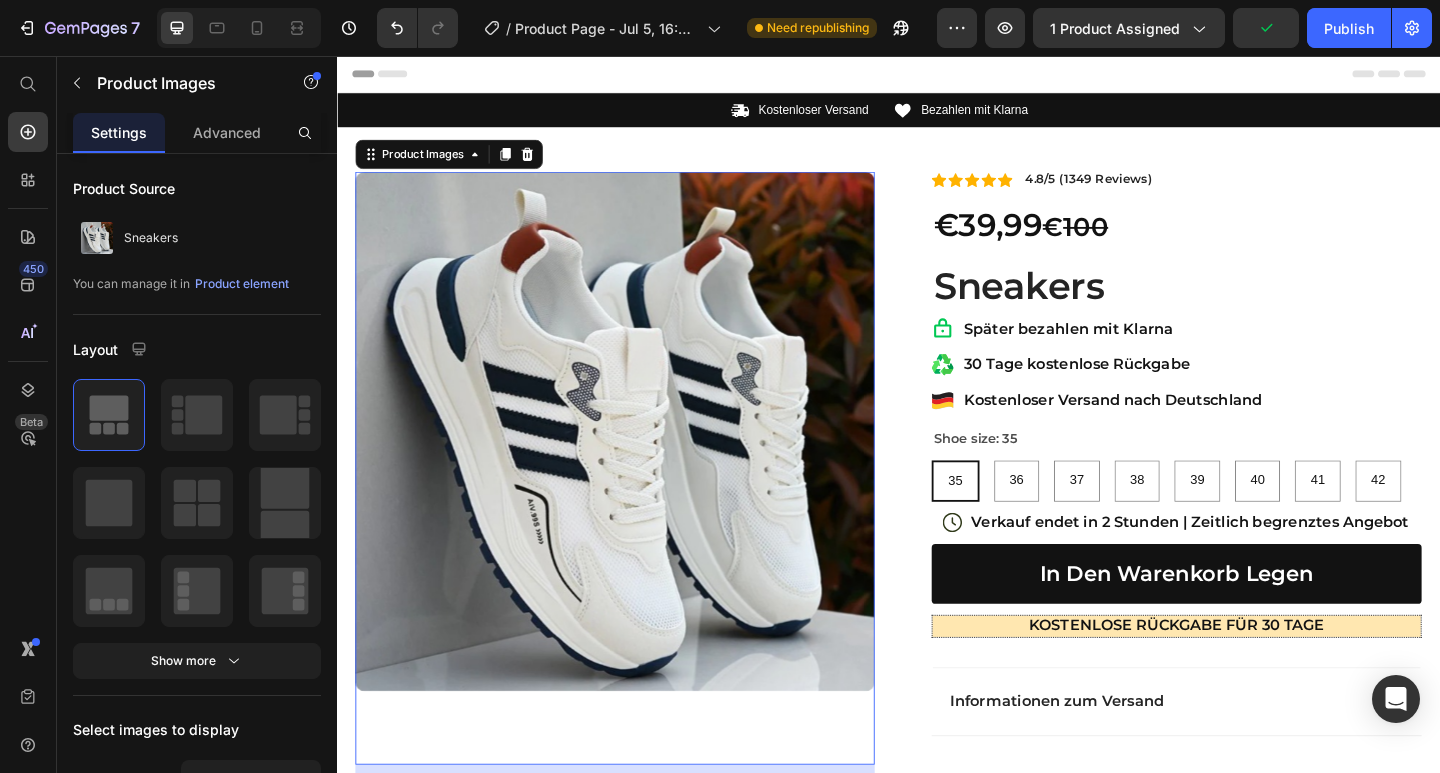 click at bounding box center (639, 464) 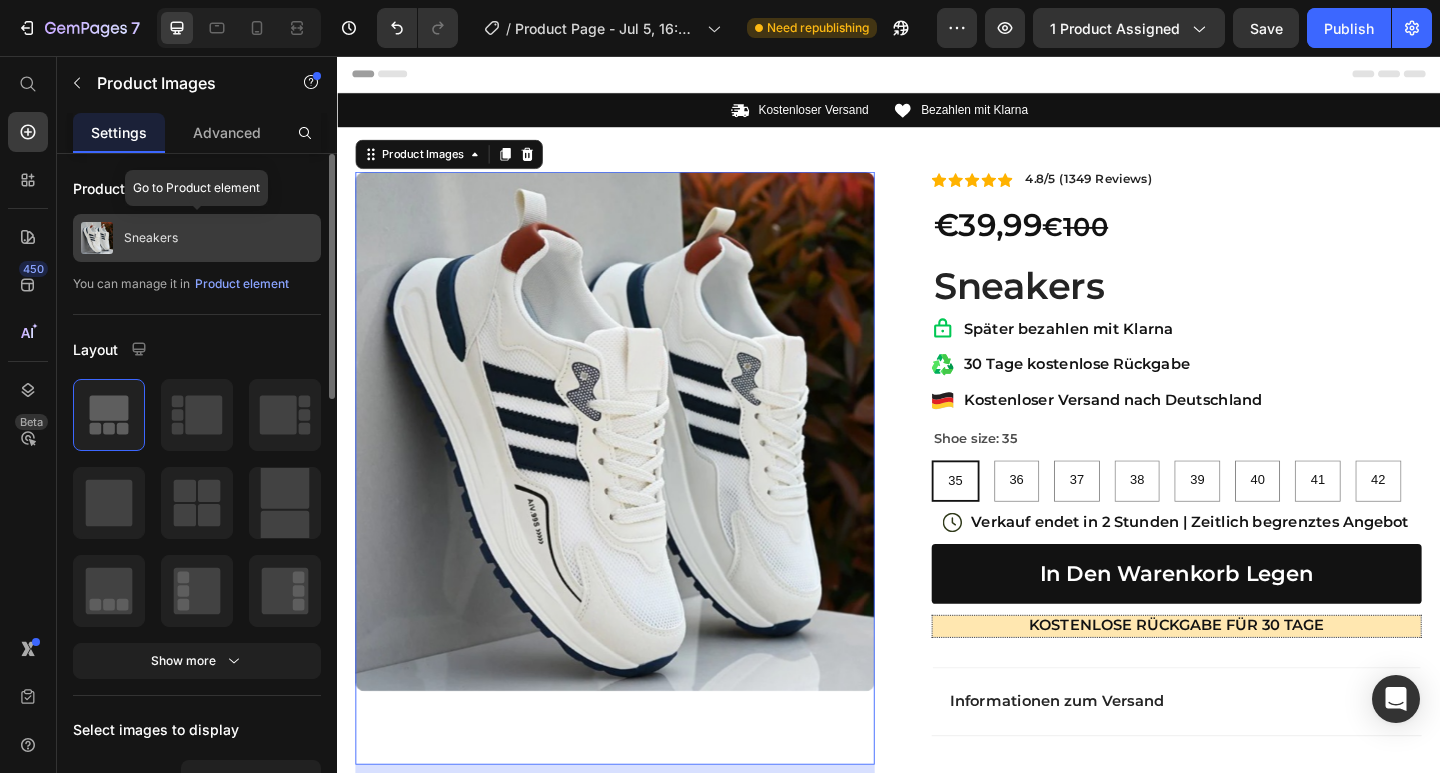 click on "Sneakers" 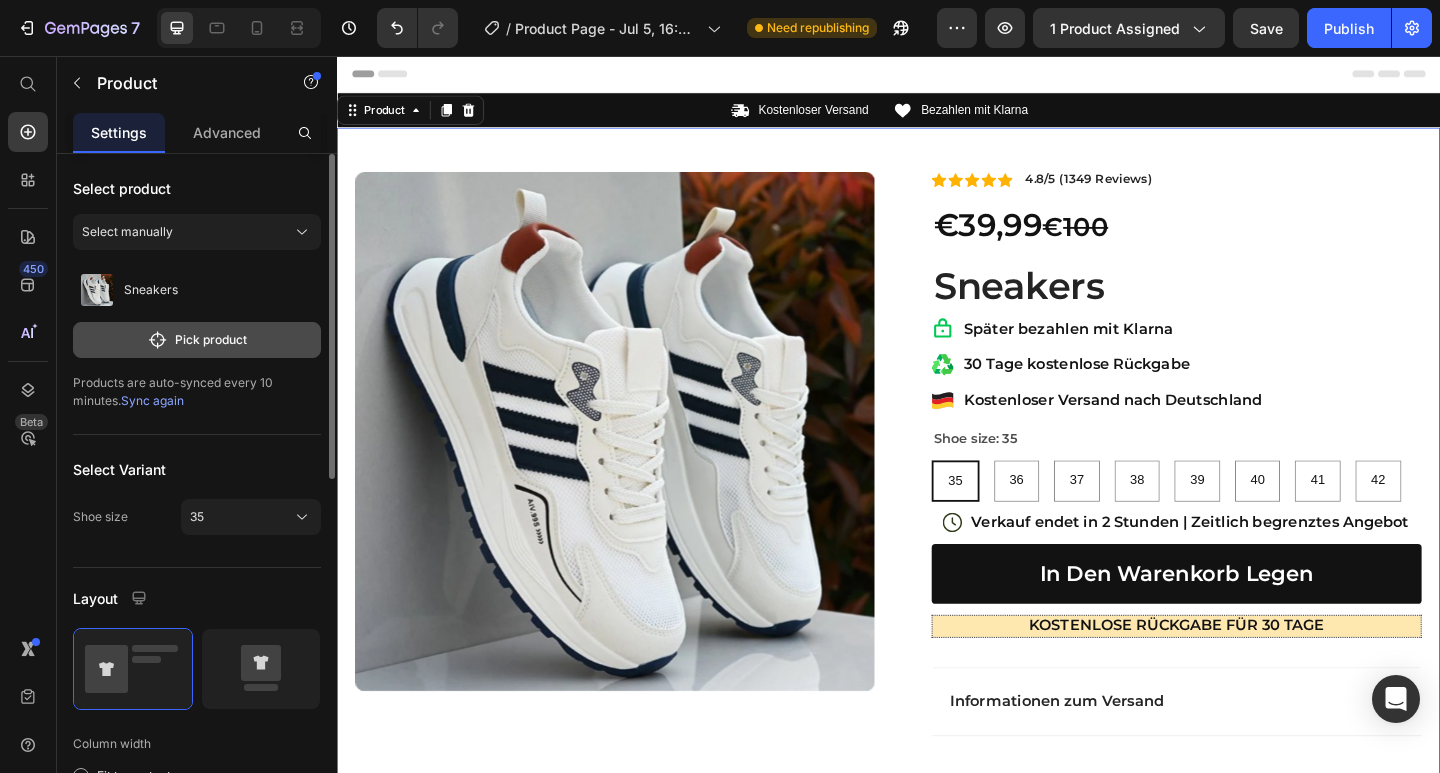 click on "Pick product" at bounding box center (197, 340) 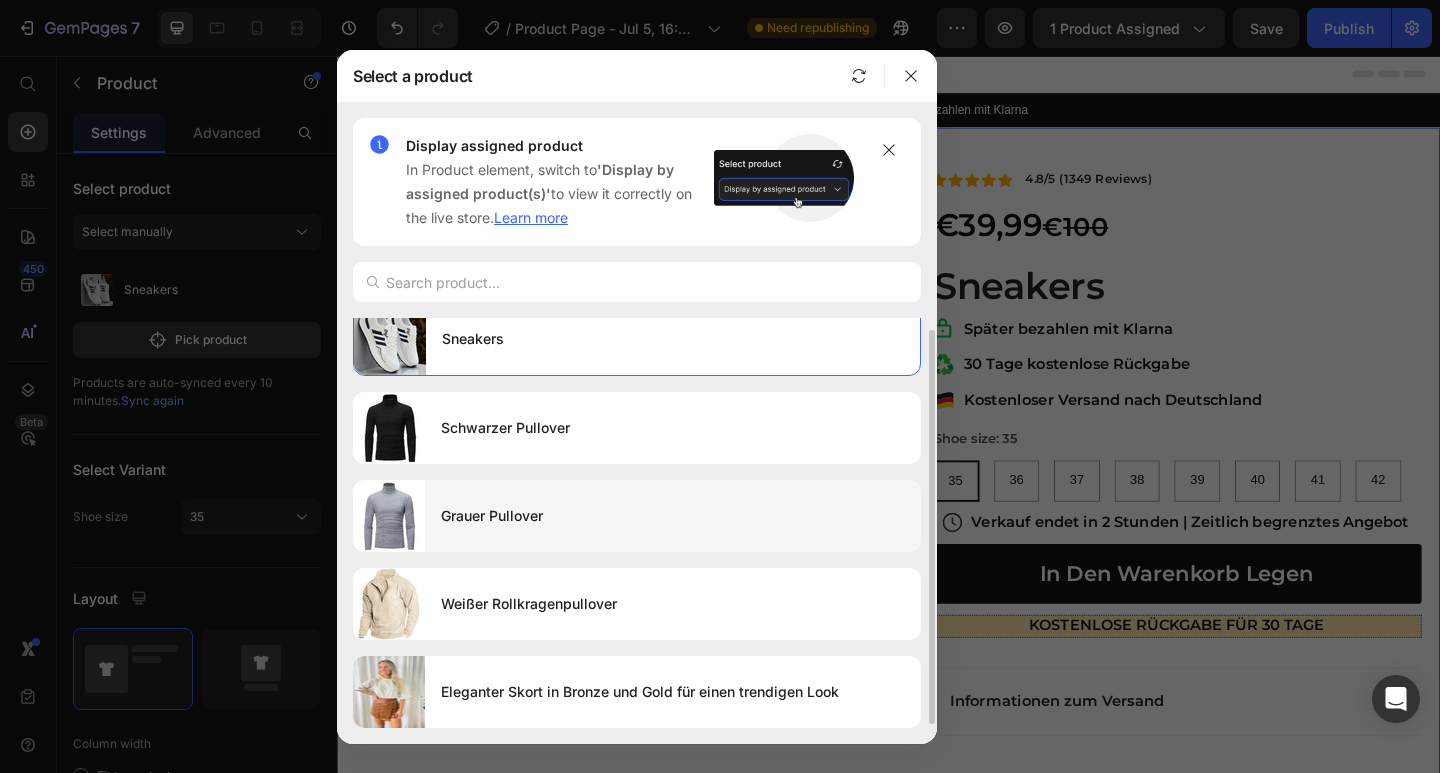 scroll, scrollTop: 0, scrollLeft: 0, axis: both 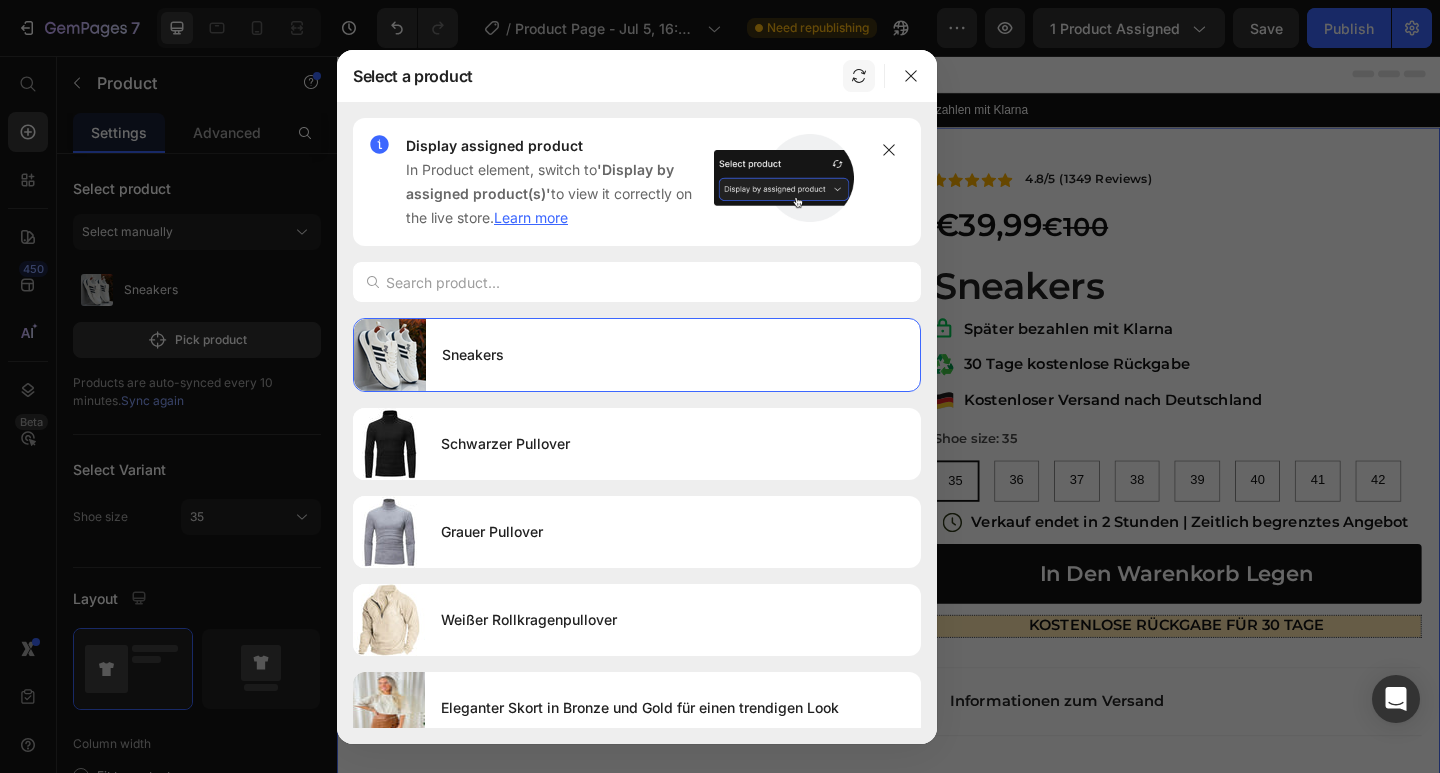 click 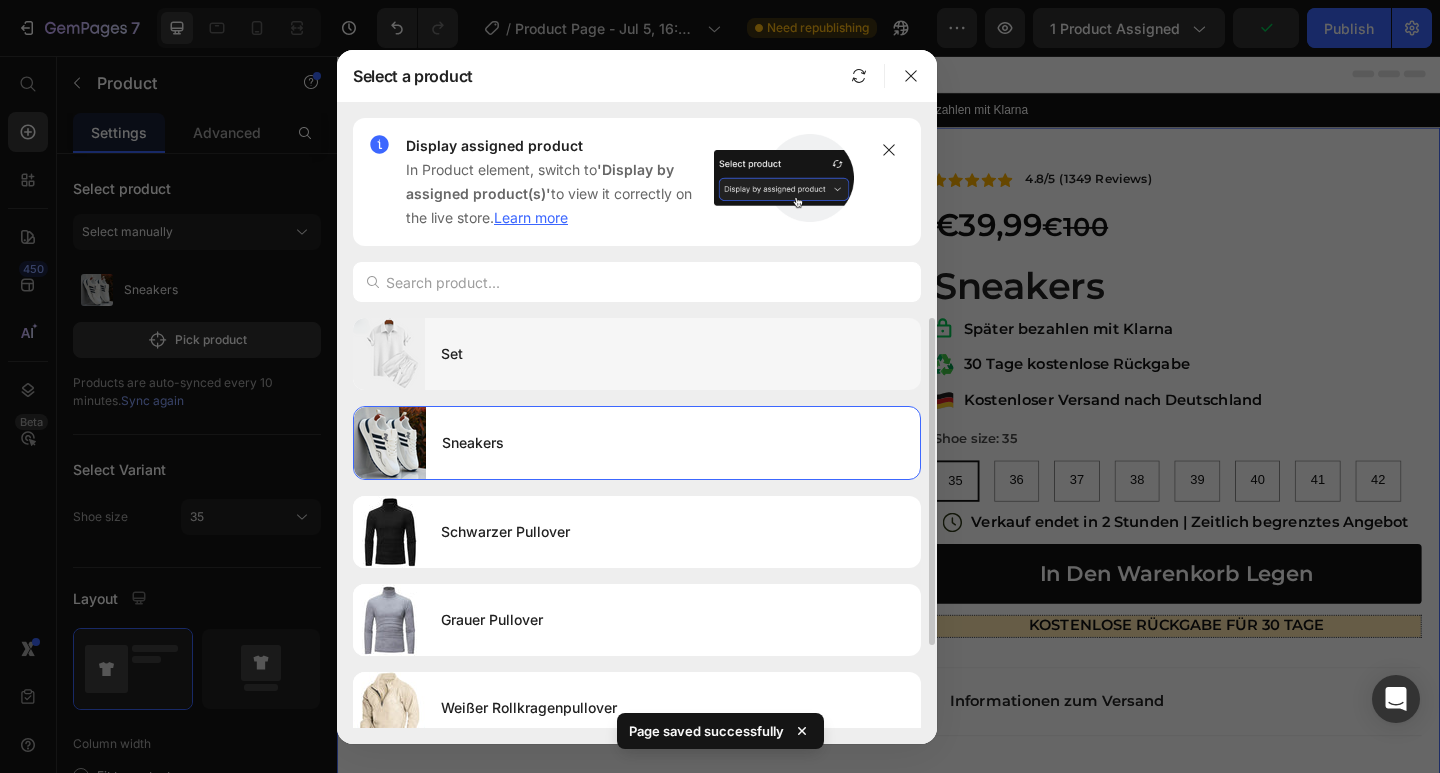 click on "Set" at bounding box center [673, 354] 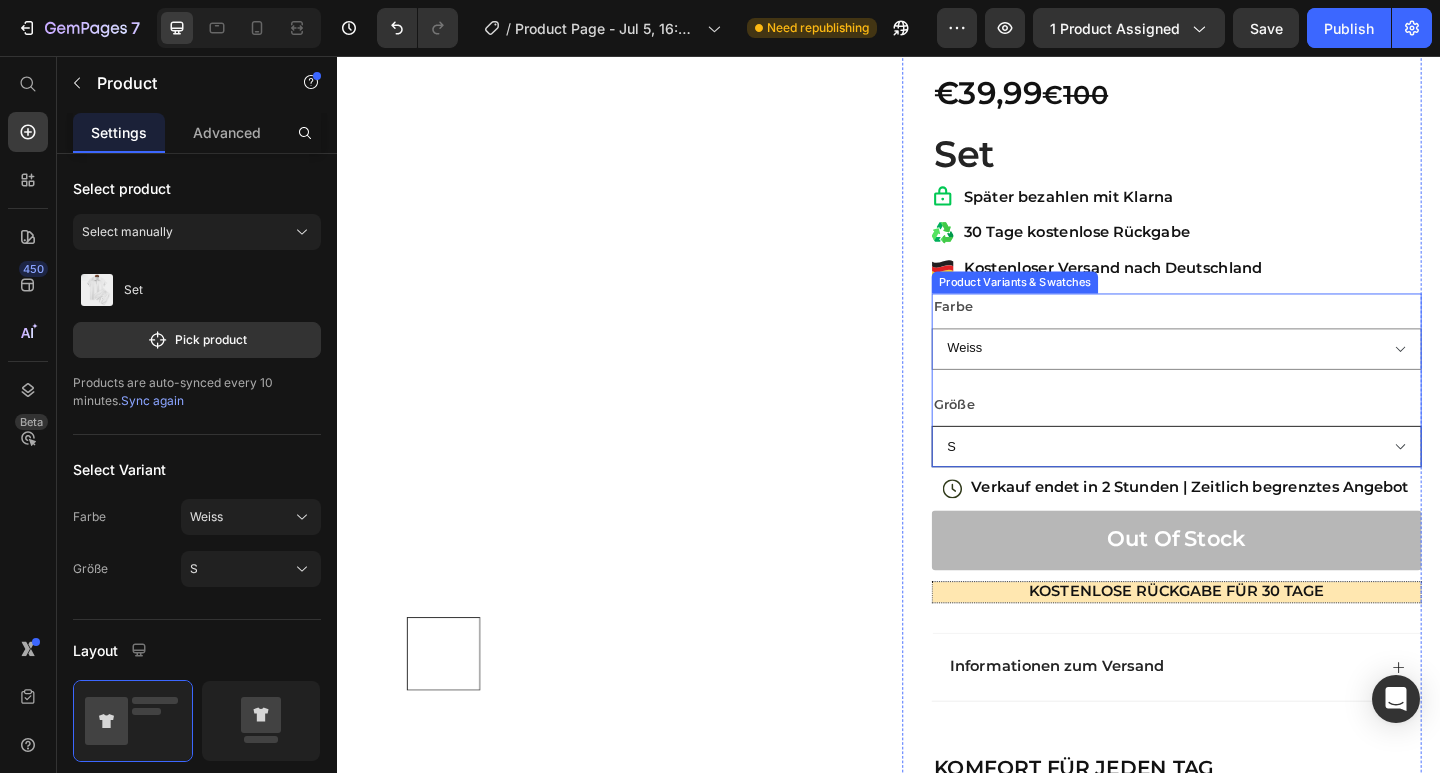 scroll, scrollTop: 0, scrollLeft: 0, axis: both 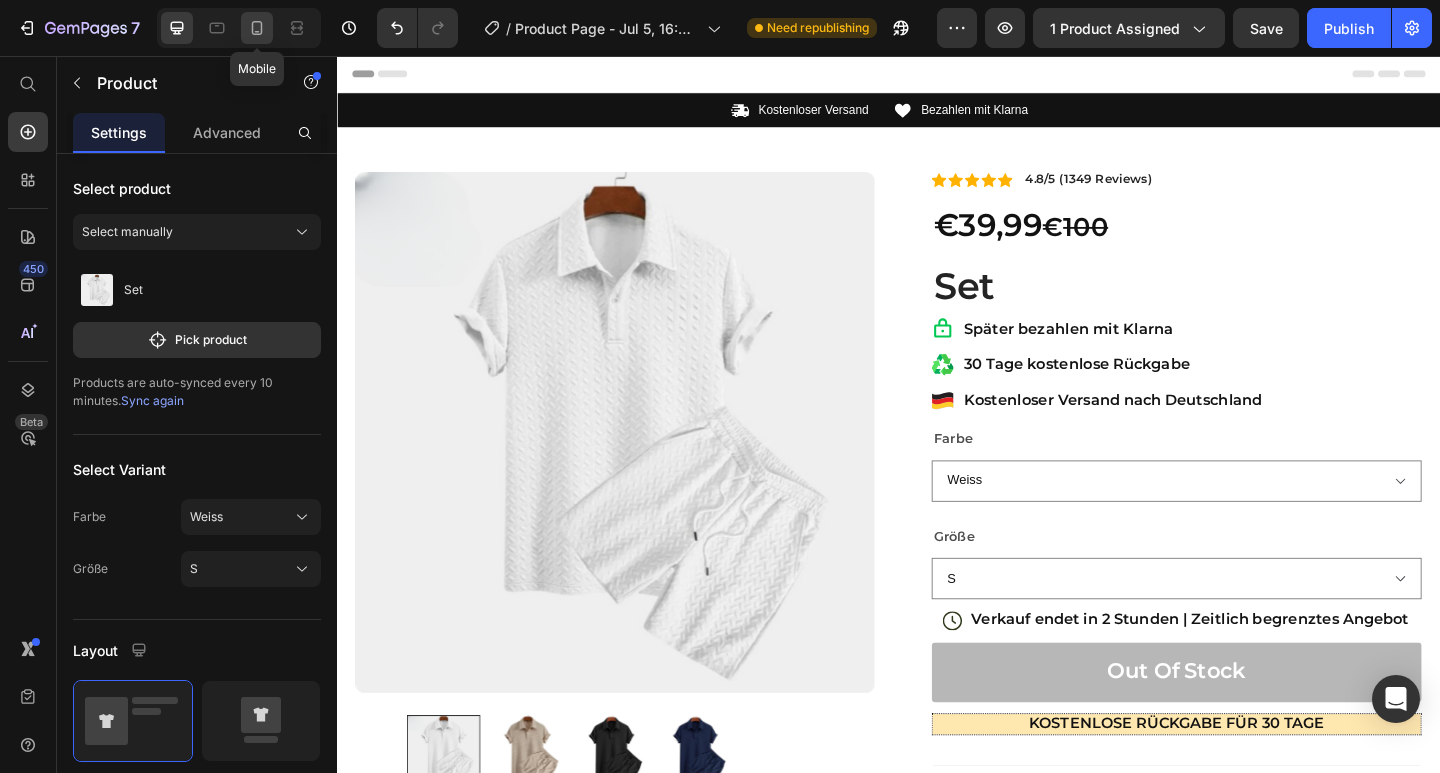 click 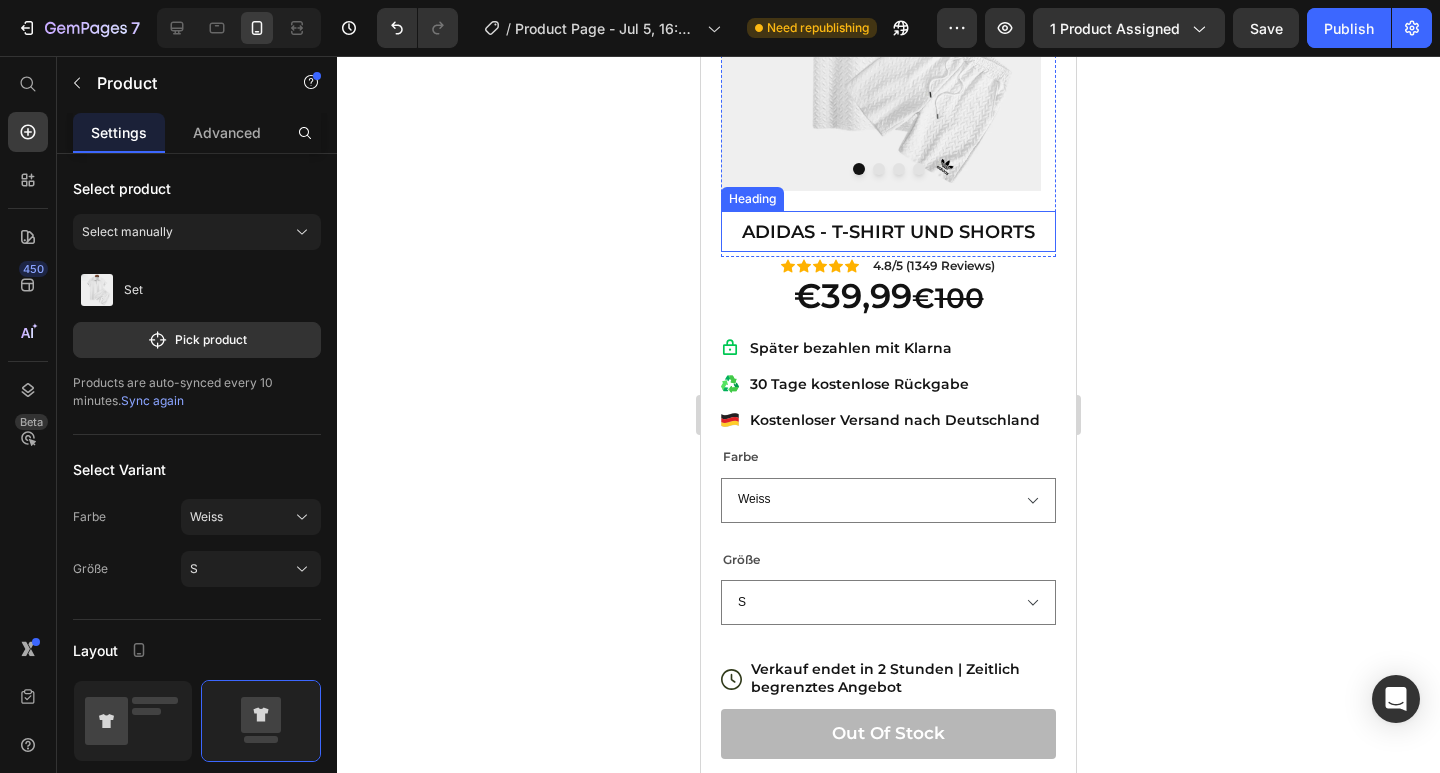 scroll, scrollTop: 0, scrollLeft: 0, axis: both 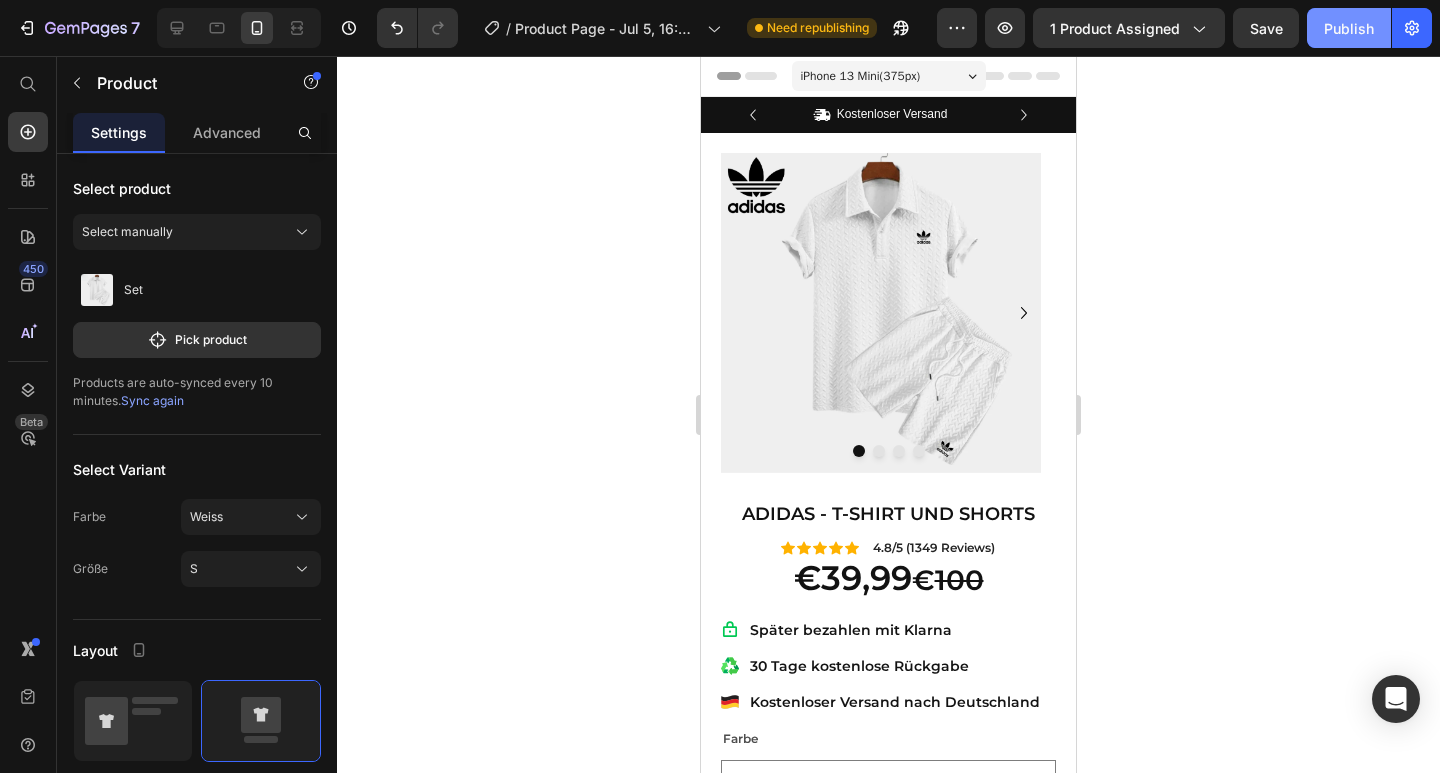 click on "Publish" at bounding box center (1349, 28) 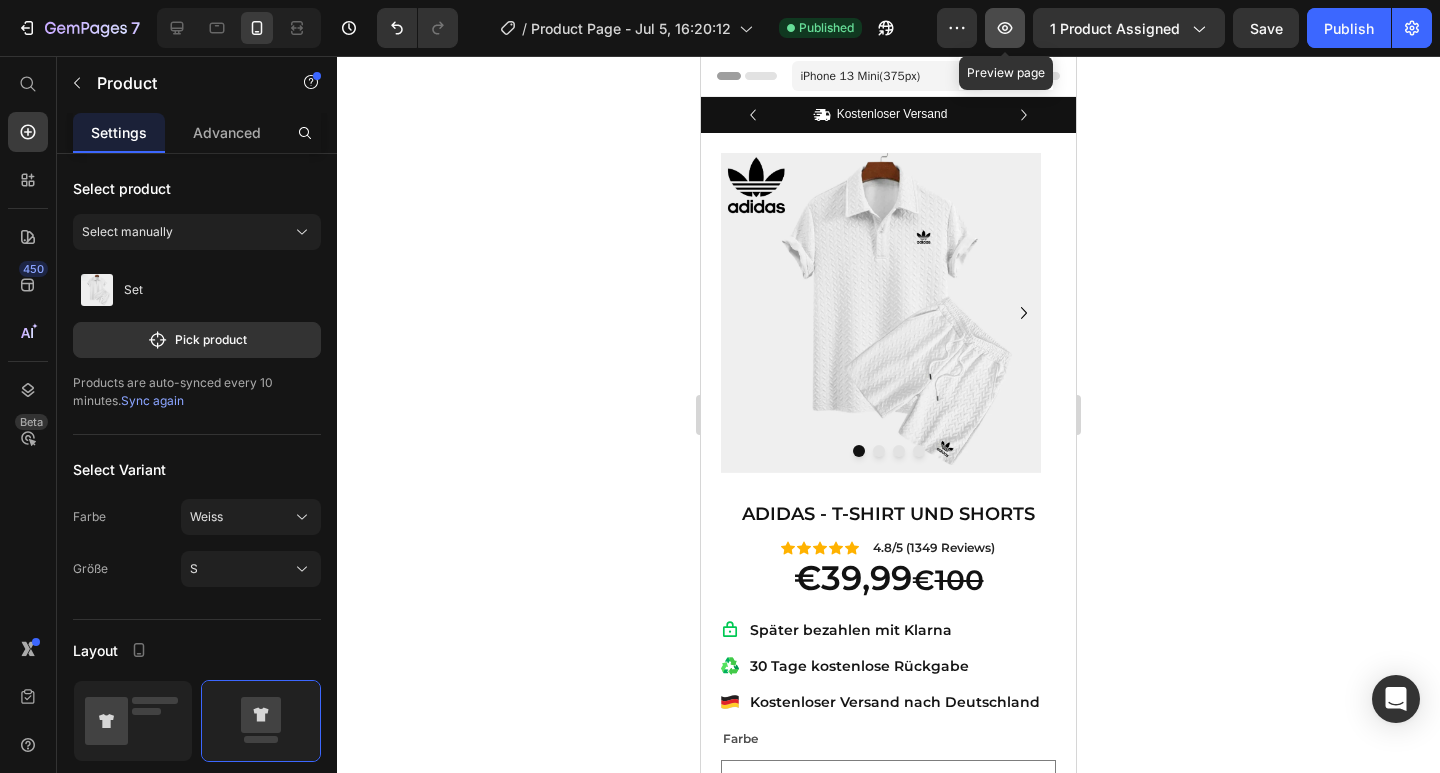 click 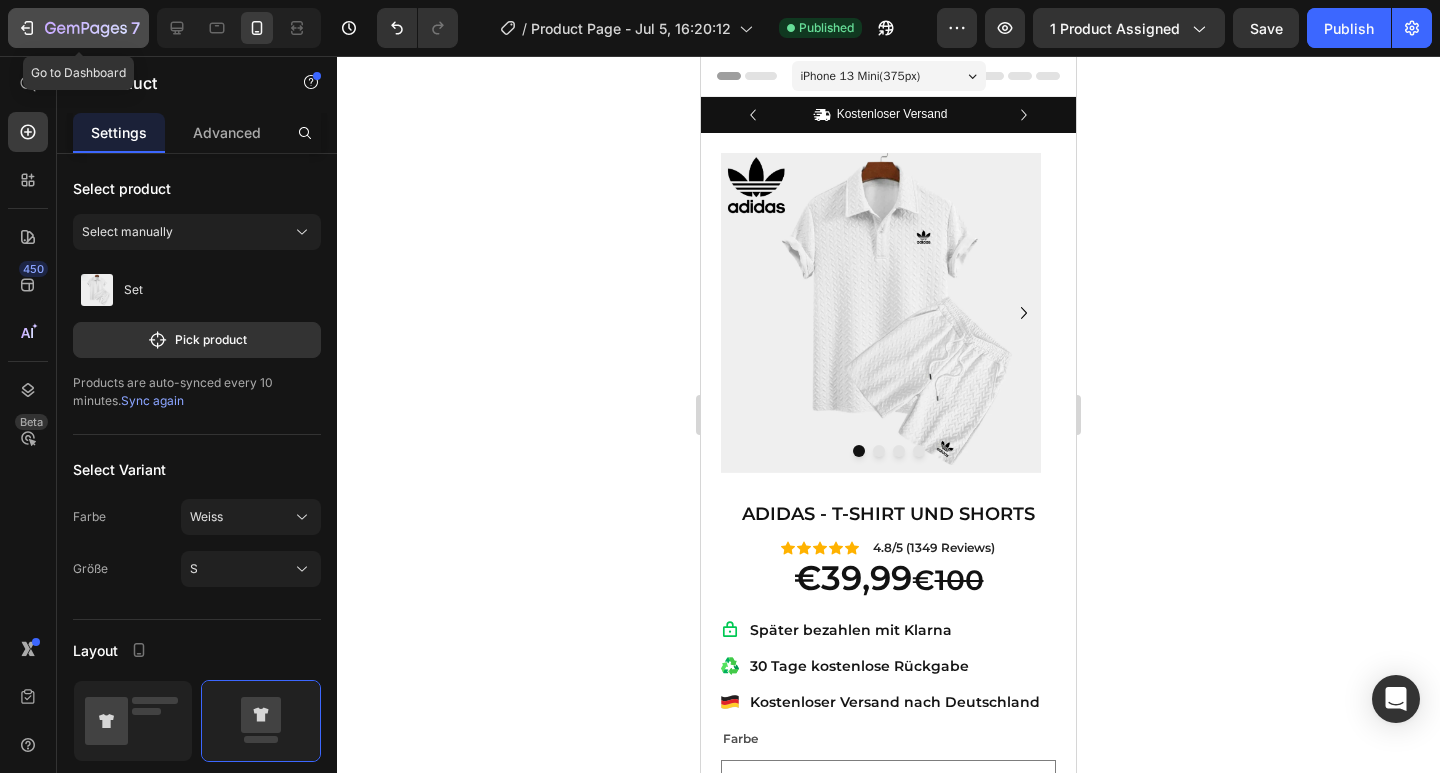click 